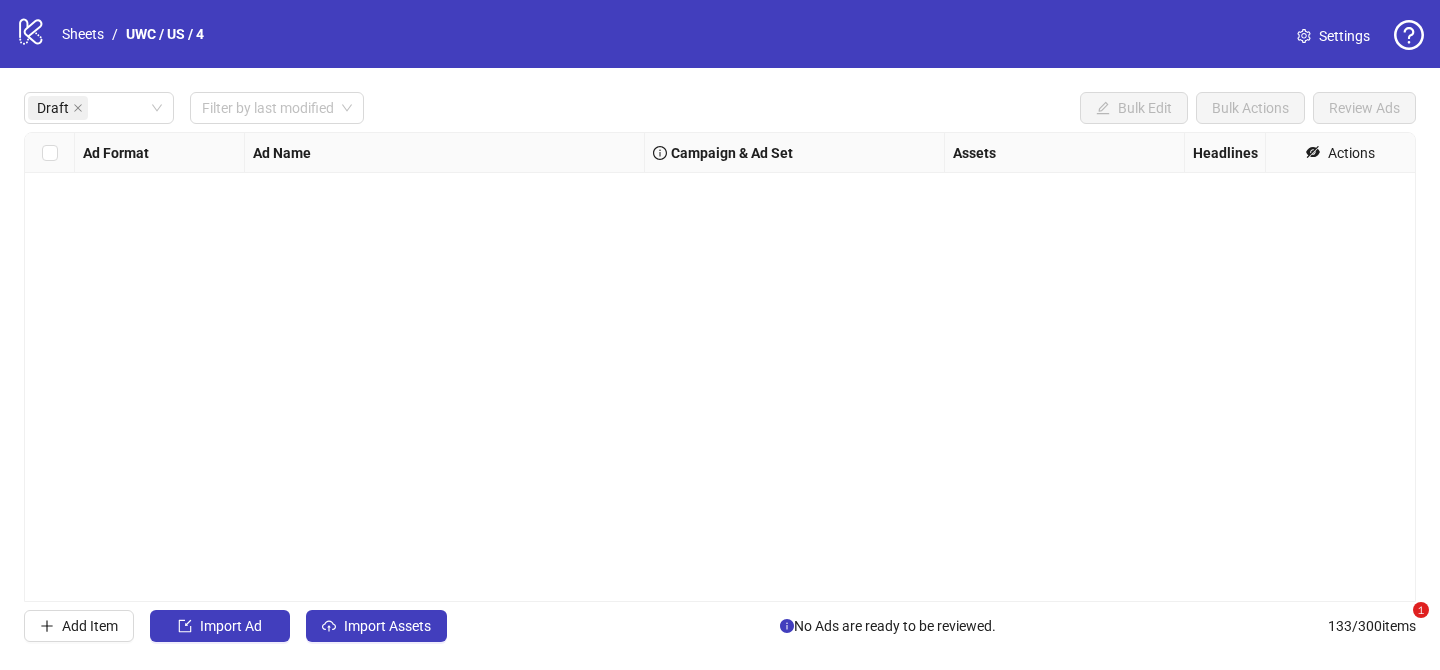 scroll, scrollTop: 0, scrollLeft: 0, axis: both 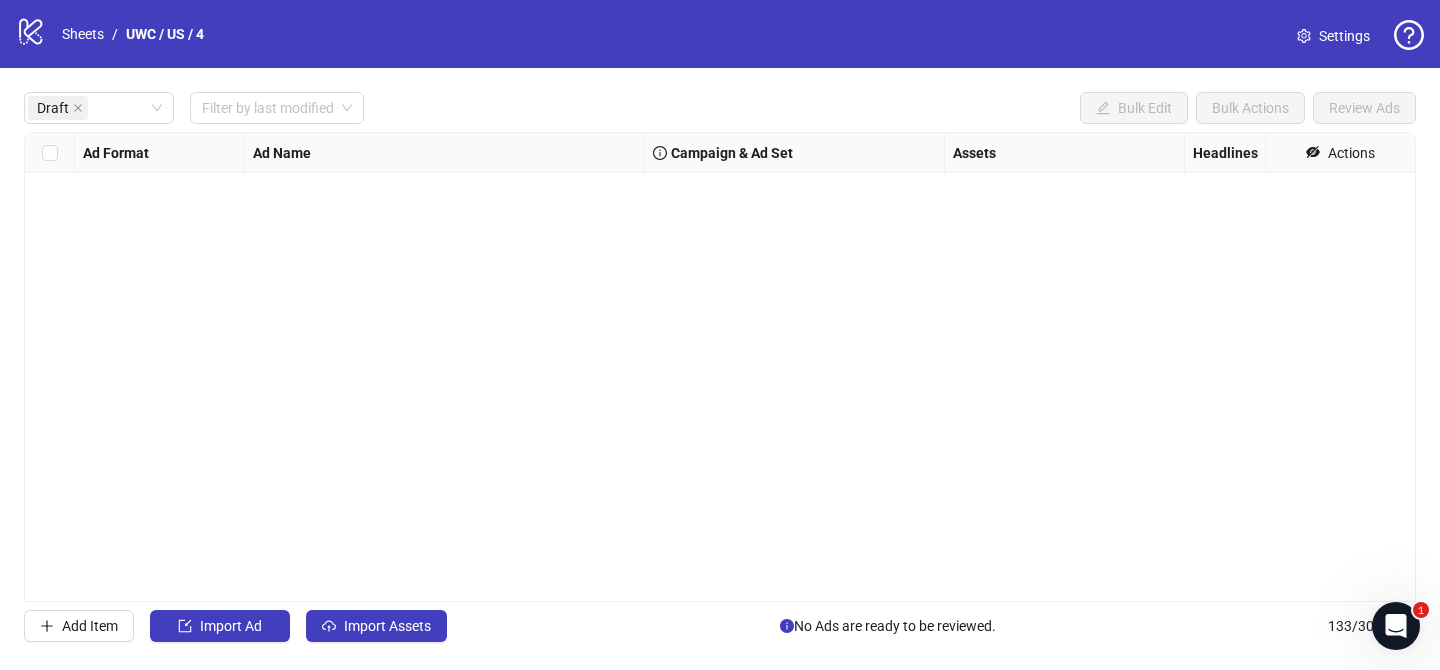 click on "Sheets" at bounding box center (83, 34) 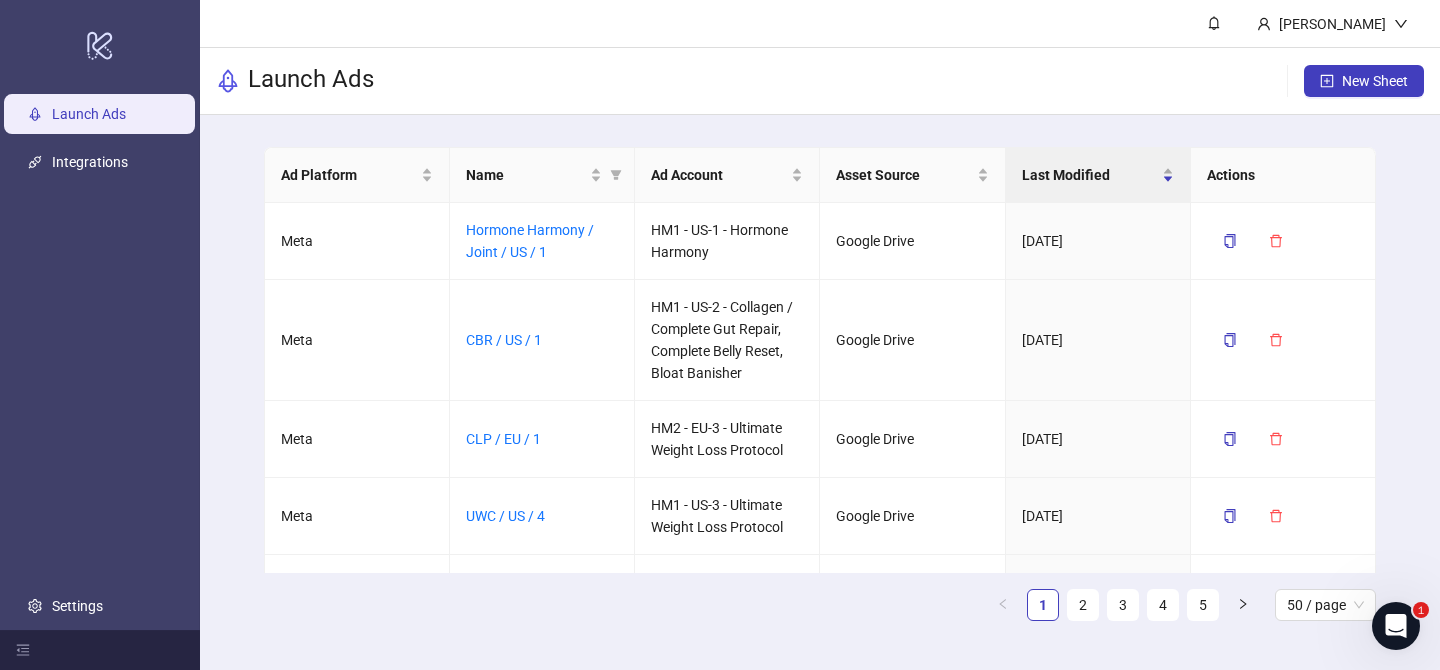 scroll, scrollTop: 0, scrollLeft: 0, axis: both 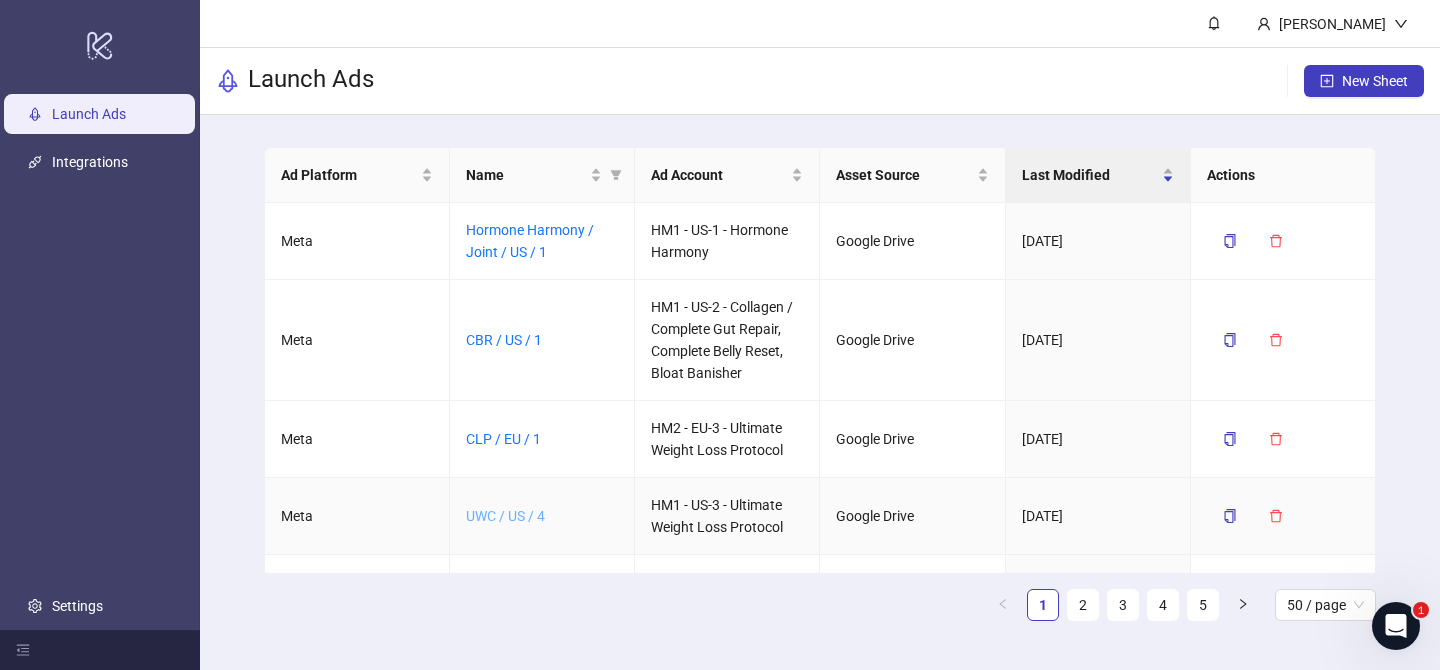 click on "UWC / US / 4" at bounding box center [505, 516] 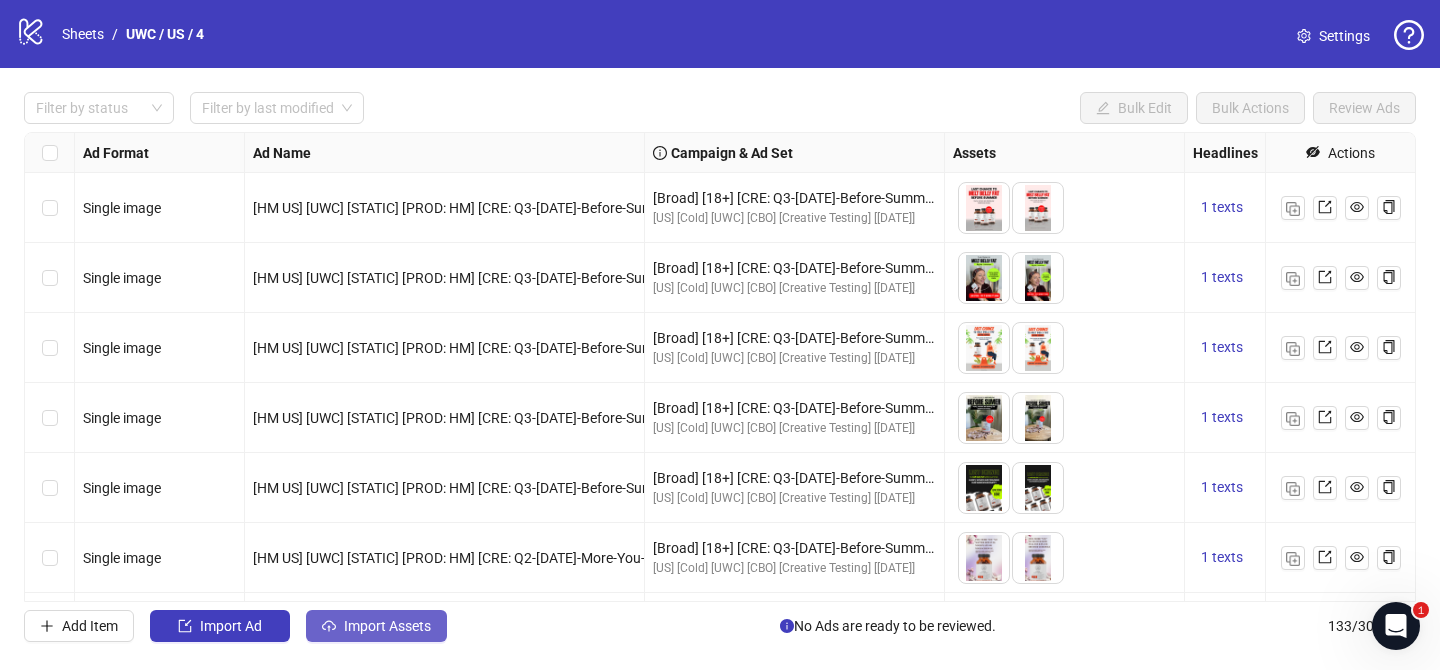 click on "Import Assets" at bounding box center [387, 626] 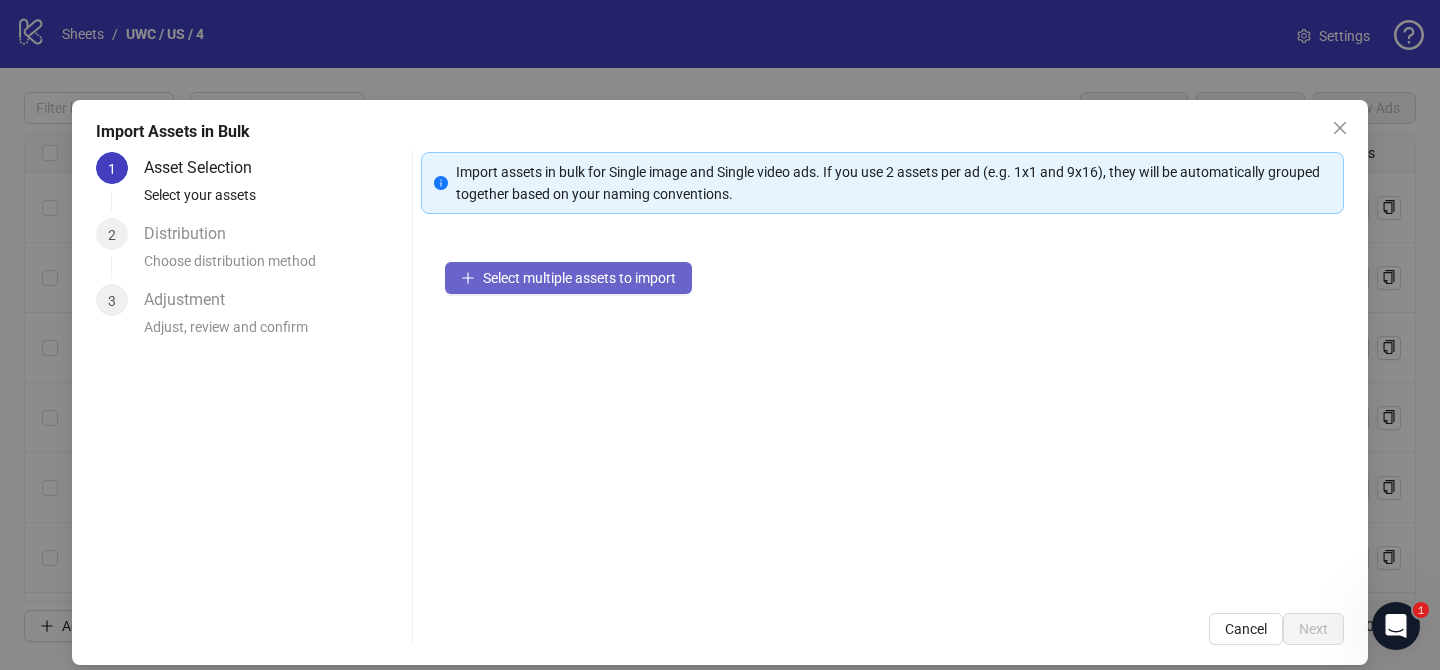 click on "Select multiple assets to import" at bounding box center [579, 278] 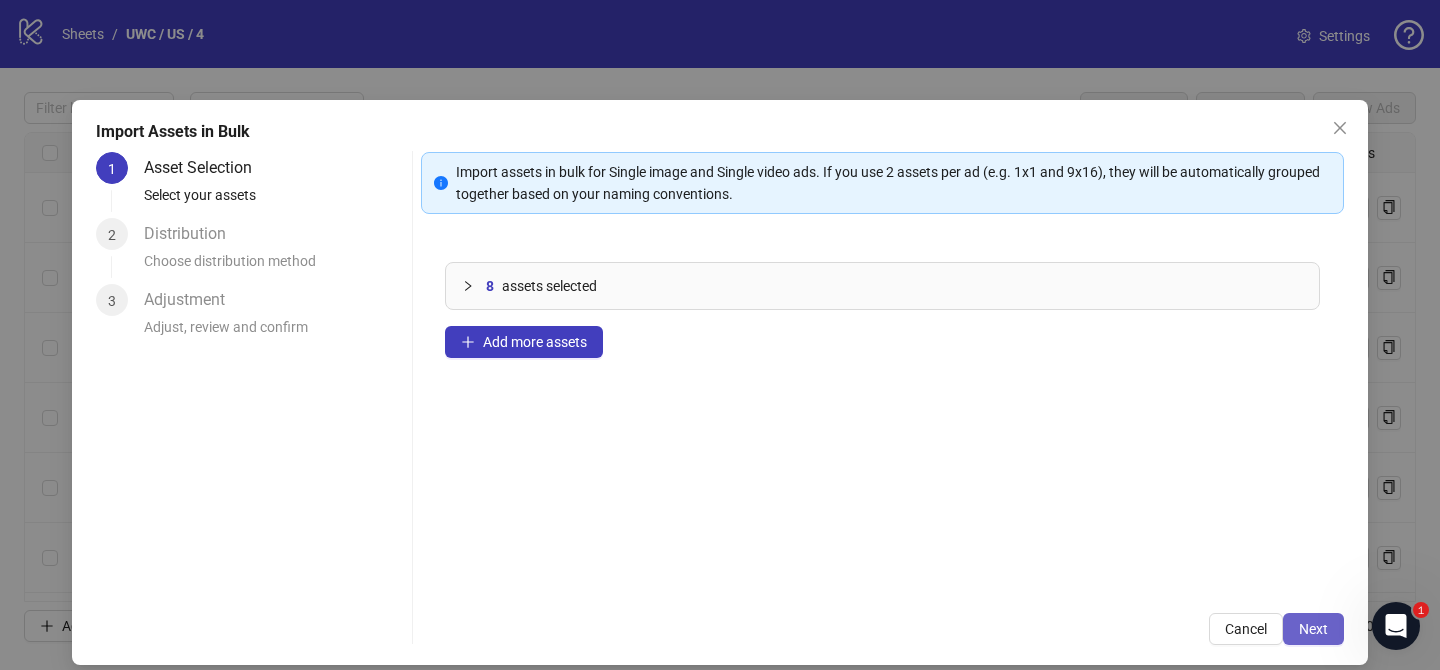 click on "Next" at bounding box center [1313, 629] 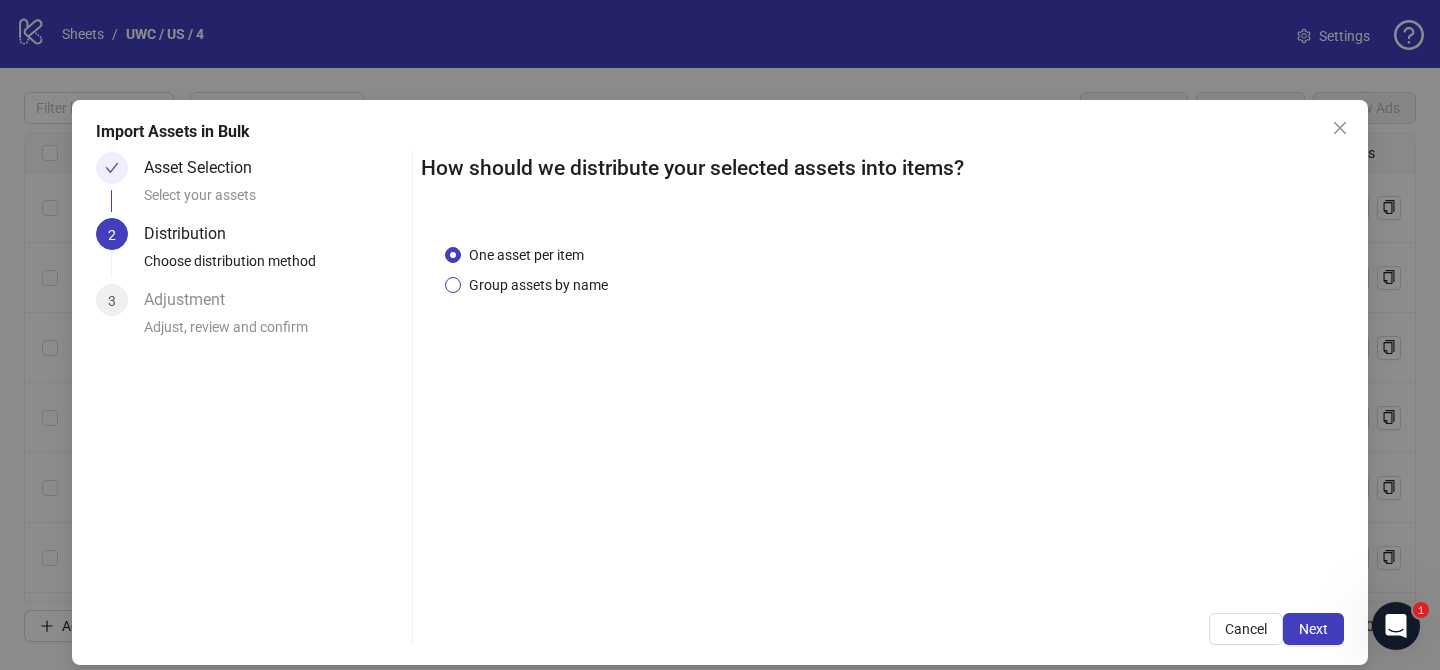 click on "Group assets by name" at bounding box center [538, 285] 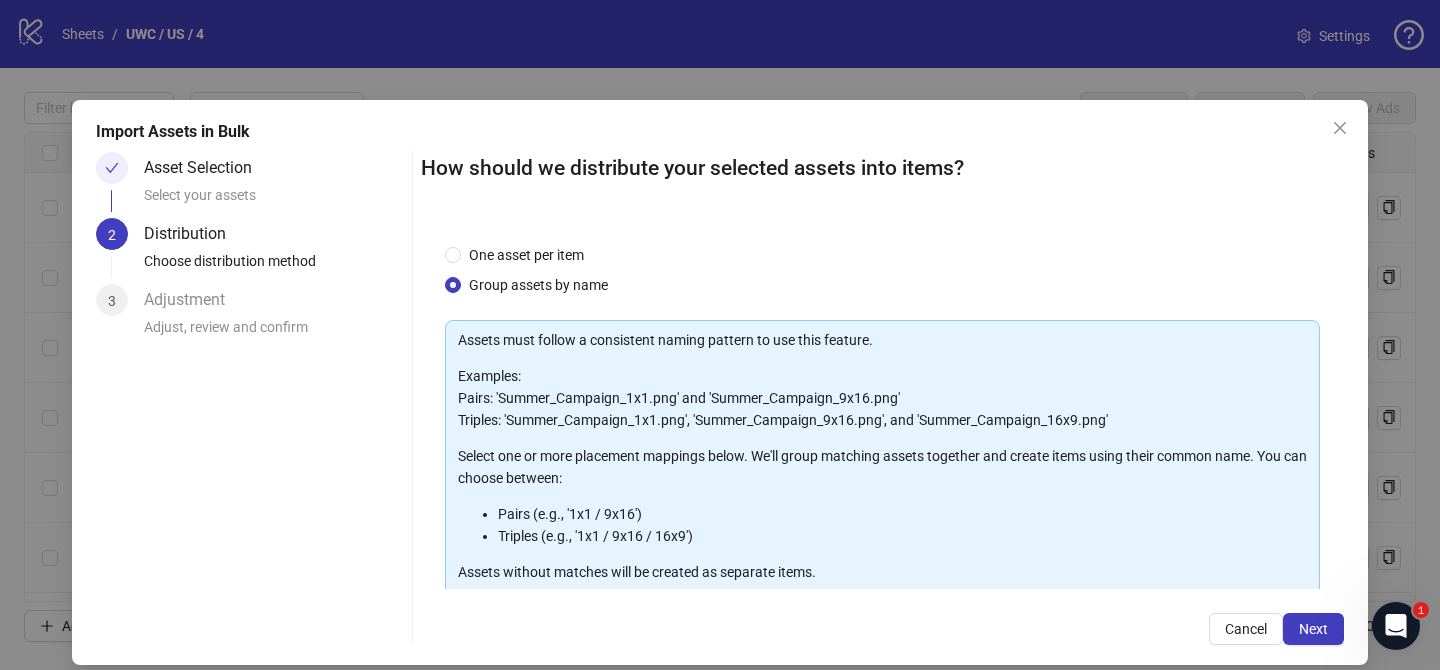 scroll, scrollTop: 216, scrollLeft: 0, axis: vertical 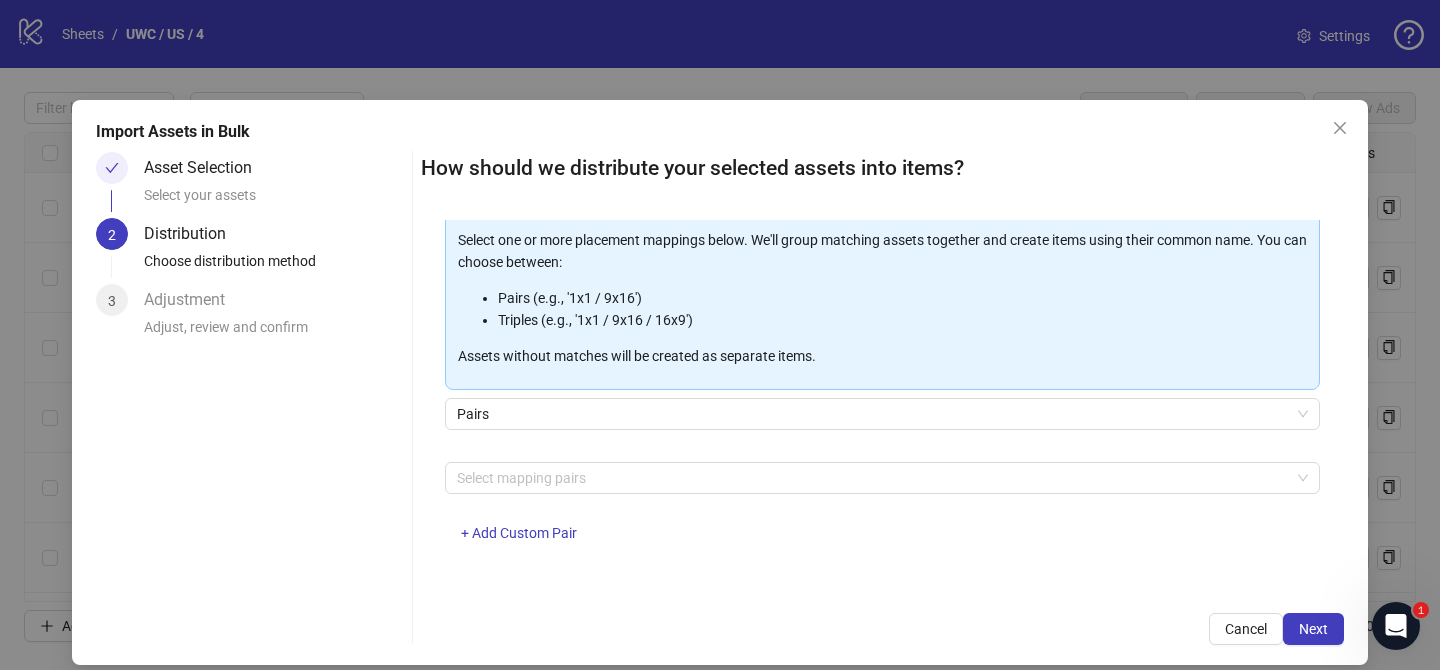 click on "Assets must follow a consistent naming pattern to use this feature. Examples: Pairs: 'Summer_Campaign_1x1.png' and 'Summer_Campaign_9x16.png' Triples: 'Summer_Campaign_1x1.png', 'Summer_Campaign_9x16.png', and 'Summer_Campaign_16x9.png' Select one or more placement mappings below. We'll group matching assets together and create items using their common name. You can choose between: Pairs (e.g., '1x1 / 9x16') Triples (e.g., '1x1 / 9x16 / 16x9') Assets without matches will be created as separate items. Pairs   Select mapping pairs + Add Custom Pair" at bounding box center [882, 335] 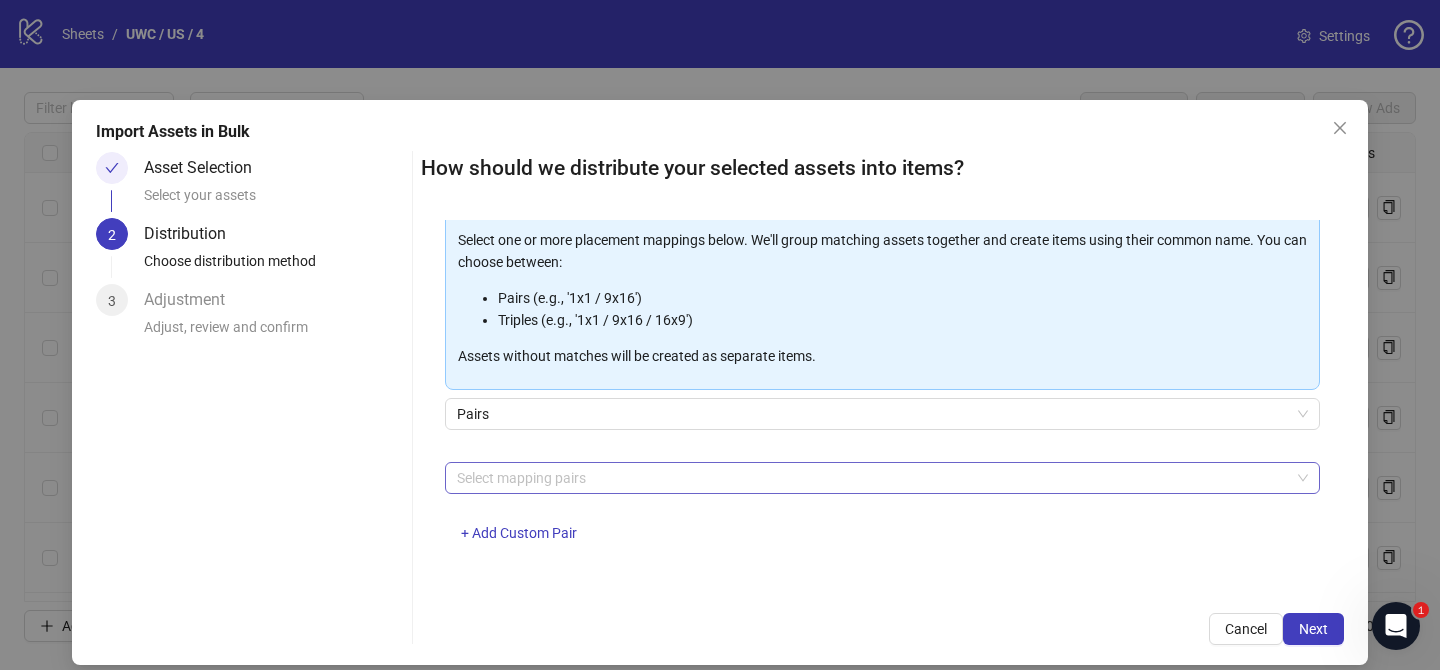 click at bounding box center (872, 478) 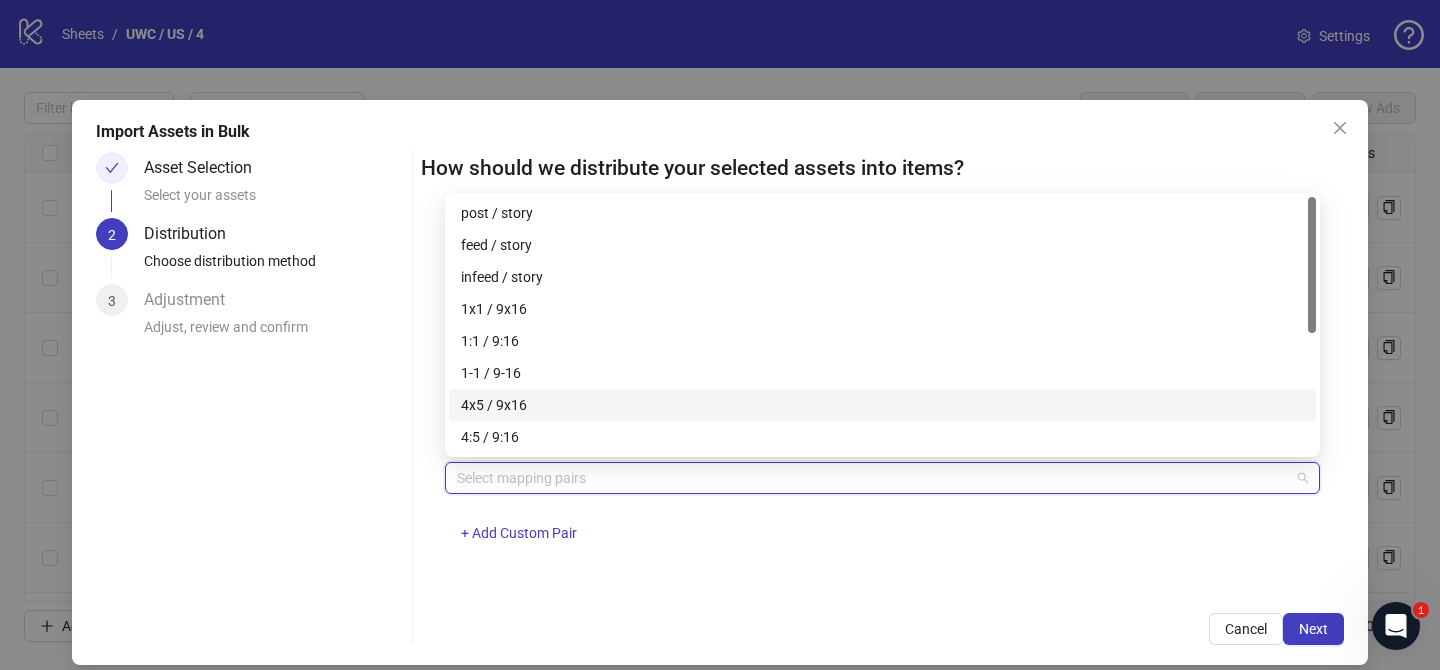 click on "4x5 / 9x16" at bounding box center [882, 405] 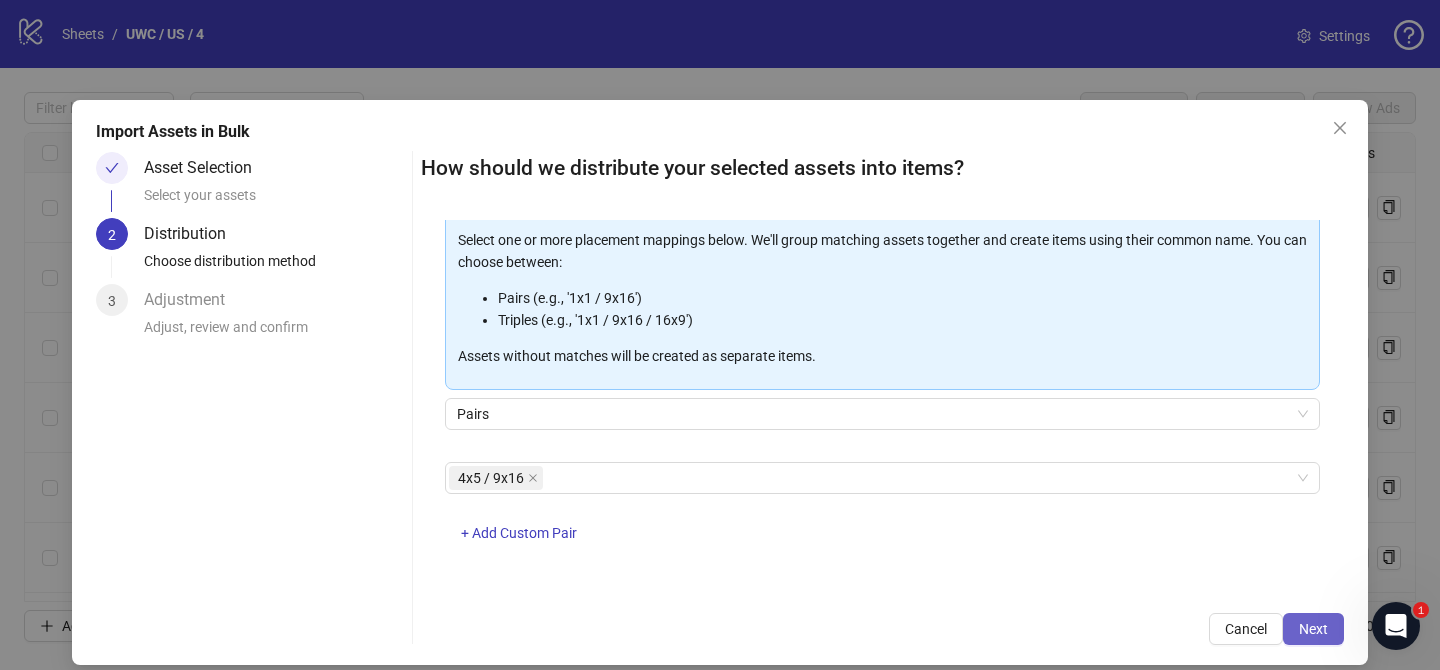 click on "Next" at bounding box center (1313, 629) 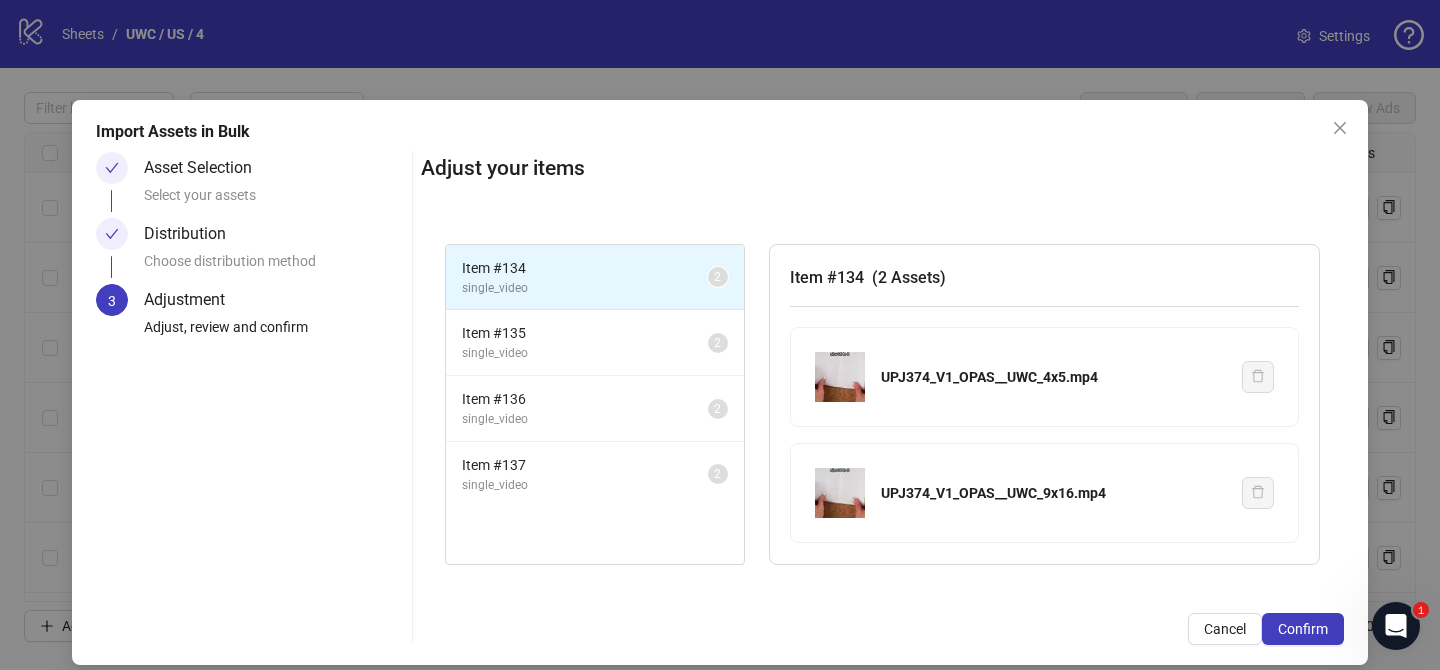 click on "Confirm" at bounding box center [1303, 629] 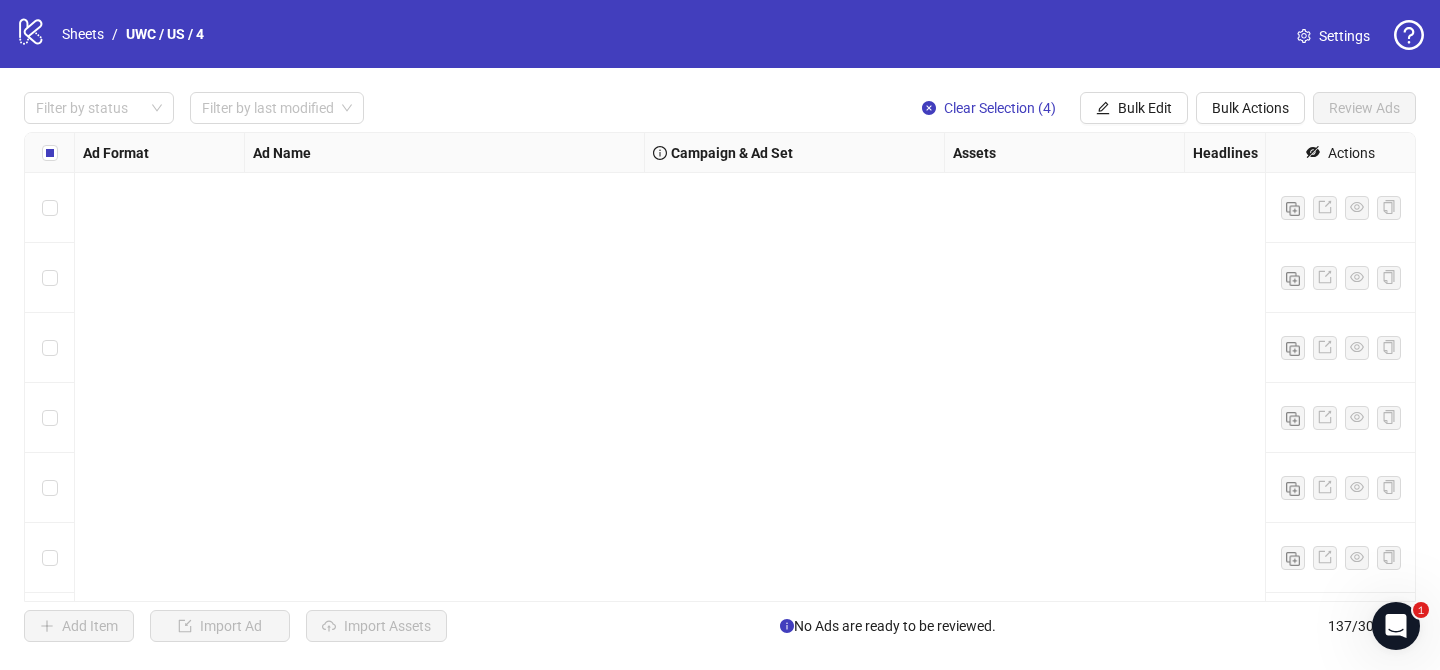 scroll, scrollTop: 9162, scrollLeft: 0, axis: vertical 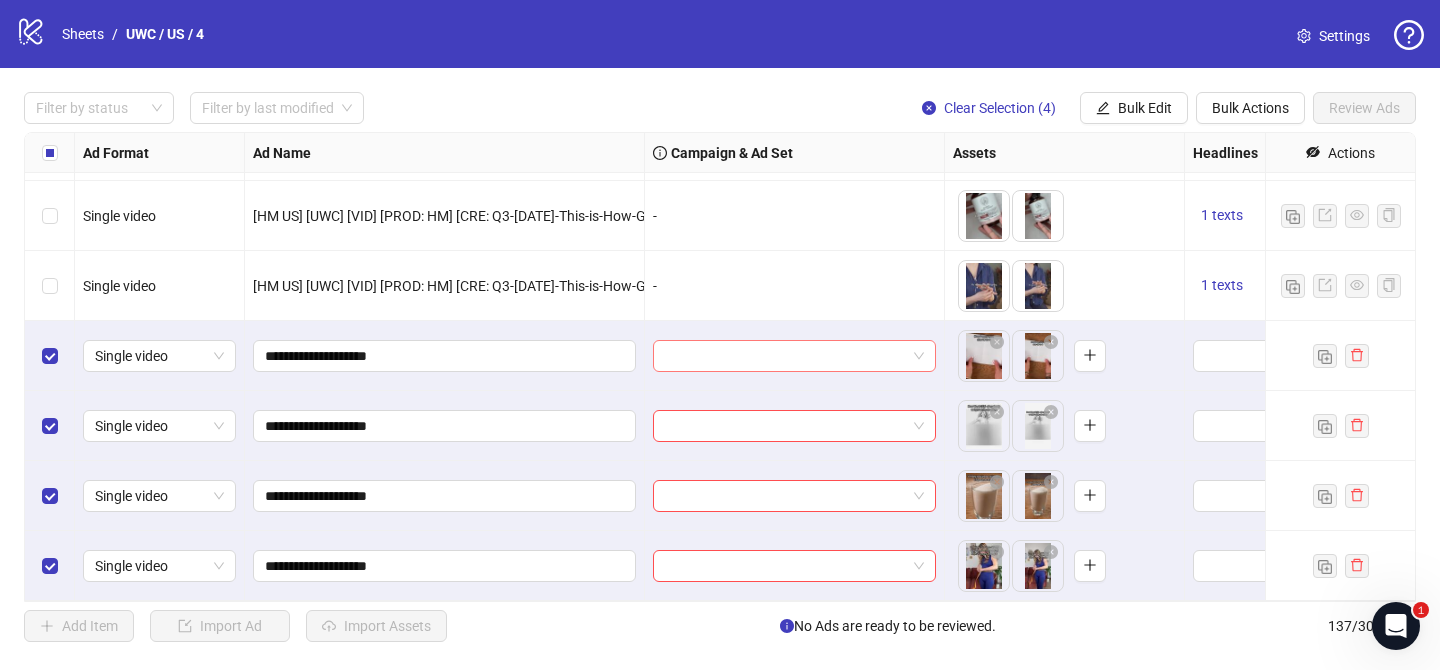 click at bounding box center (785, 356) 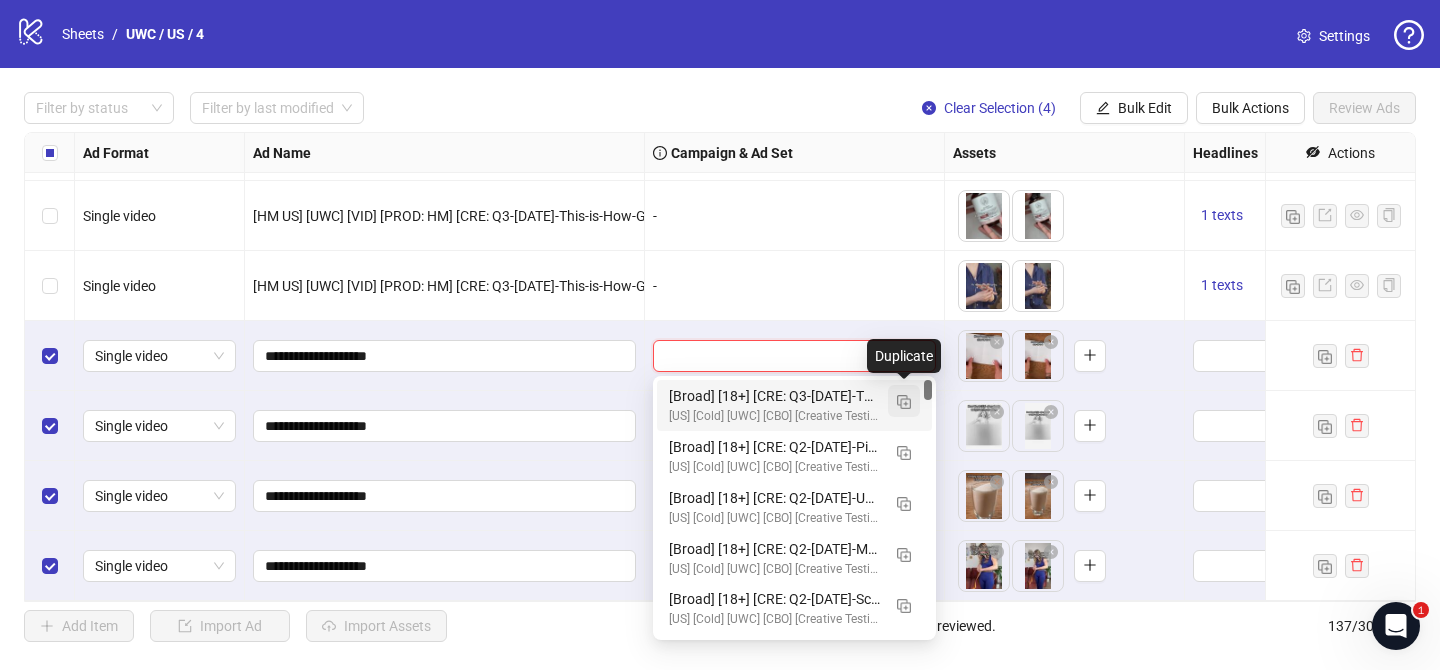 click at bounding box center (904, 402) 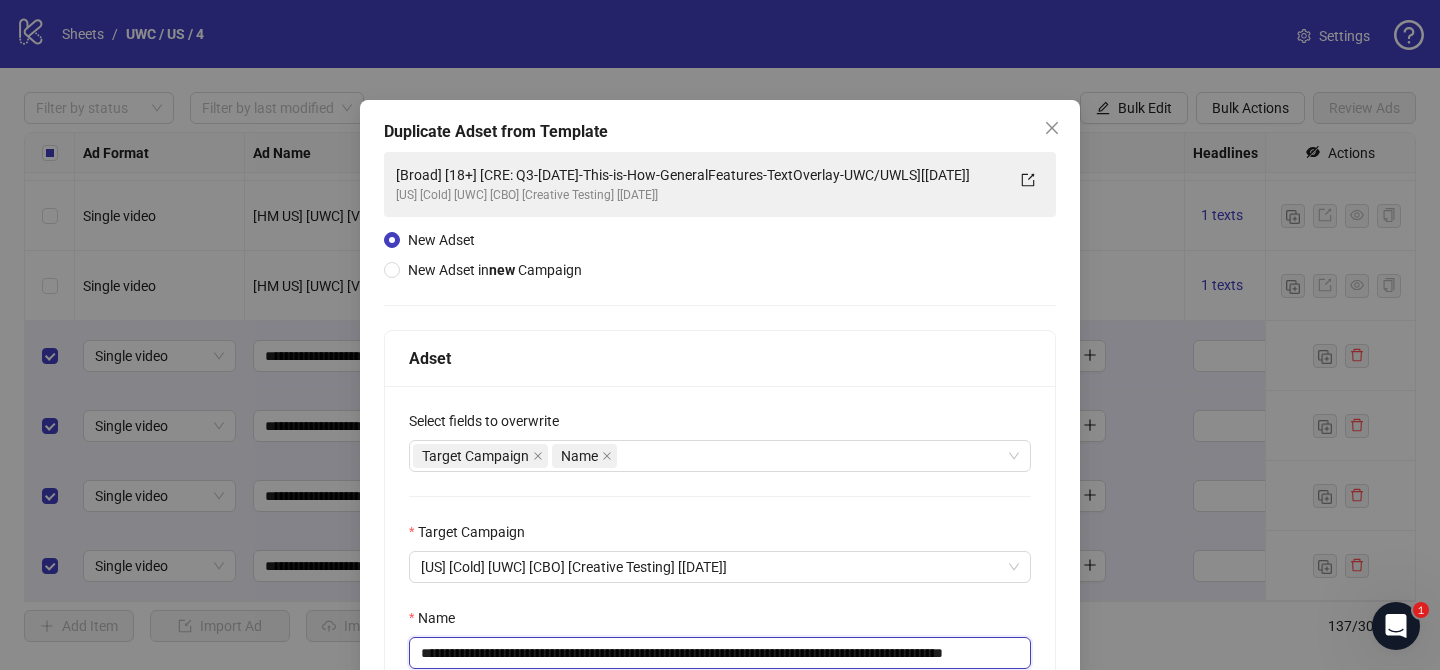 drag, startPoint x: 538, startPoint y: 654, endPoint x: 978, endPoint y: 659, distance: 440.0284 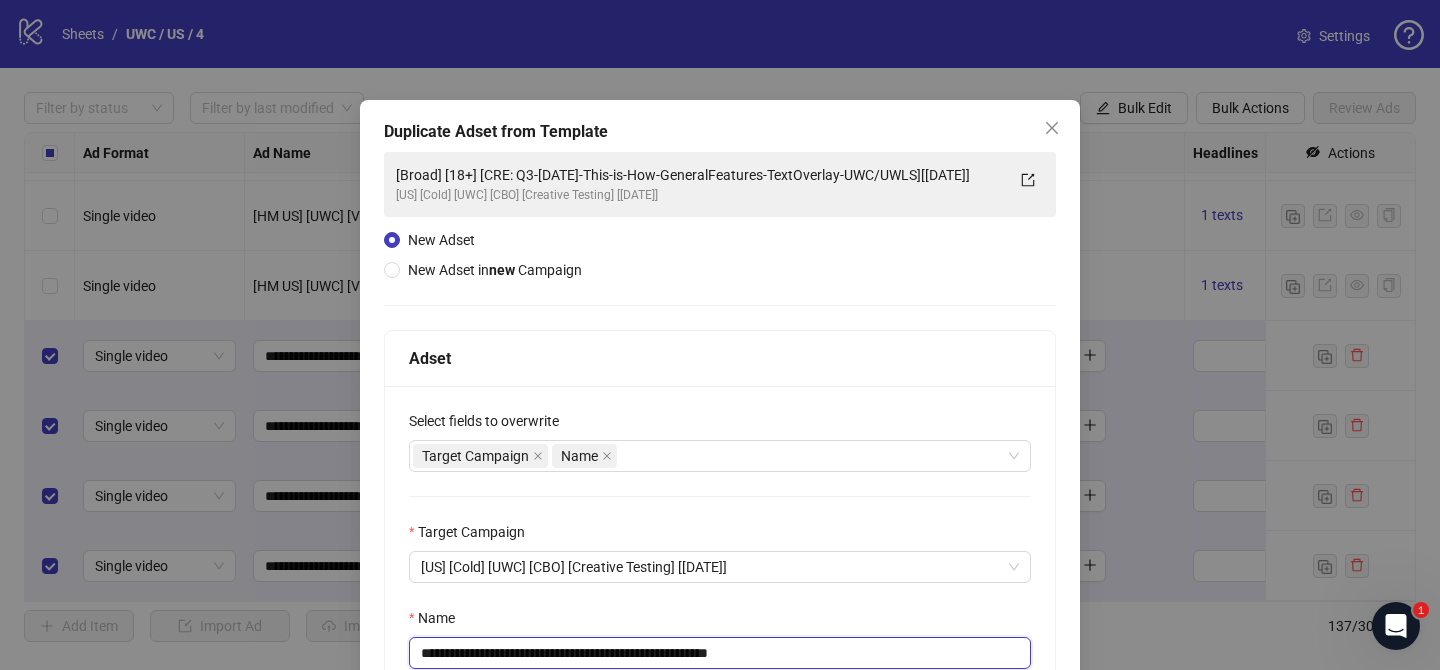 drag, startPoint x: 750, startPoint y: 654, endPoint x: 847, endPoint y: 653, distance: 97.00516 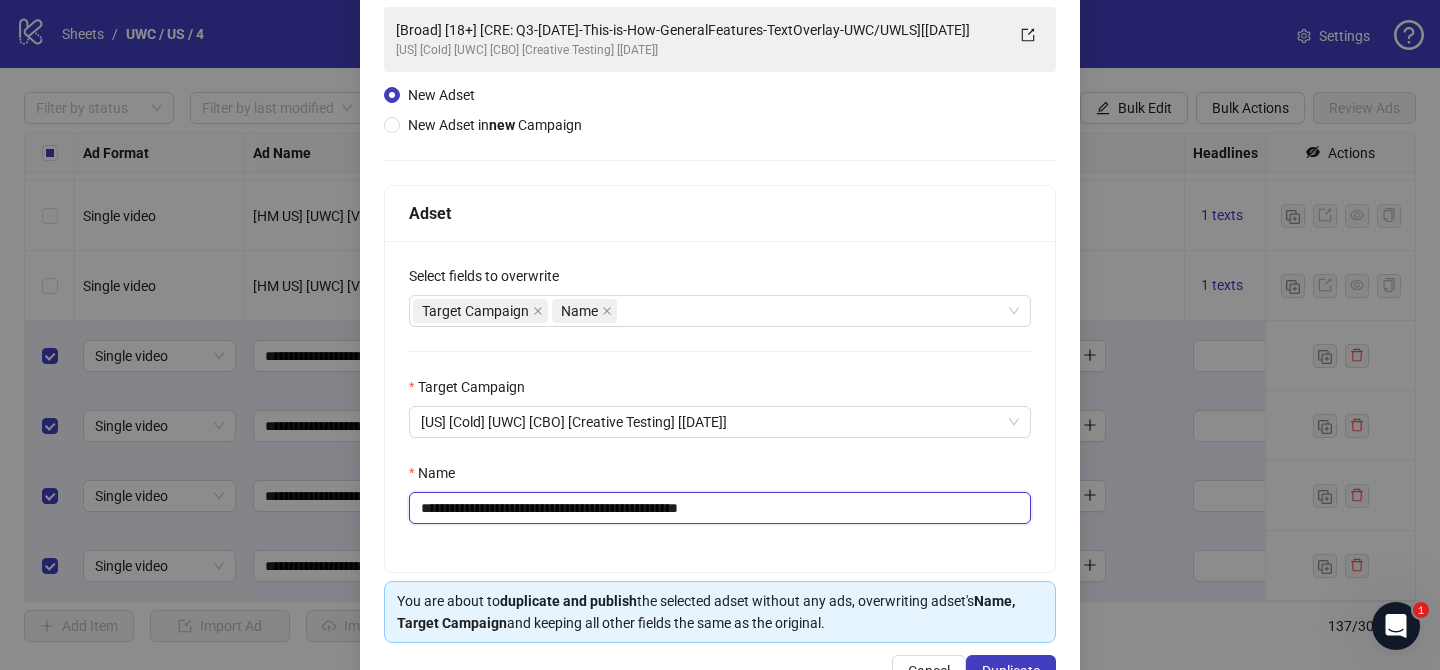 scroll, scrollTop: 207, scrollLeft: 0, axis: vertical 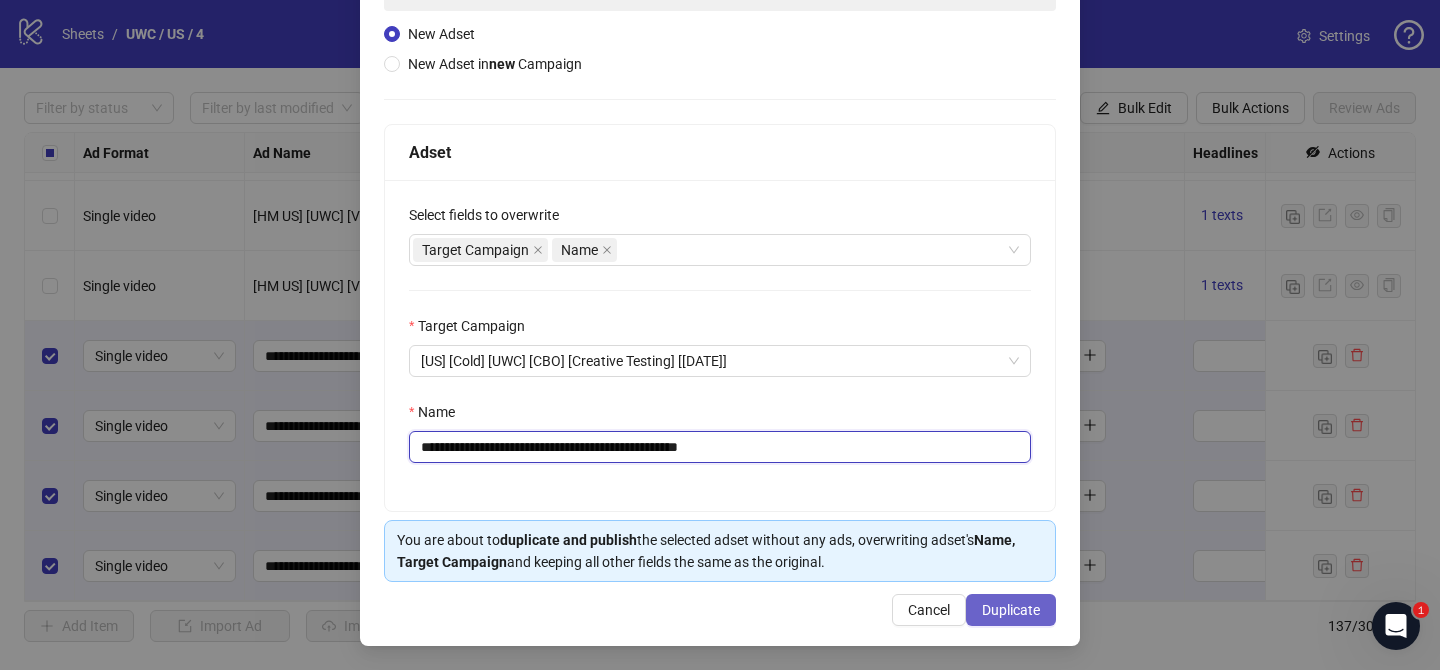 type on "**********" 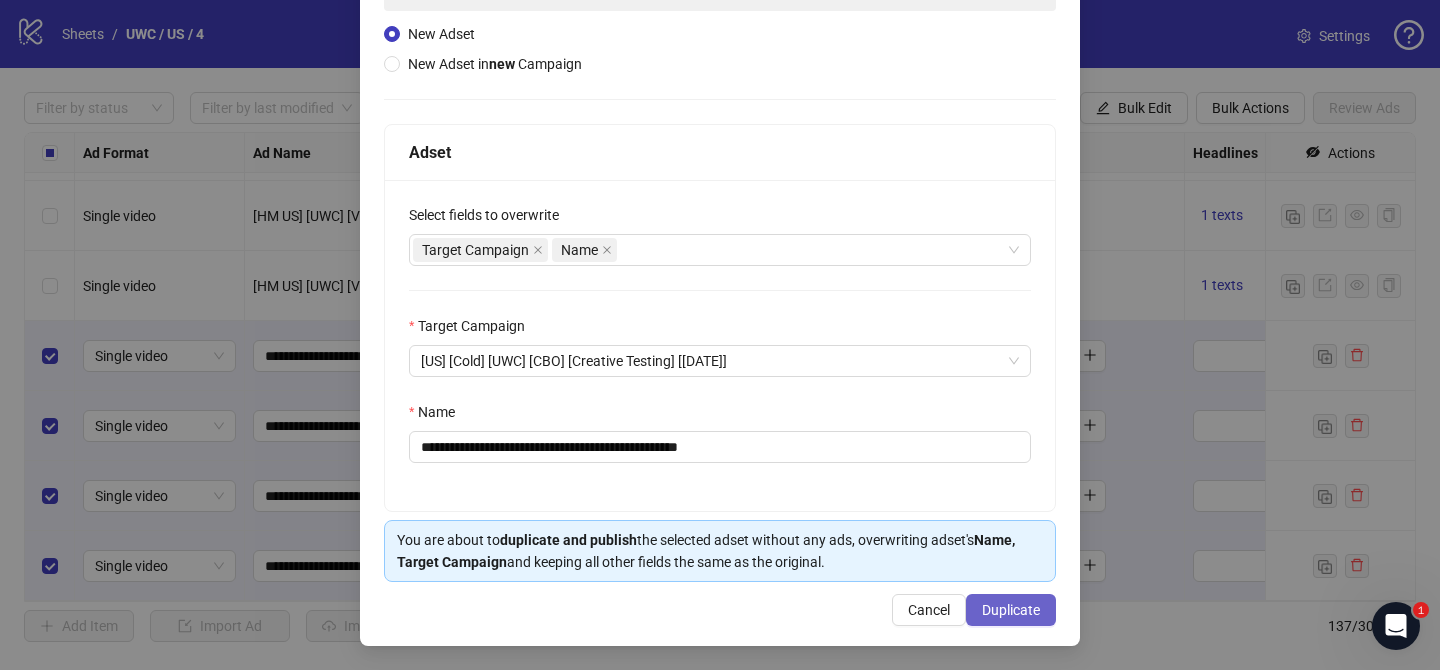 click on "Duplicate" at bounding box center [1011, 610] 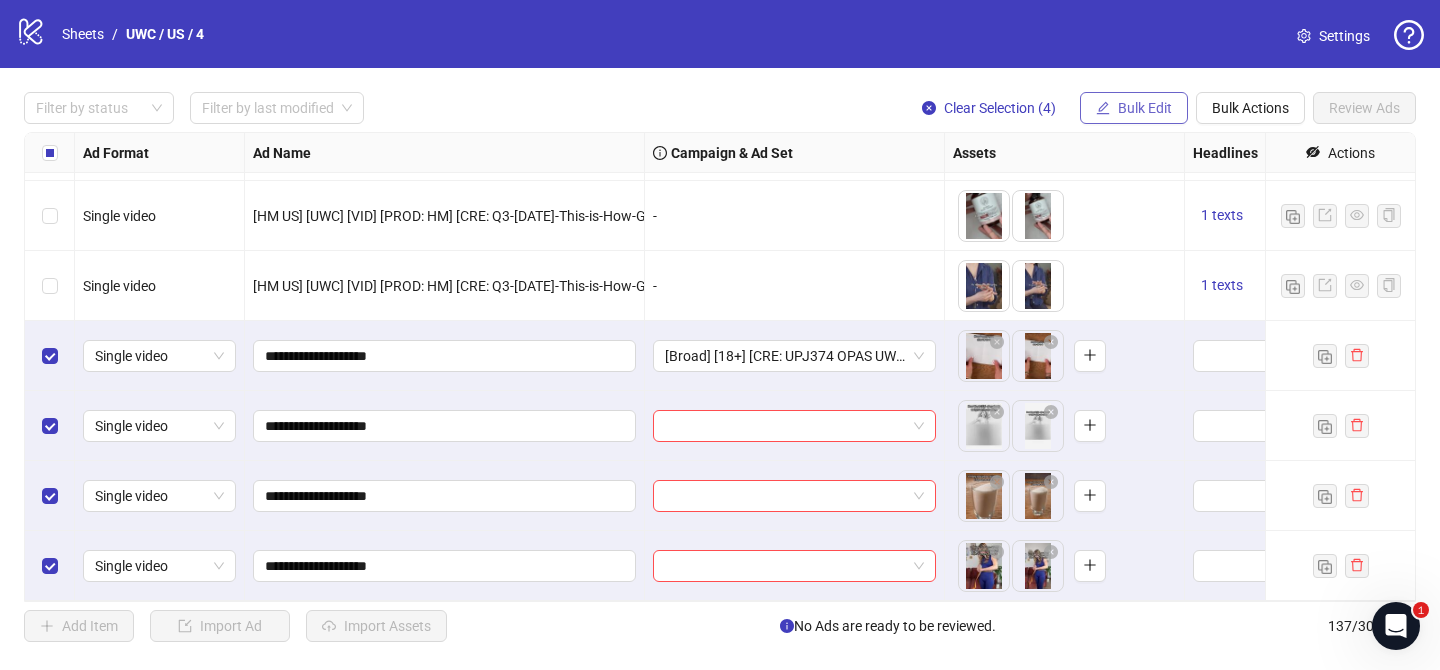 click on "Bulk Edit" at bounding box center [1134, 108] 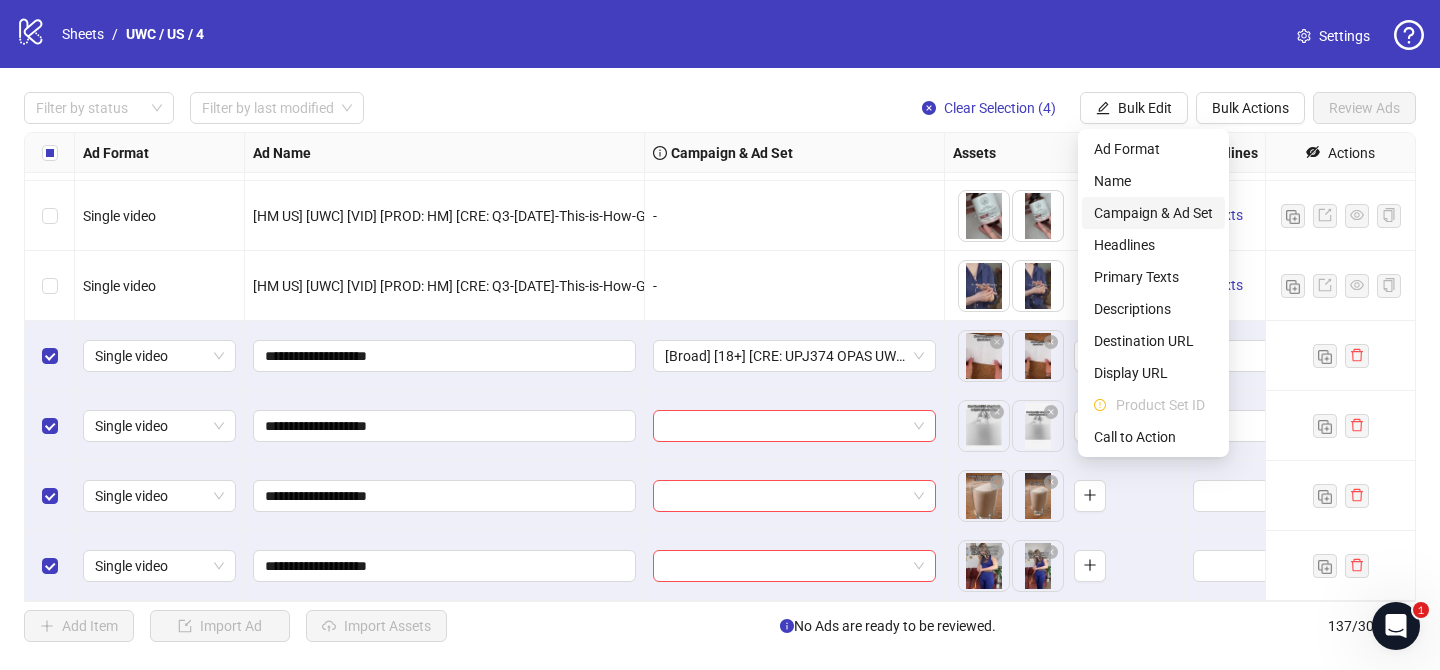 click on "Campaign & Ad Set" at bounding box center (1153, 213) 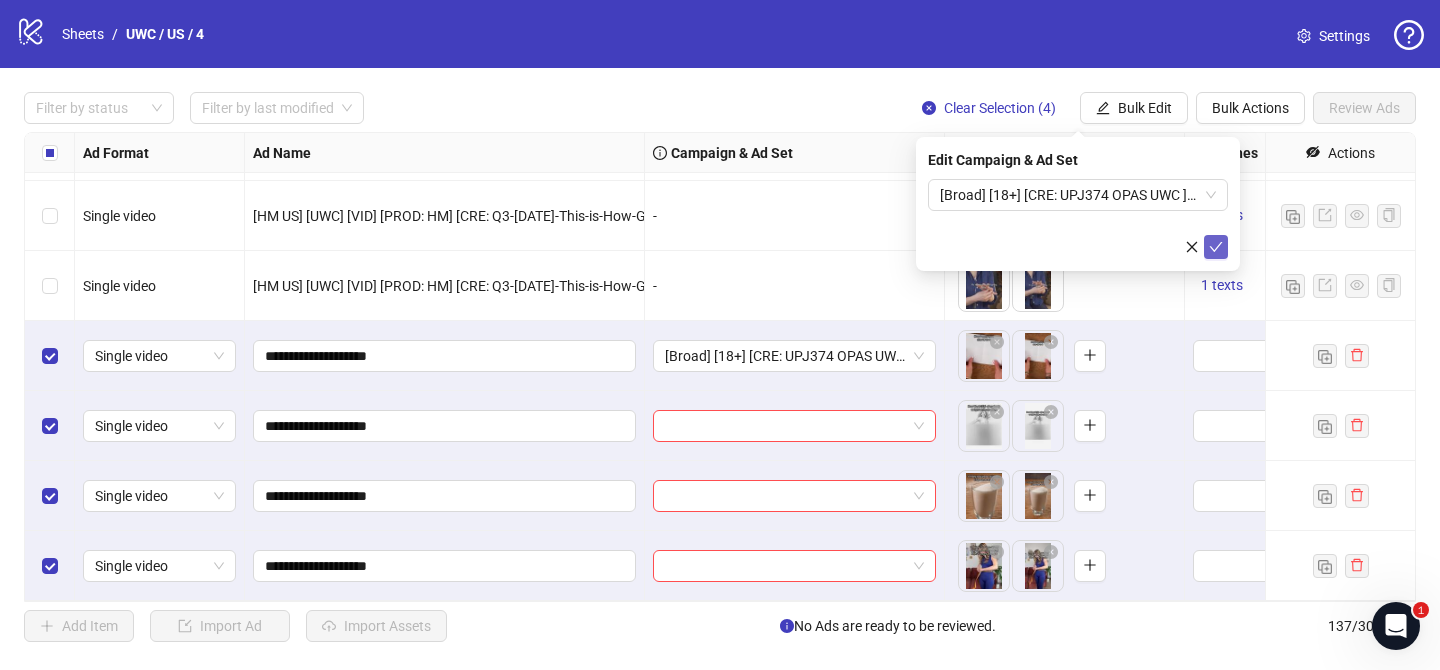 click 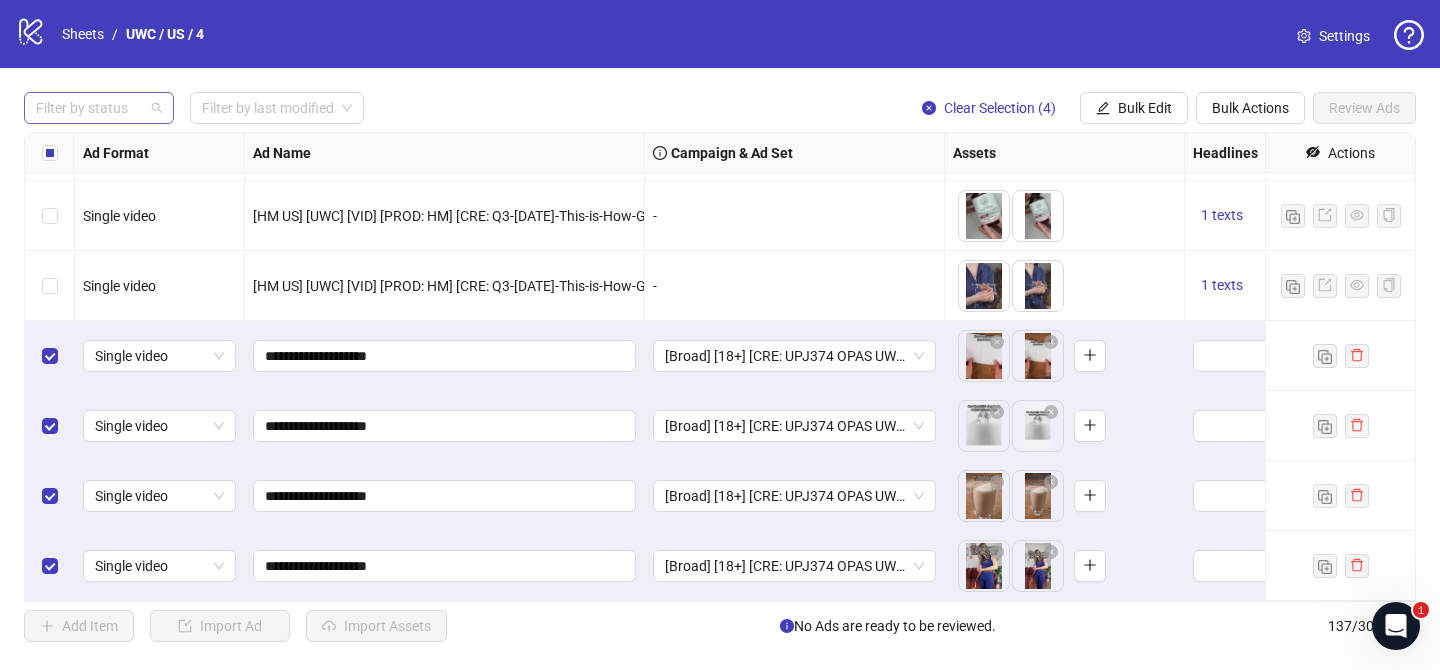 click at bounding box center [88, 108] 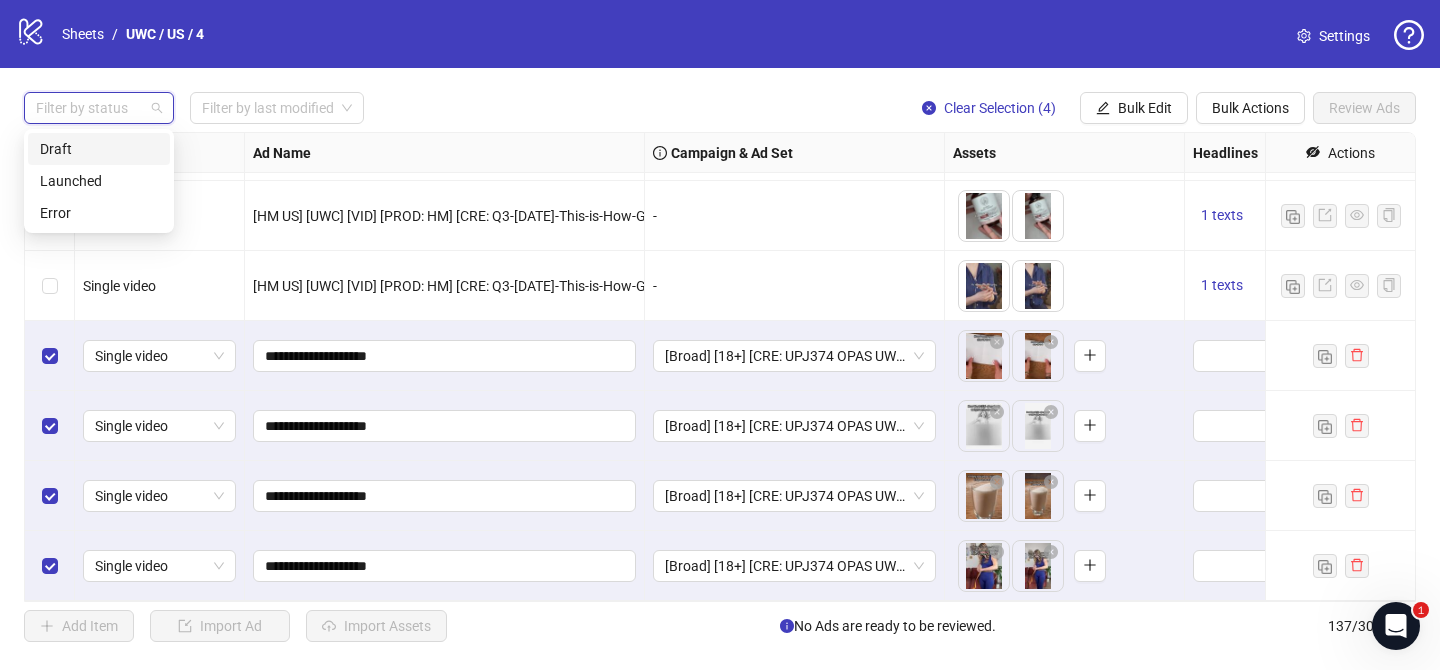 click on "Draft" at bounding box center [99, 149] 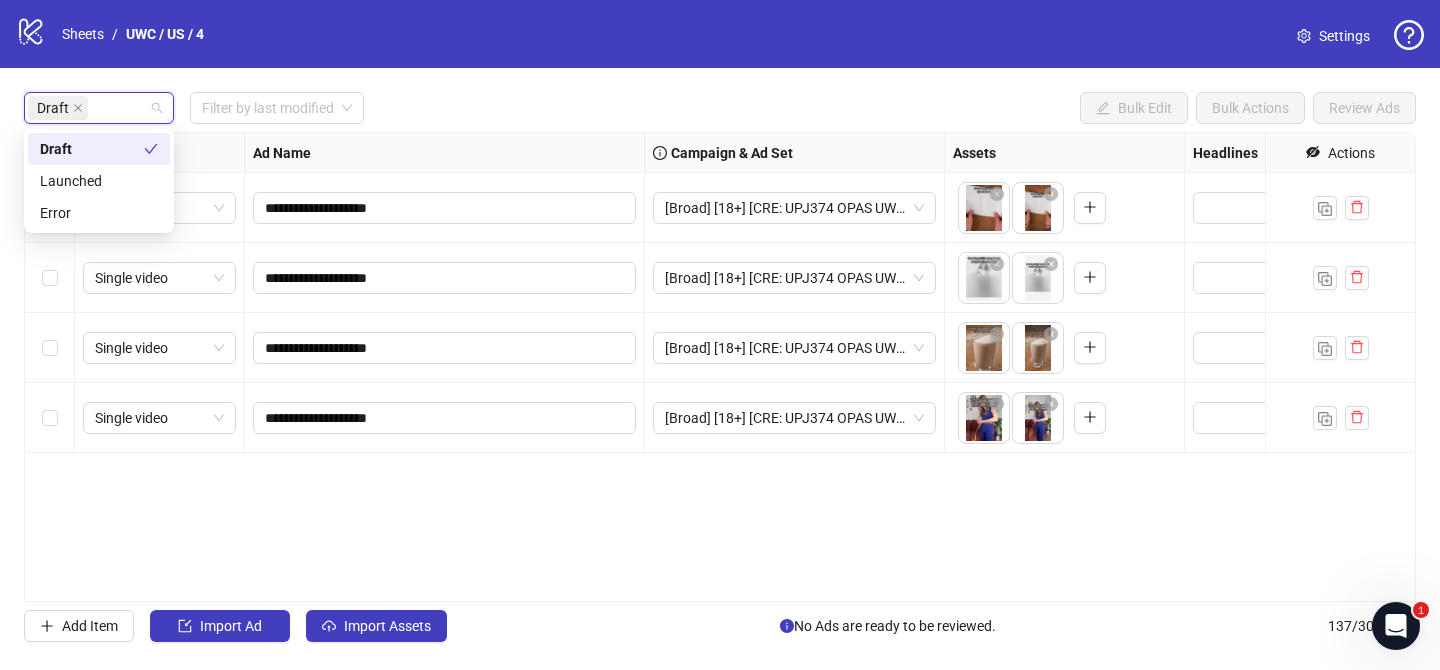 scroll, scrollTop: 0, scrollLeft: 0, axis: both 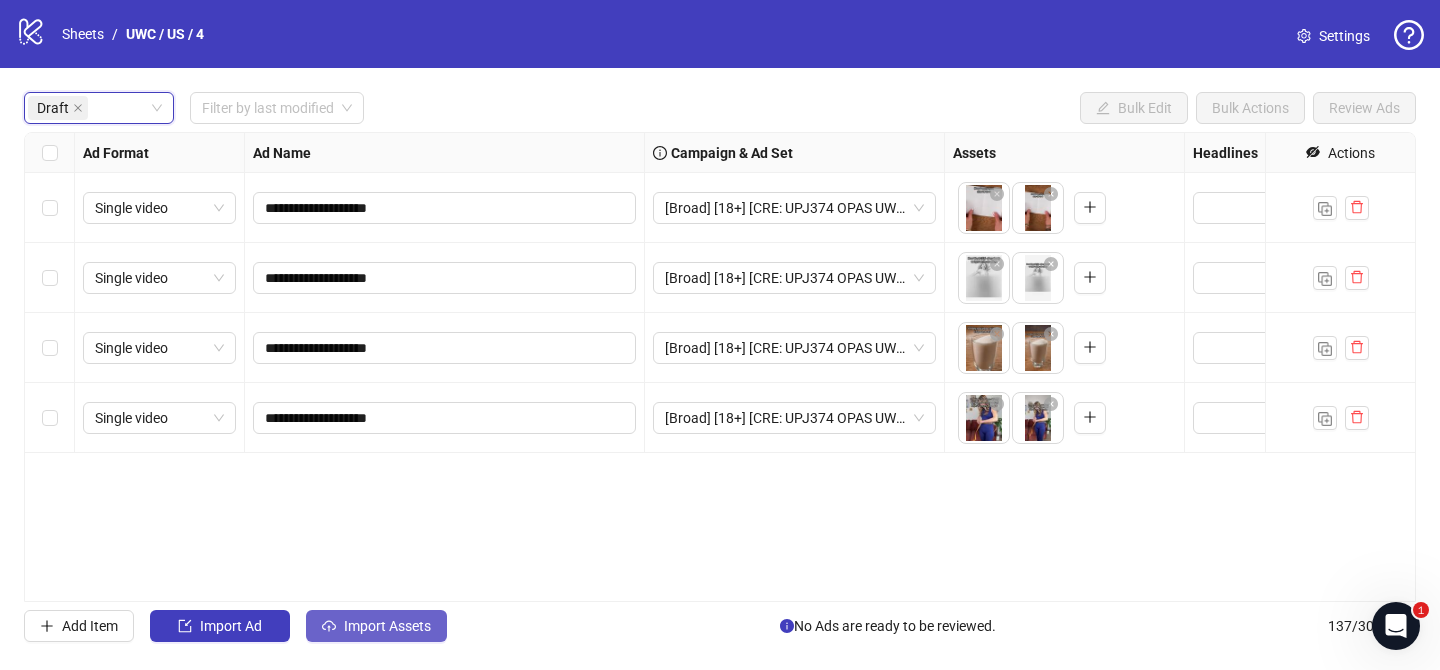 click on "Import Assets" at bounding box center [376, 626] 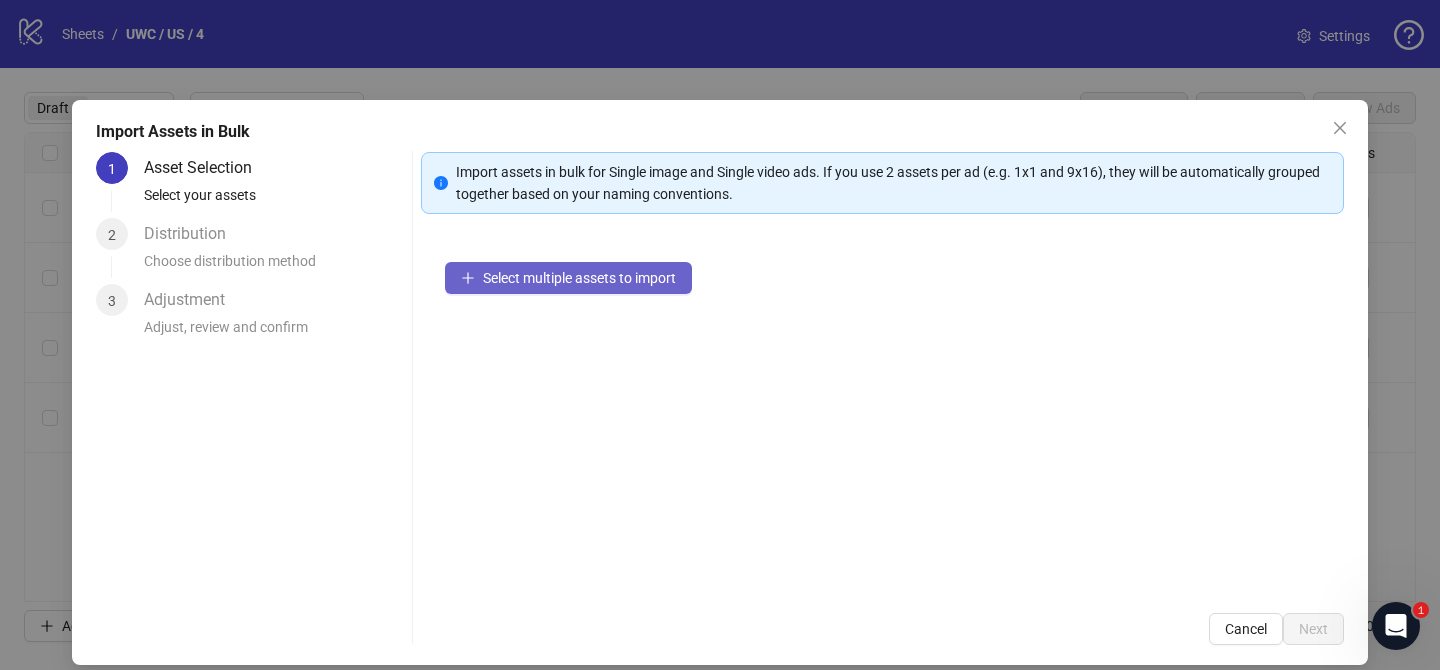 click on "Select multiple assets to import" at bounding box center (579, 278) 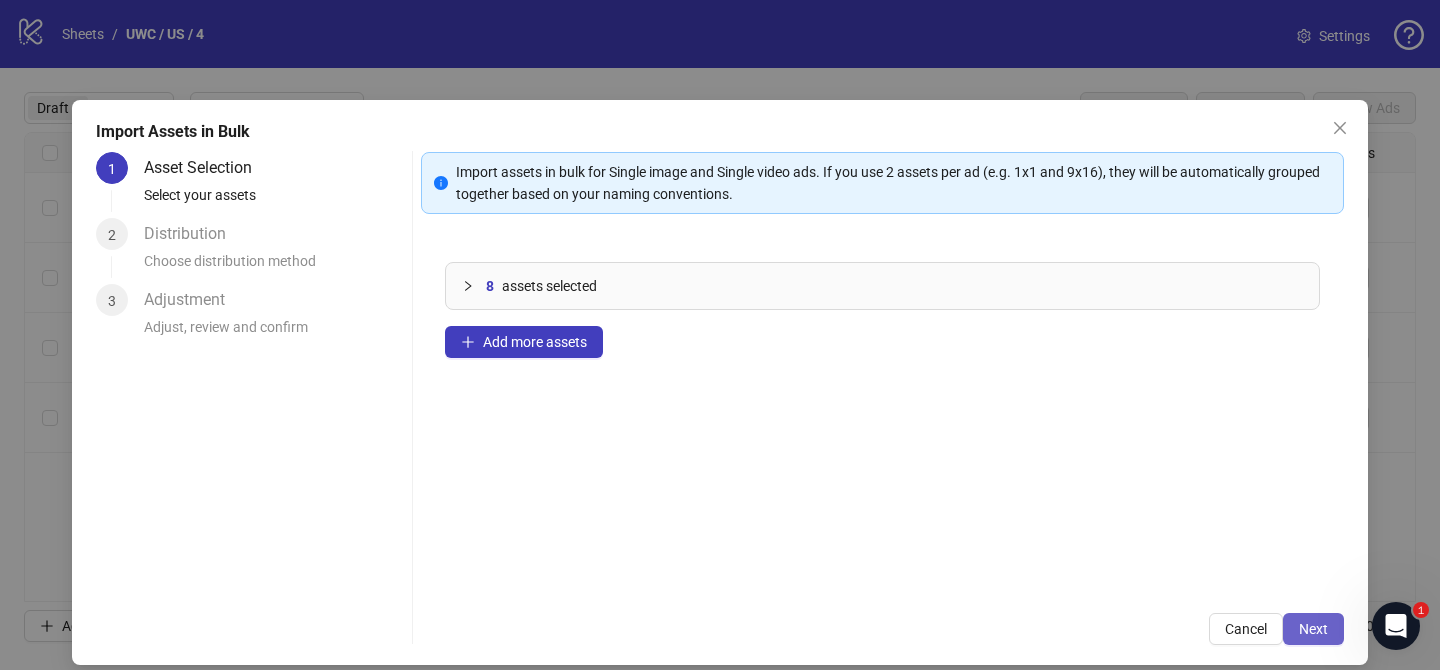 click on "Next" at bounding box center [1313, 629] 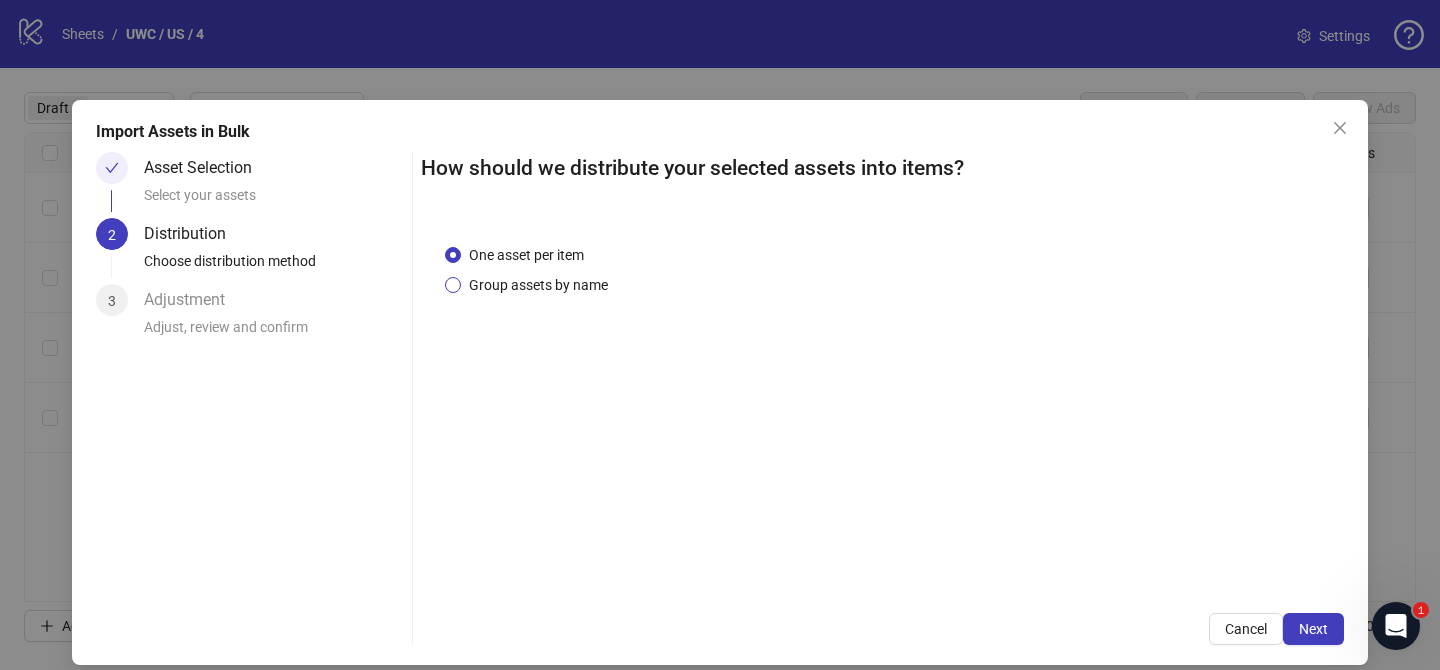 click on "Group assets by name" at bounding box center (538, 285) 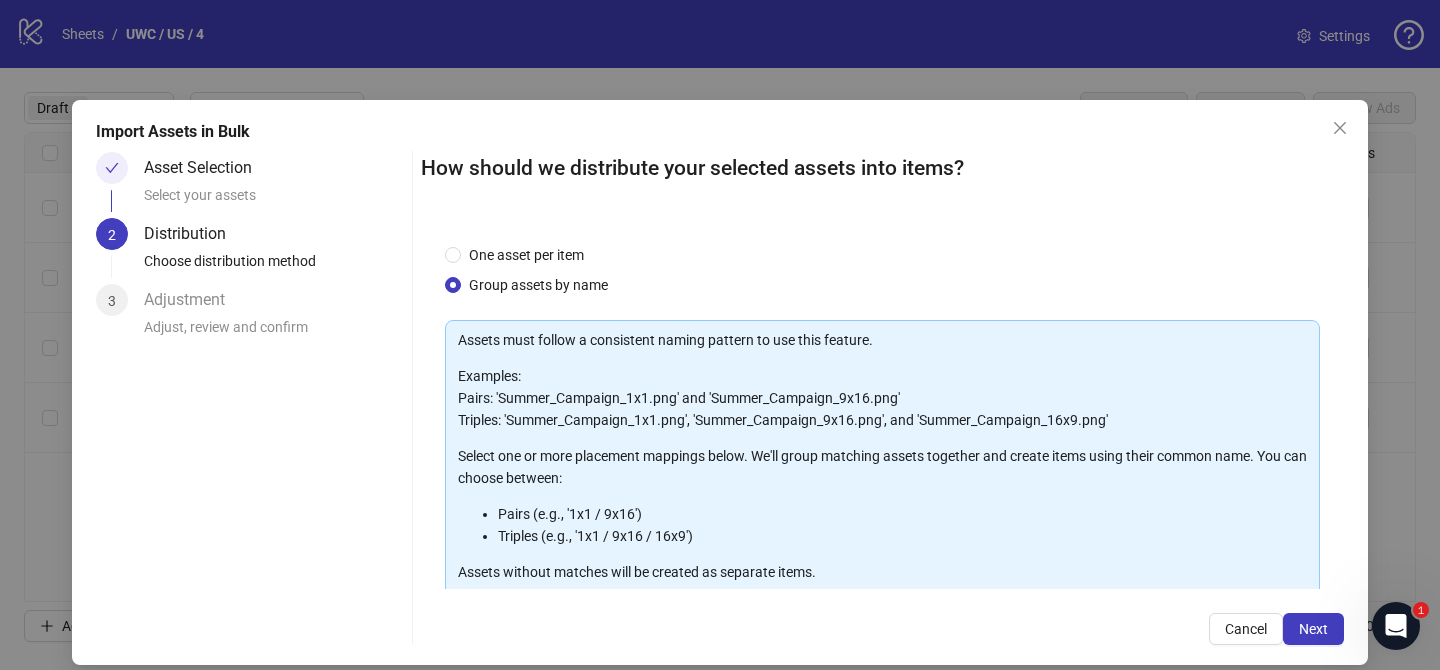 scroll, scrollTop: 216, scrollLeft: 0, axis: vertical 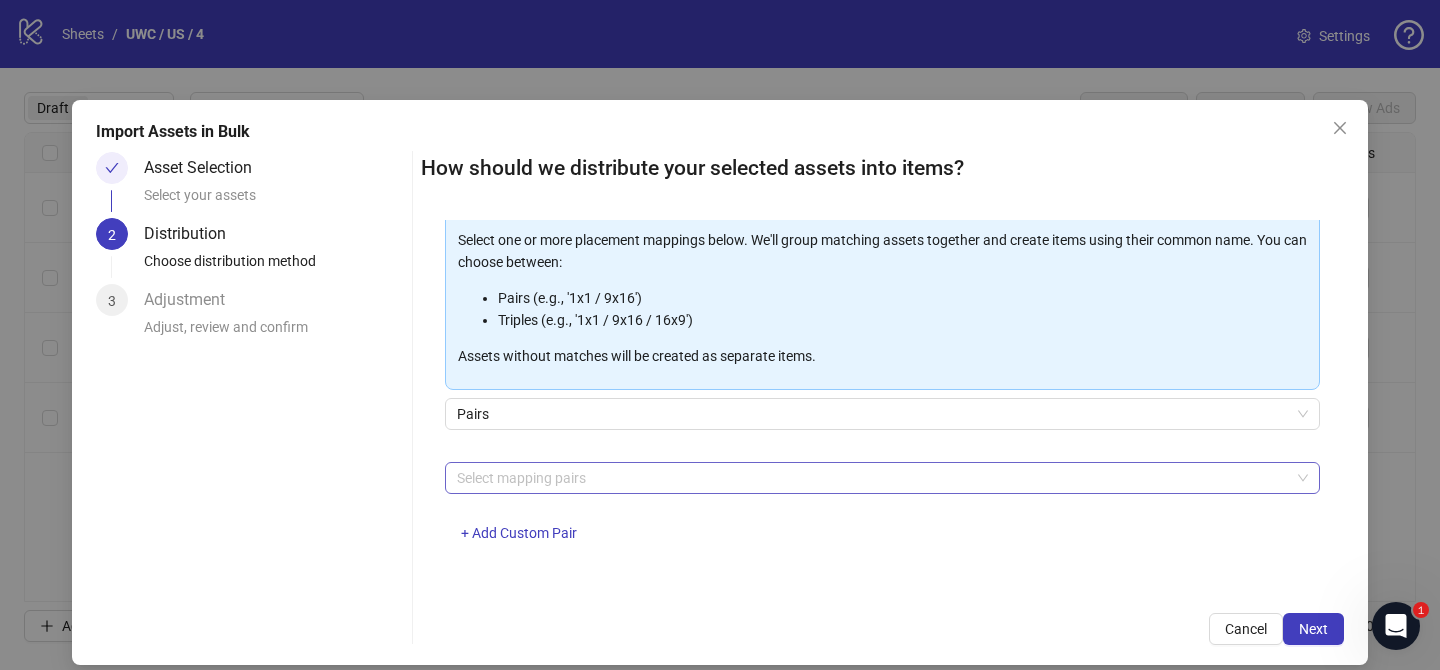click at bounding box center (872, 478) 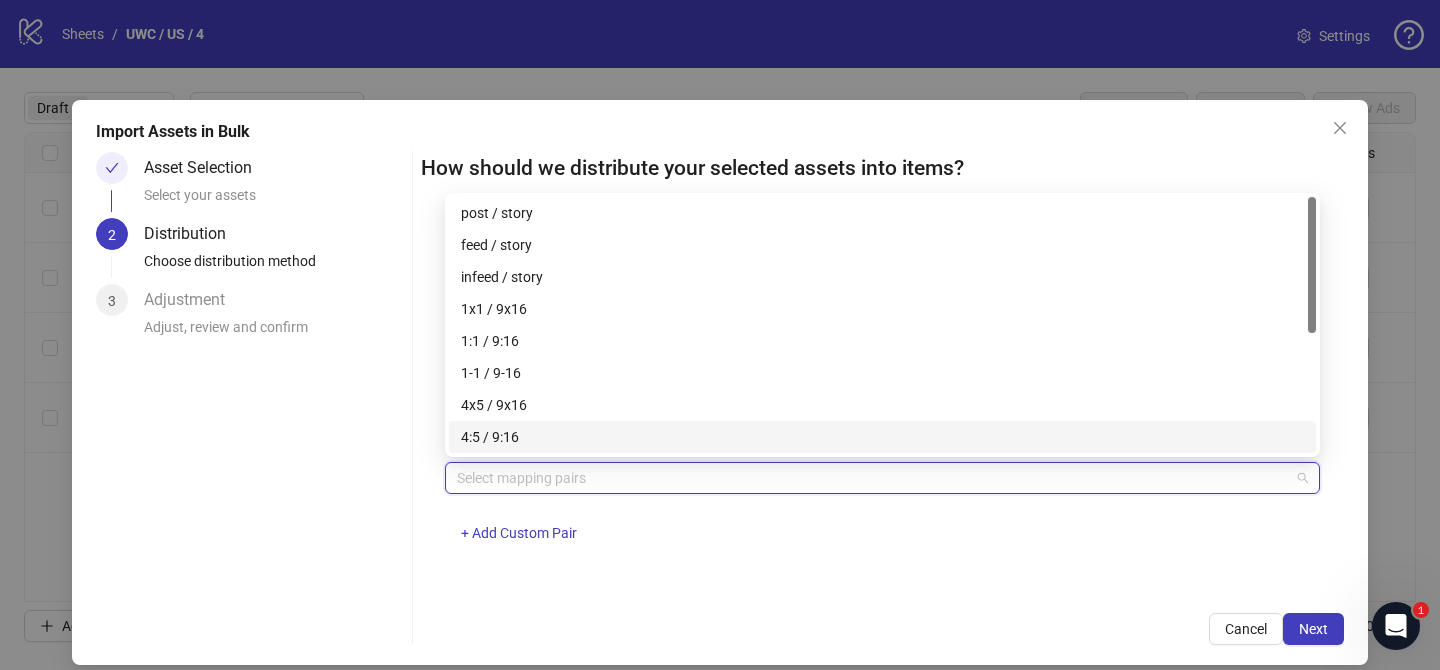 click on "4x5 / 9x16" at bounding box center [882, 405] 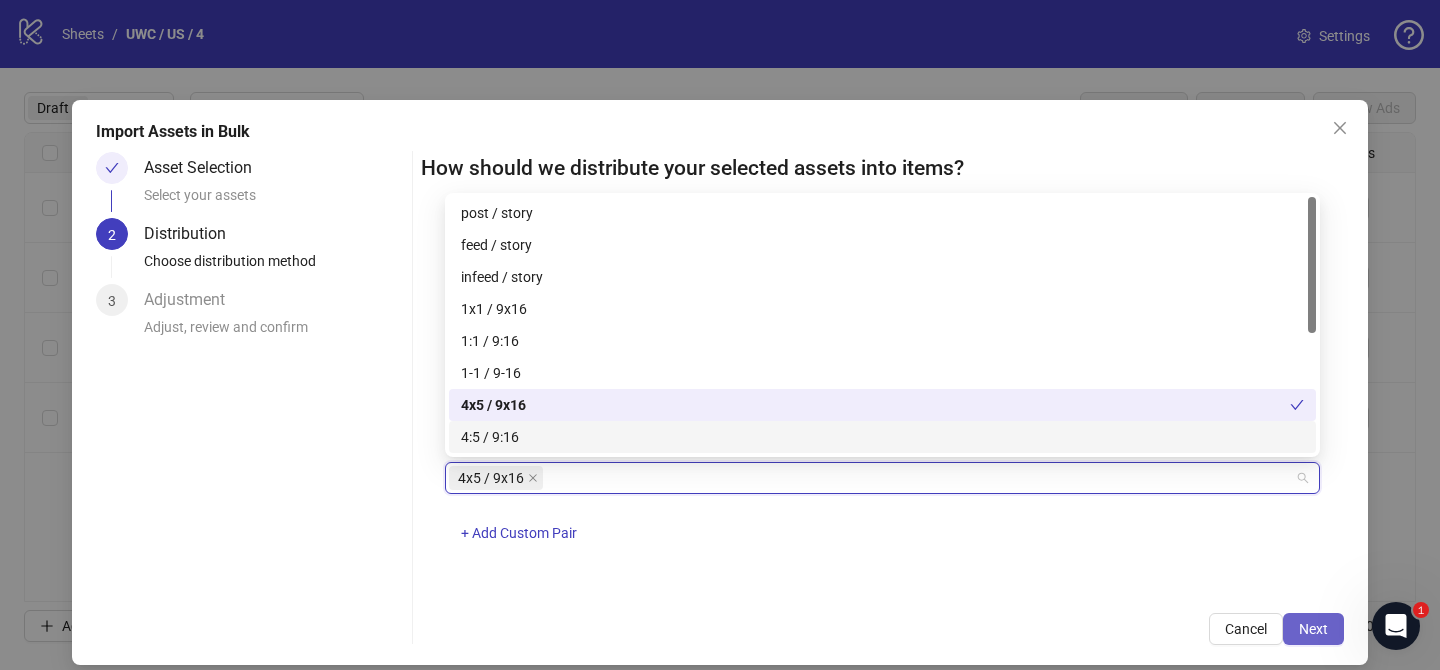 click on "Next" at bounding box center (1313, 629) 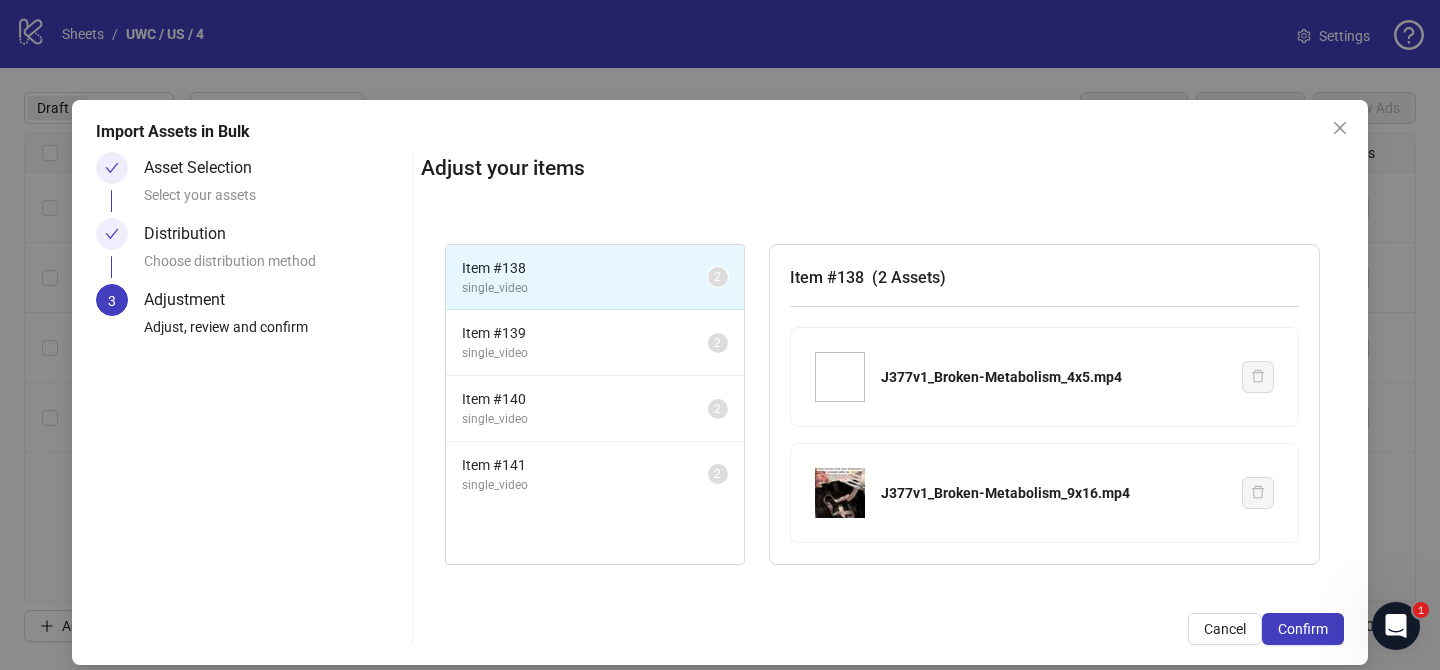 click on "Confirm" at bounding box center [1303, 629] 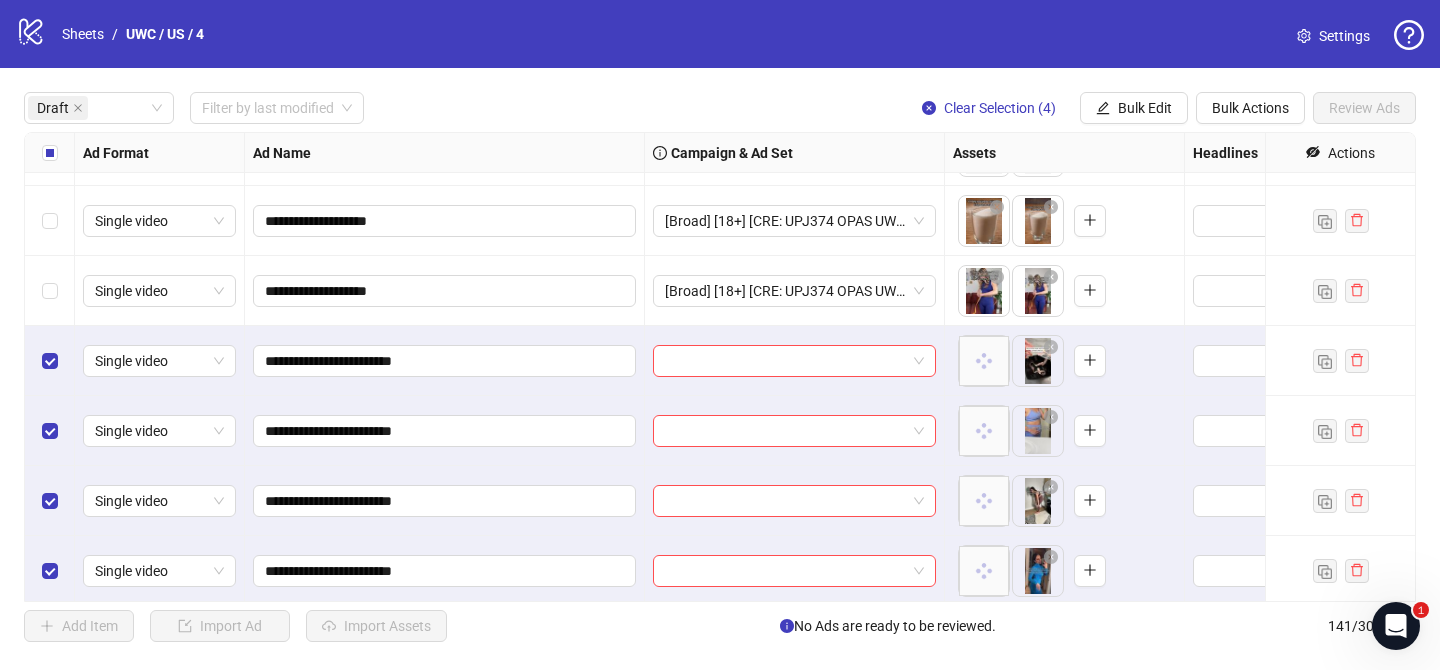 scroll, scrollTop: 132, scrollLeft: 0, axis: vertical 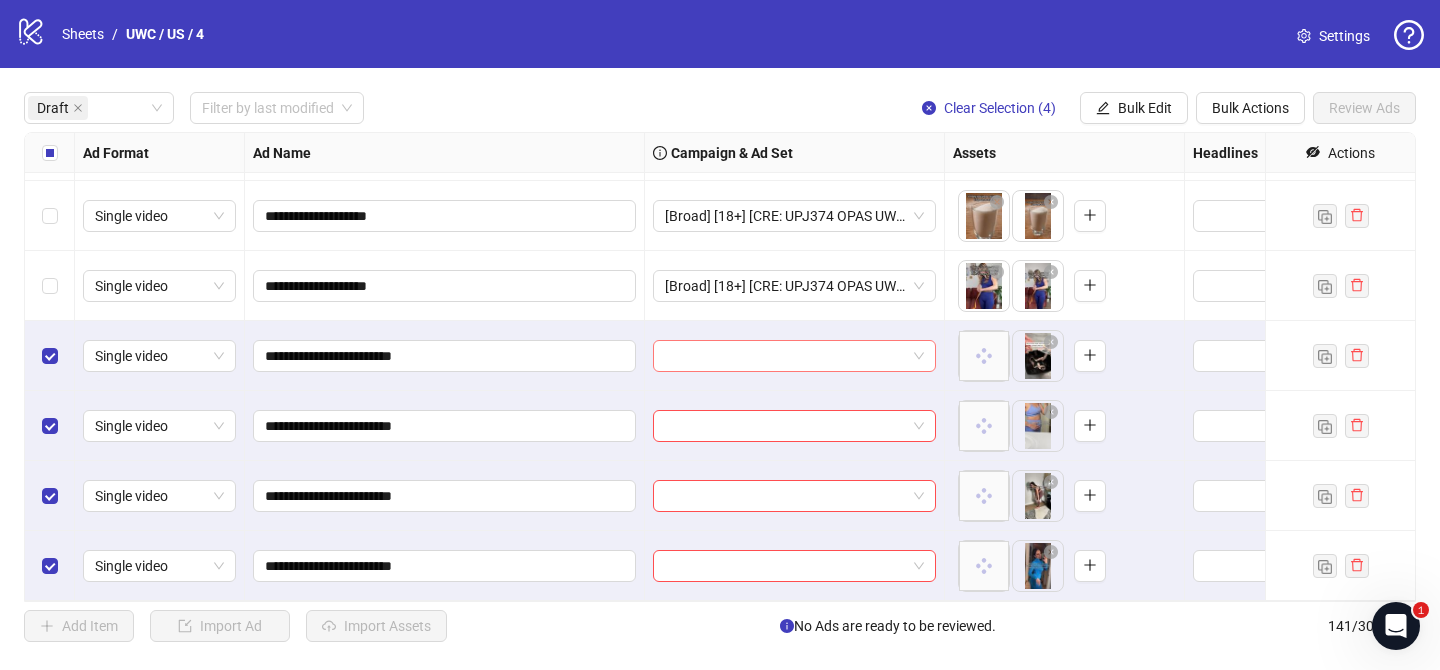 click at bounding box center [785, 356] 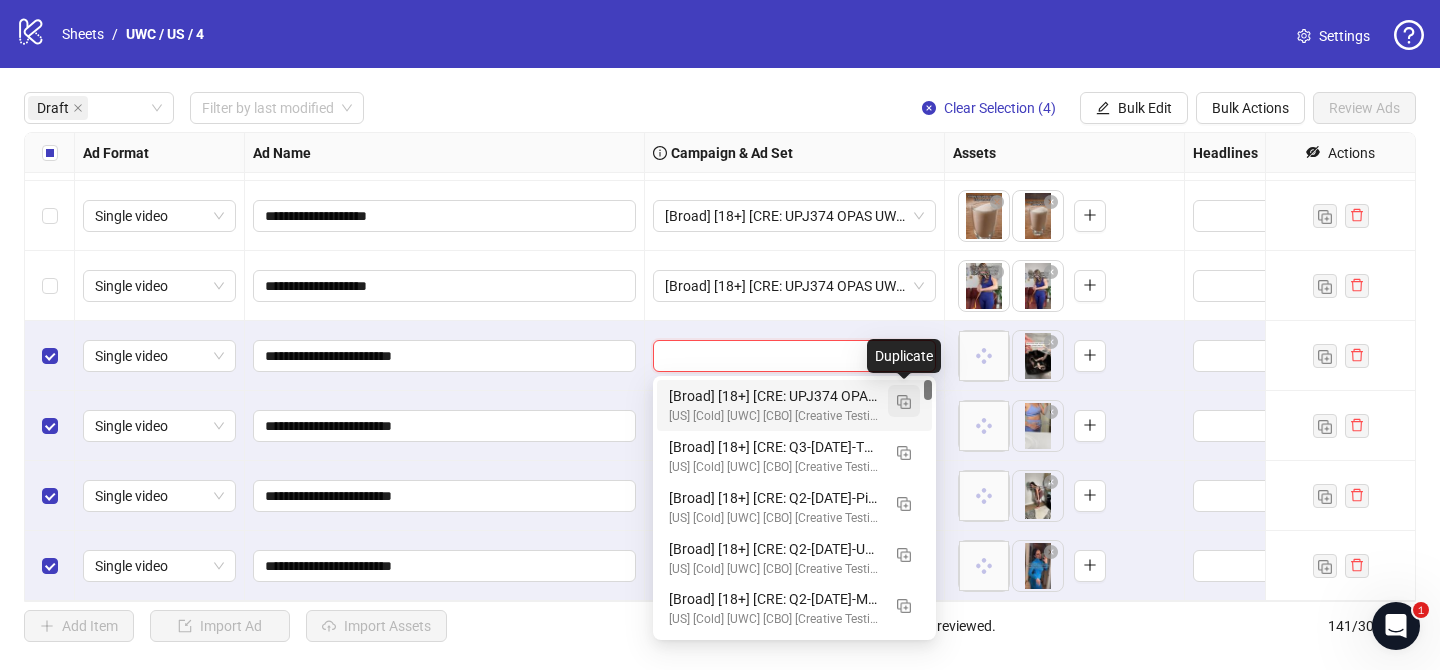 click at bounding box center (904, 402) 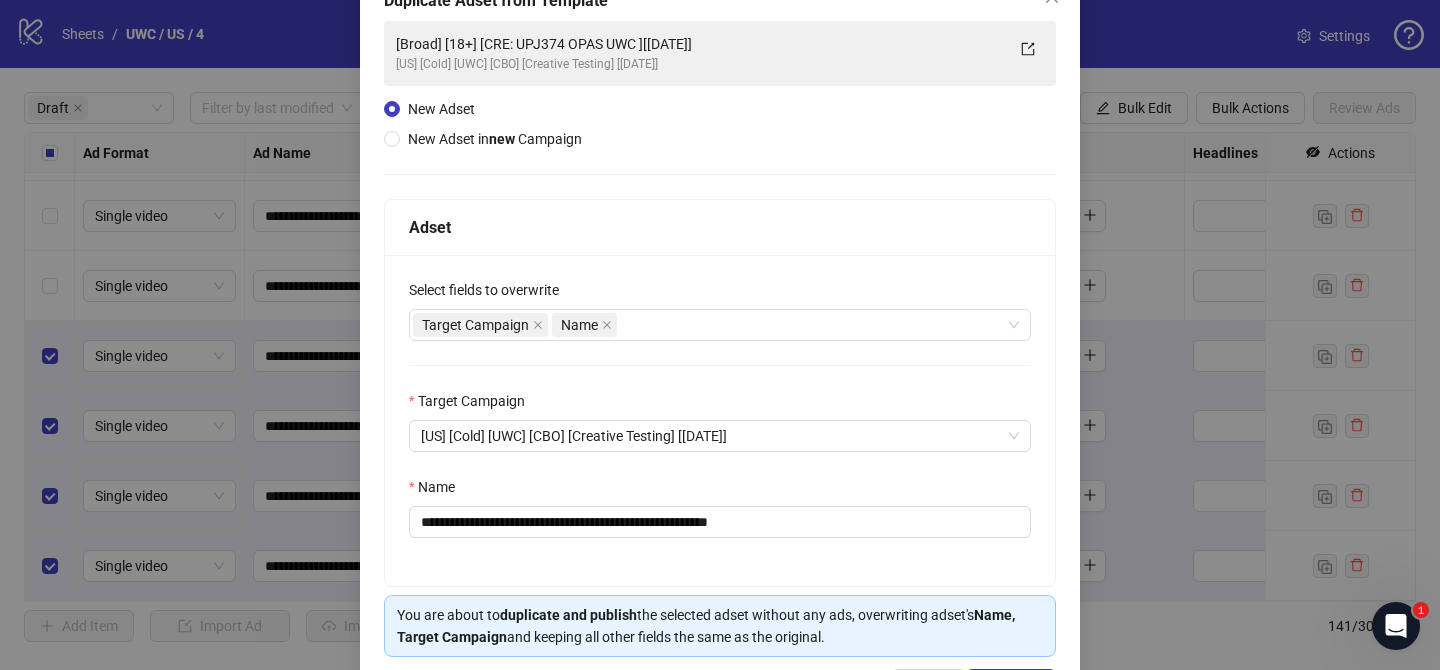 scroll, scrollTop: 147, scrollLeft: 0, axis: vertical 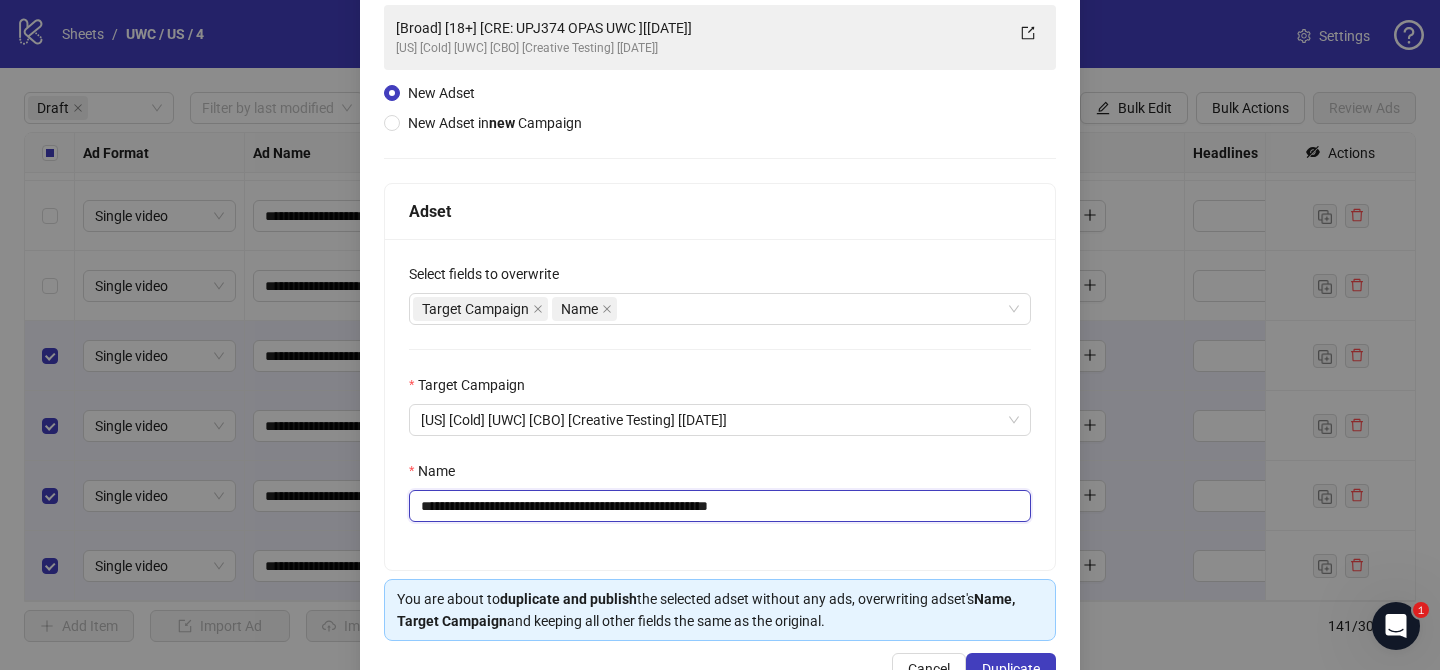 drag, startPoint x: 540, startPoint y: 512, endPoint x: 662, endPoint y: 515, distance: 122.03688 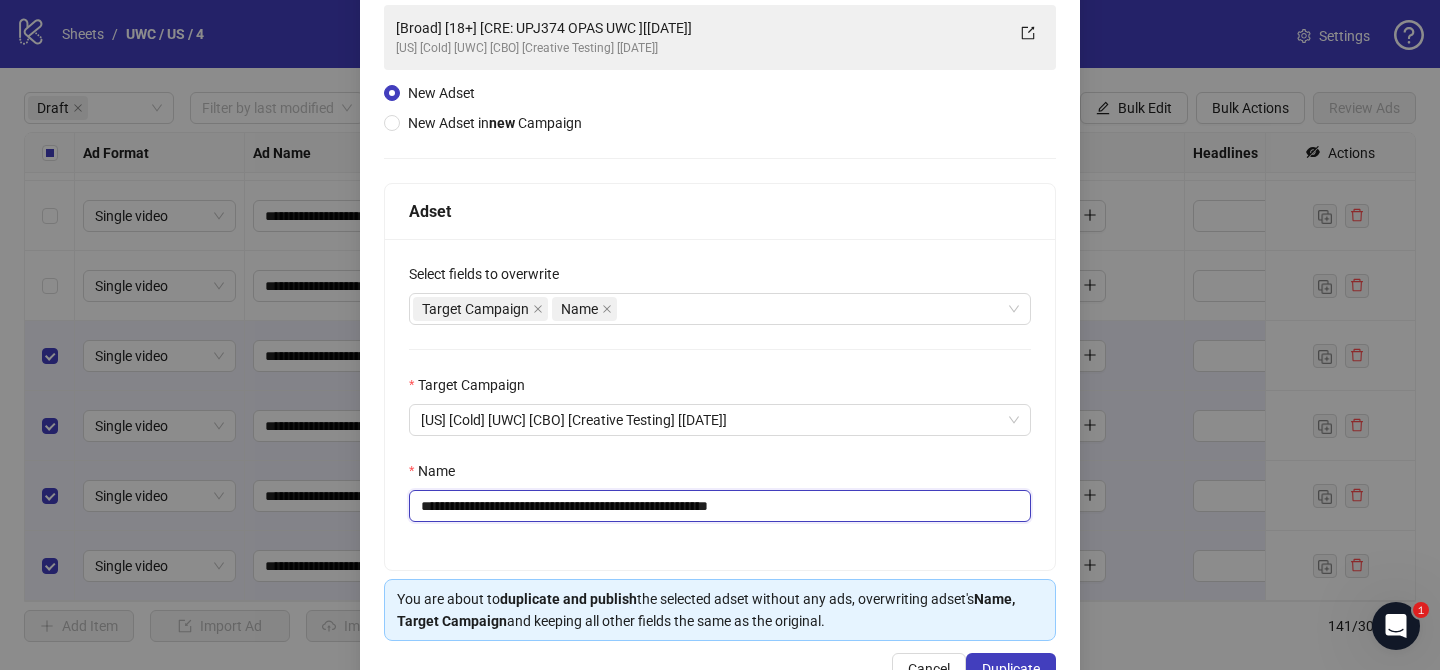 paste on "********" 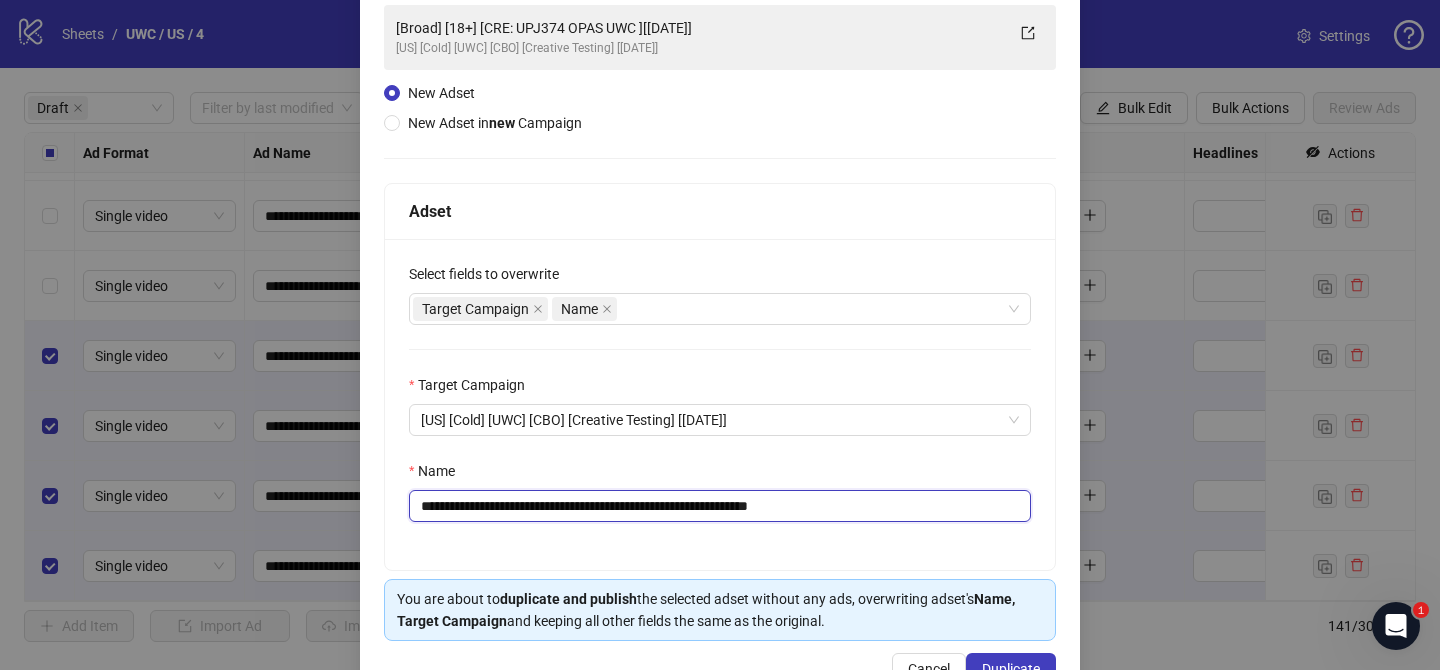 drag, startPoint x: 799, startPoint y: 509, endPoint x: 894, endPoint y: 500, distance: 95.42536 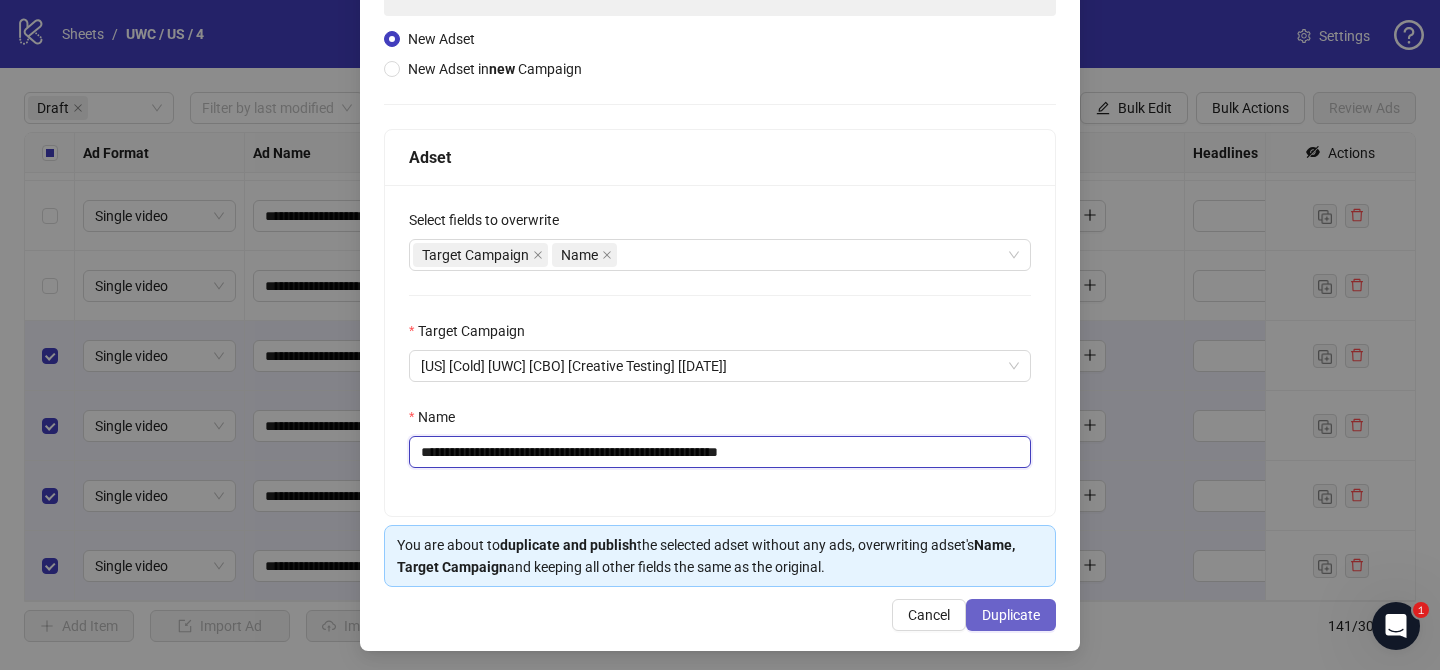 scroll, scrollTop: 207, scrollLeft: 0, axis: vertical 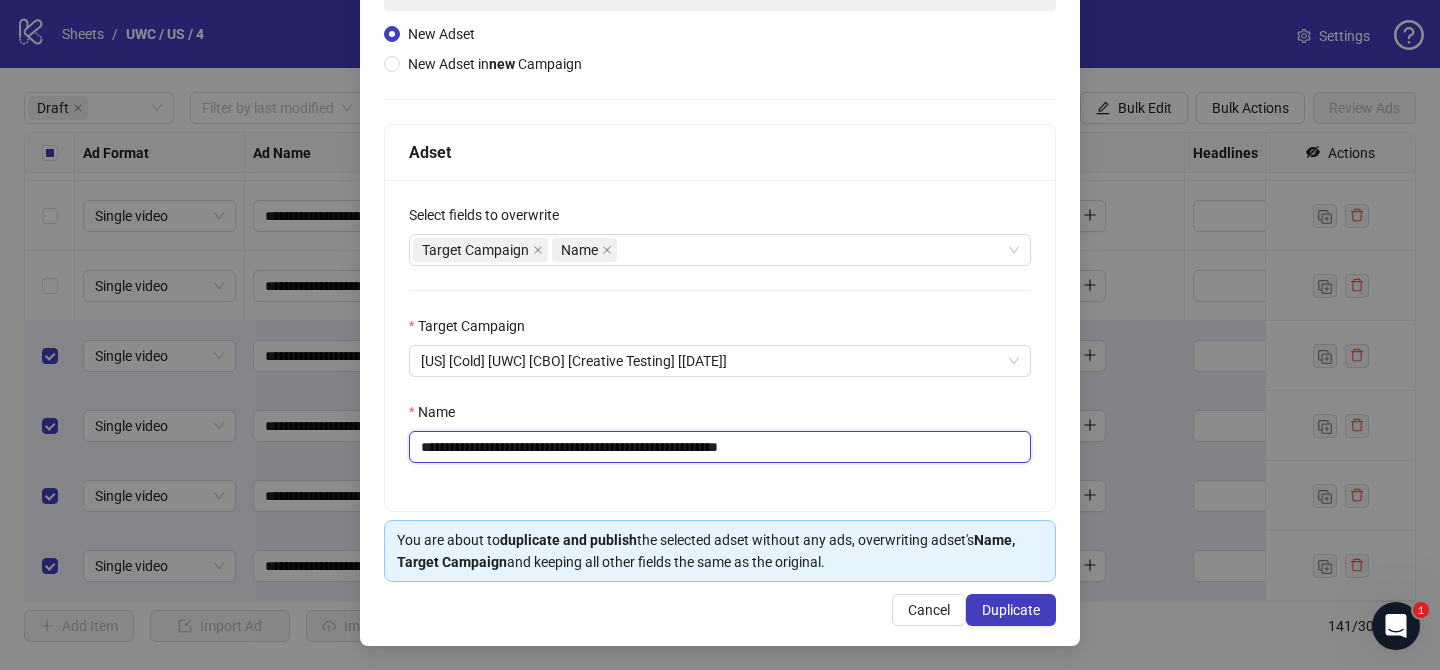 type on "**********" 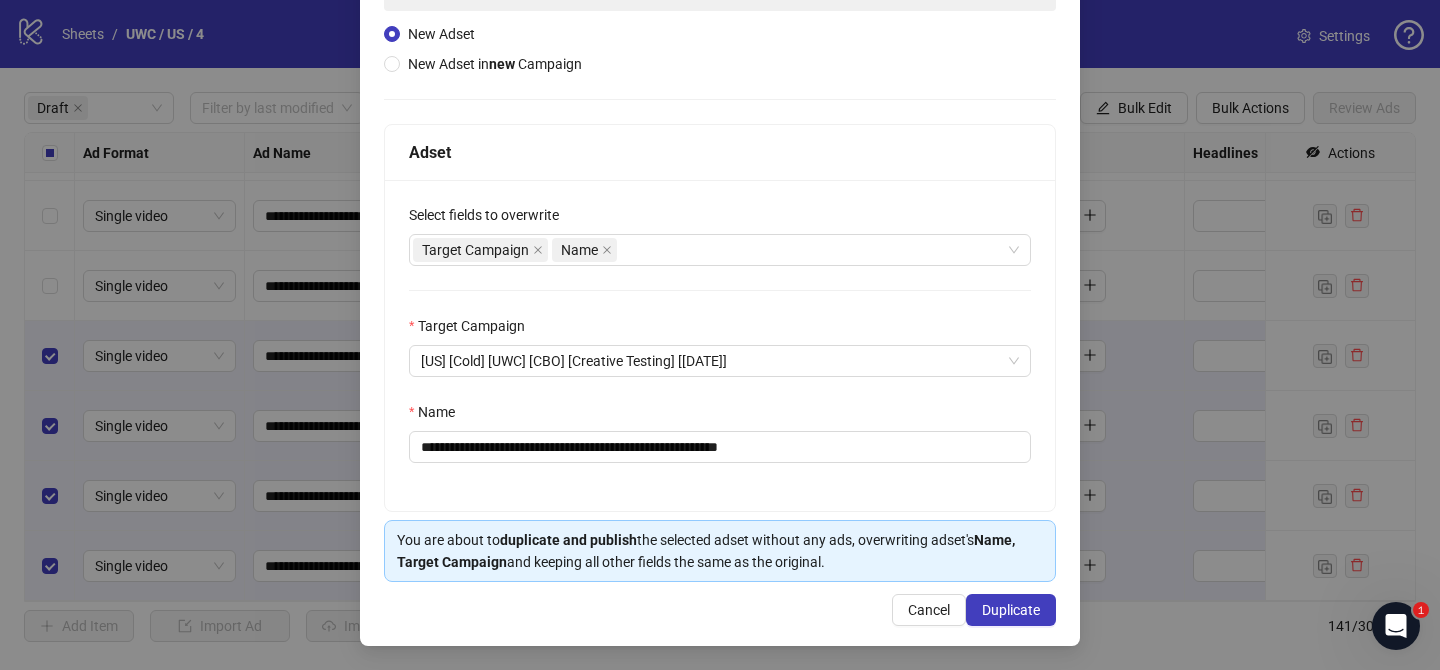 click on "**********" at bounding box center (720, 270) 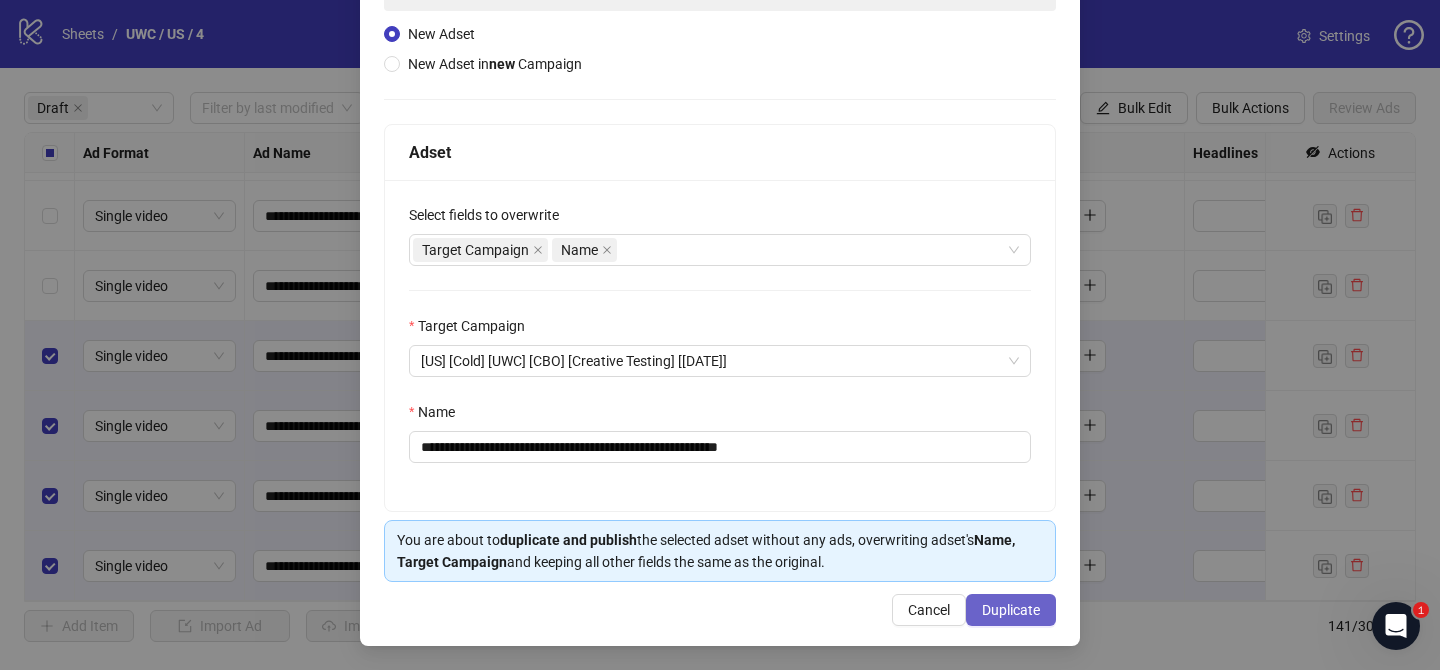 click on "Duplicate" at bounding box center [1011, 610] 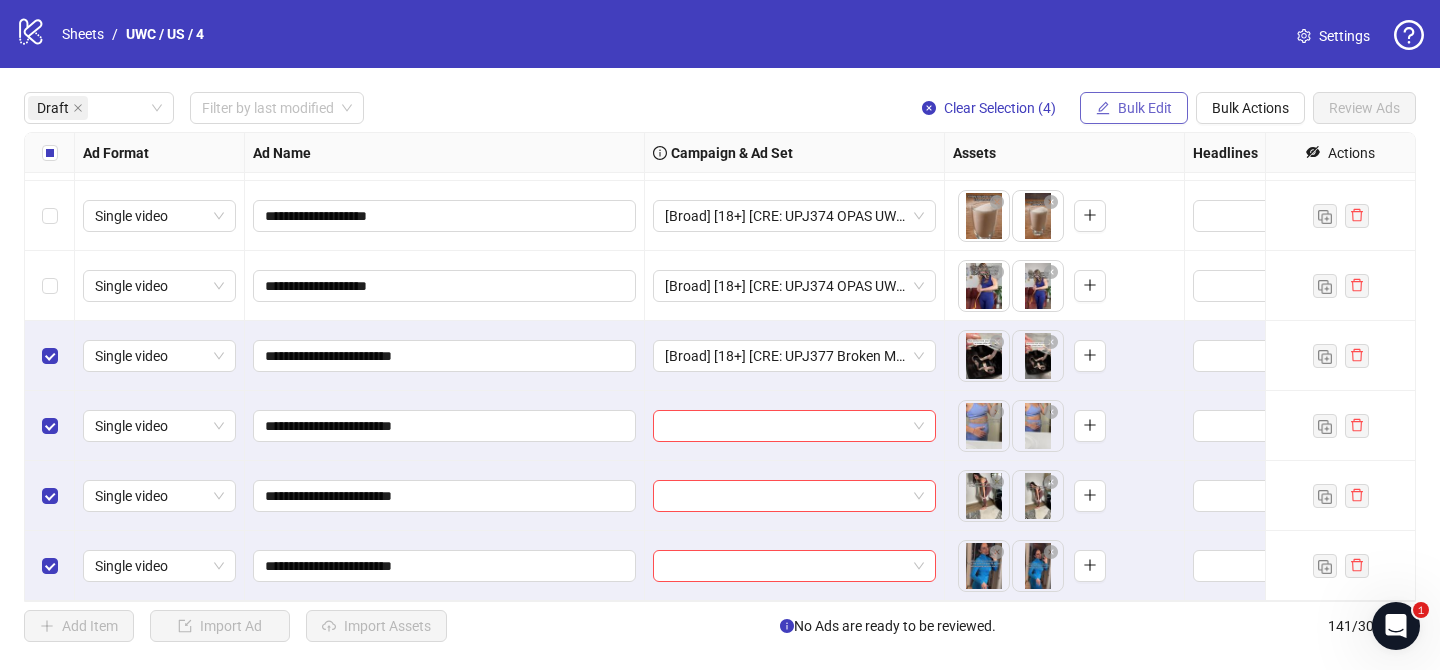 click on "Bulk Edit" at bounding box center [1145, 108] 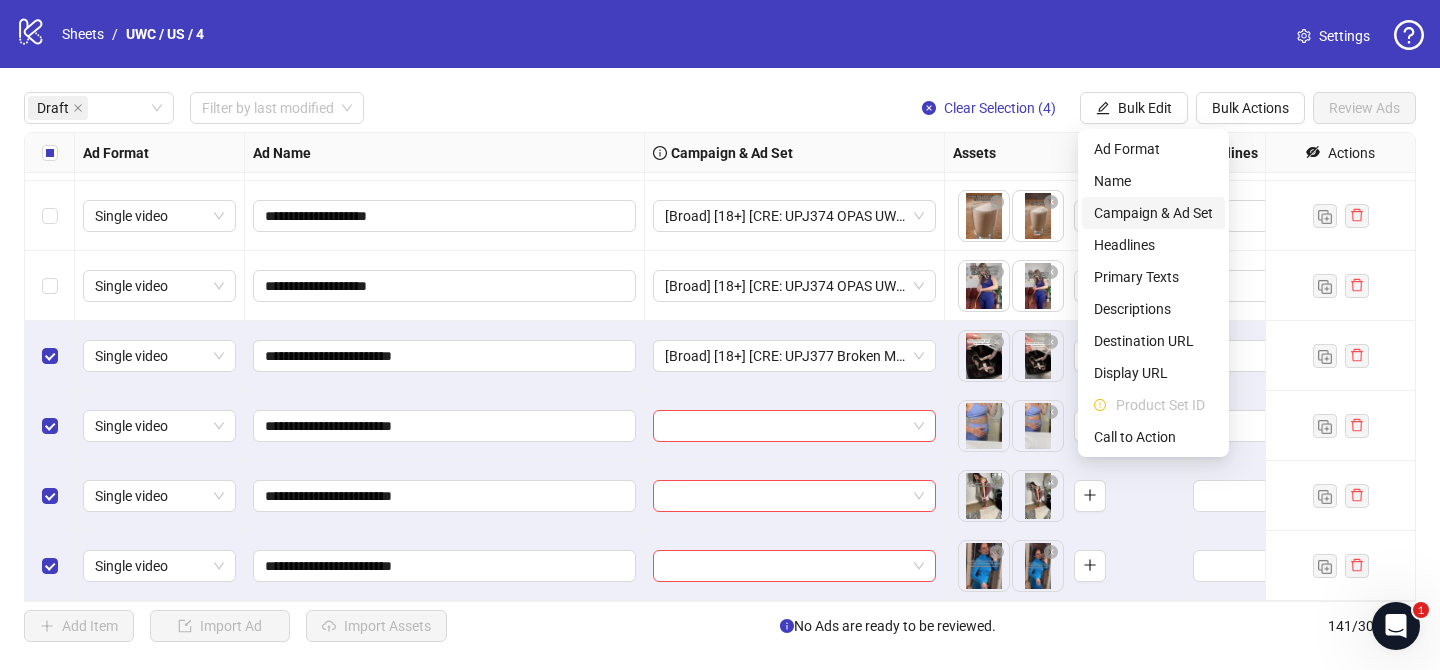 click on "Campaign & Ad Set" at bounding box center (1153, 213) 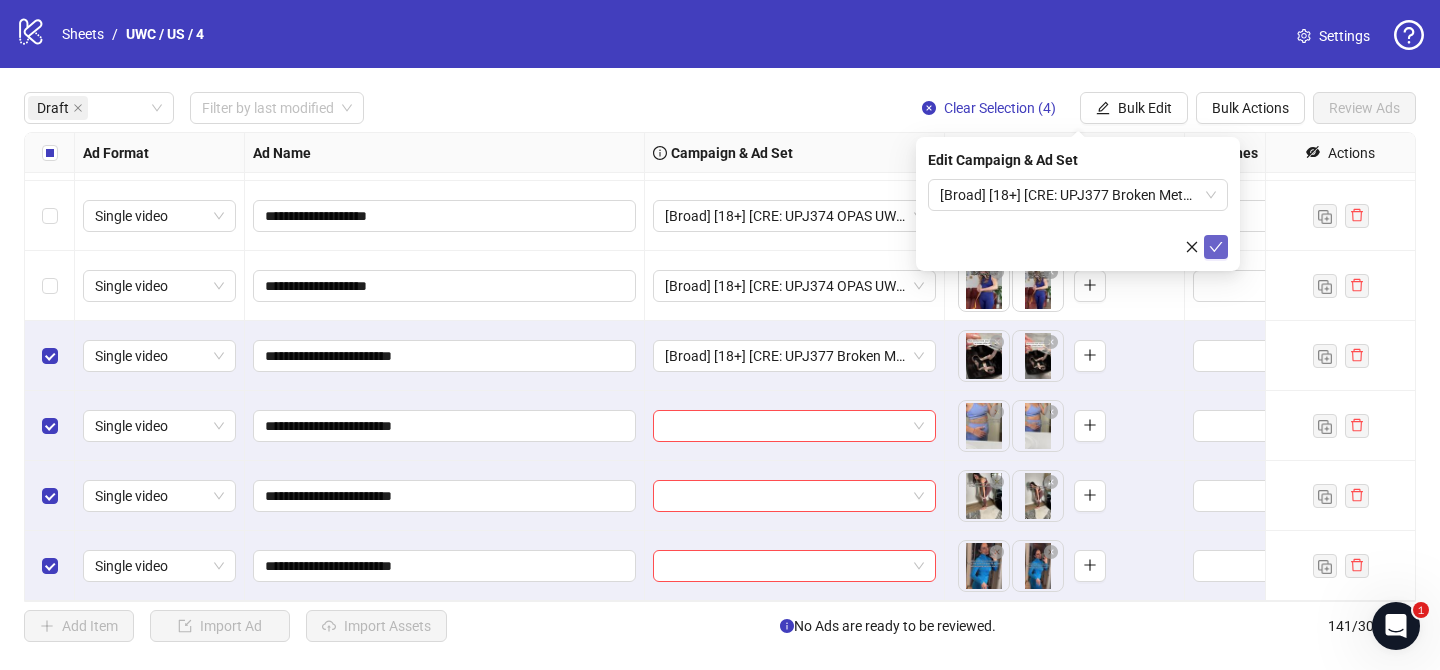 click 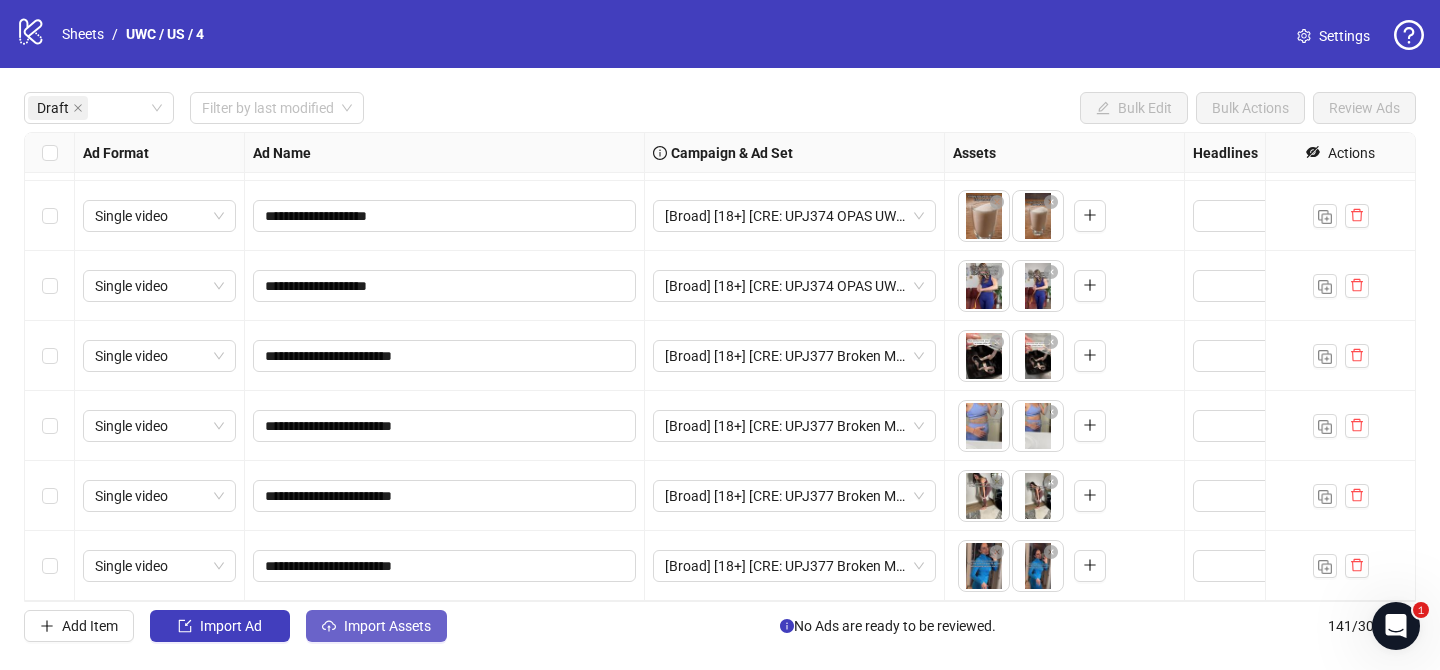 click on "Import Assets" at bounding box center [387, 626] 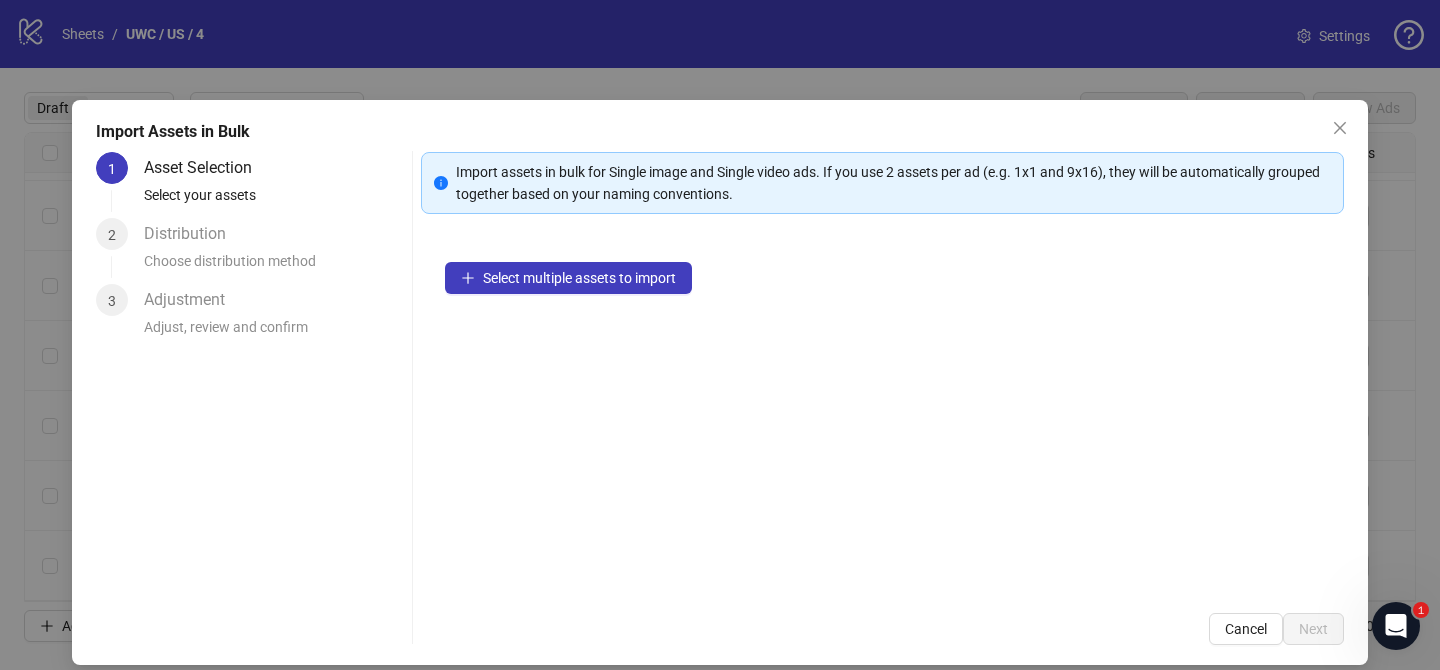 click on "Select multiple assets to import" at bounding box center (882, 413) 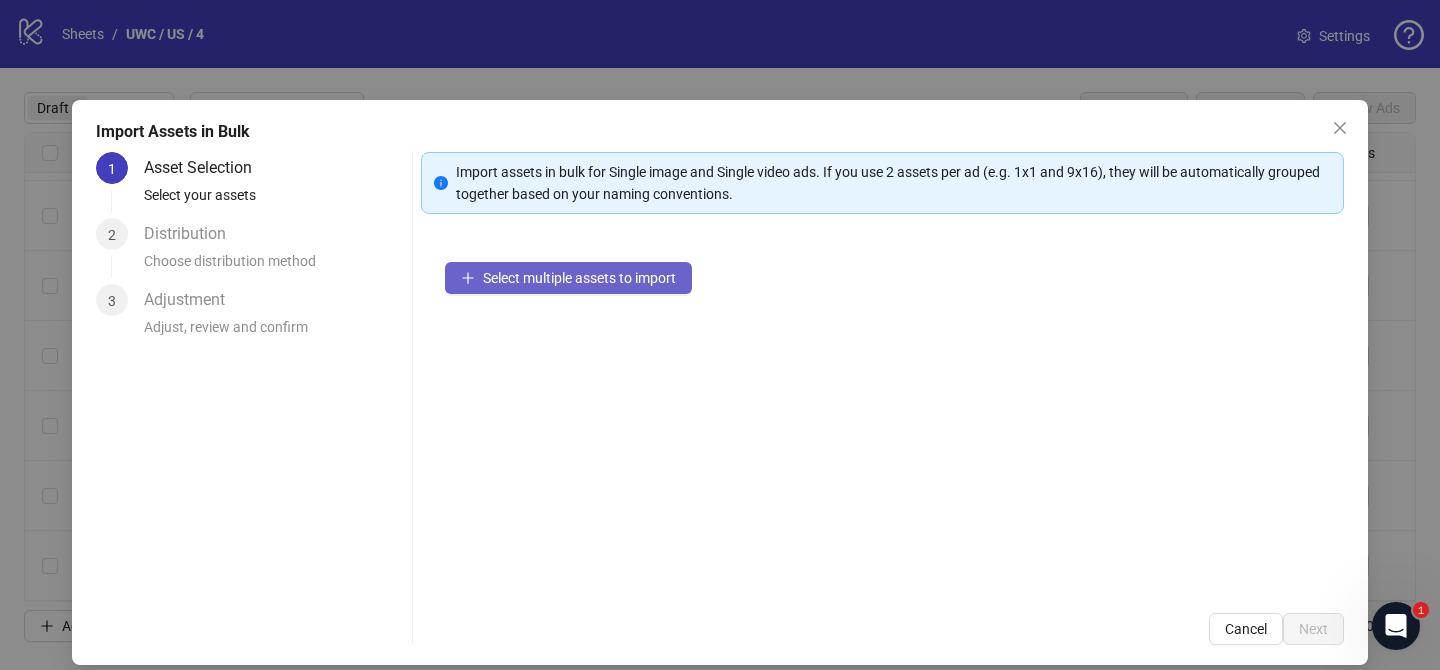 click on "Select multiple assets to import" at bounding box center [568, 278] 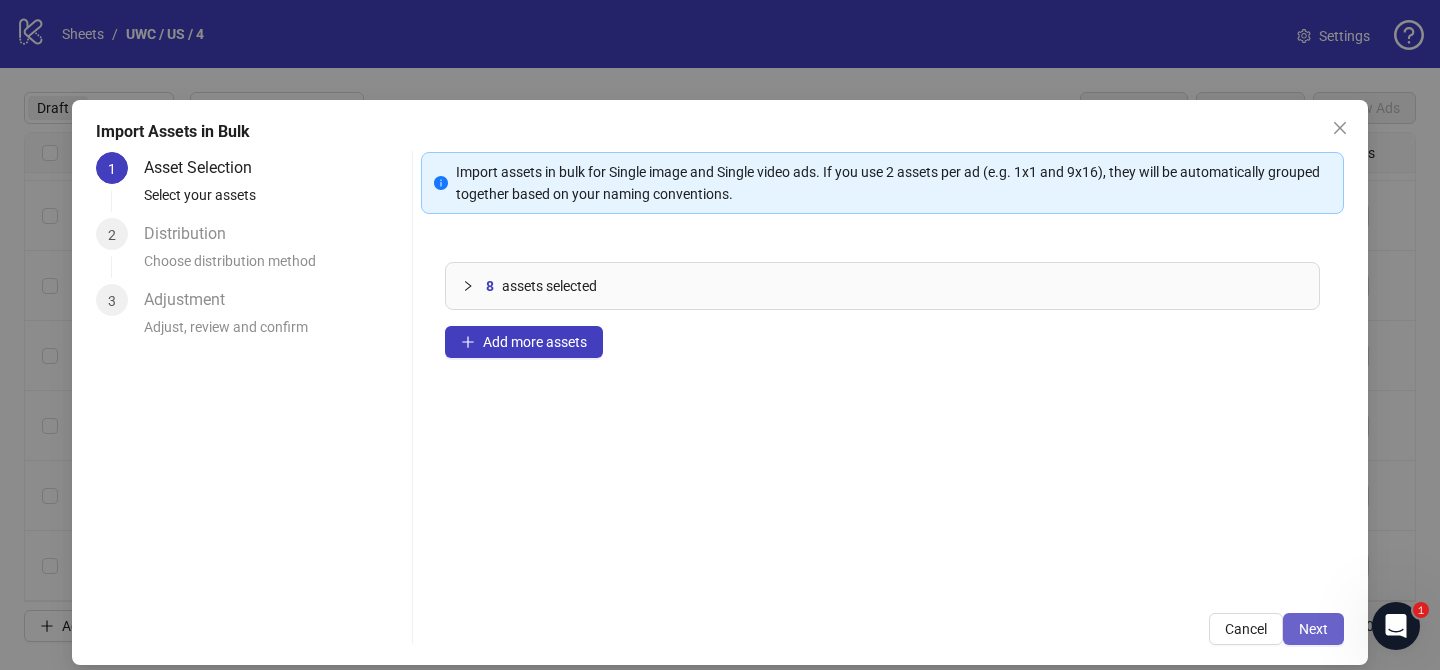 click on "Next" at bounding box center (1313, 629) 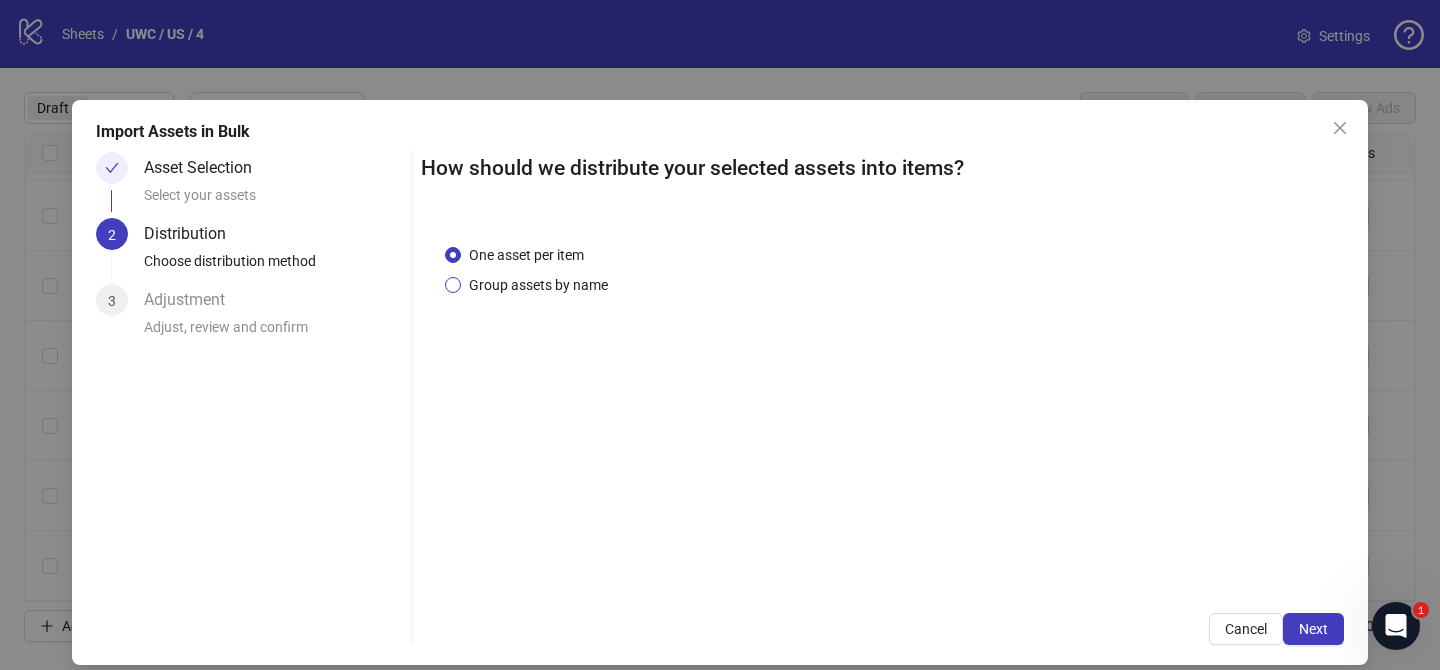 click on "Group assets by name" at bounding box center [538, 285] 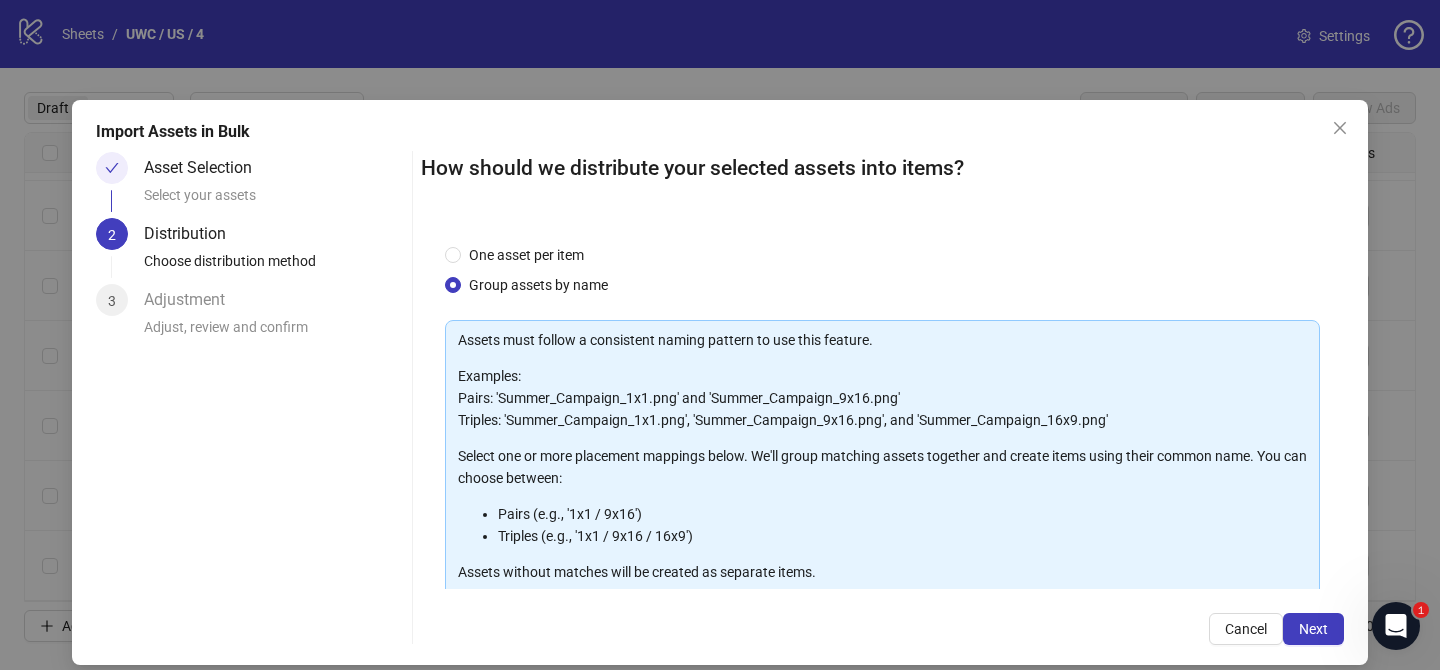 scroll, scrollTop: 216, scrollLeft: 0, axis: vertical 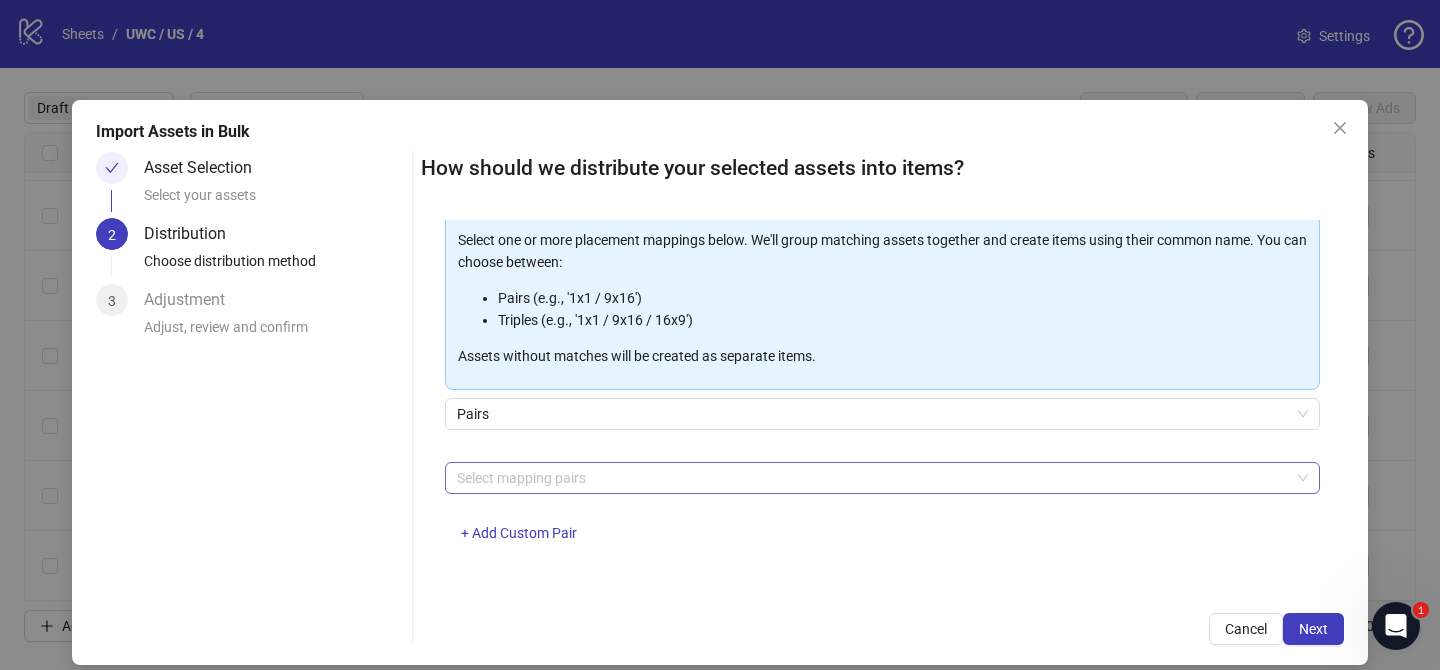 click at bounding box center (872, 478) 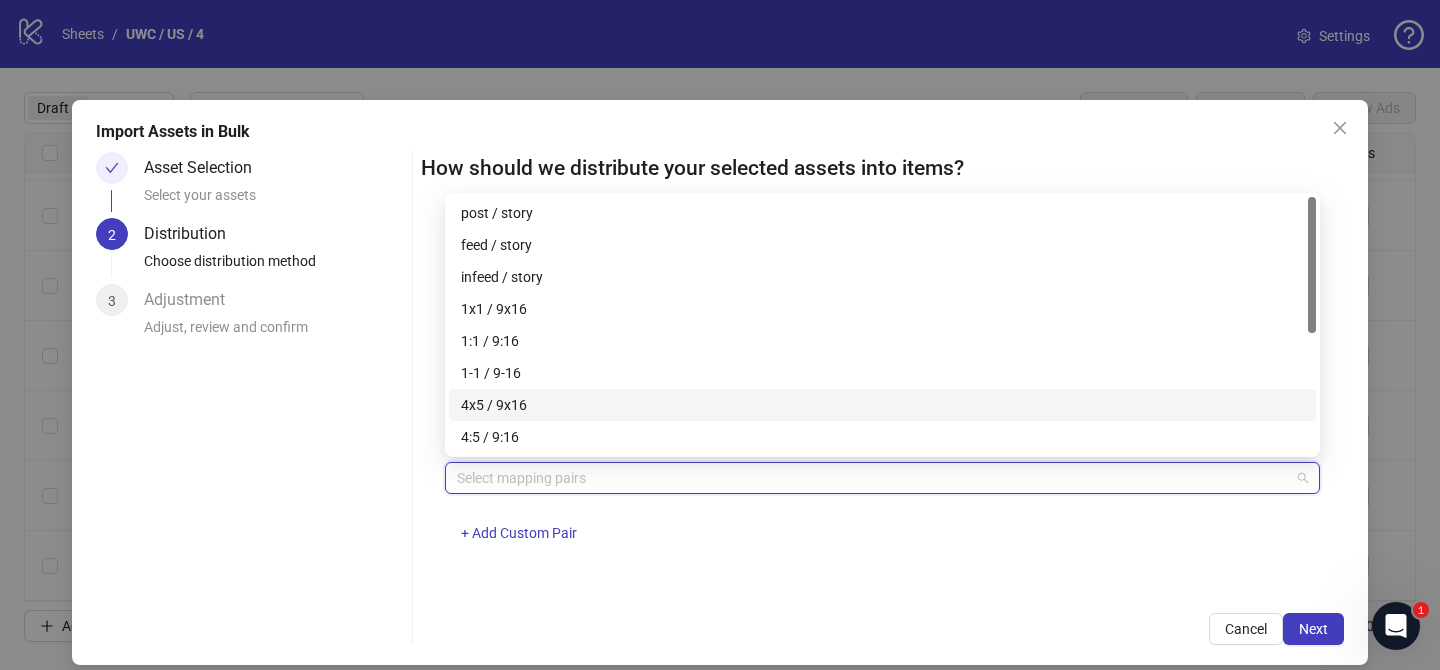 click on "4x5 / 9x16" at bounding box center (882, 405) 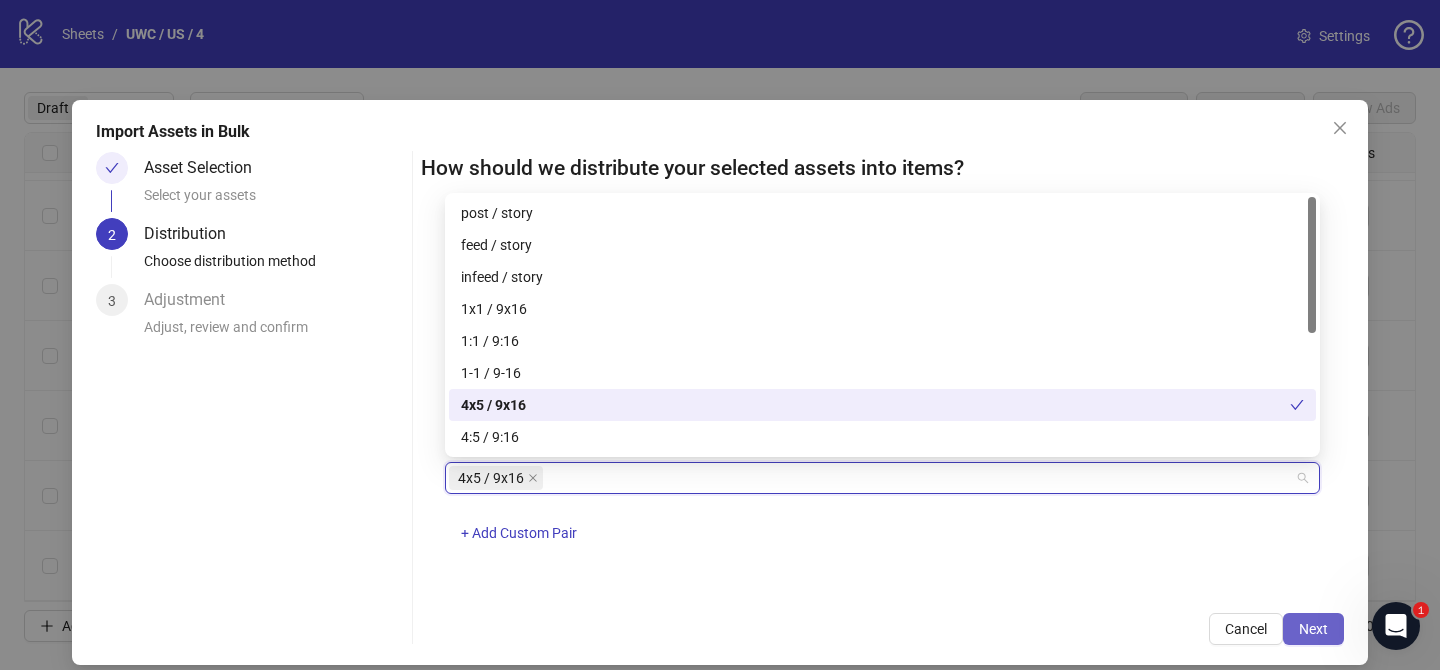 click on "Next" at bounding box center [1313, 629] 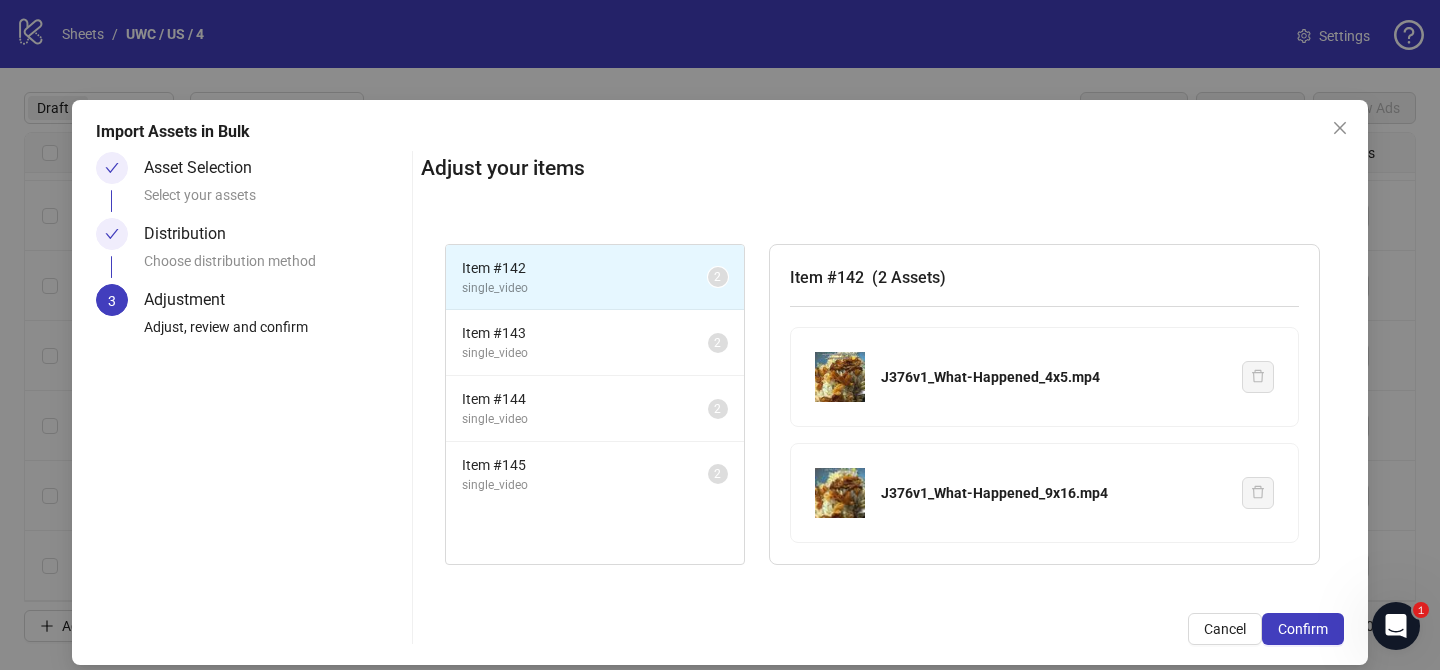 click on "Confirm" at bounding box center [1303, 629] 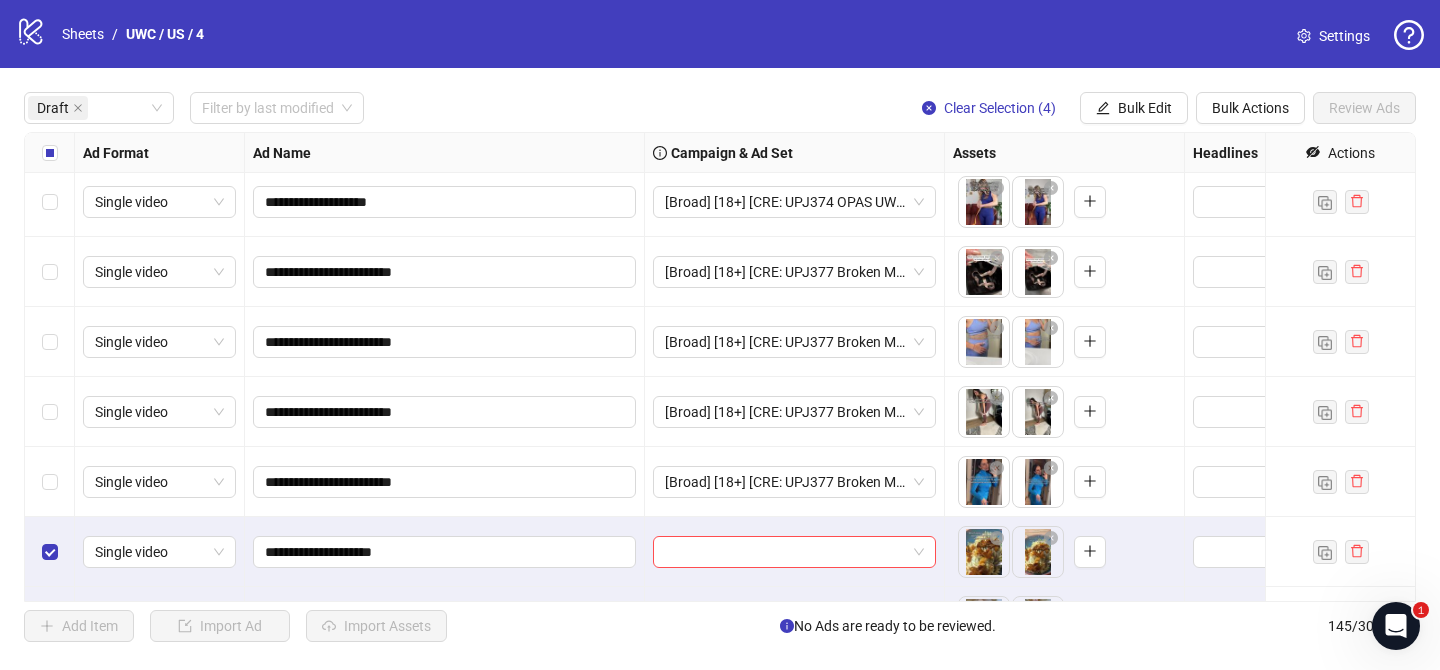 scroll, scrollTop: 412, scrollLeft: 0, axis: vertical 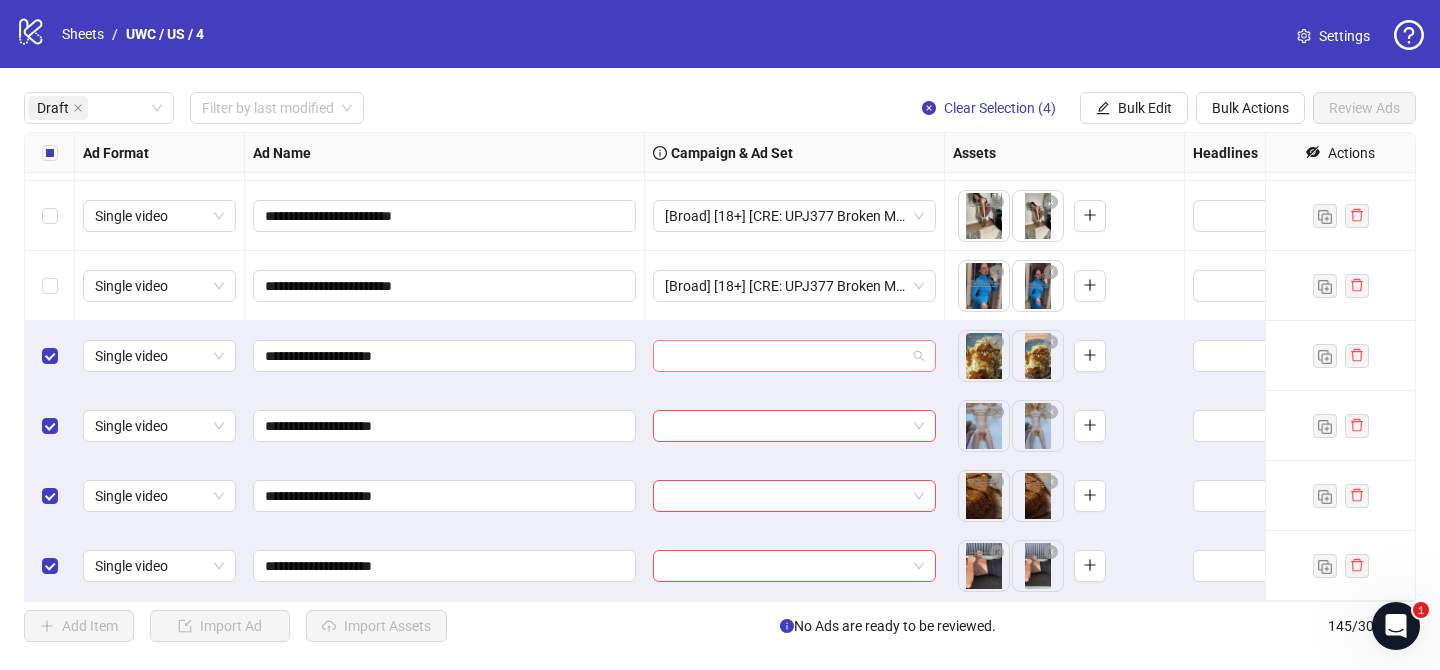 click at bounding box center [785, 356] 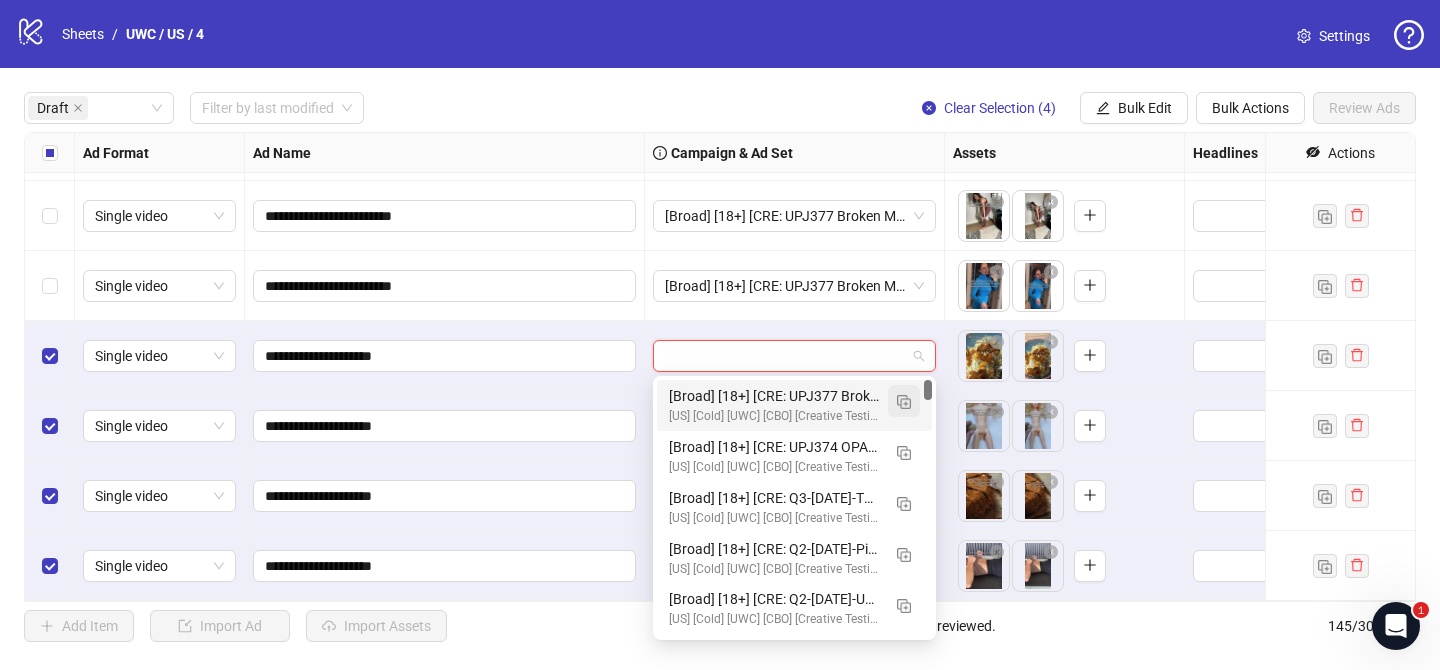 click at bounding box center (904, 401) 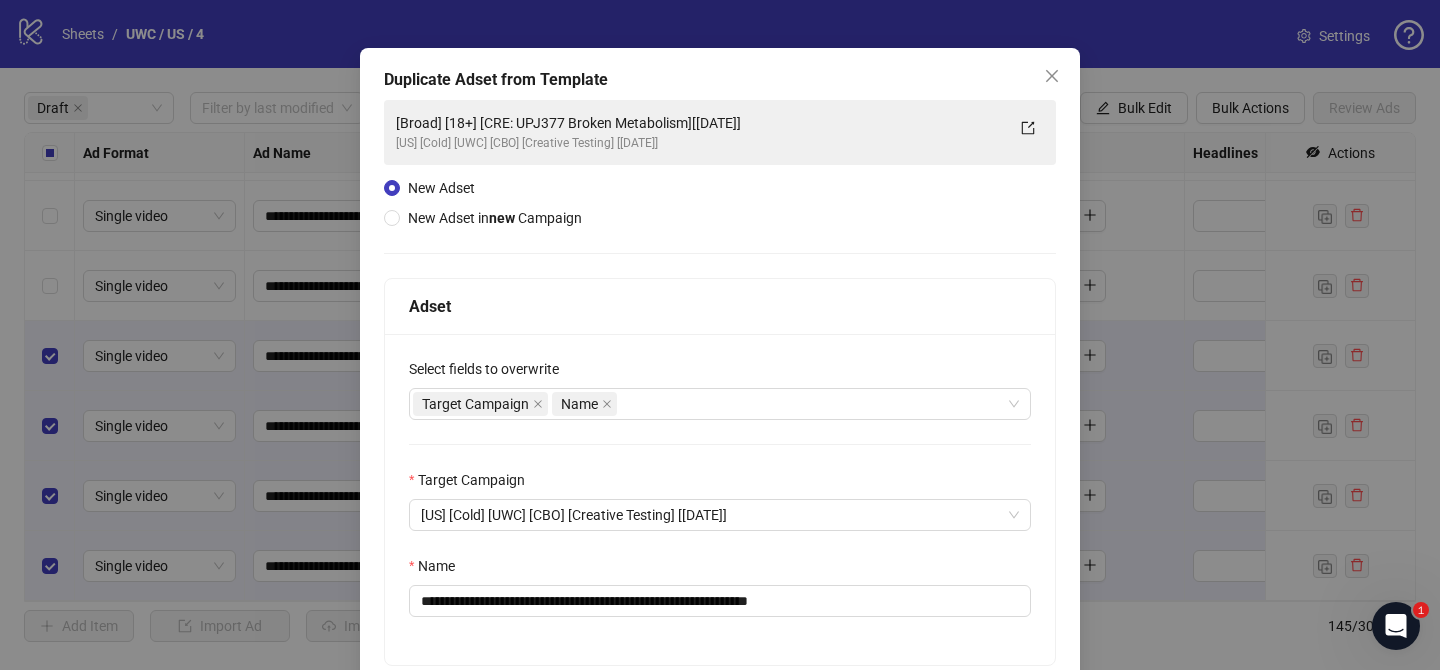 scroll, scrollTop: 75, scrollLeft: 0, axis: vertical 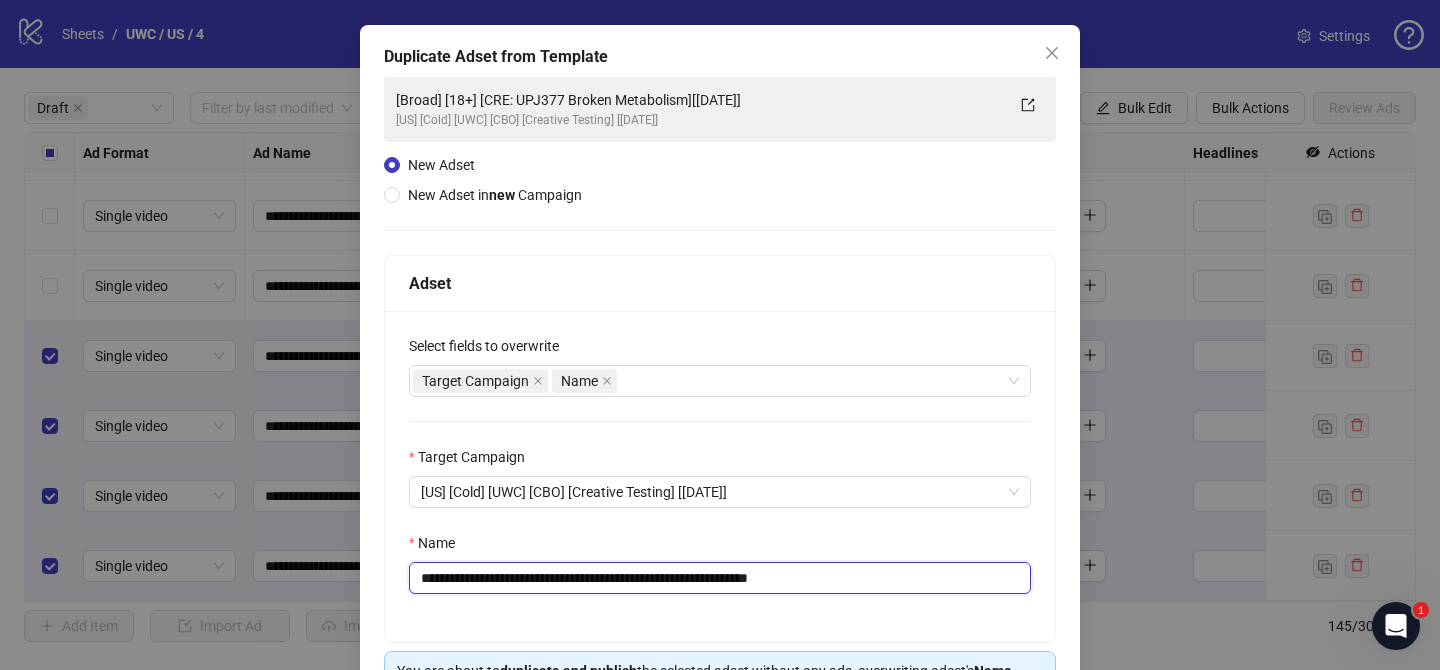 drag, startPoint x: 541, startPoint y: 574, endPoint x: 710, endPoint y: 575, distance: 169.00296 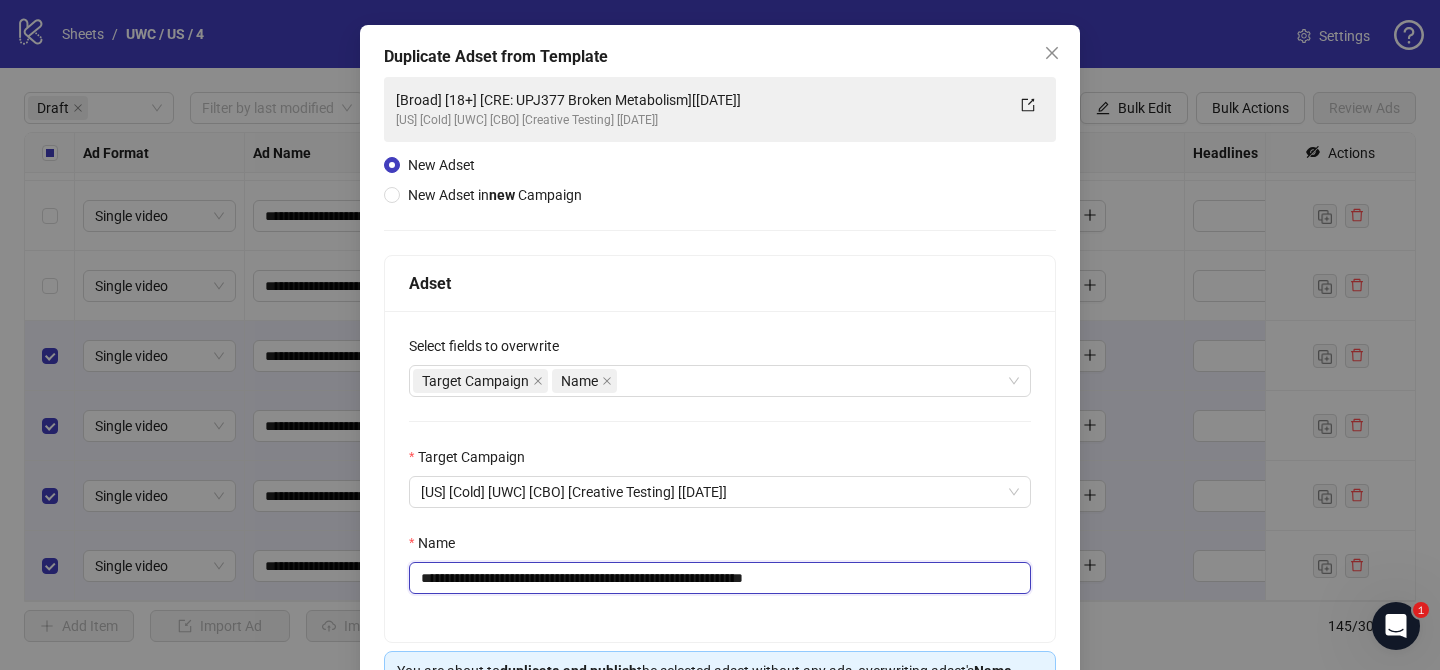 drag, startPoint x: 805, startPoint y: 584, endPoint x: 915, endPoint y: 583, distance: 110.00455 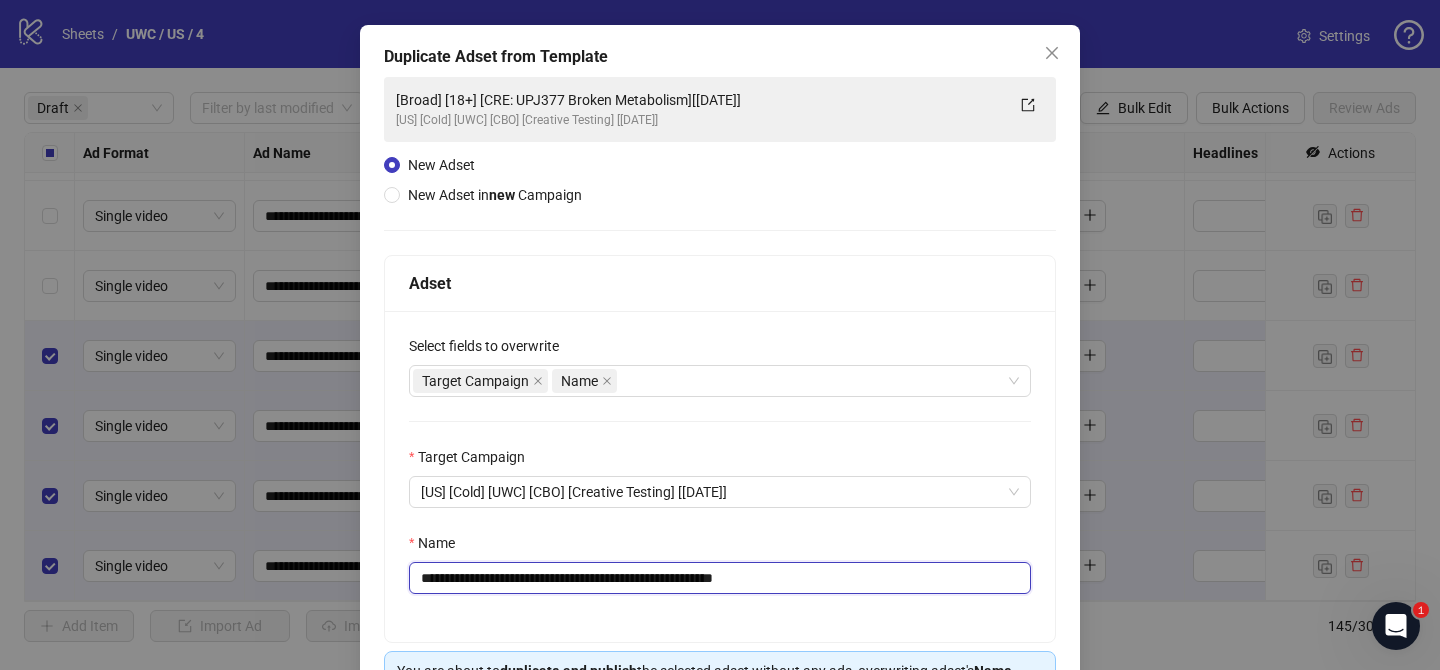 scroll, scrollTop: 207, scrollLeft: 0, axis: vertical 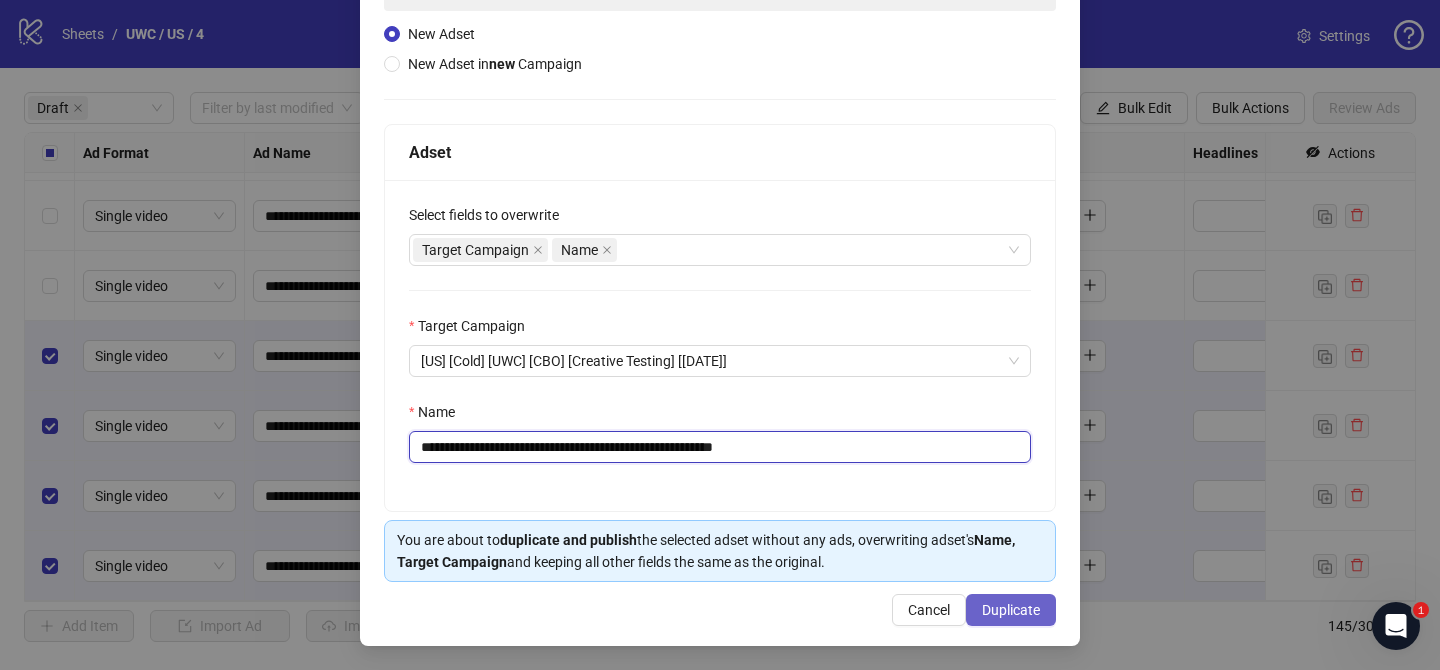 type on "**********" 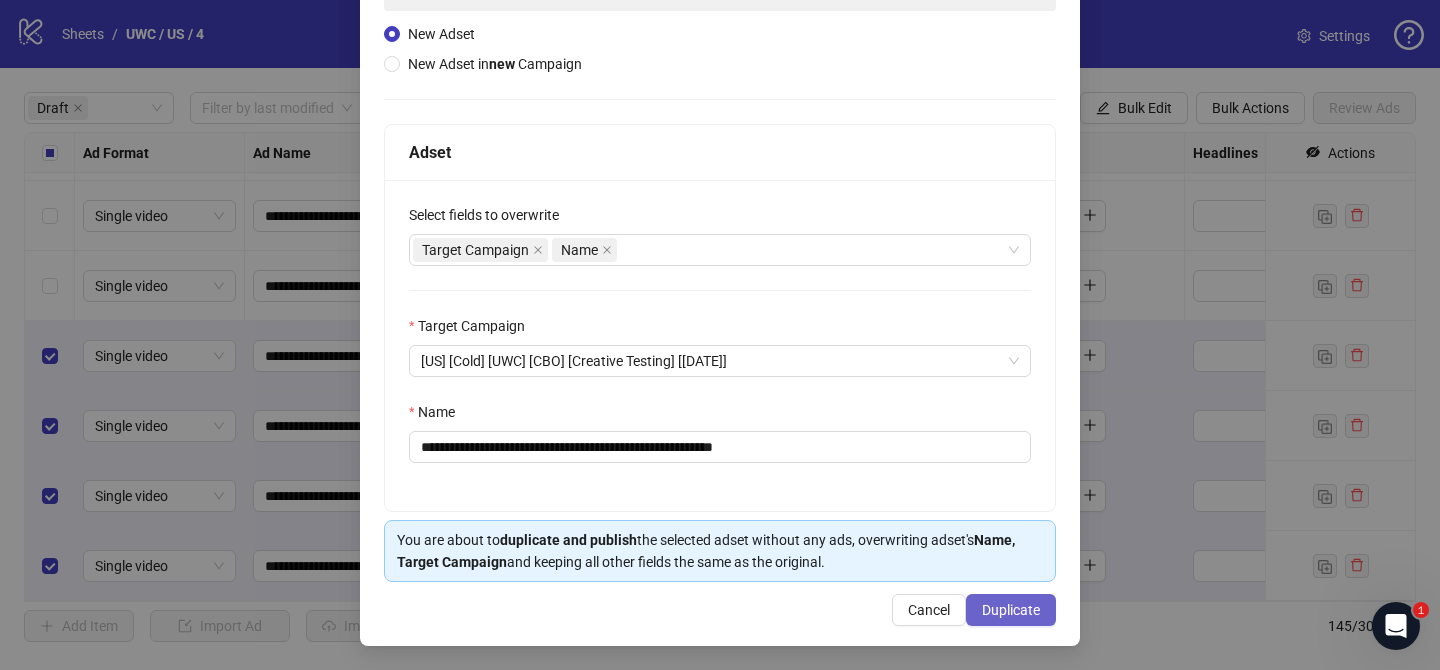 click on "Duplicate" at bounding box center [1011, 610] 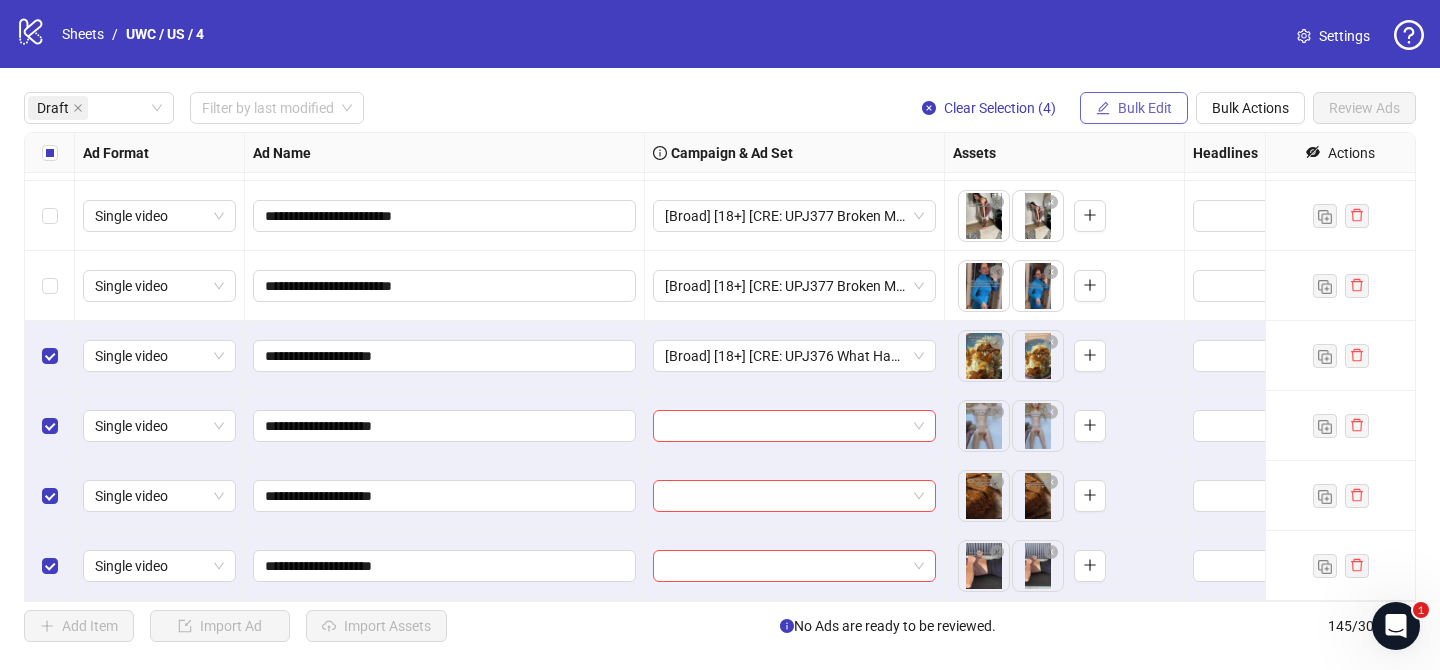 click on "Bulk Edit" at bounding box center [1145, 108] 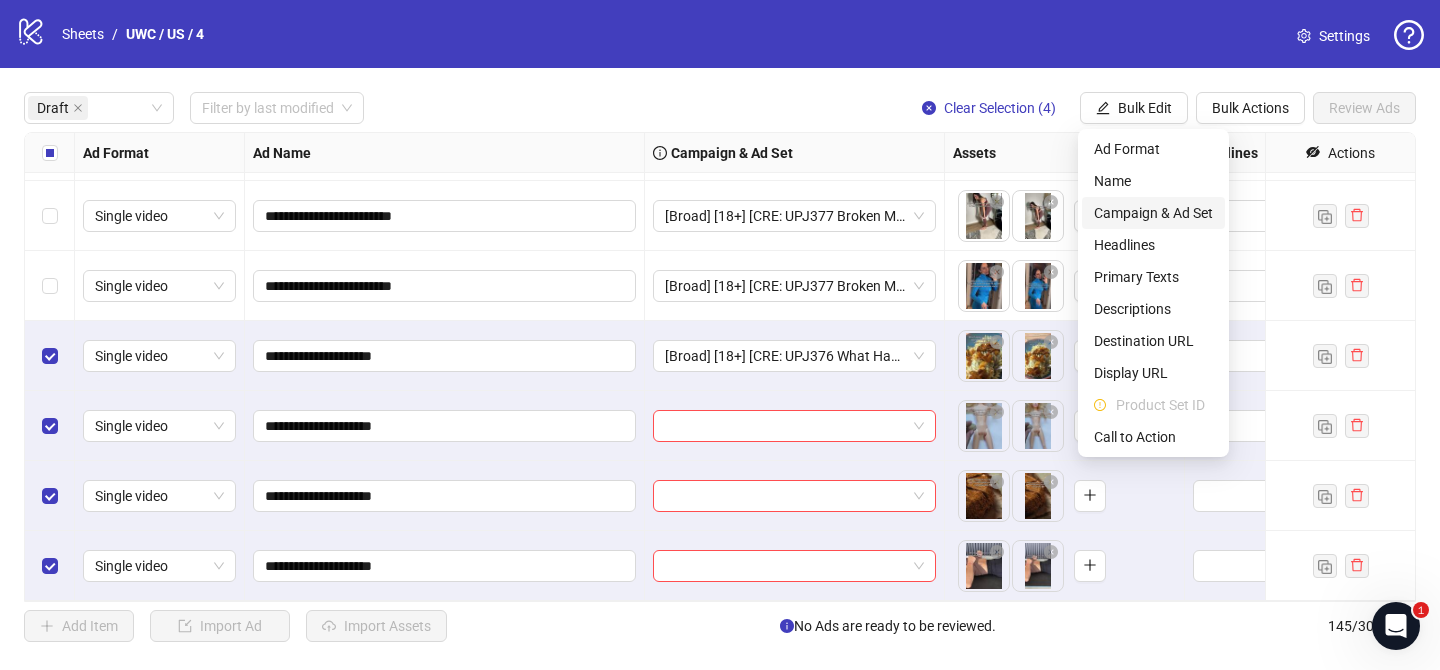 click on "Campaign & Ad Set" at bounding box center (1153, 213) 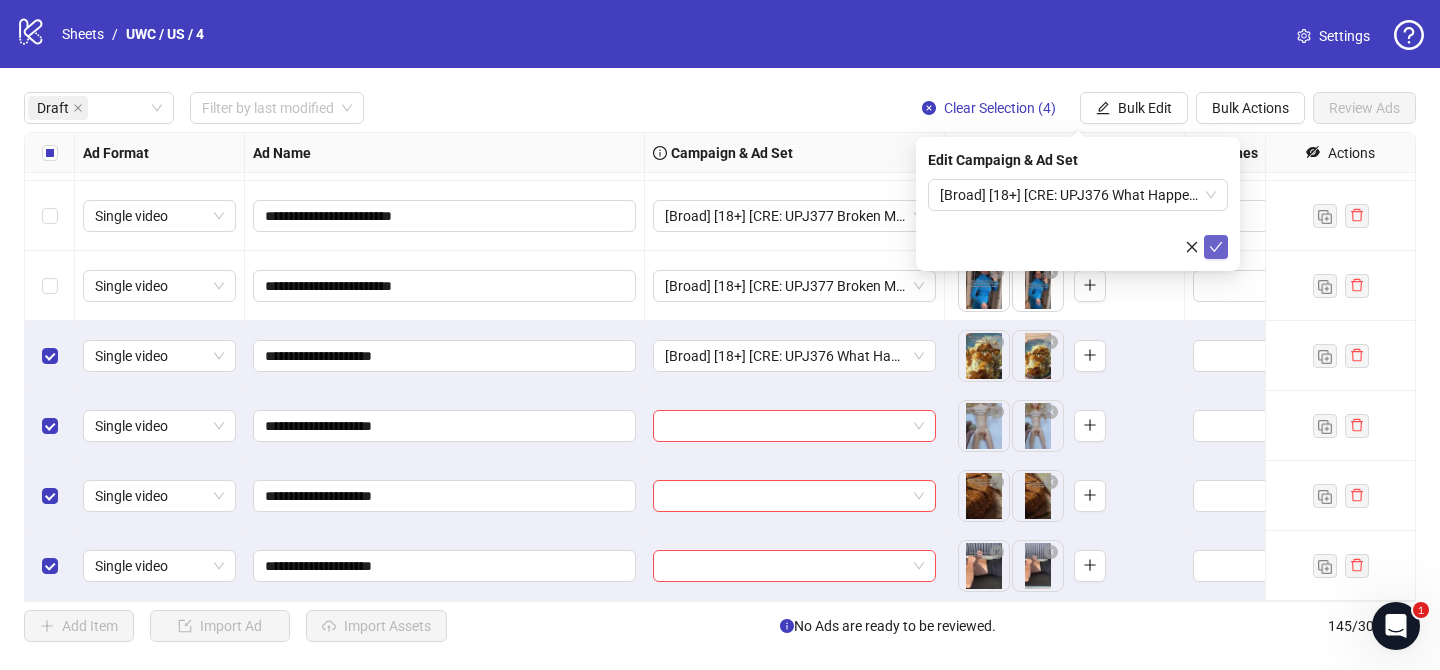 click 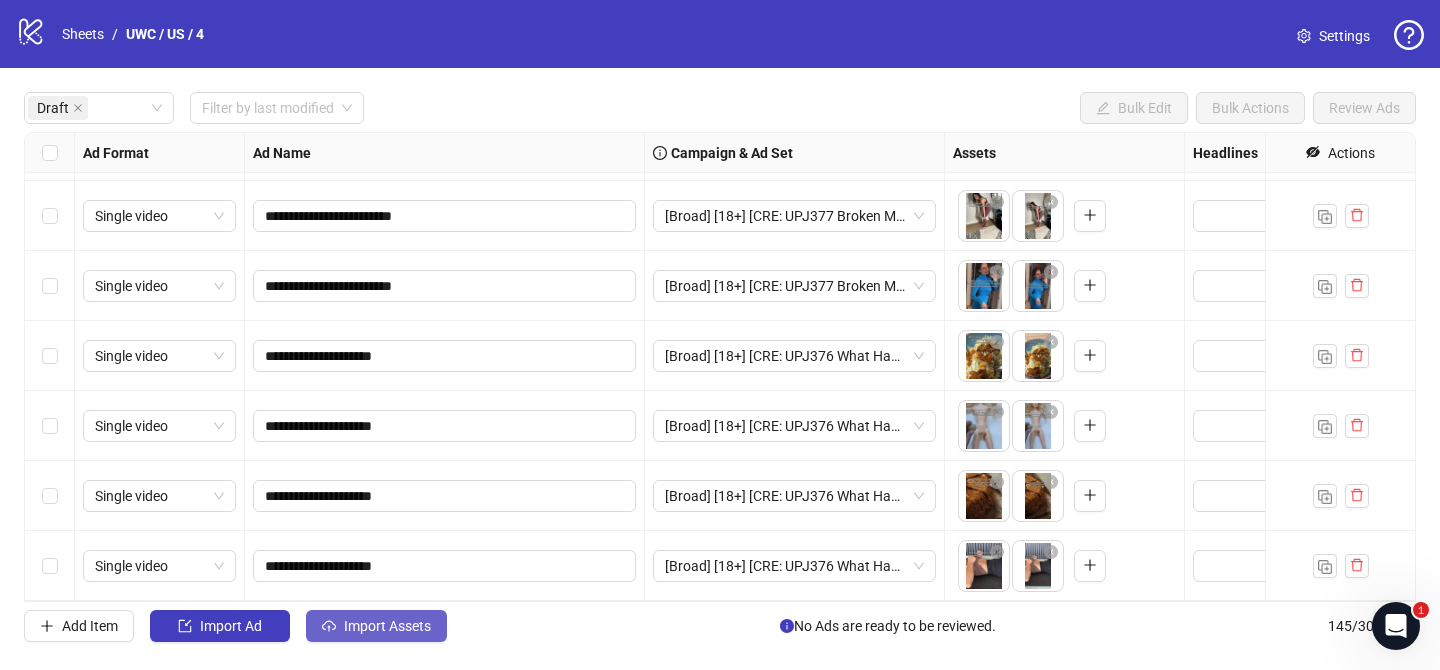 click on "Import Assets" at bounding box center (387, 626) 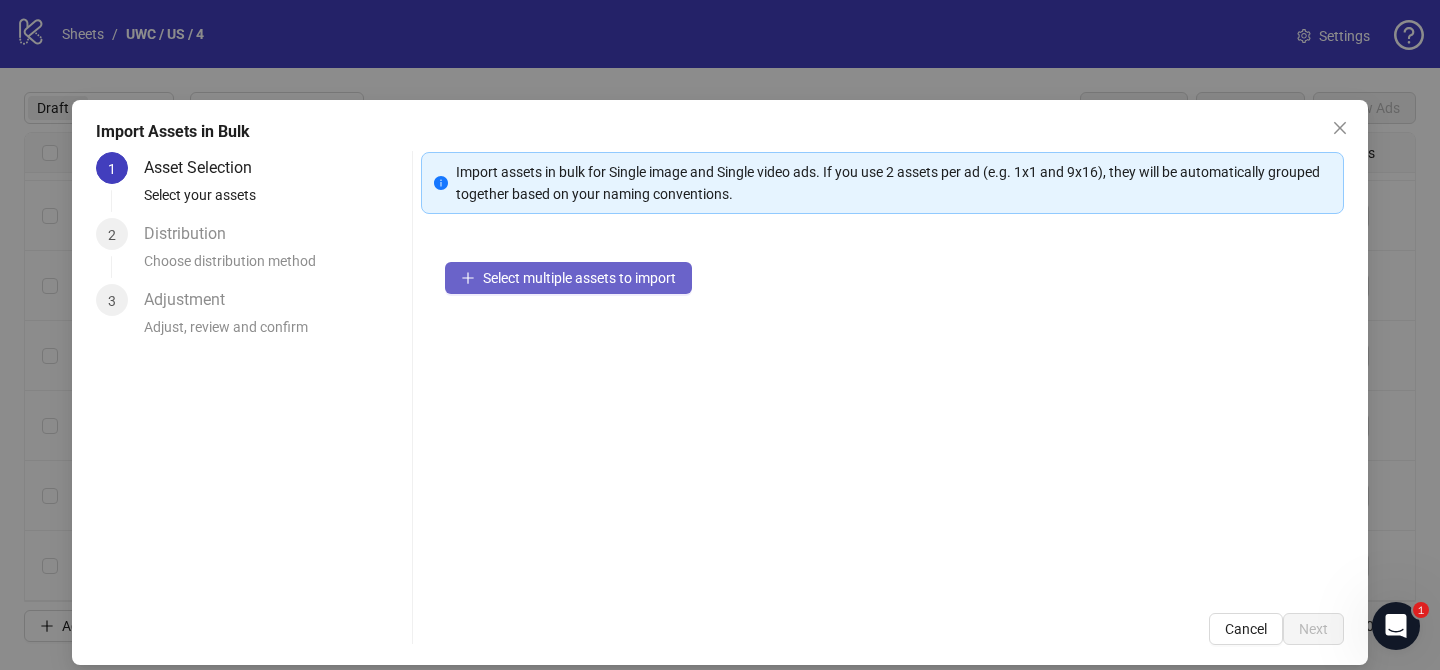 click on "Select multiple assets to import" at bounding box center (568, 278) 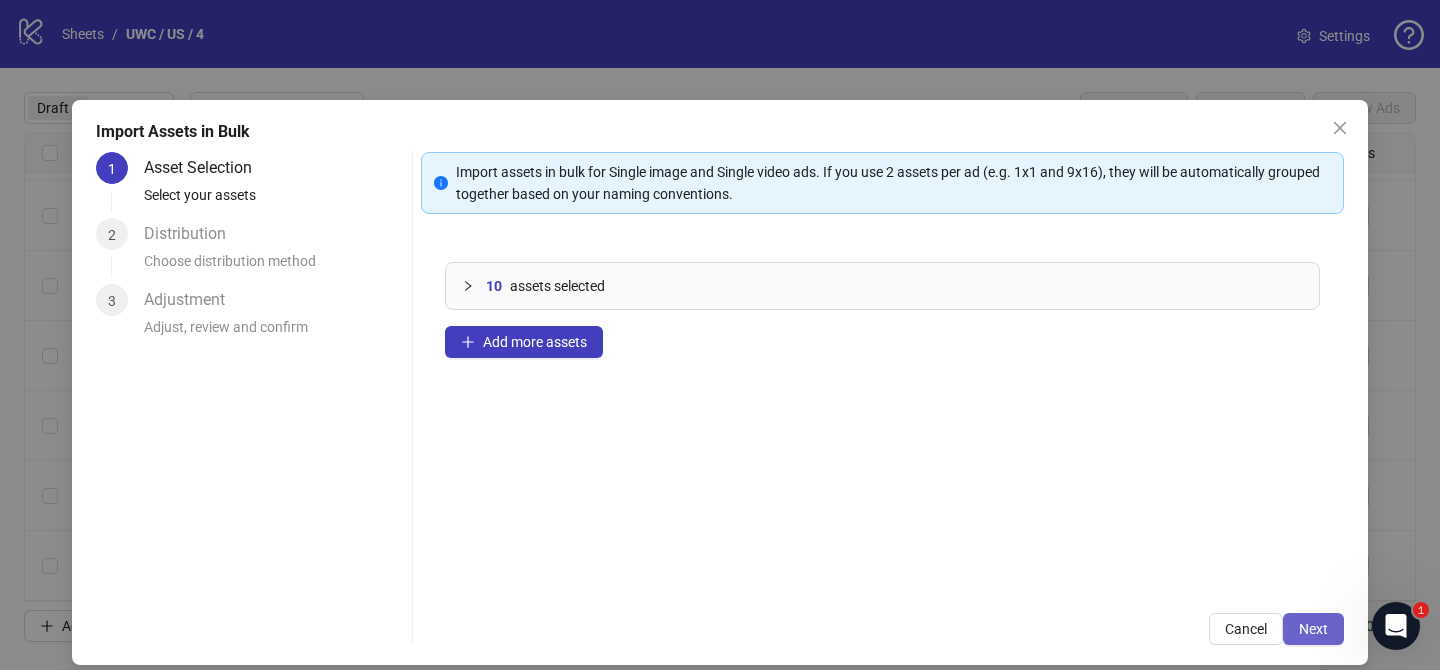 drag, startPoint x: 1337, startPoint y: 623, endPoint x: 8, endPoint y: 22, distance: 1458.5753 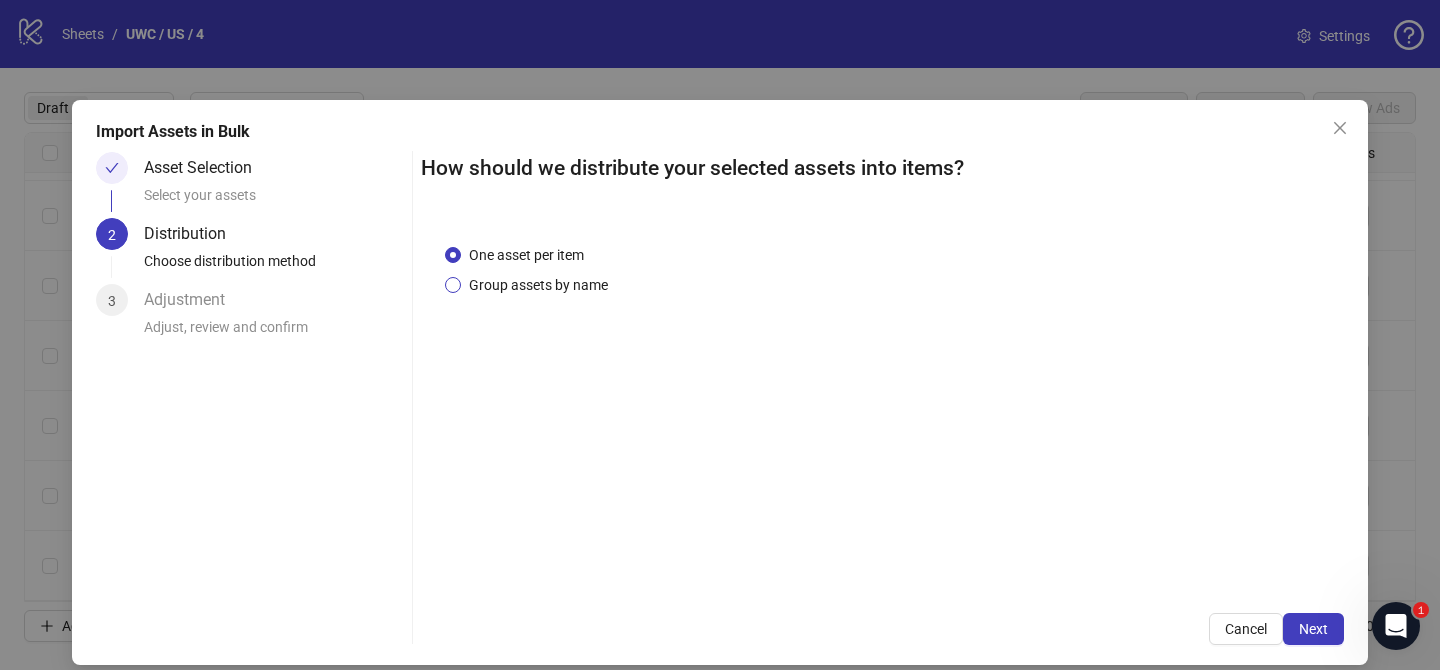 click on "Group assets by name" at bounding box center [538, 285] 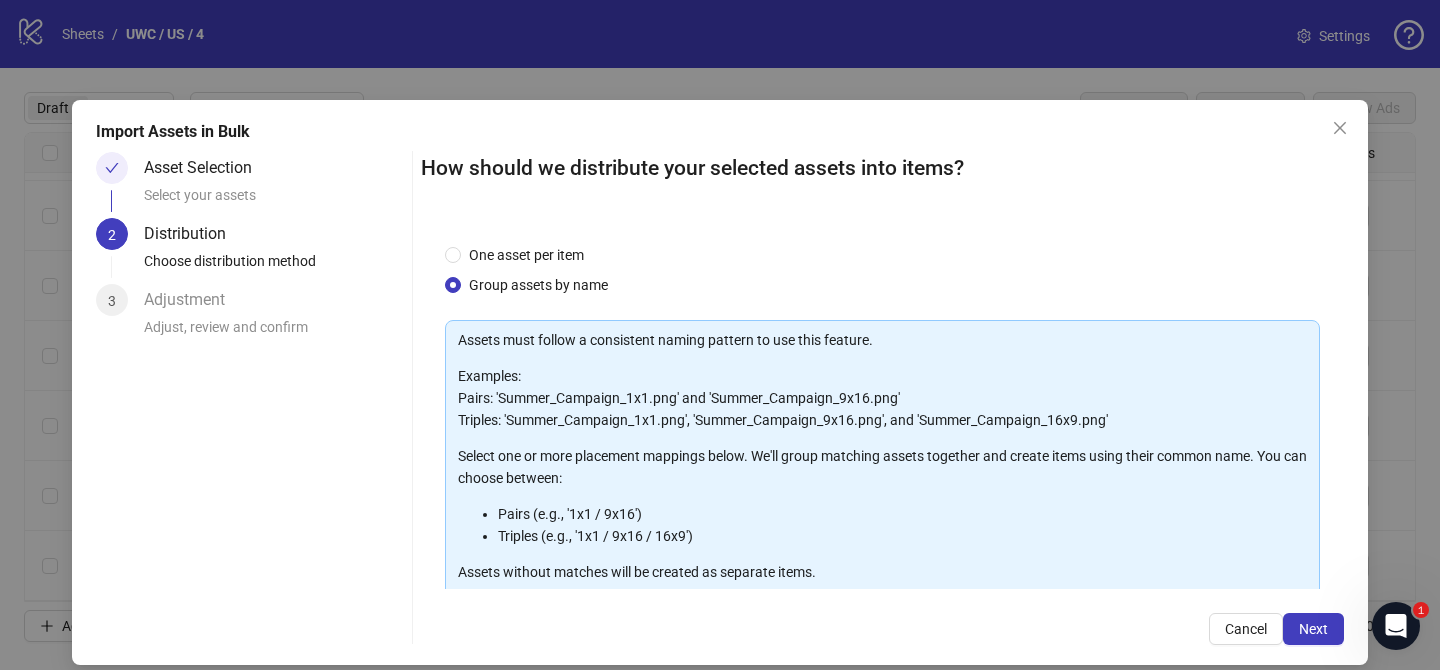 scroll, scrollTop: 216, scrollLeft: 0, axis: vertical 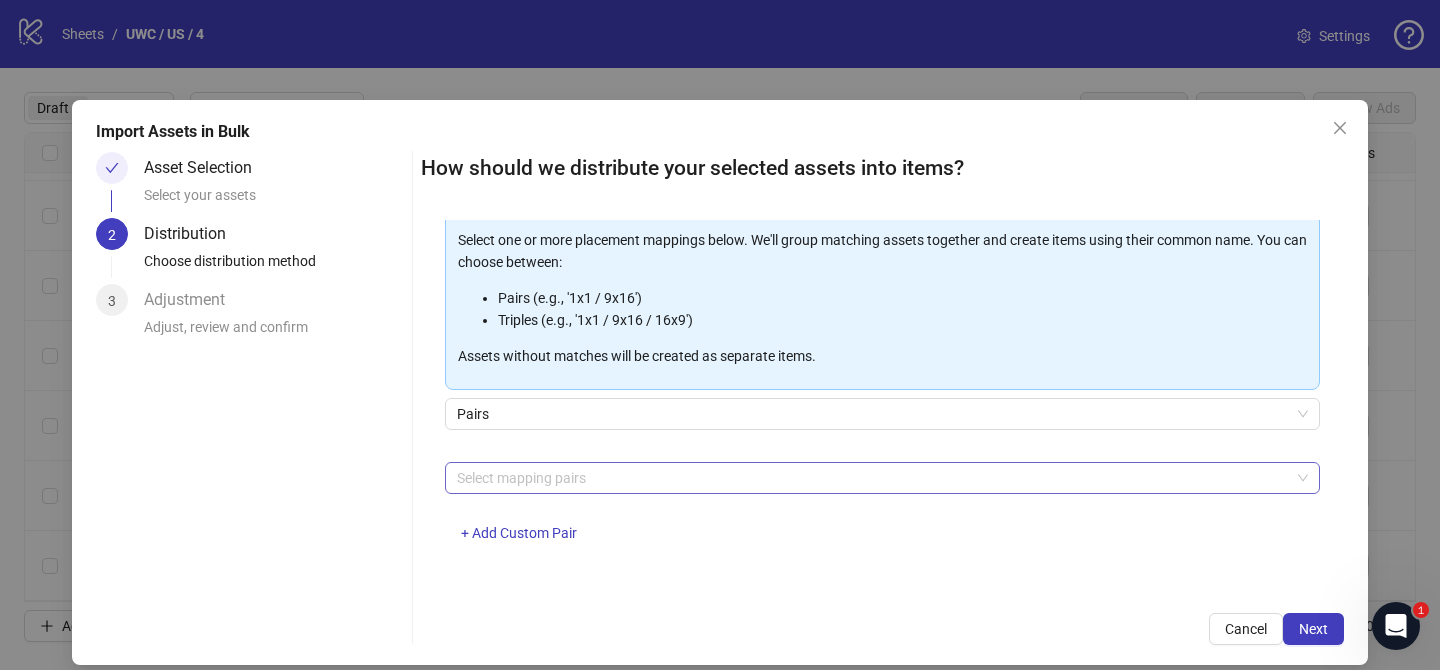 click at bounding box center [872, 478] 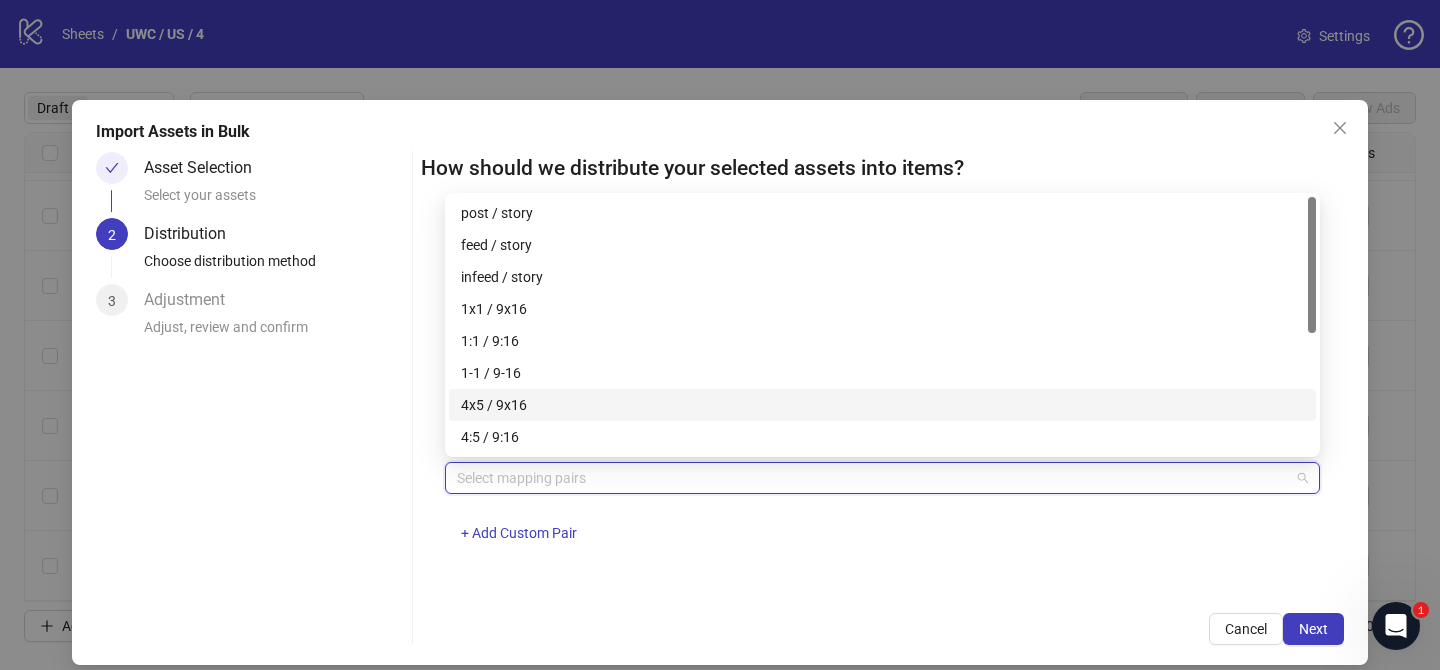 click on "4x5 / 9x16" at bounding box center (882, 405) 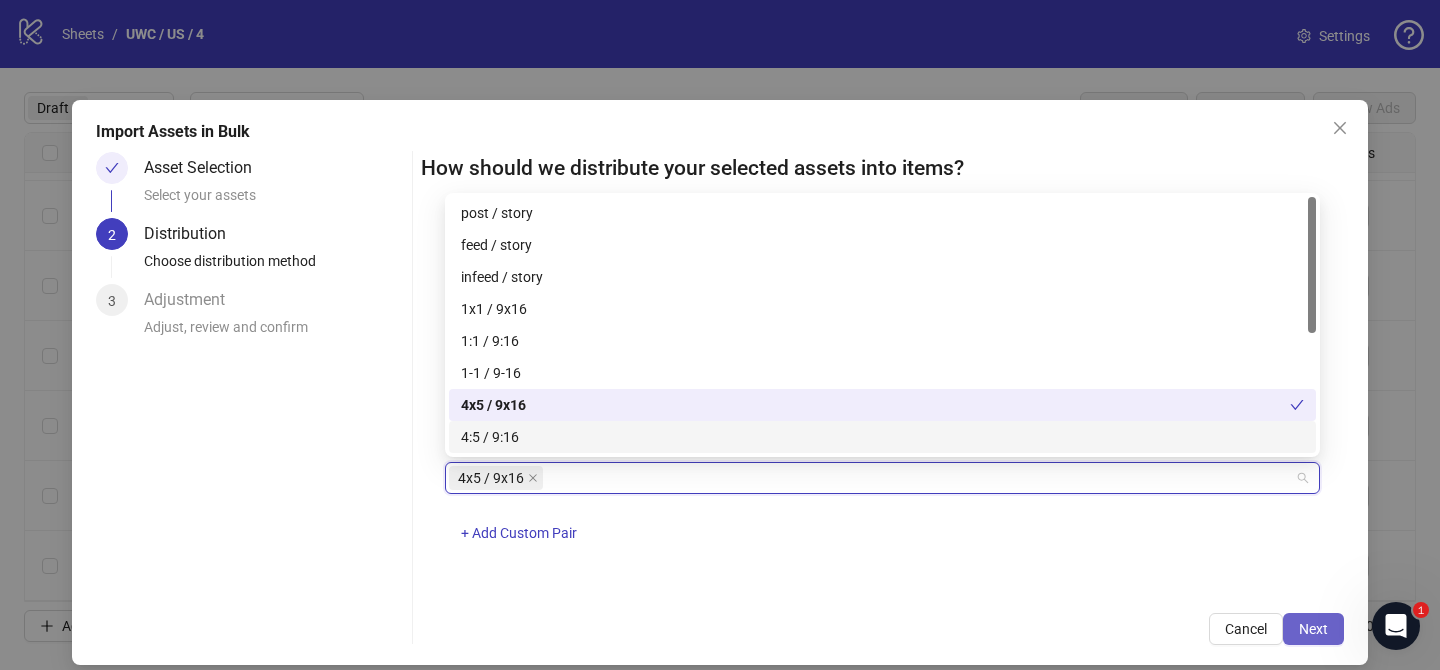 click on "Next" at bounding box center [1313, 629] 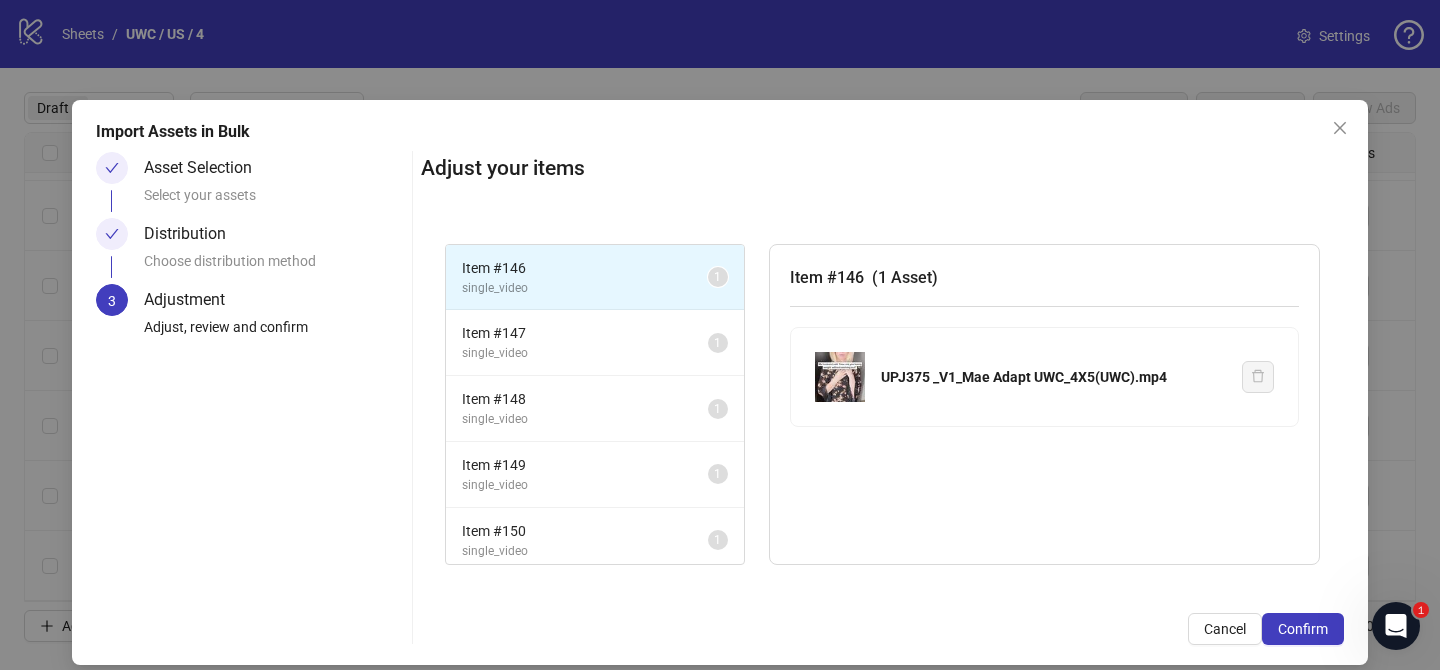 click on "Confirm" at bounding box center [1303, 629] 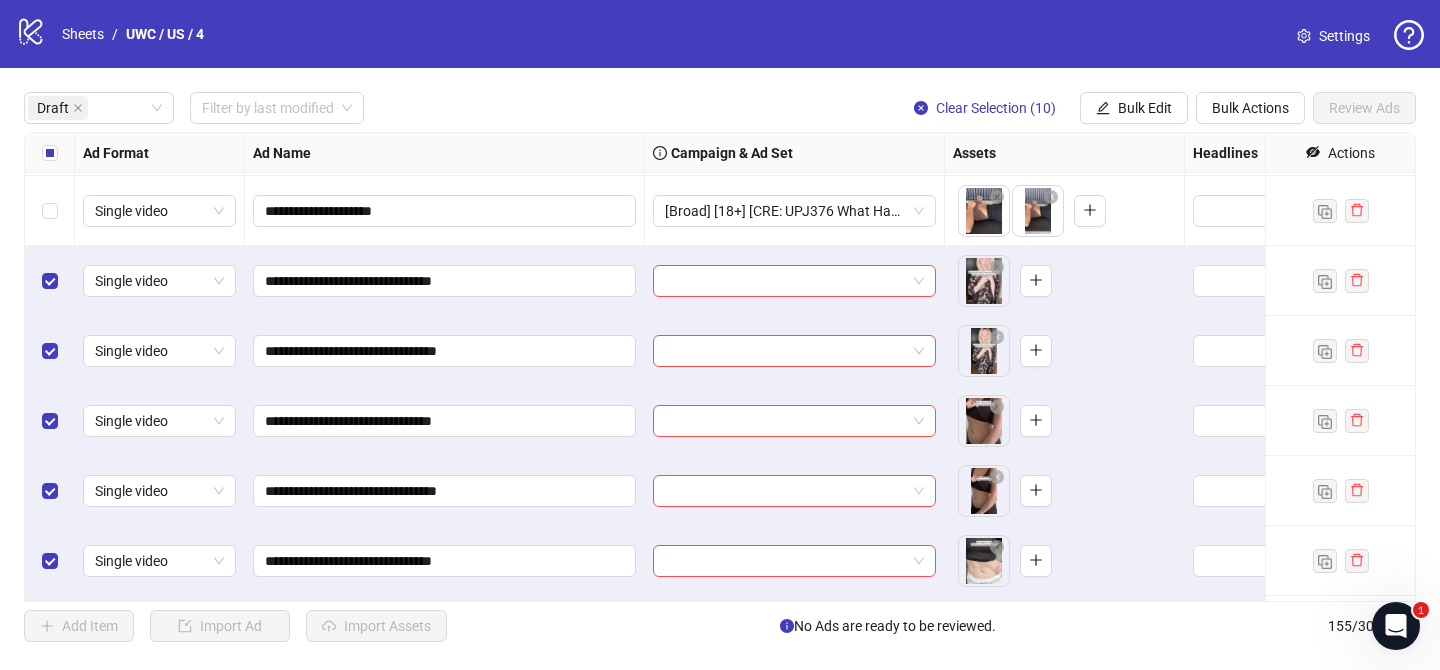 scroll, scrollTop: 774, scrollLeft: 0, axis: vertical 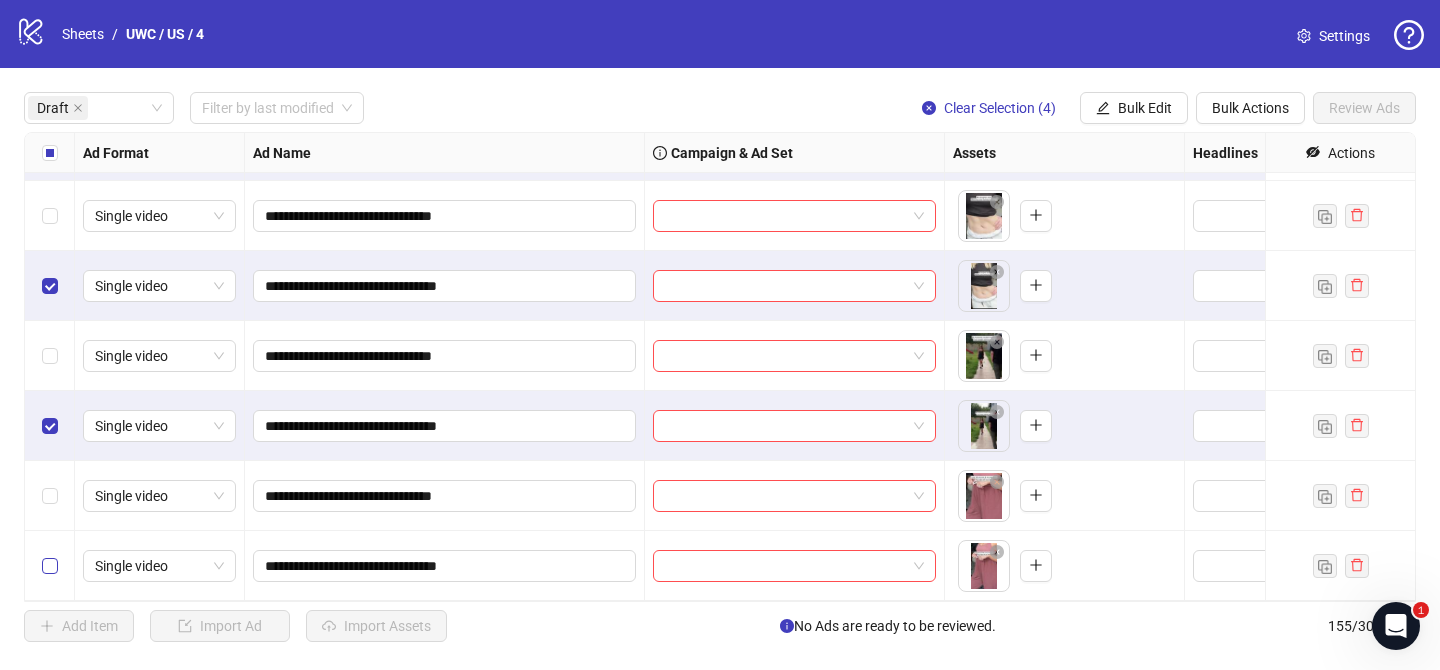 click at bounding box center [50, 566] 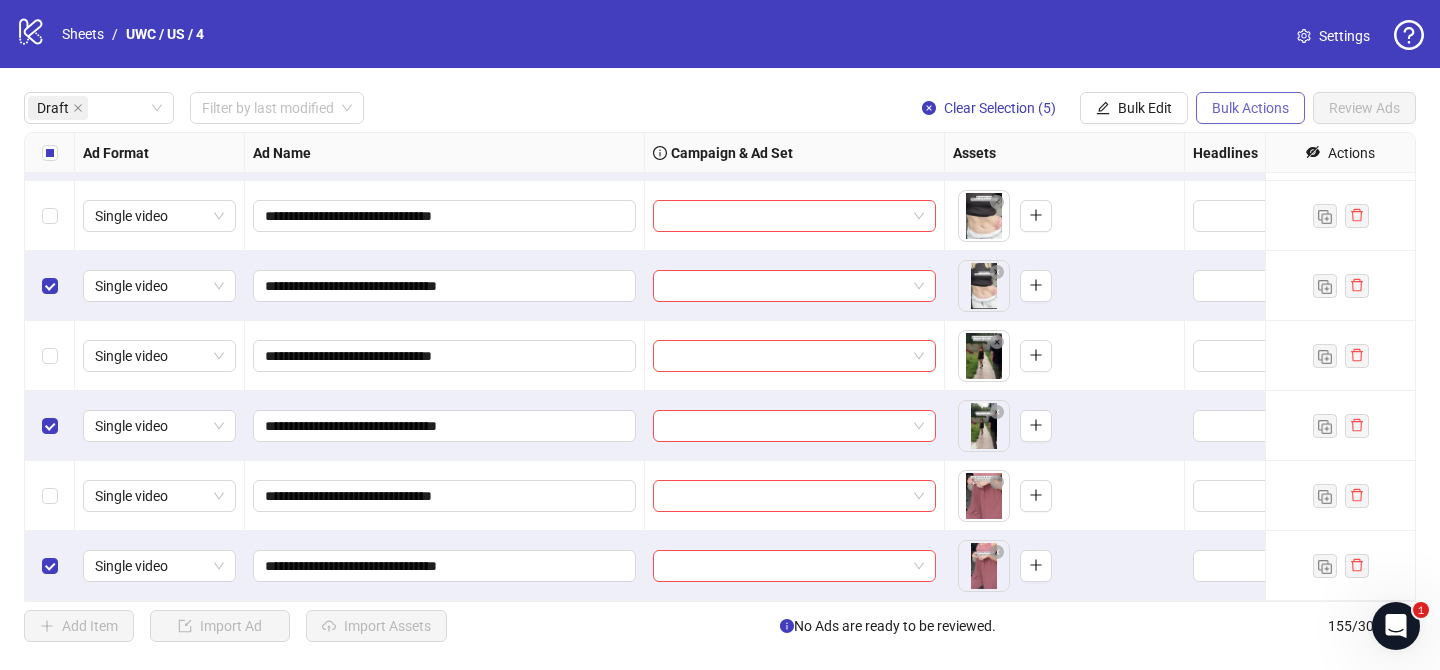 click on "Bulk Actions" at bounding box center [1250, 108] 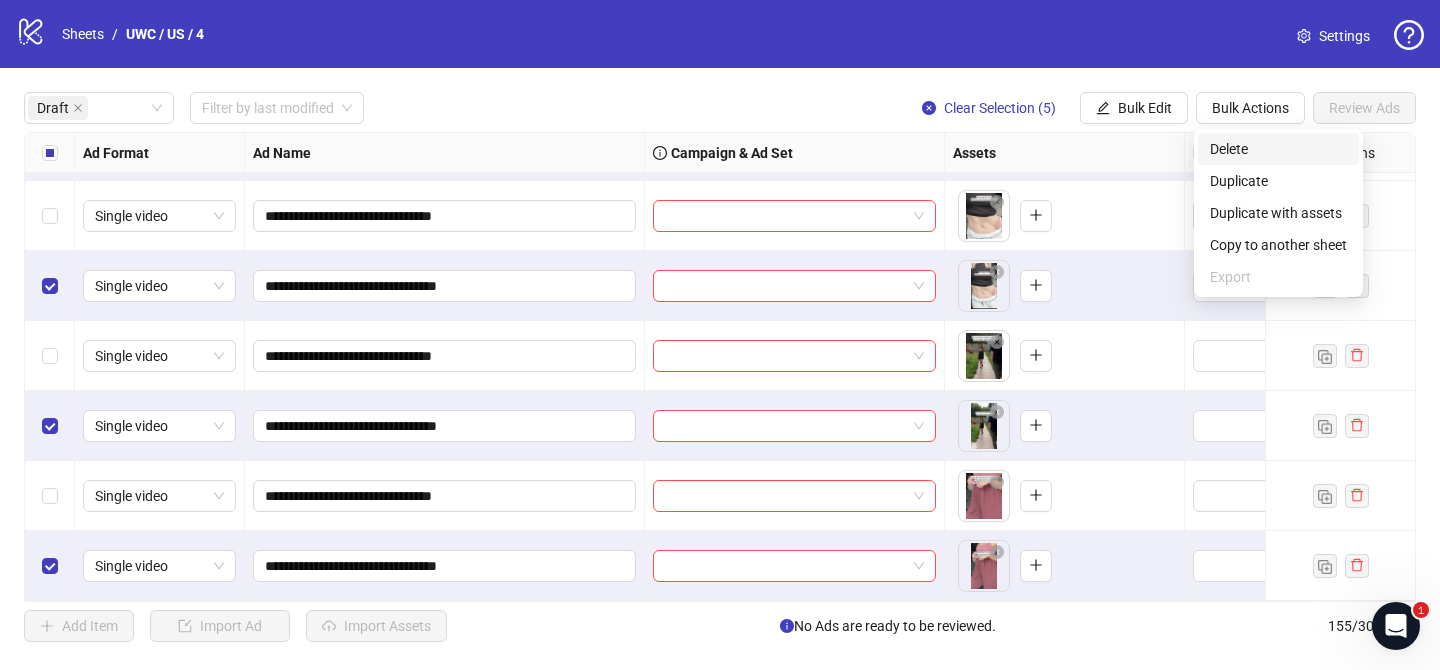 click on "Delete" at bounding box center (1278, 149) 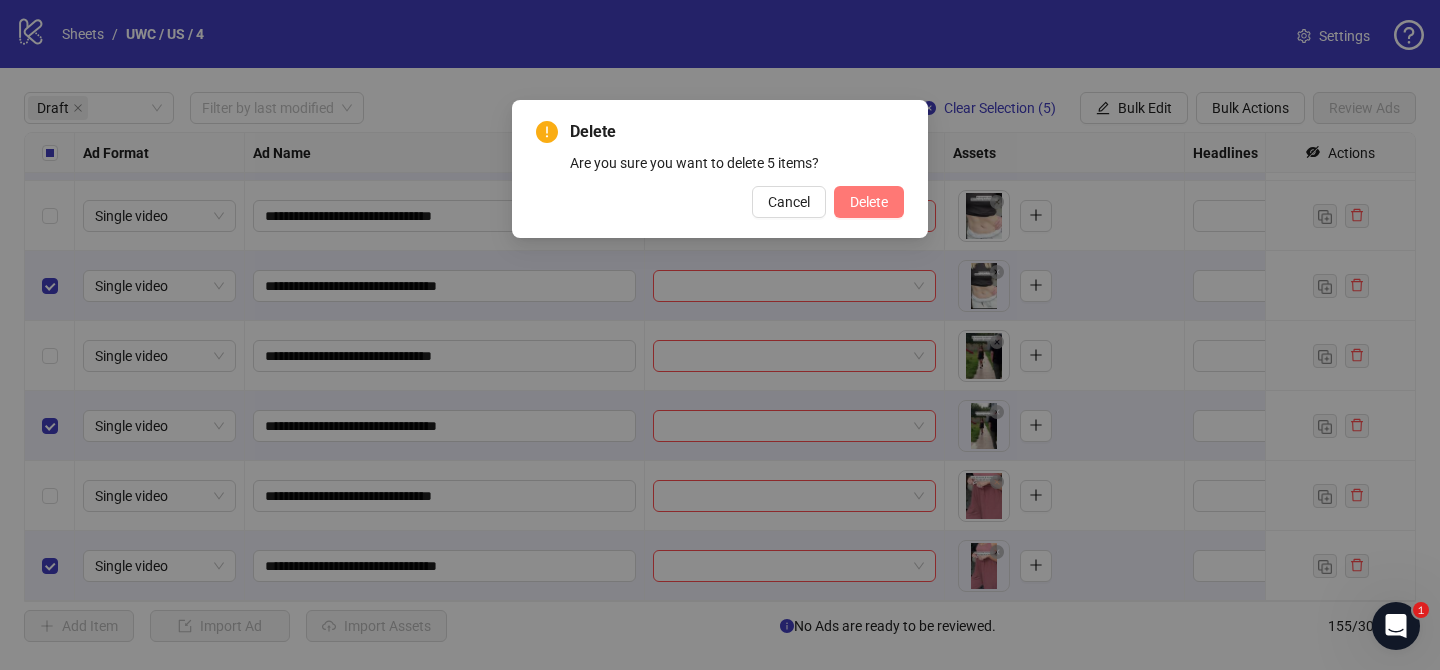click on "Delete" at bounding box center (869, 202) 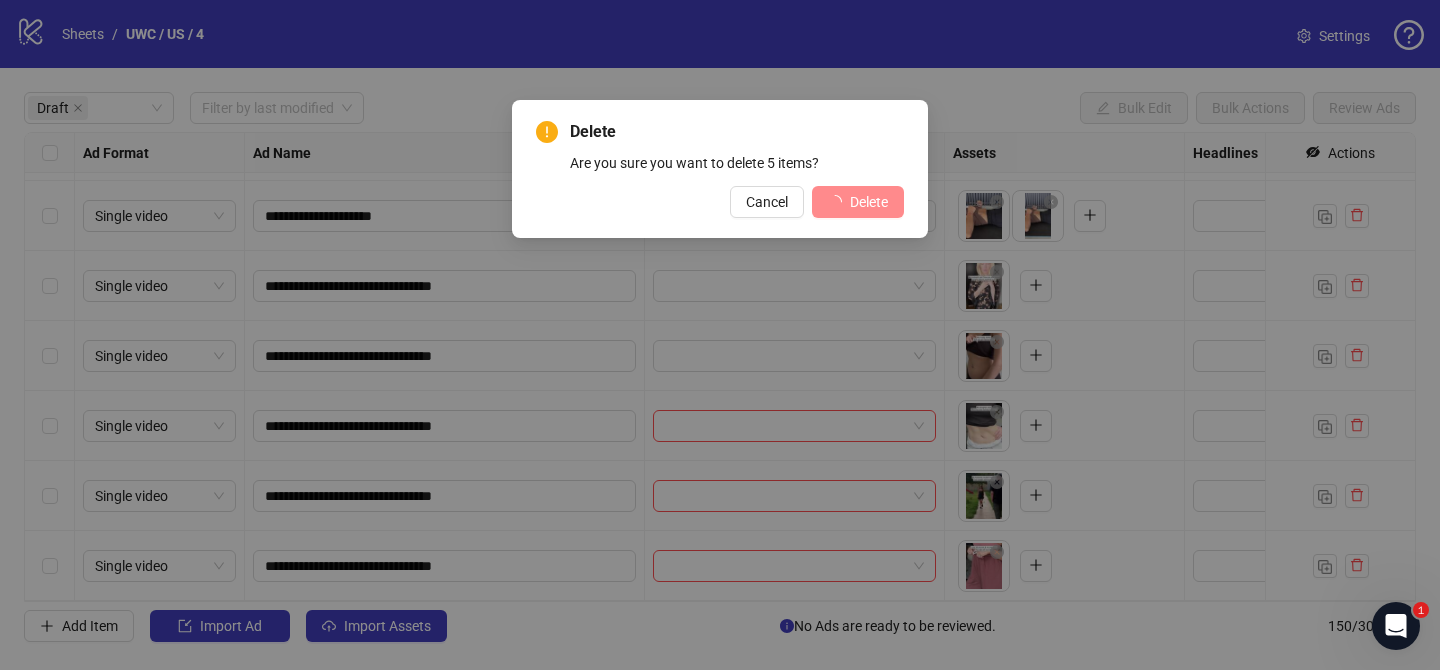 scroll, scrollTop: 762, scrollLeft: 0, axis: vertical 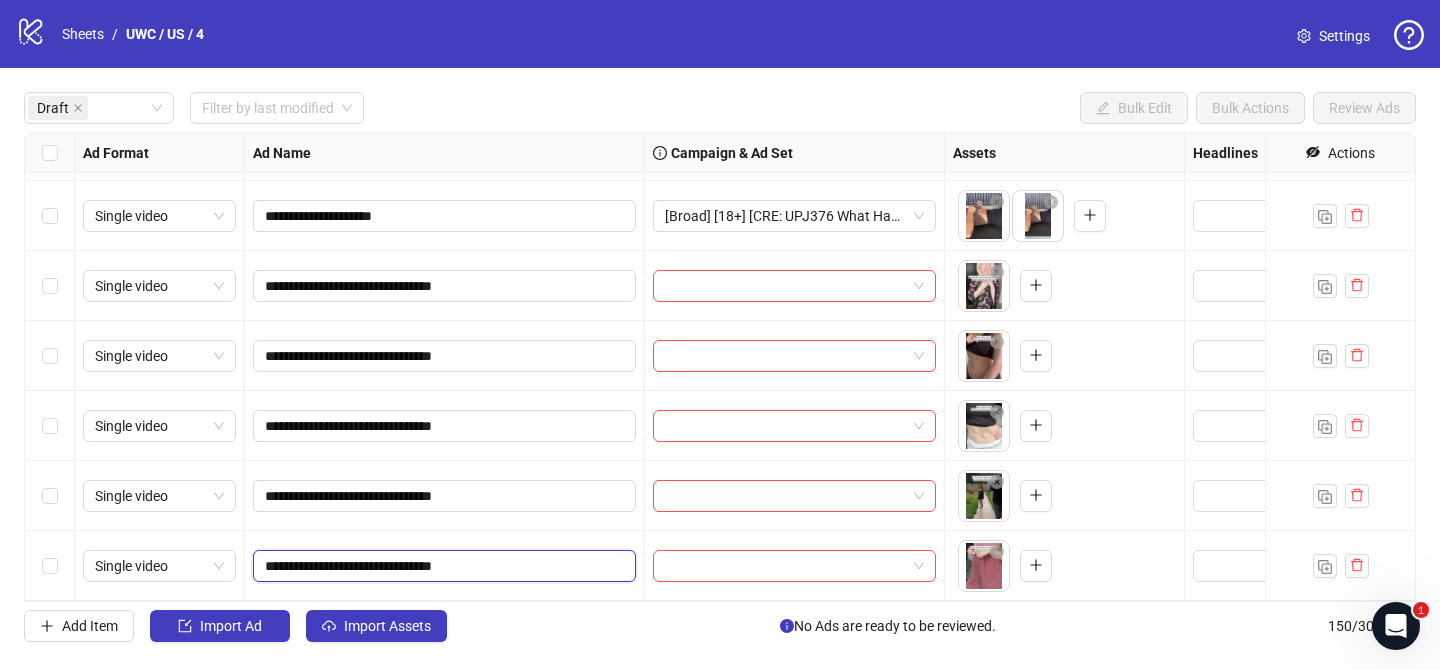 drag, startPoint x: 458, startPoint y: 563, endPoint x: 543, endPoint y: 563, distance: 85 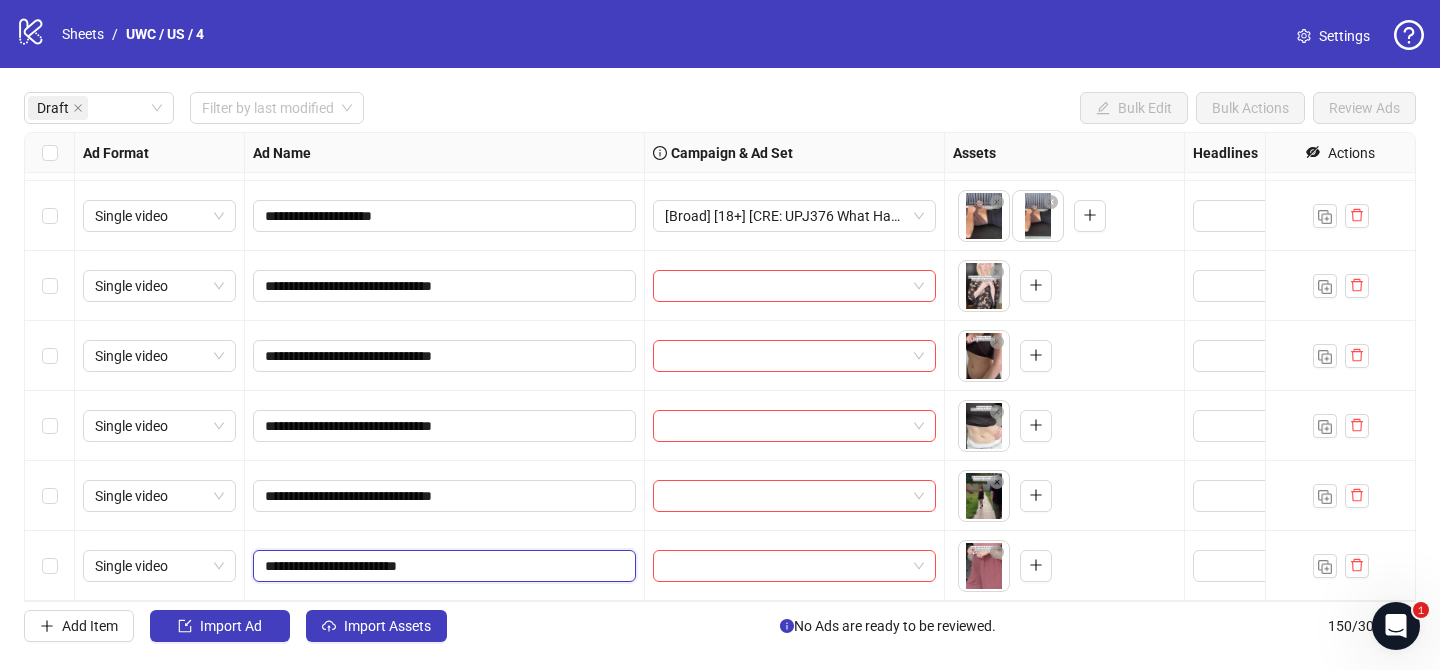 type on "**********" 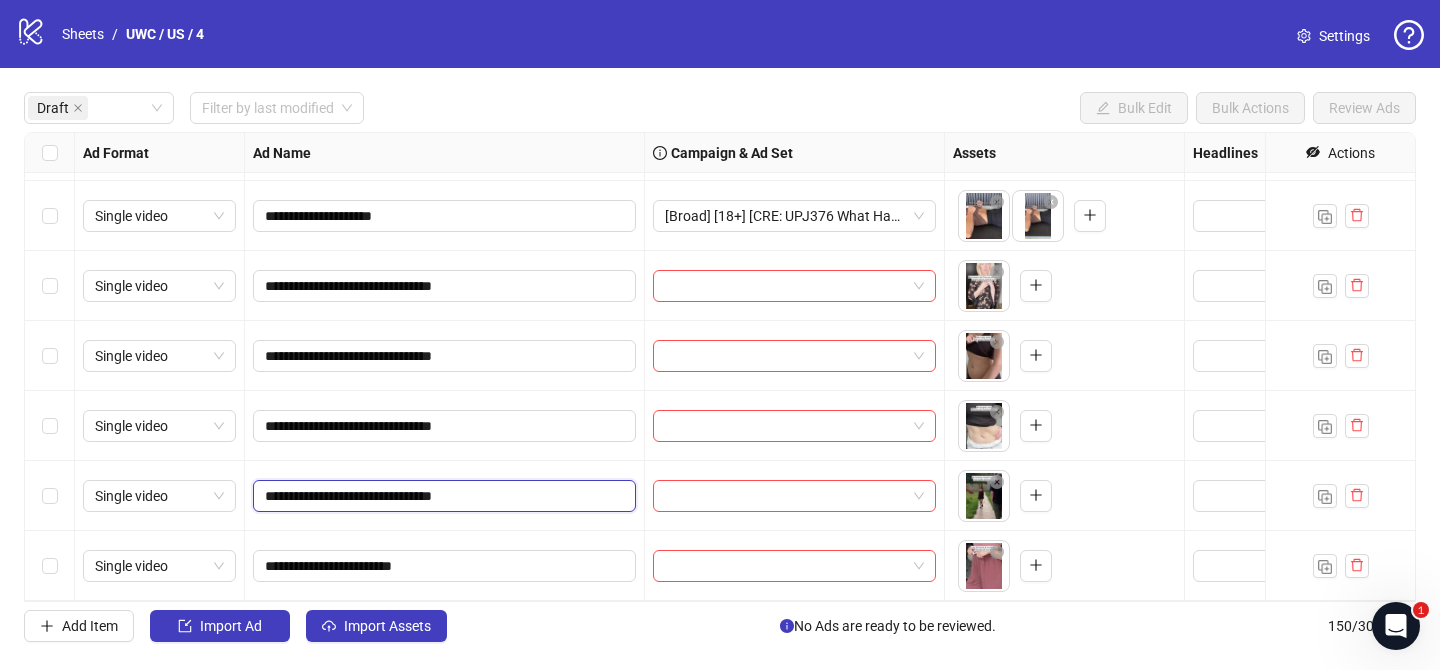drag, startPoint x: 453, startPoint y: 496, endPoint x: 576, endPoint y: 496, distance: 123 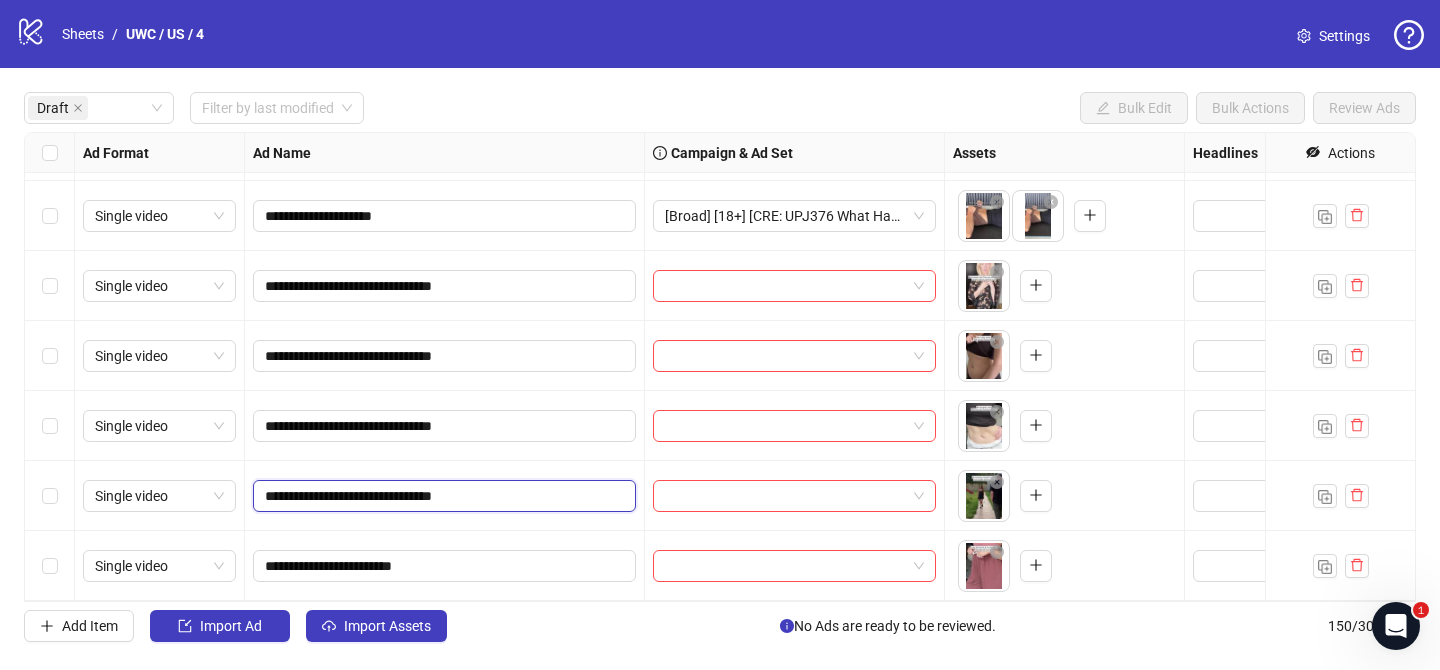 type on "**********" 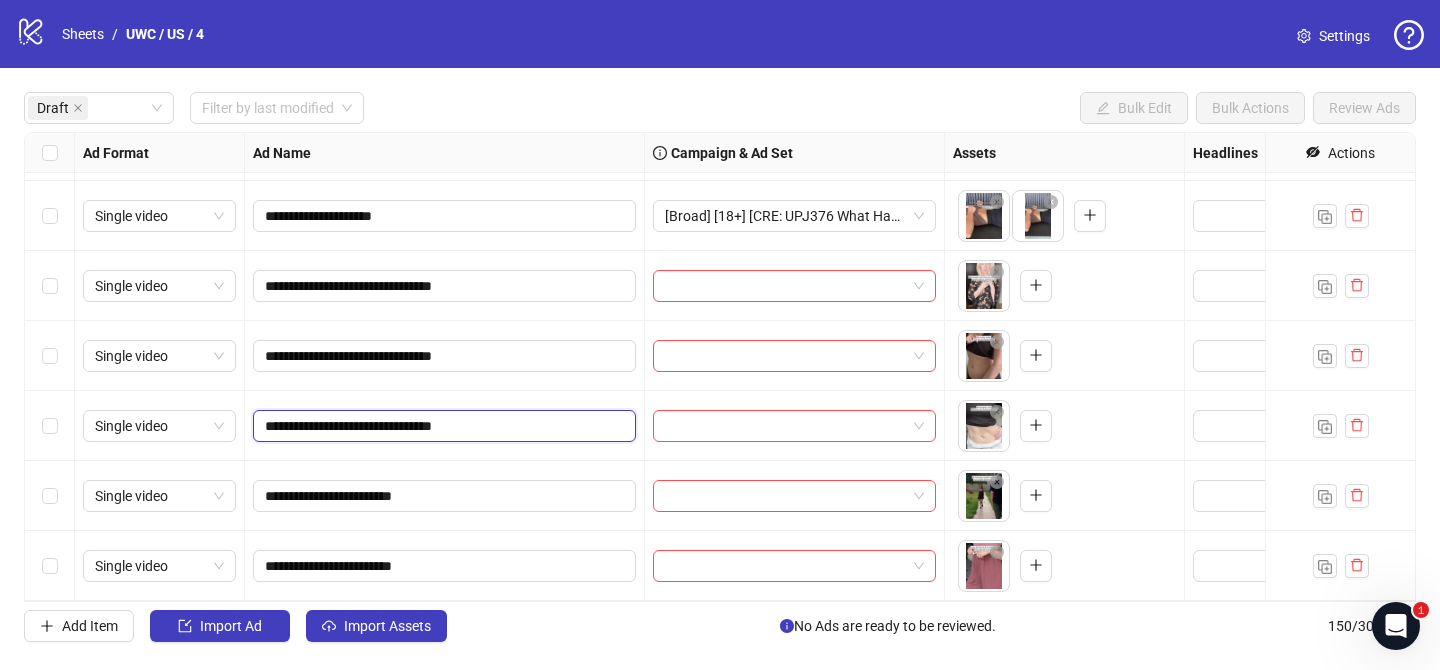 drag, startPoint x: 454, startPoint y: 424, endPoint x: 560, endPoint y: 424, distance: 106 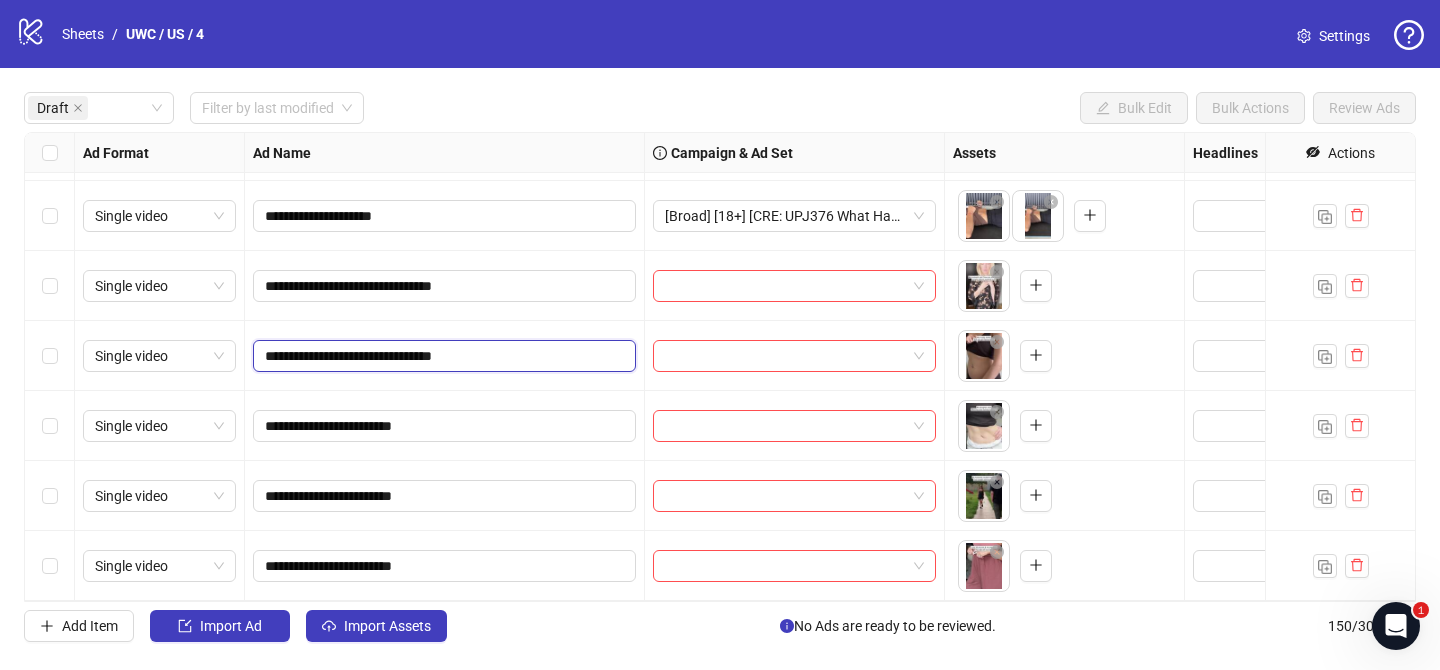 drag, startPoint x: 457, startPoint y: 351, endPoint x: 544, endPoint y: 351, distance: 87 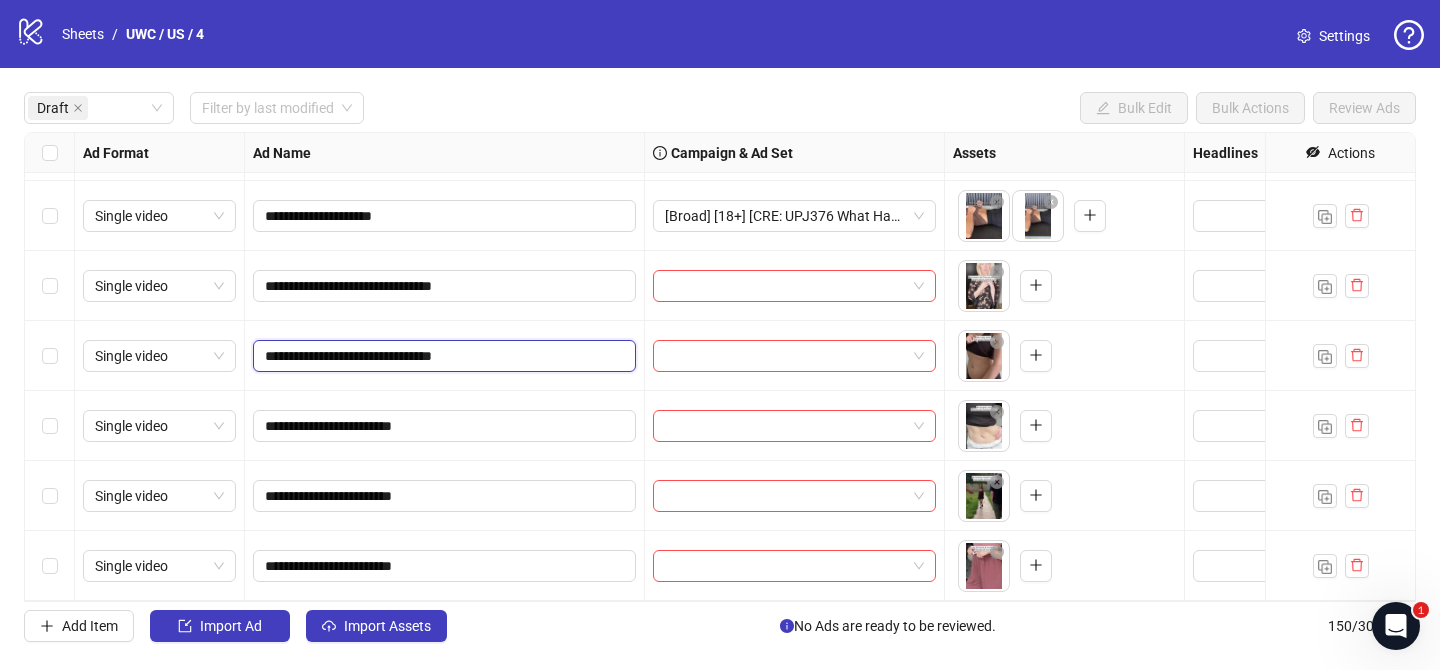 click on "**********" at bounding box center [442, 356] 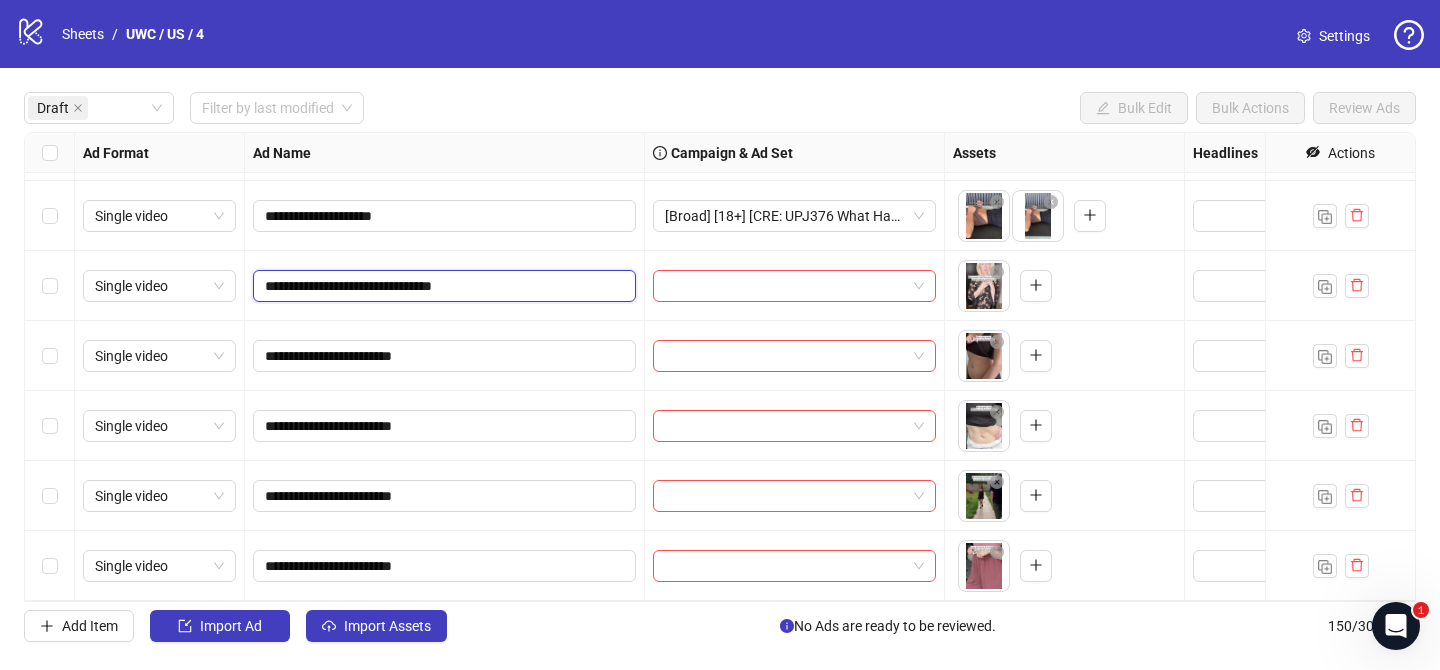 drag, startPoint x: 455, startPoint y: 285, endPoint x: 567, endPoint y: 285, distance: 112 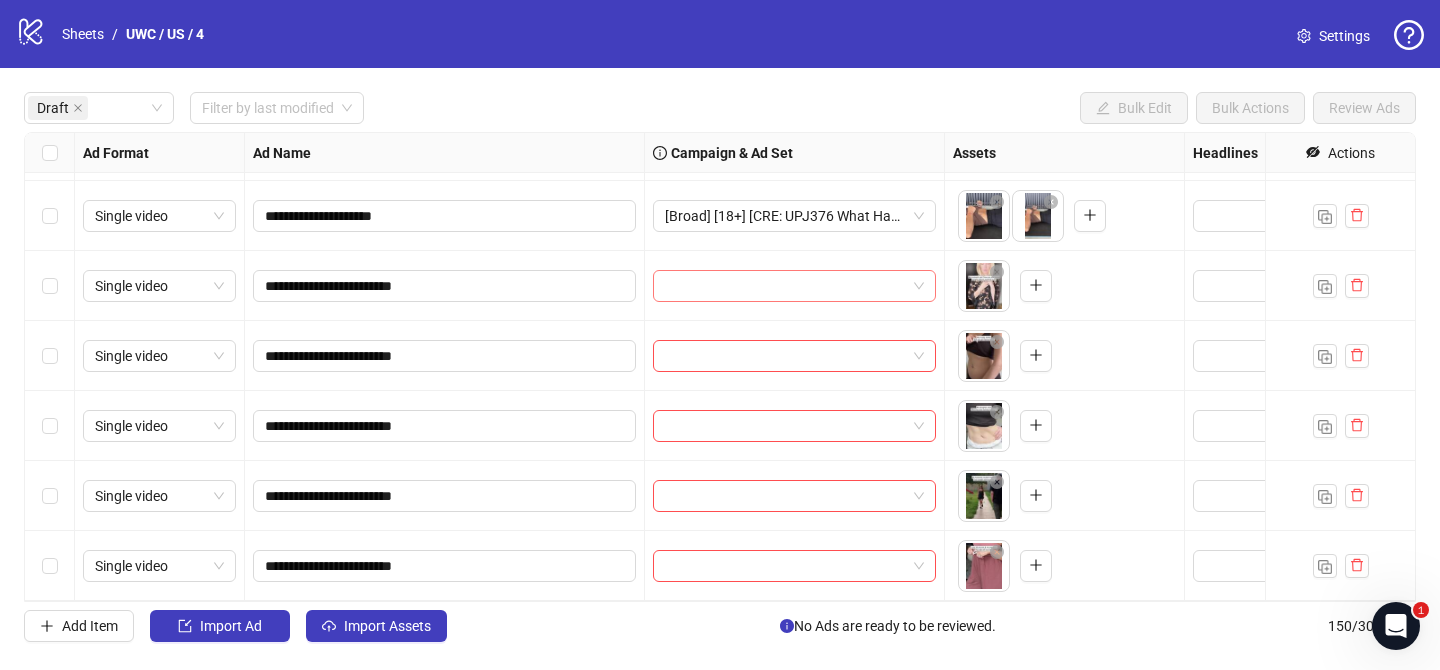 click at bounding box center [785, 286] 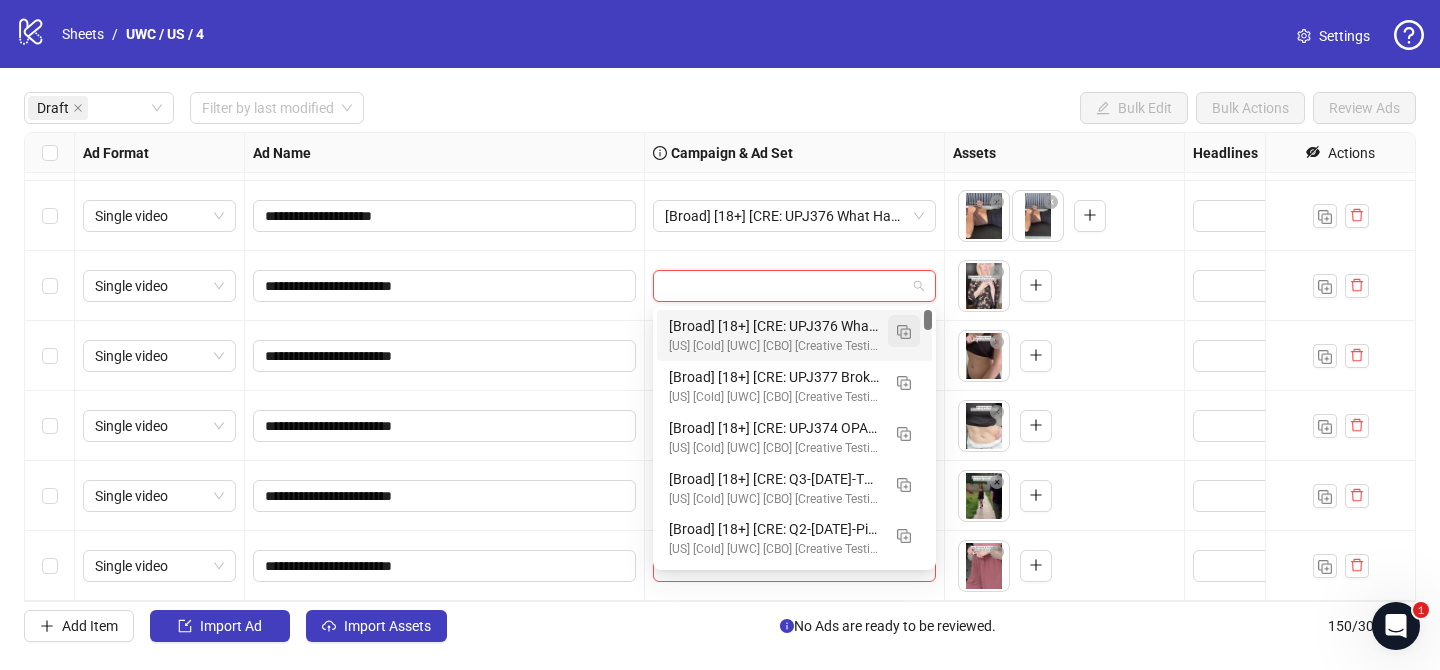 click at bounding box center (904, 332) 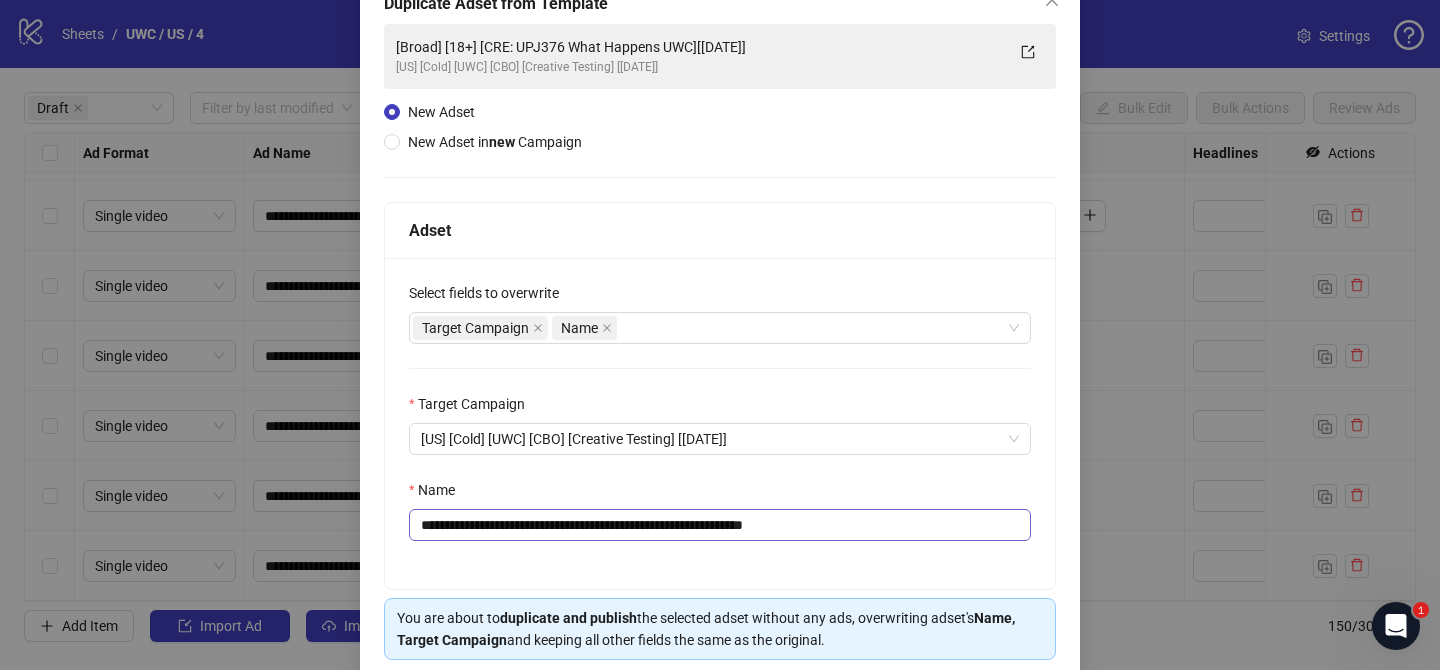 scroll, scrollTop: 133, scrollLeft: 0, axis: vertical 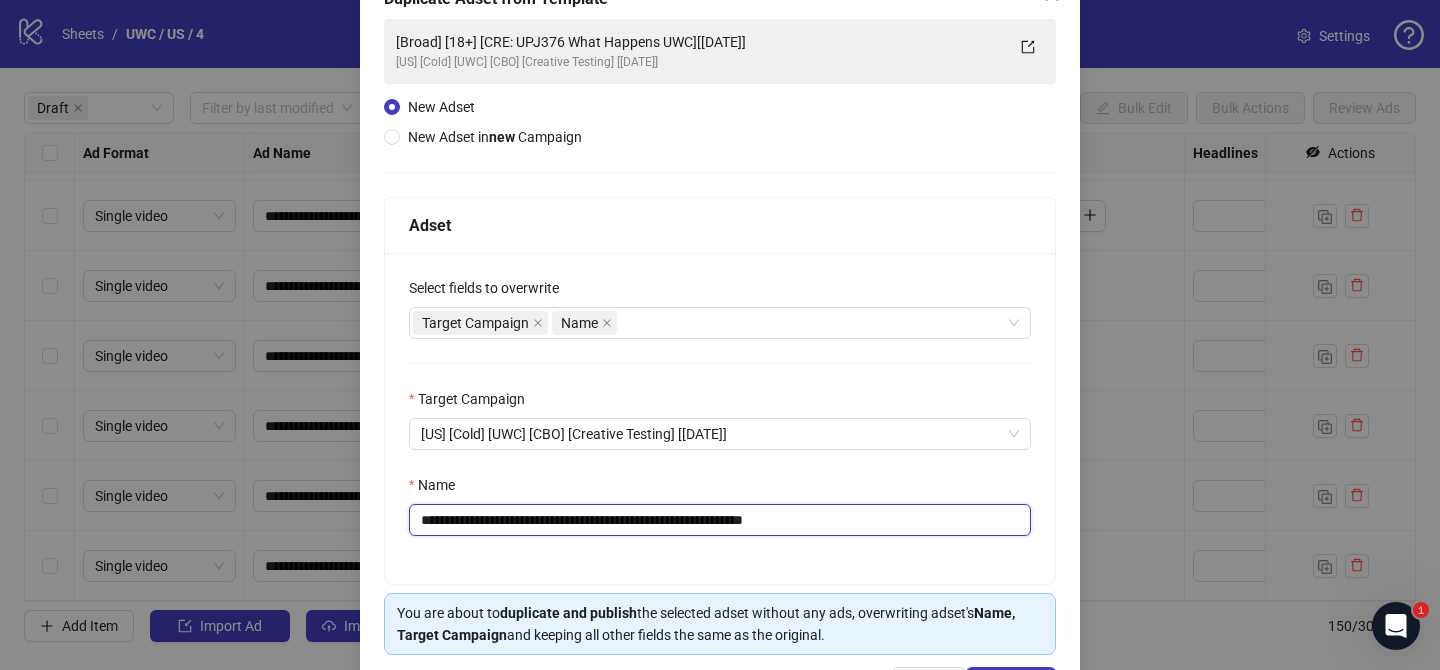 drag, startPoint x: 541, startPoint y: 519, endPoint x: 716, endPoint y: 522, distance: 175.02571 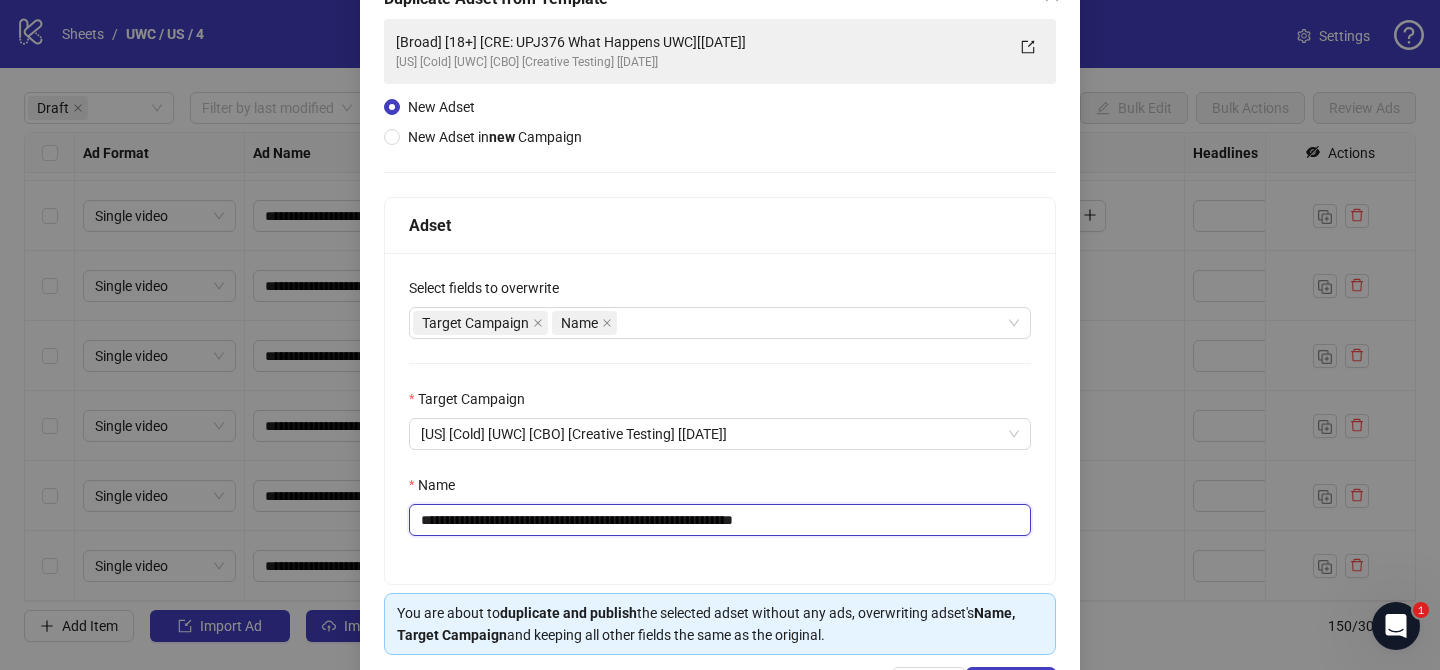 drag, startPoint x: 788, startPoint y: 522, endPoint x: 929, endPoint y: 522, distance: 141 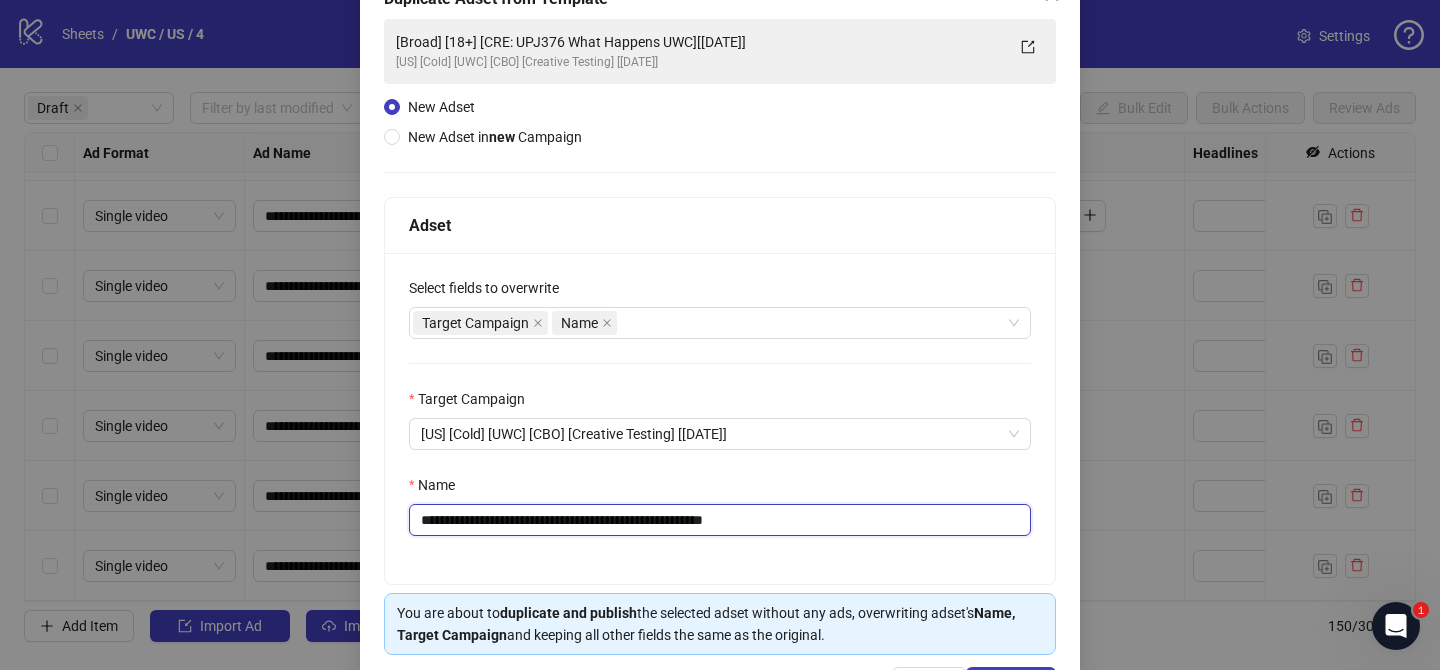 scroll, scrollTop: 207, scrollLeft: 0, axis: vertical 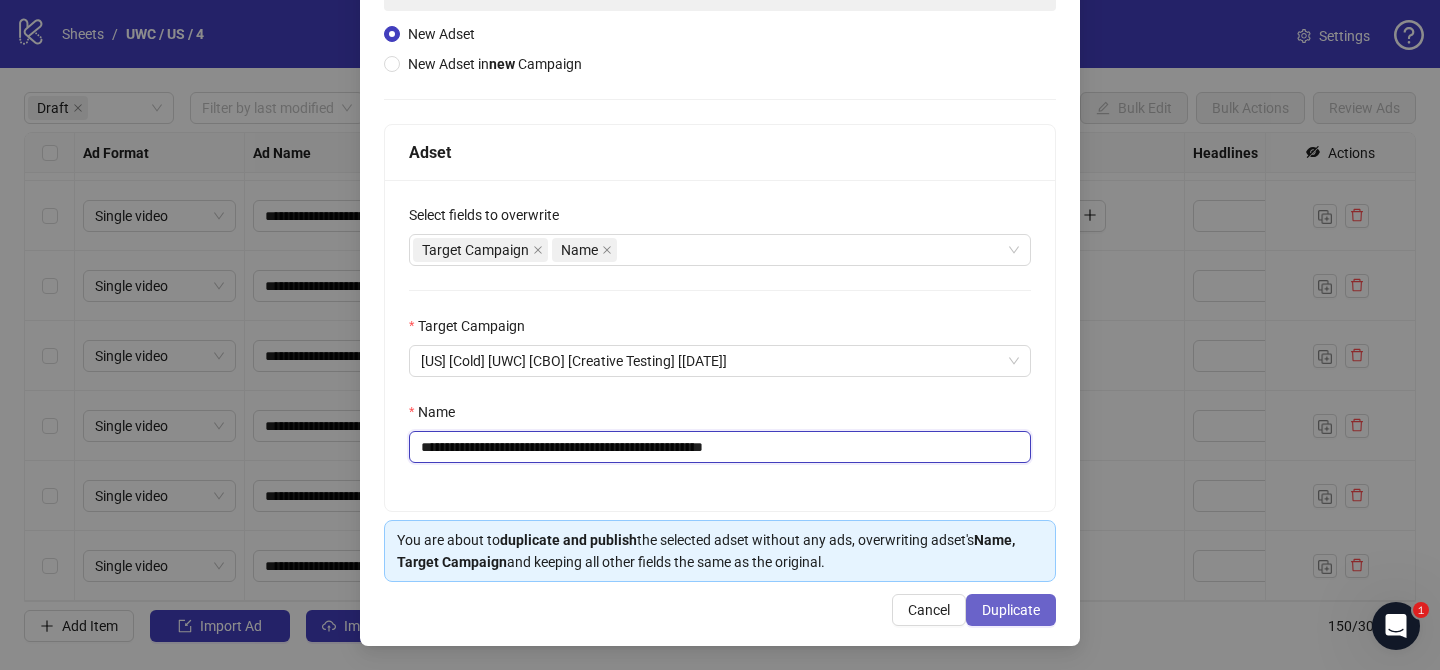 type on "**********" 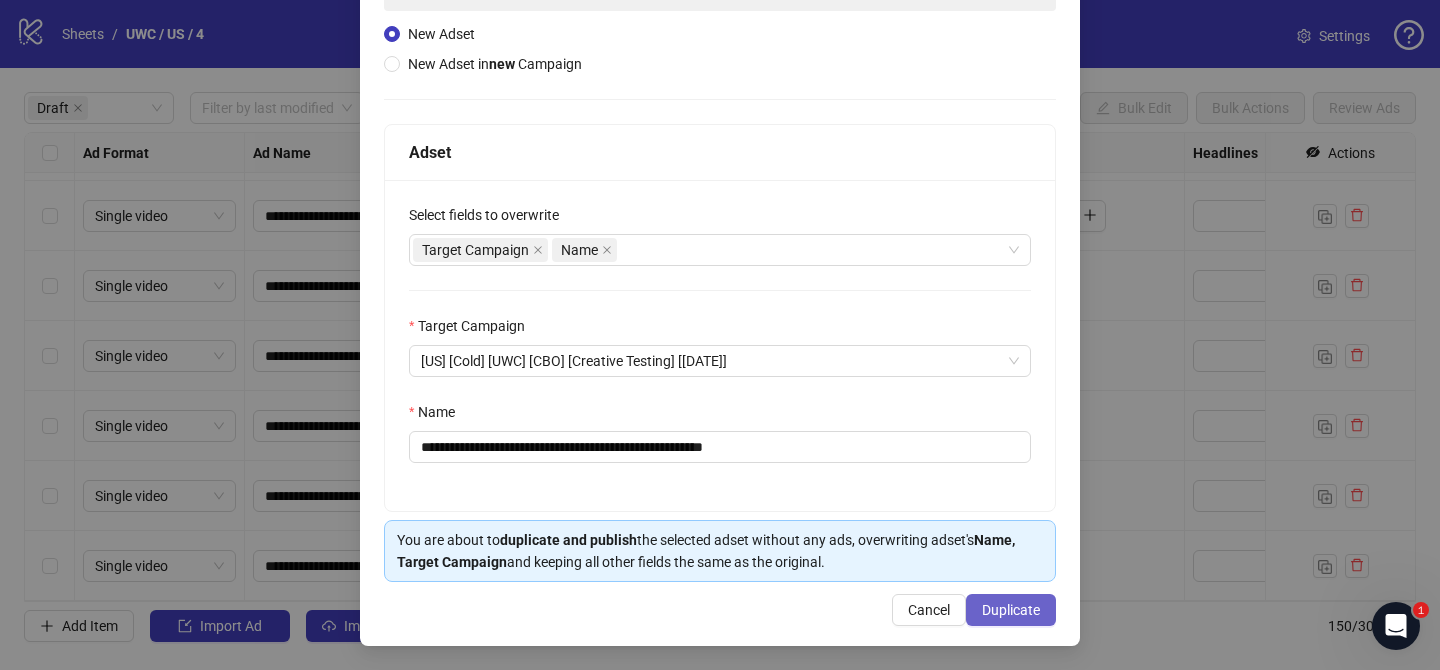 click on "Duplicate" at bounding box center [1011, 610] 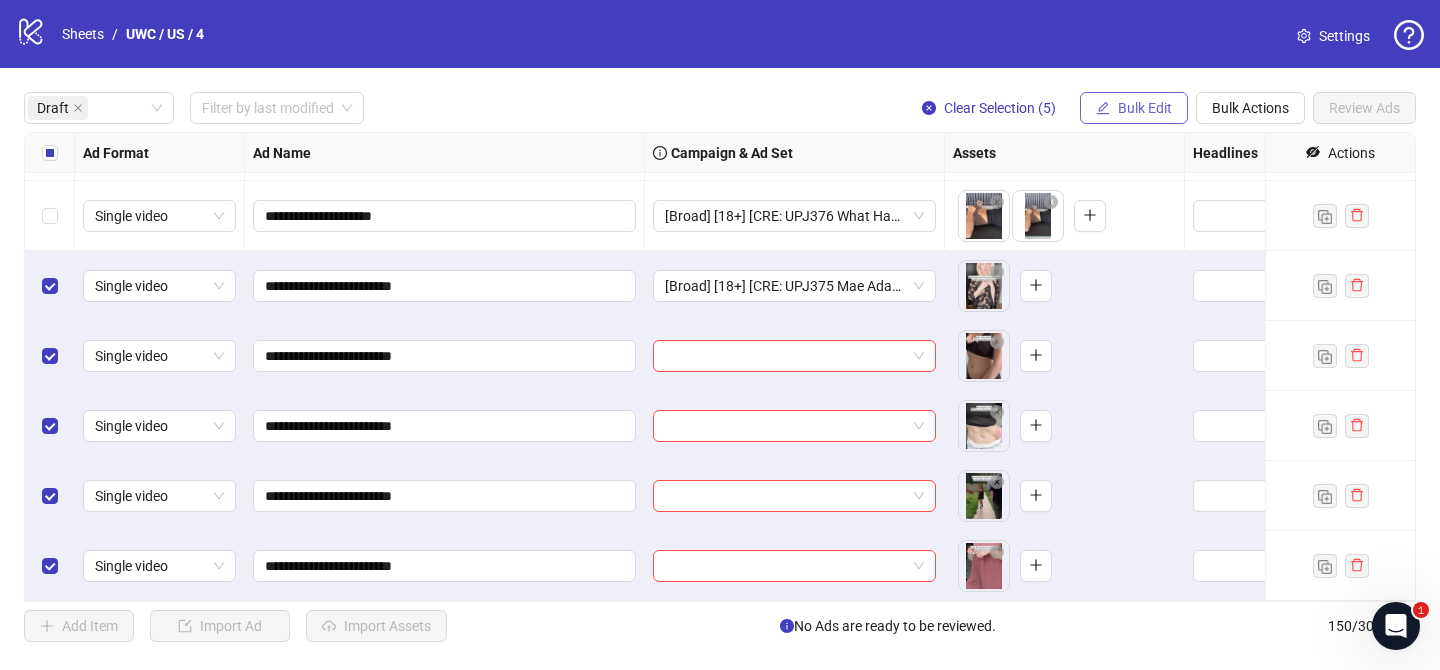 click on "Bulk Edit" at bounding box center [1134, 108] 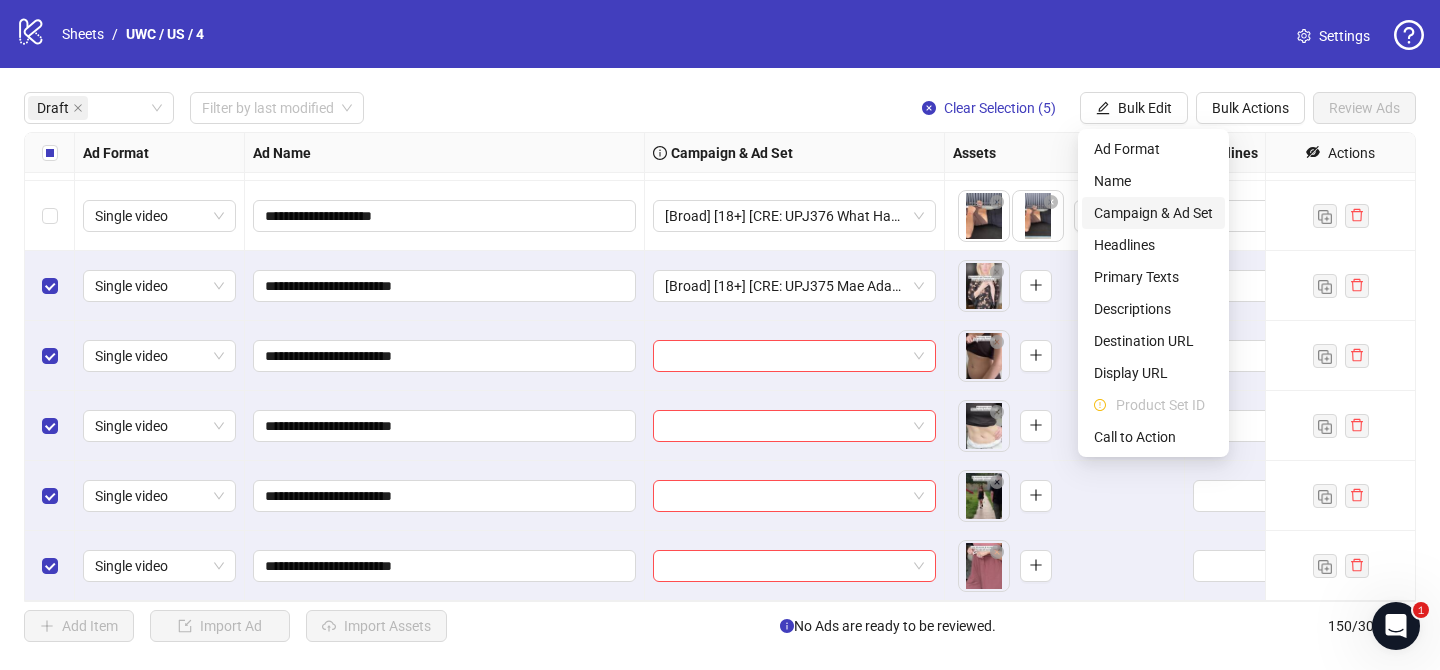 click on "Campaign & Ad Set" at bounding box center (1153, 213) 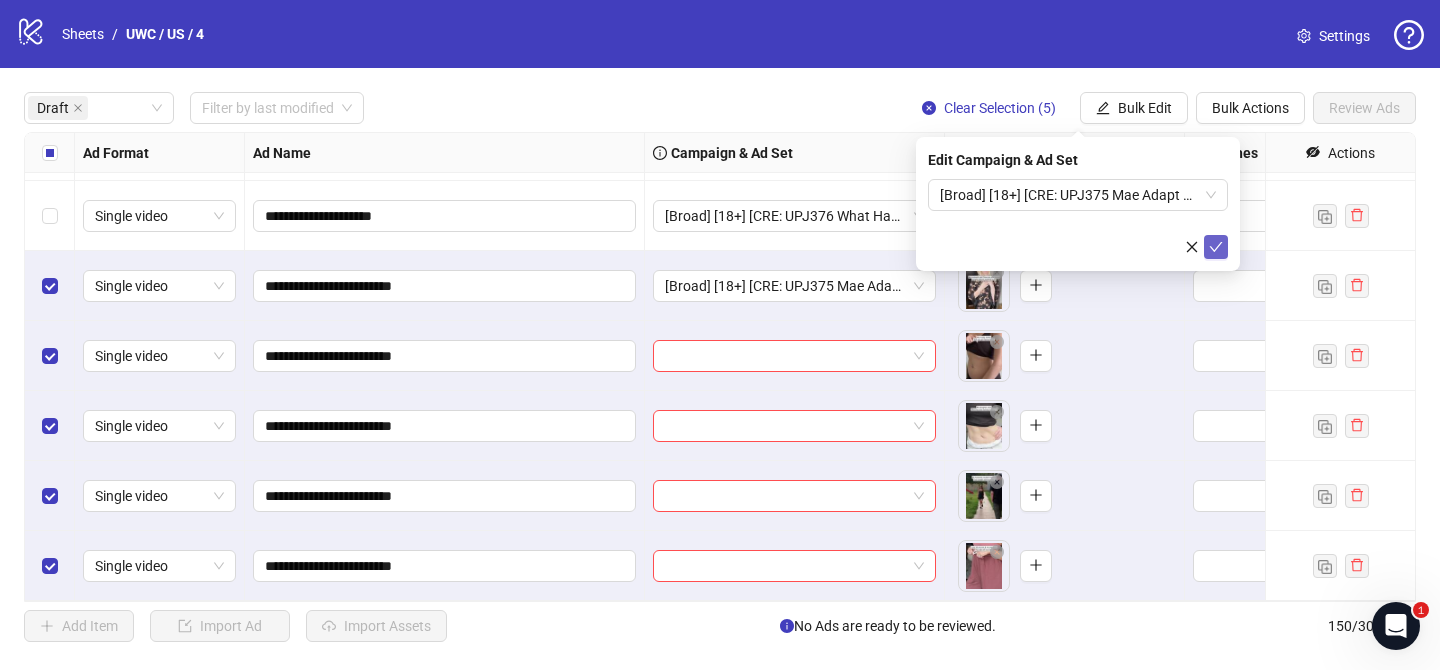 click at bounding box center [1216, 247] 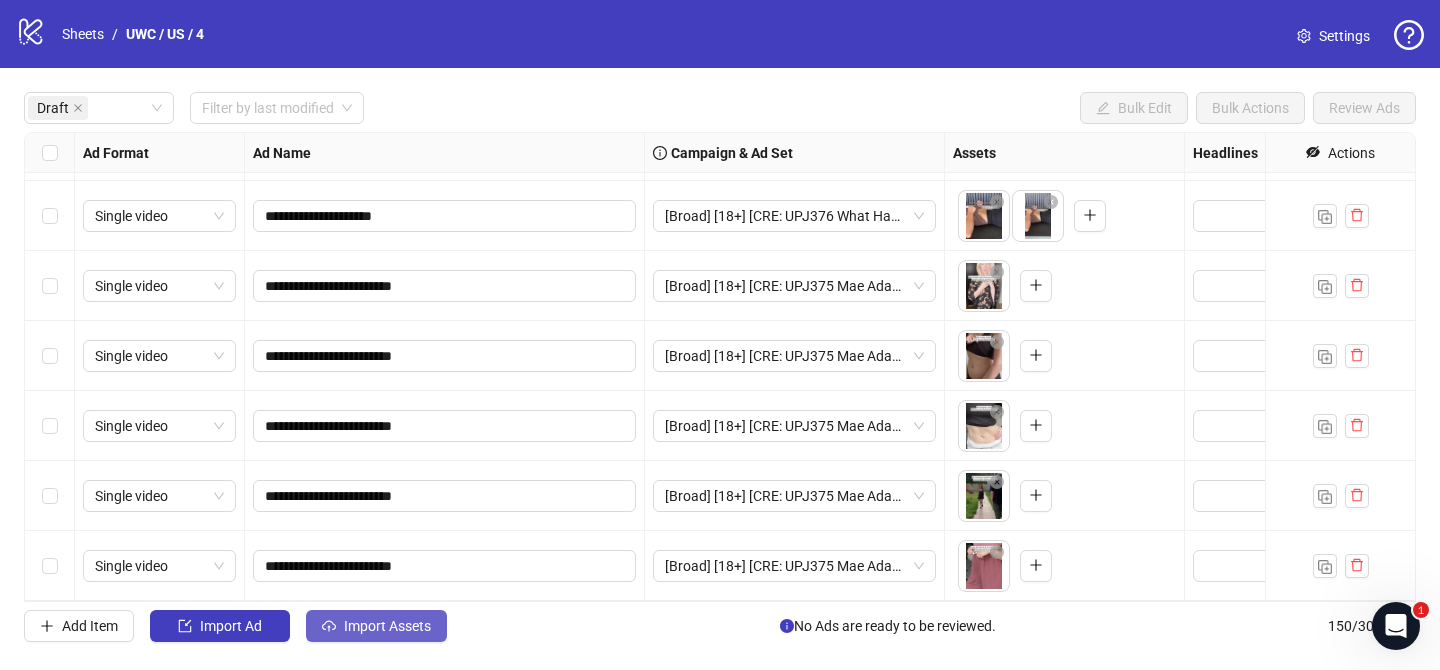 click on "Import Assets" at bounding box center [387, 626] 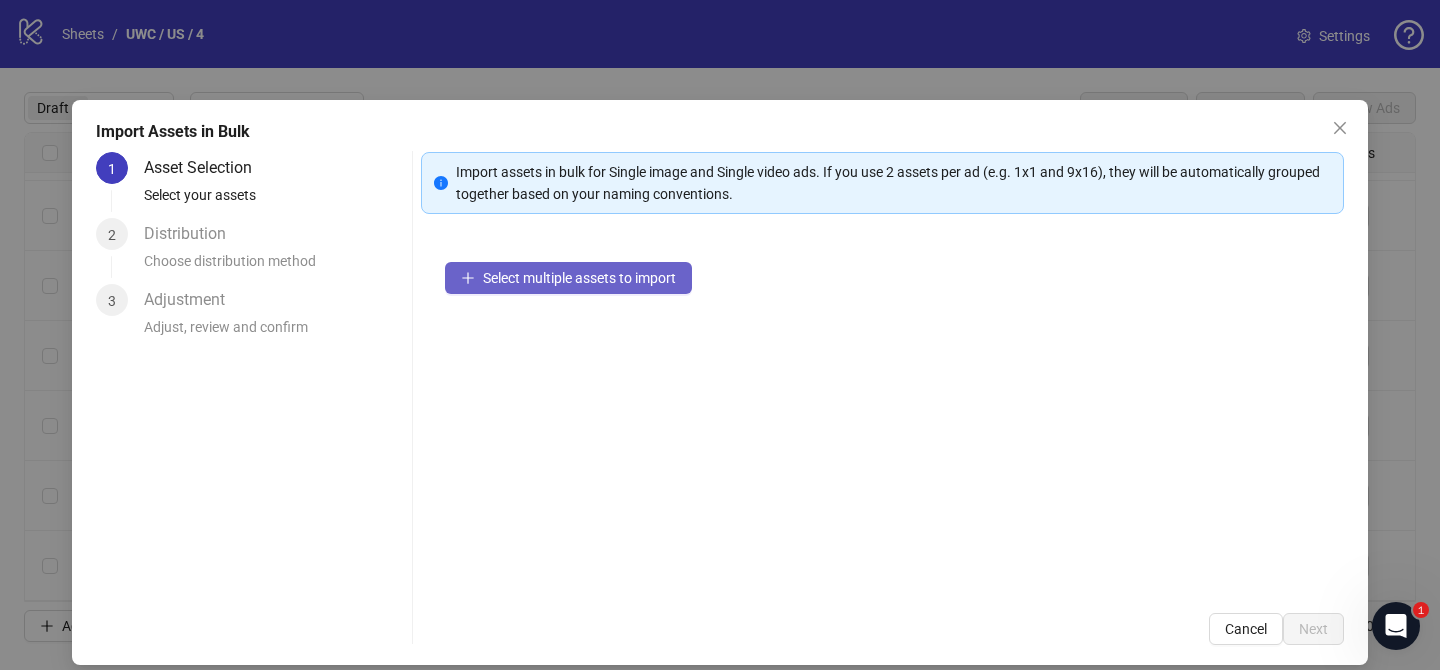 click on "Select multiple assets to import" at bounding box center [579, 278] 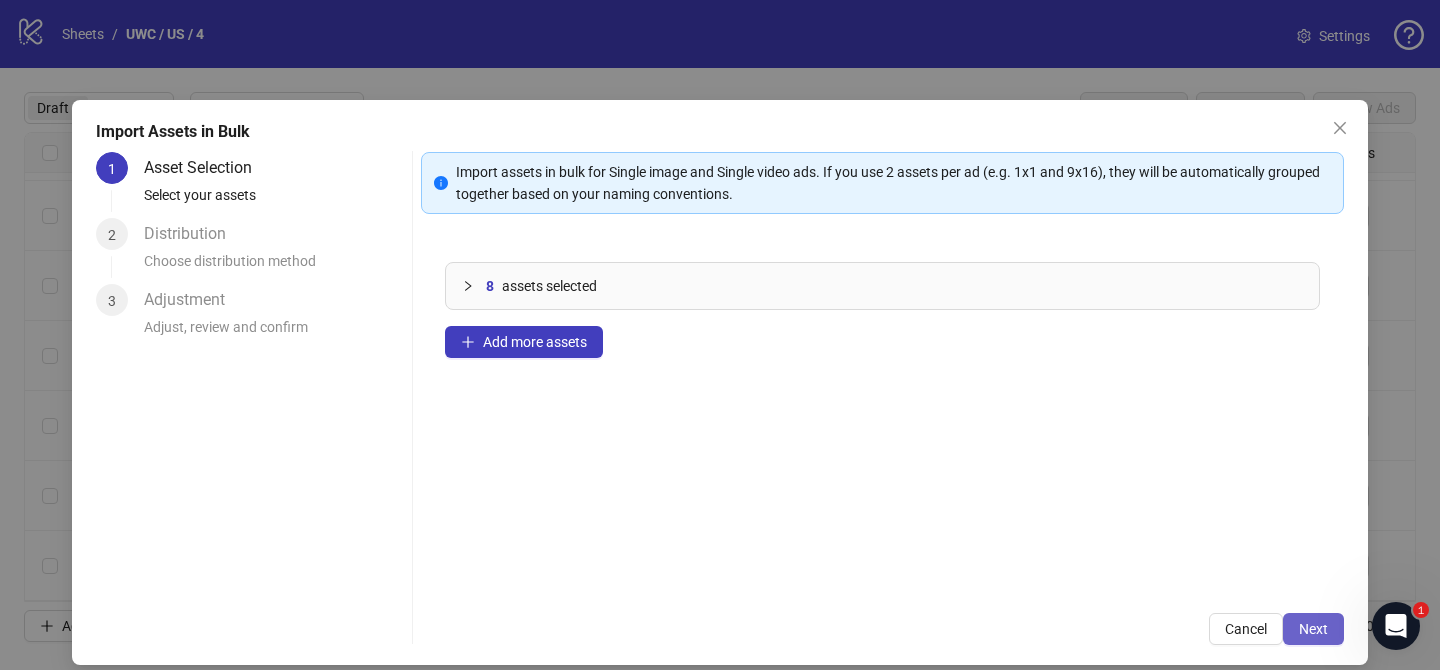 click on "Next" at bounding box center (1313, 629) 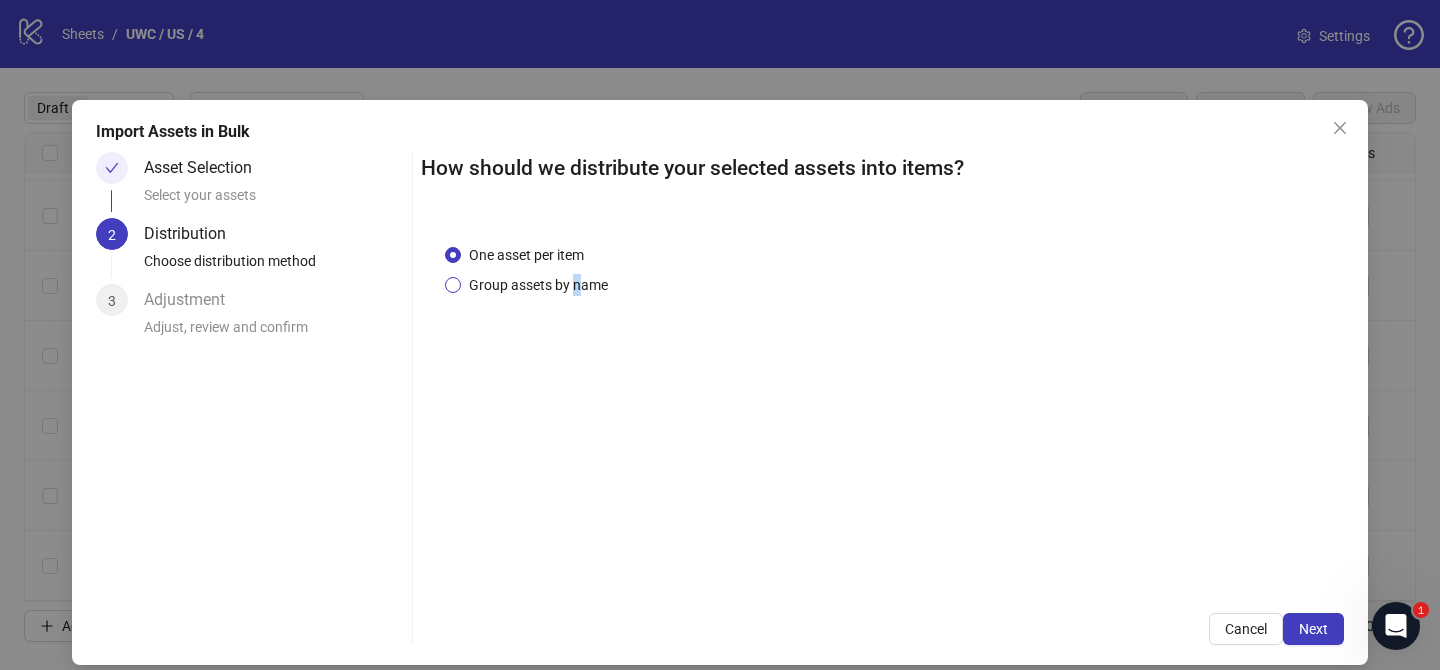 click on "Group assets by name" at bounding box center (538, 285) 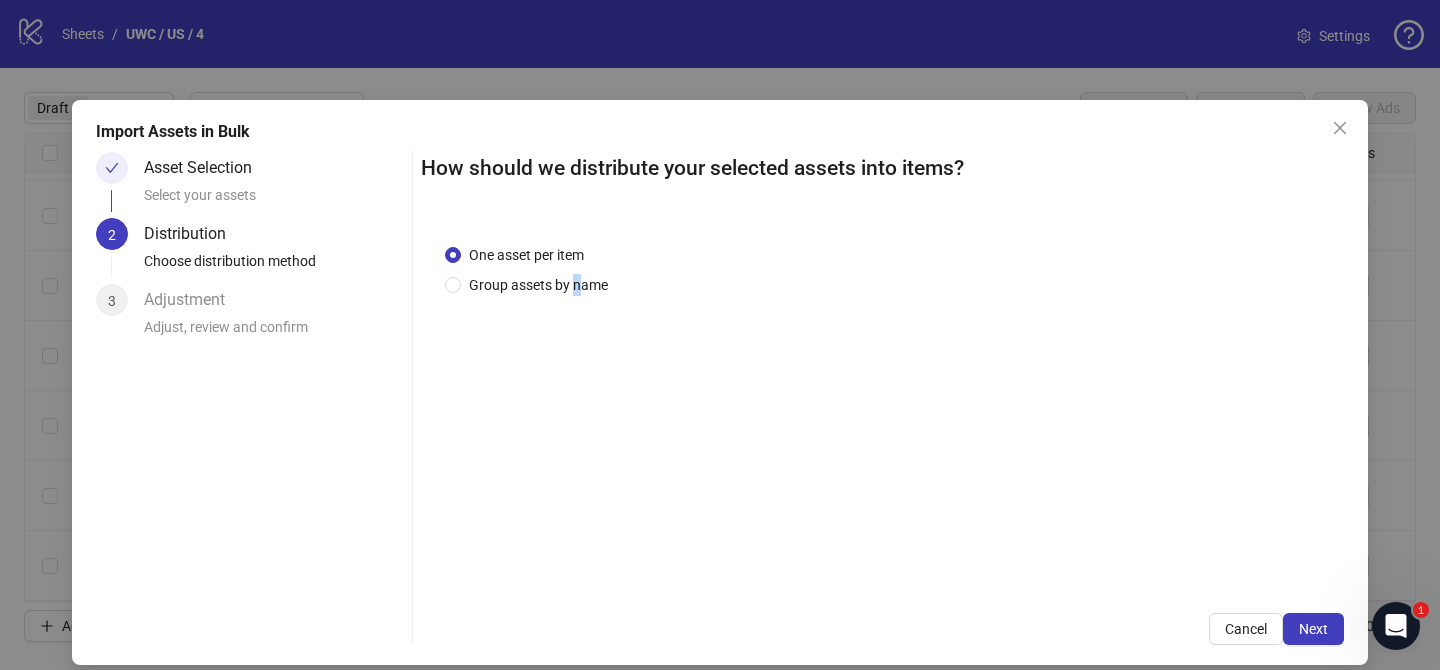 scroll, scrollTop: 19, scrollLeft: 0, axis: vertical 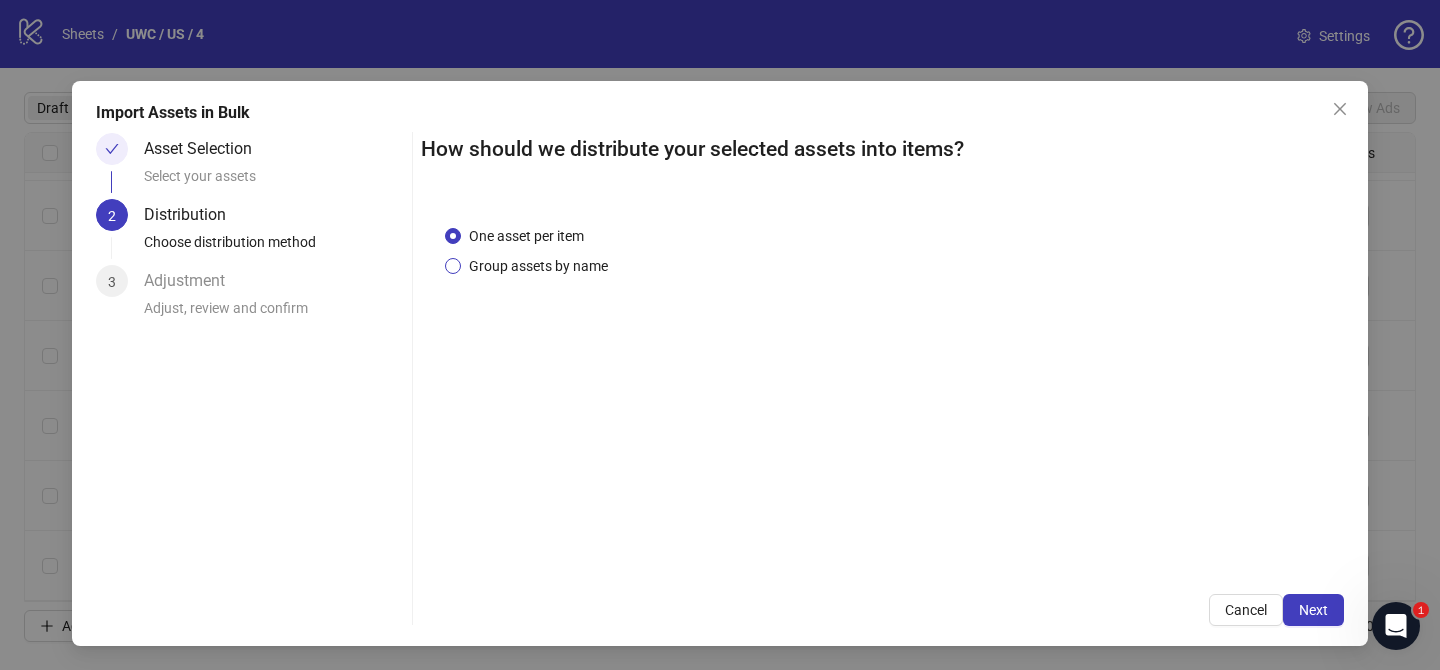 click on "Group assets by name" at bounding box center (538, 266) 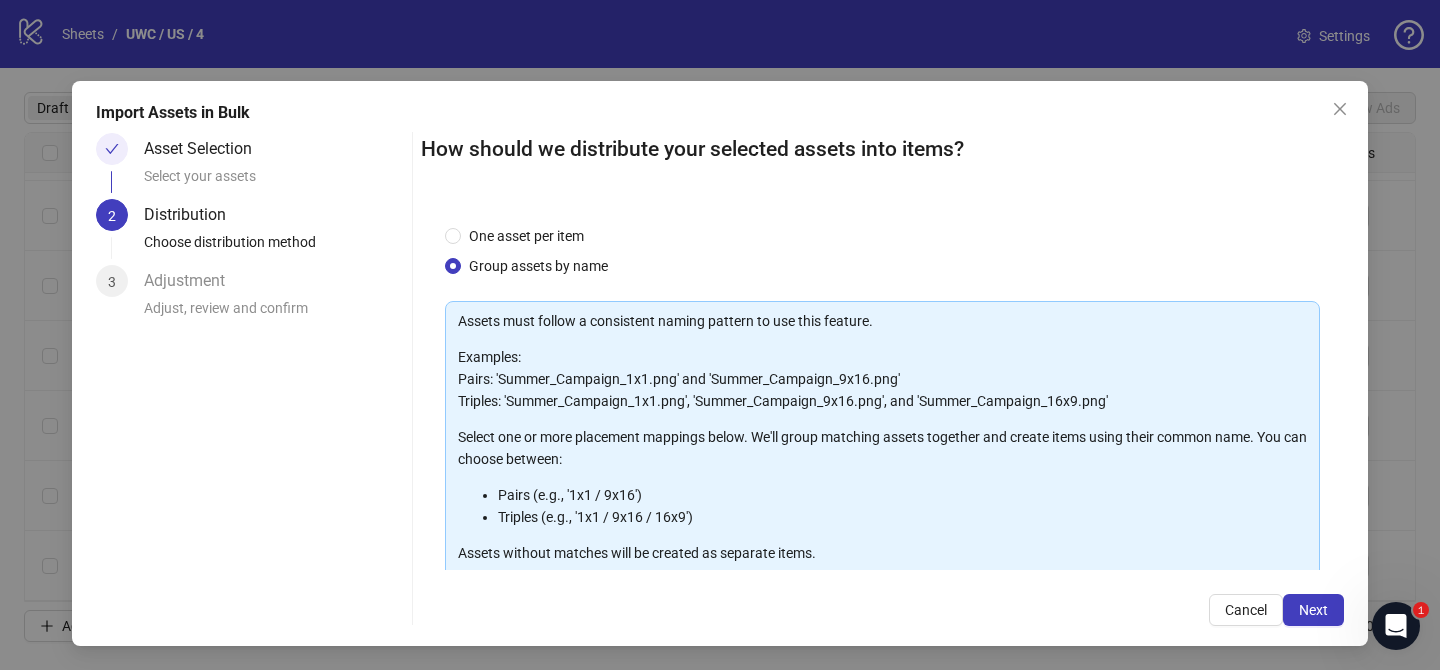 scroll, scrollTop: 216, scrollLeft: 0, axis: vertical 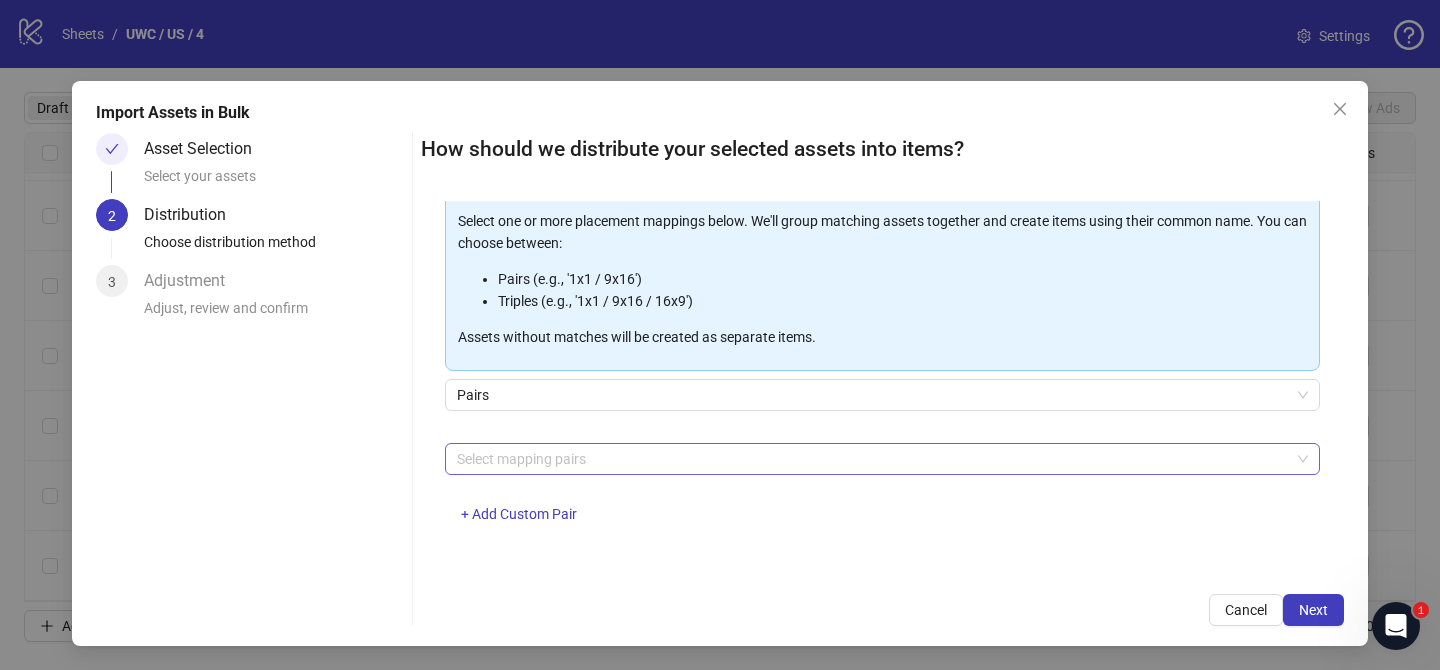 click at bounding box center [872, 459] 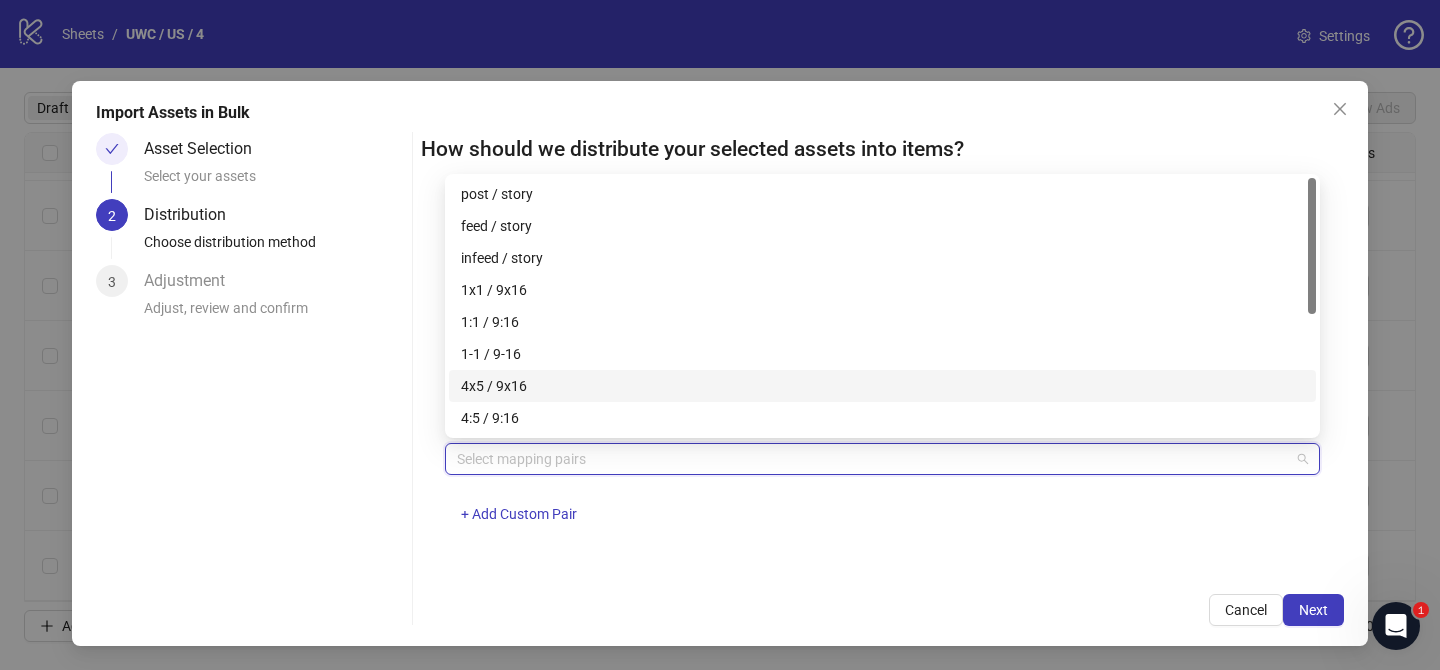 click on "4x5 / 9x16" at bounding box center [882, 386] 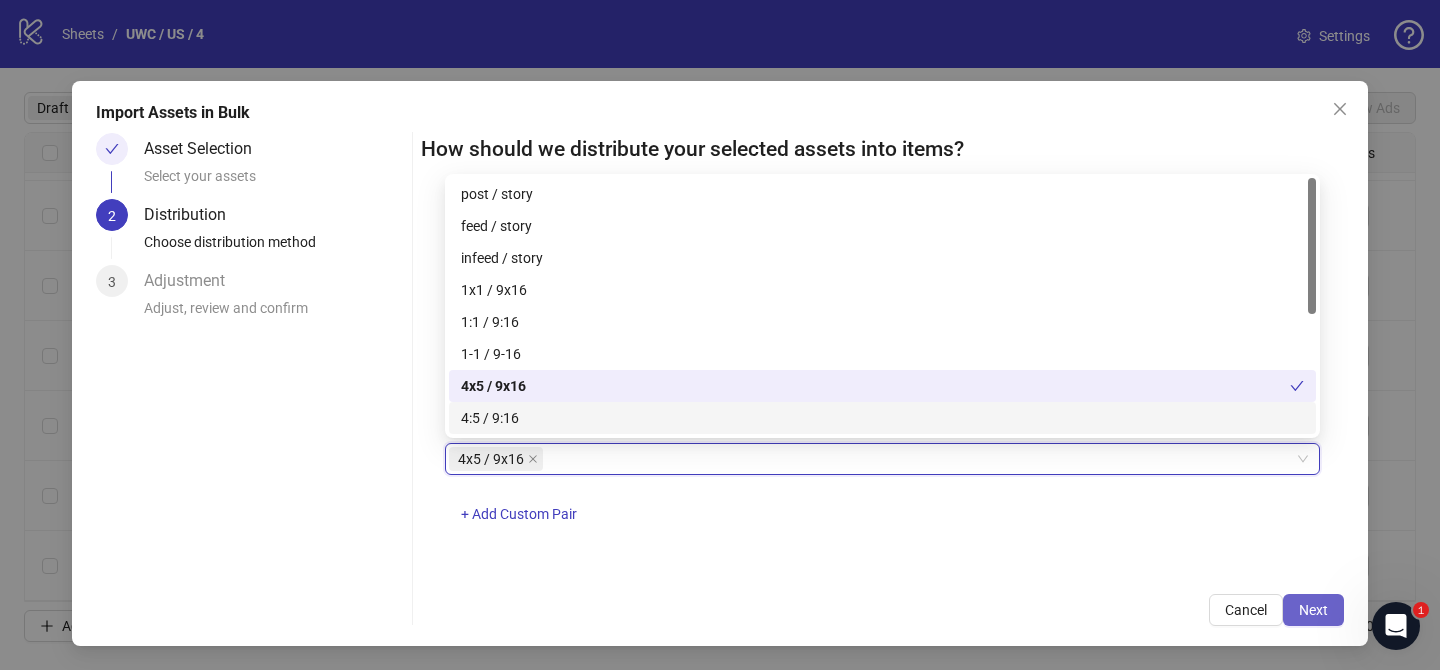 click on "Next" at bounding box center [1313, 610] 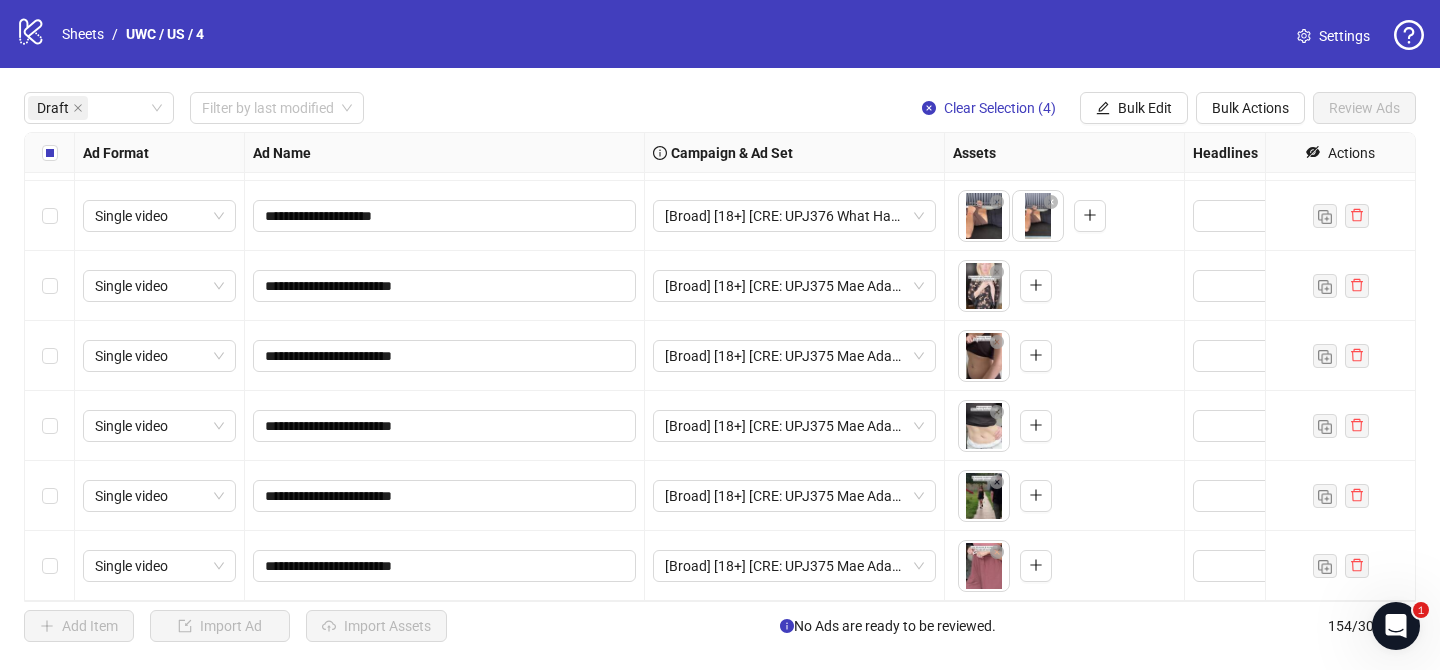 scroll, scrollTop: 884, scrollLeft: 0, axis: vertical 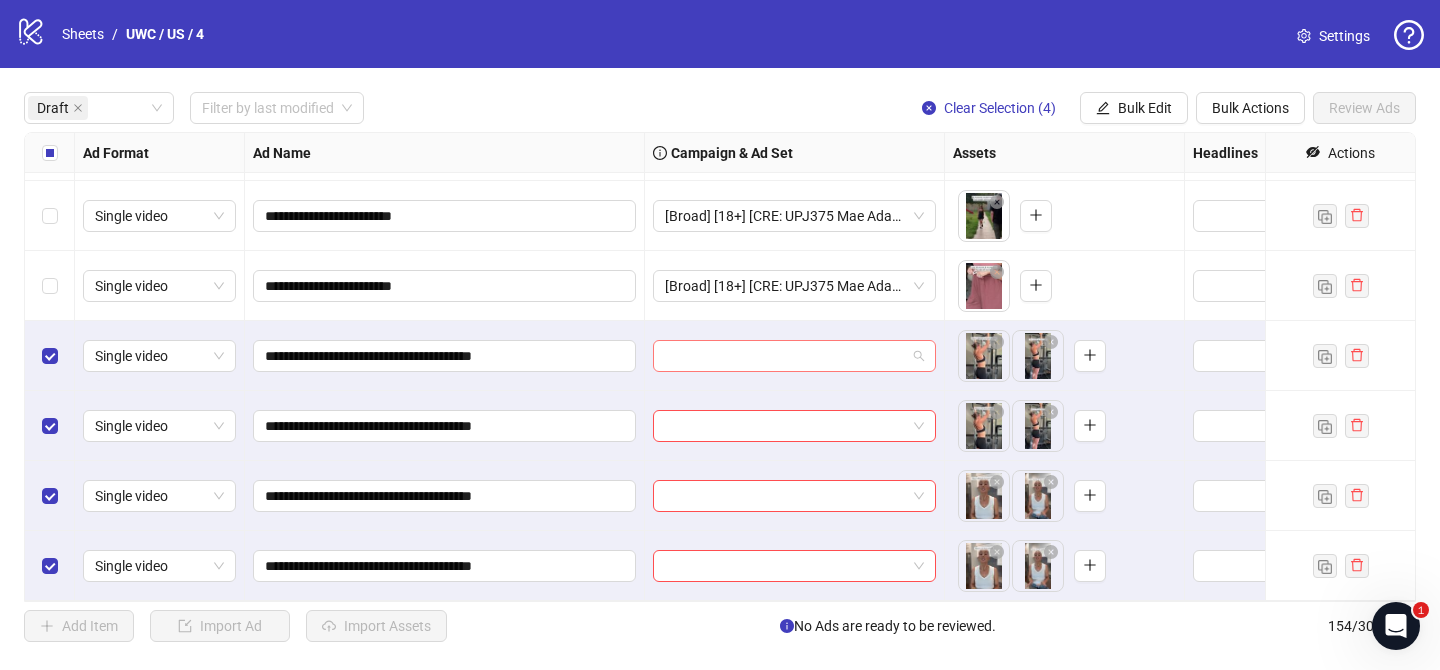 click at bounding box center [785, 356] 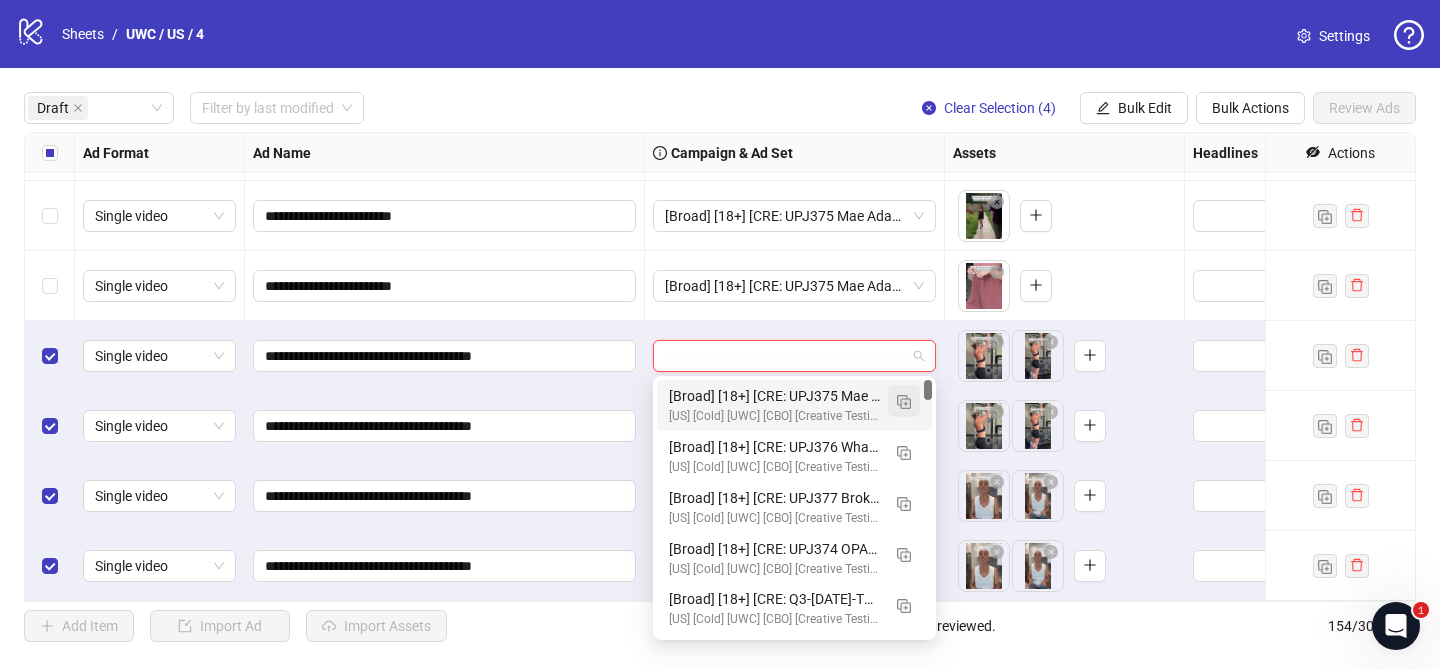 click at bounding box center (904, 401) 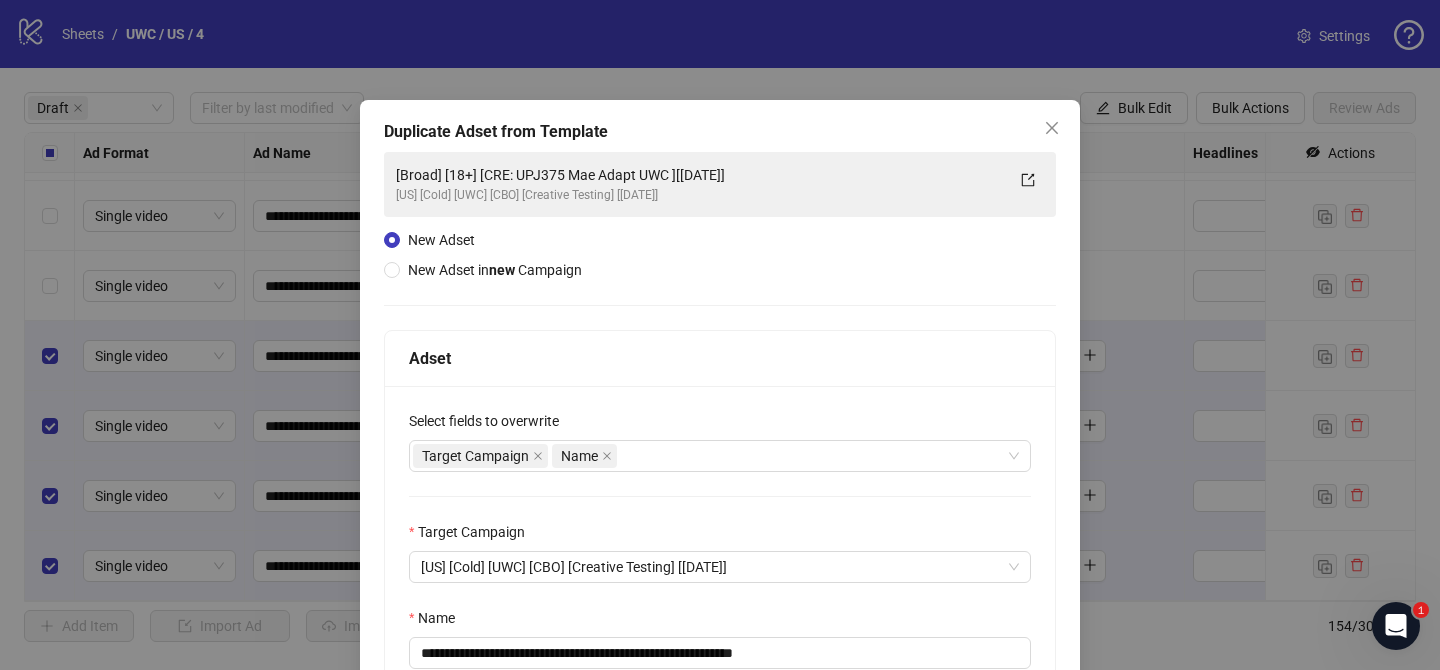 scroll, scrollTop: 93, scrollLeft: 0, axis: vertical 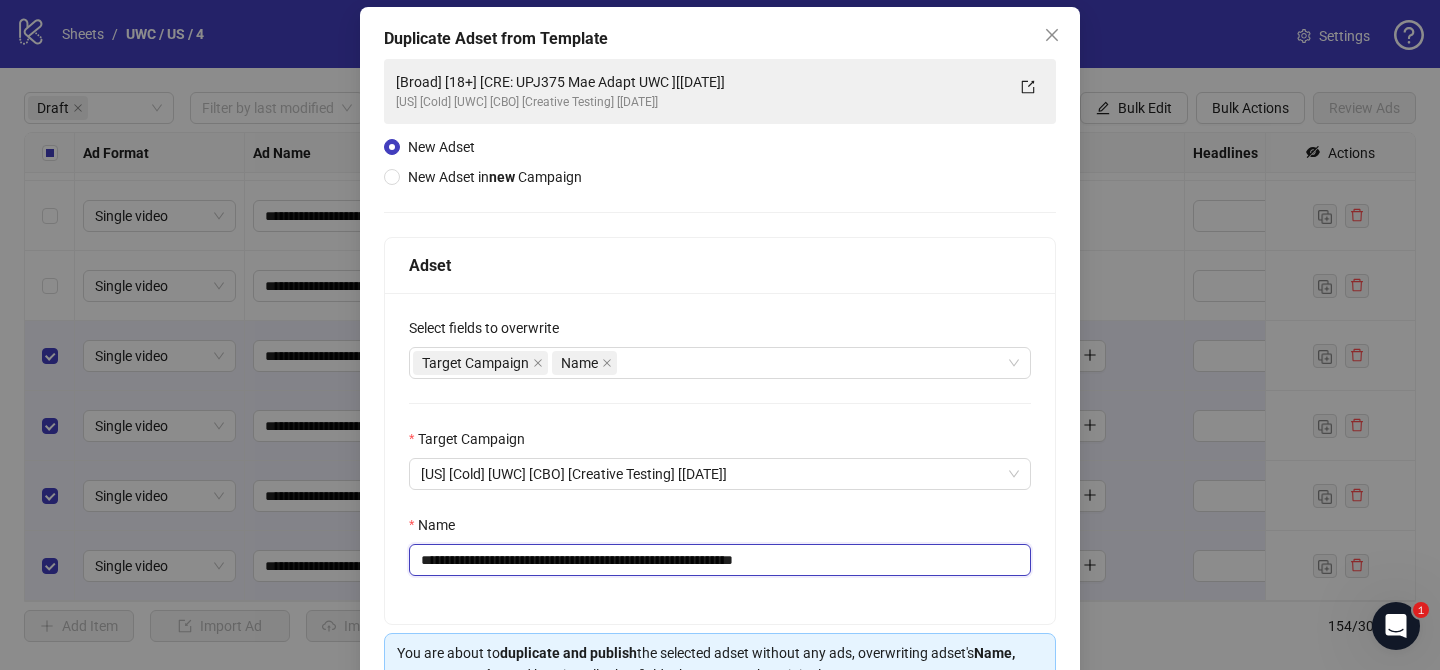 drag, startPoint x: 541, startPoint y: 561, endPoint x: 696, endPoint y: 561, distance: 155 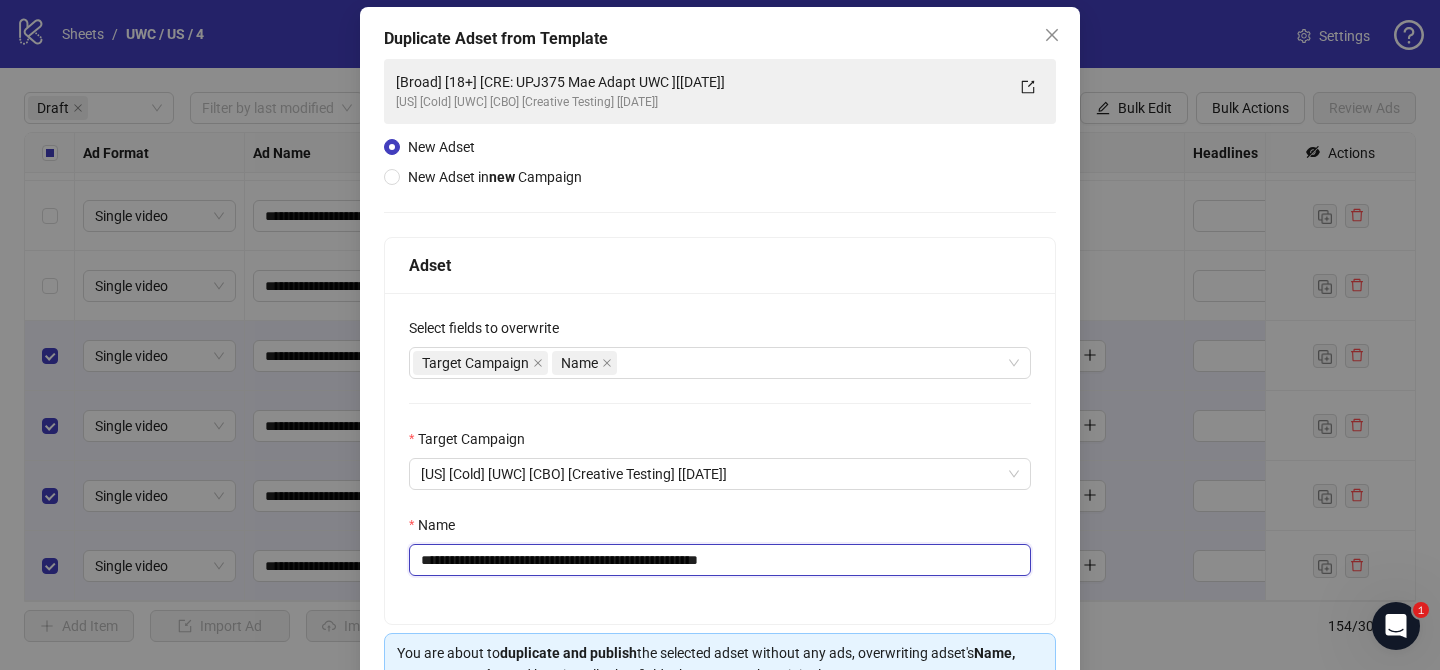 drag, startPoint x: 736, startPoint y: 564, endPoint x: 844, endPoint y: 563, distance: 108.00463 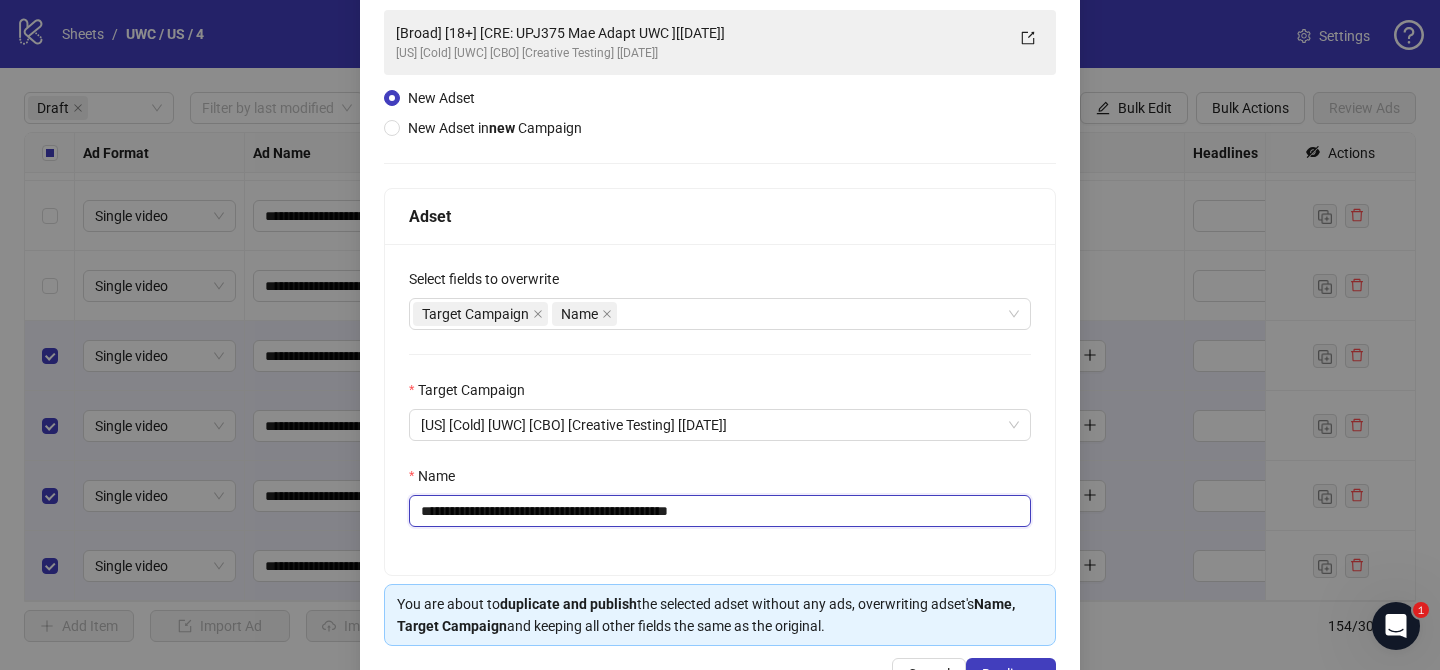 scroll, scrollTop: 184, scrollLeft: 0, axis: vertical 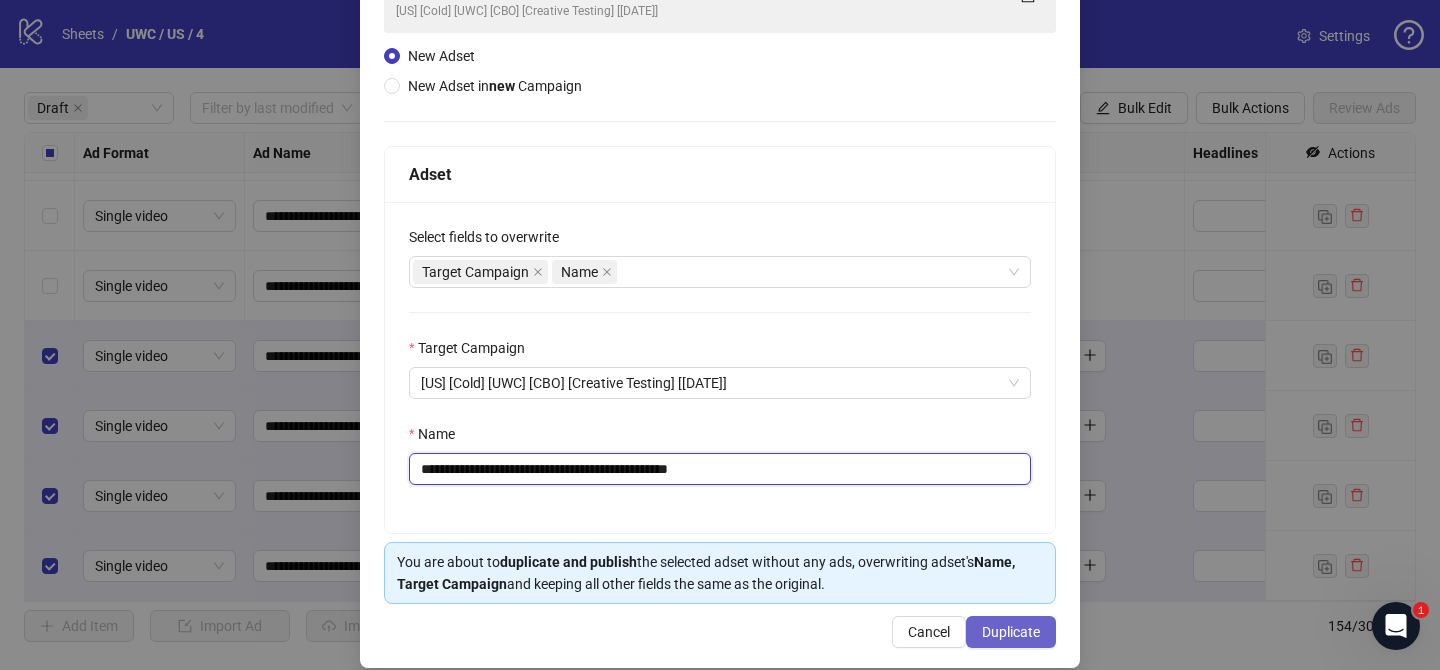 type on "**********" 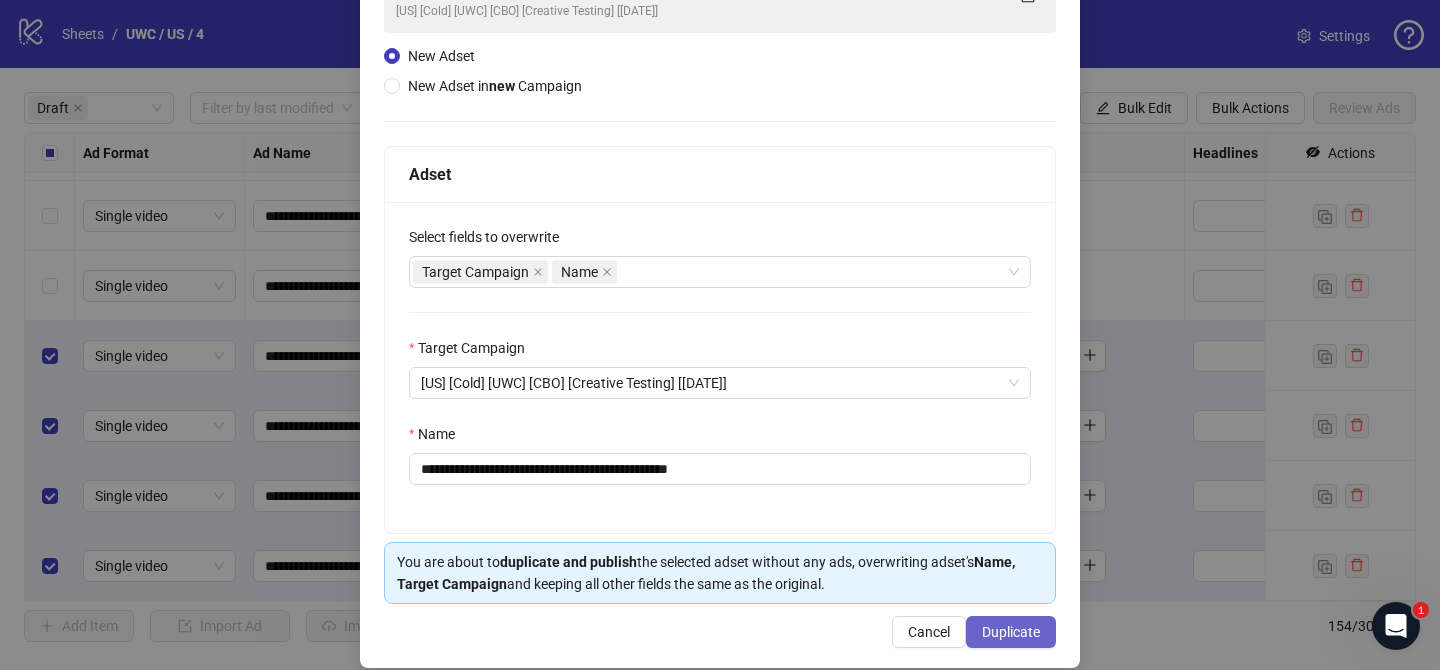 click on "Duplicate" at bounding box center [1011, 632] 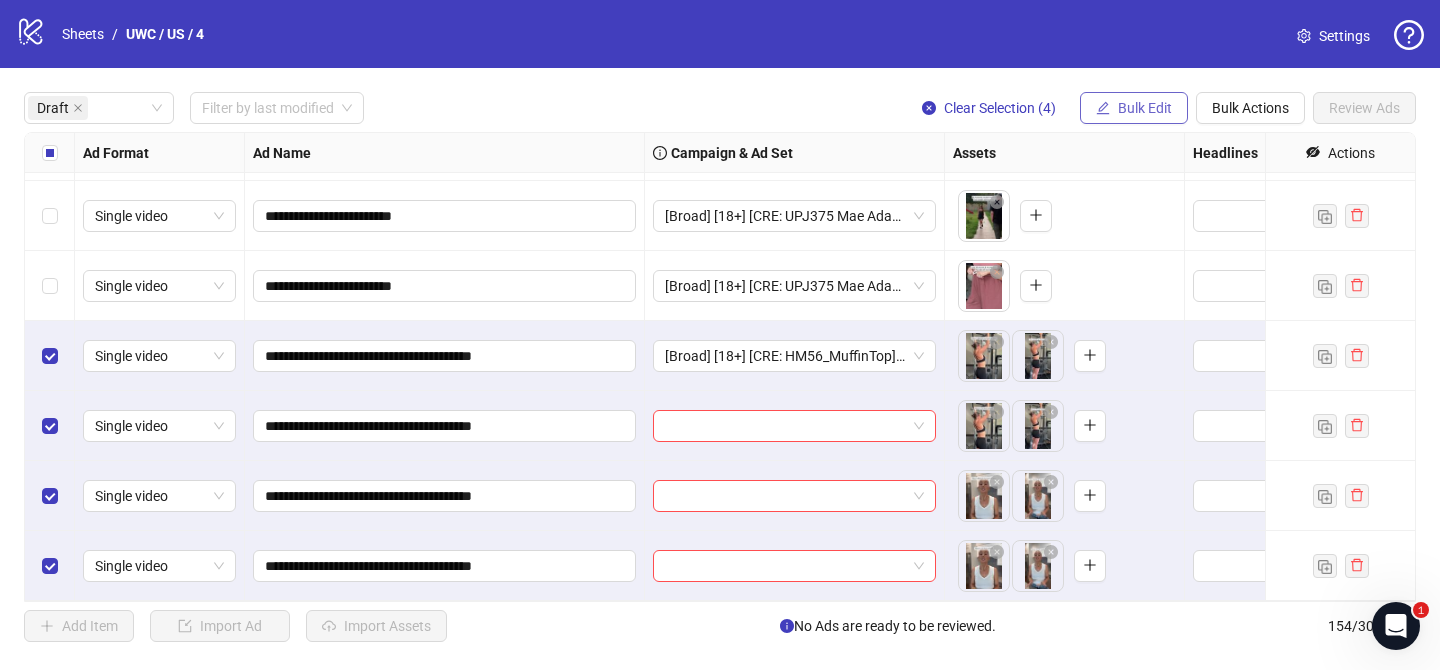 click on "Bulk Edit" at bounding box center (1134, 108) 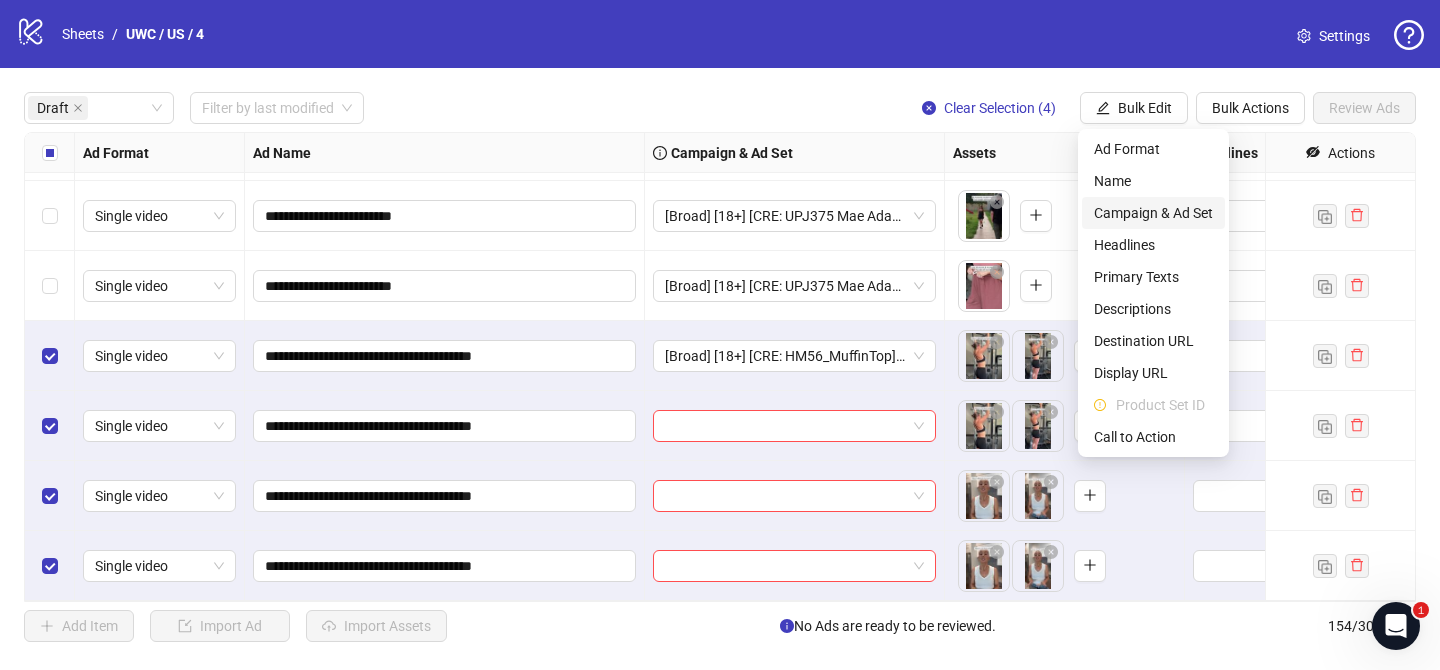 click on "Campaign & Ad Set" at bounding box center [1153, 213] 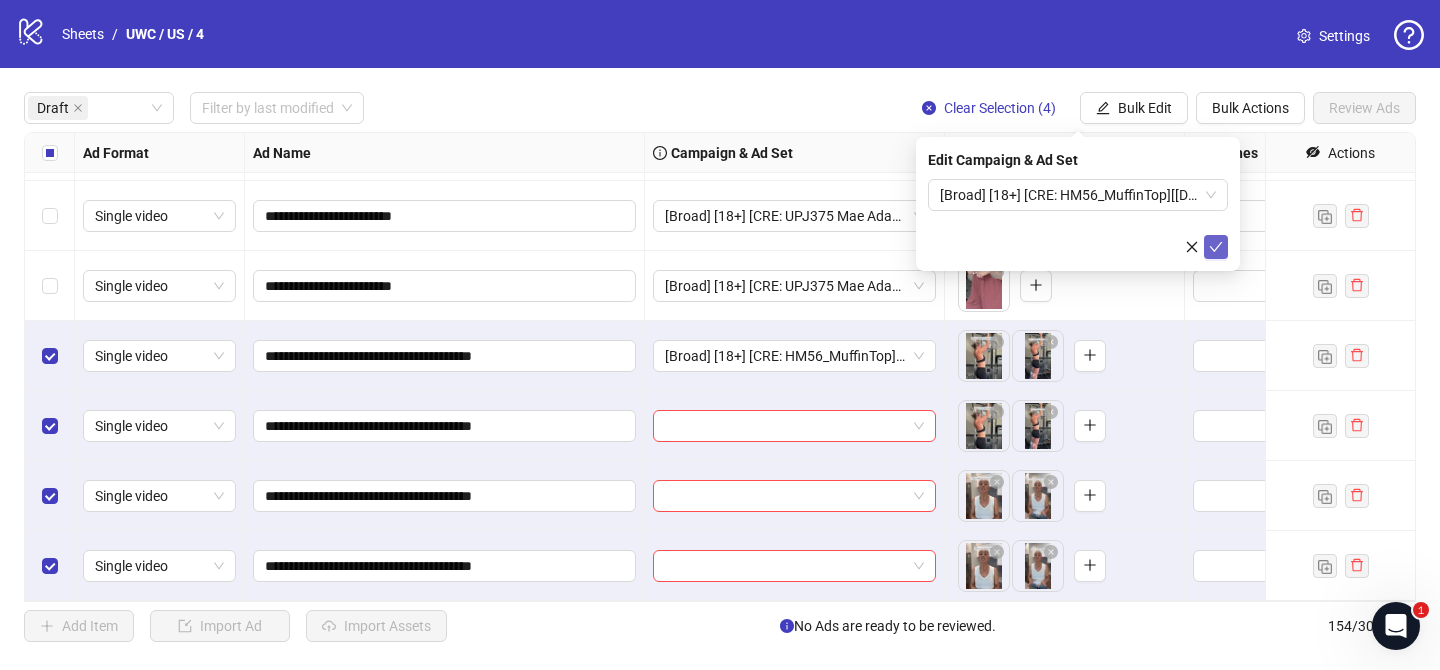 click 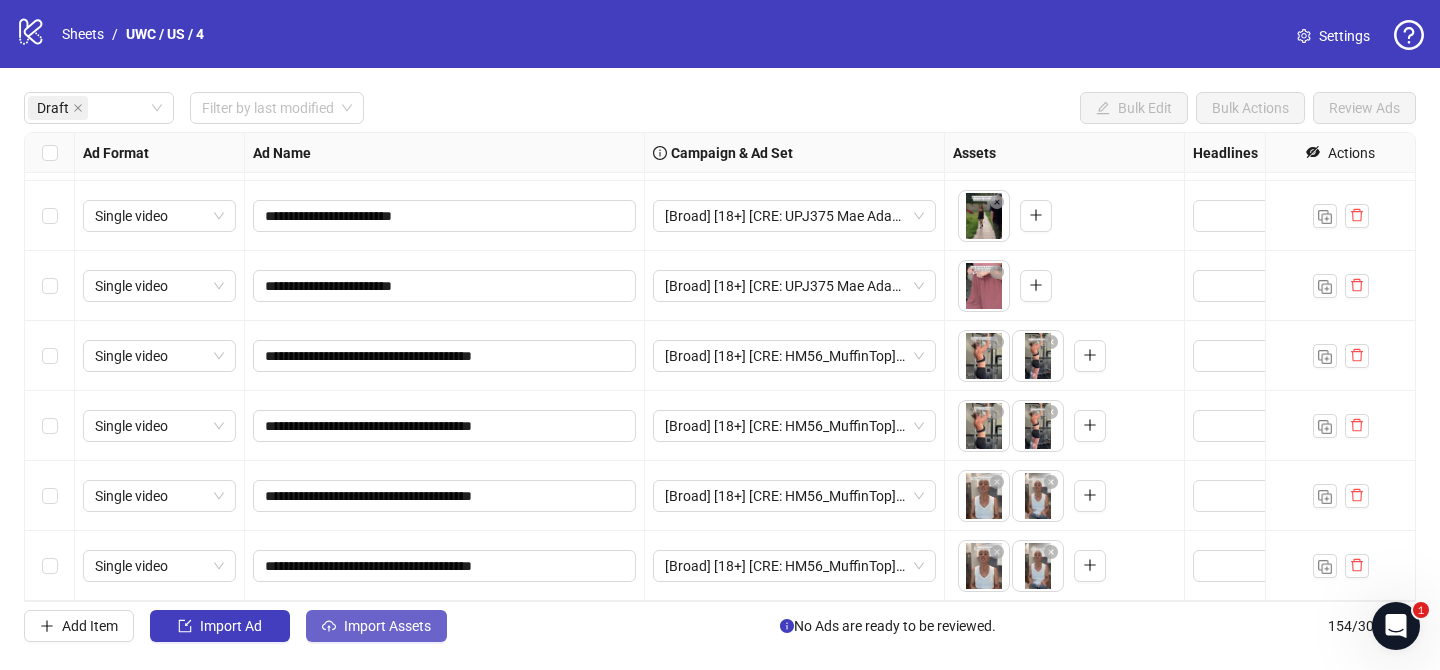 click on "Import Assets" at bounding box center [387, 626] 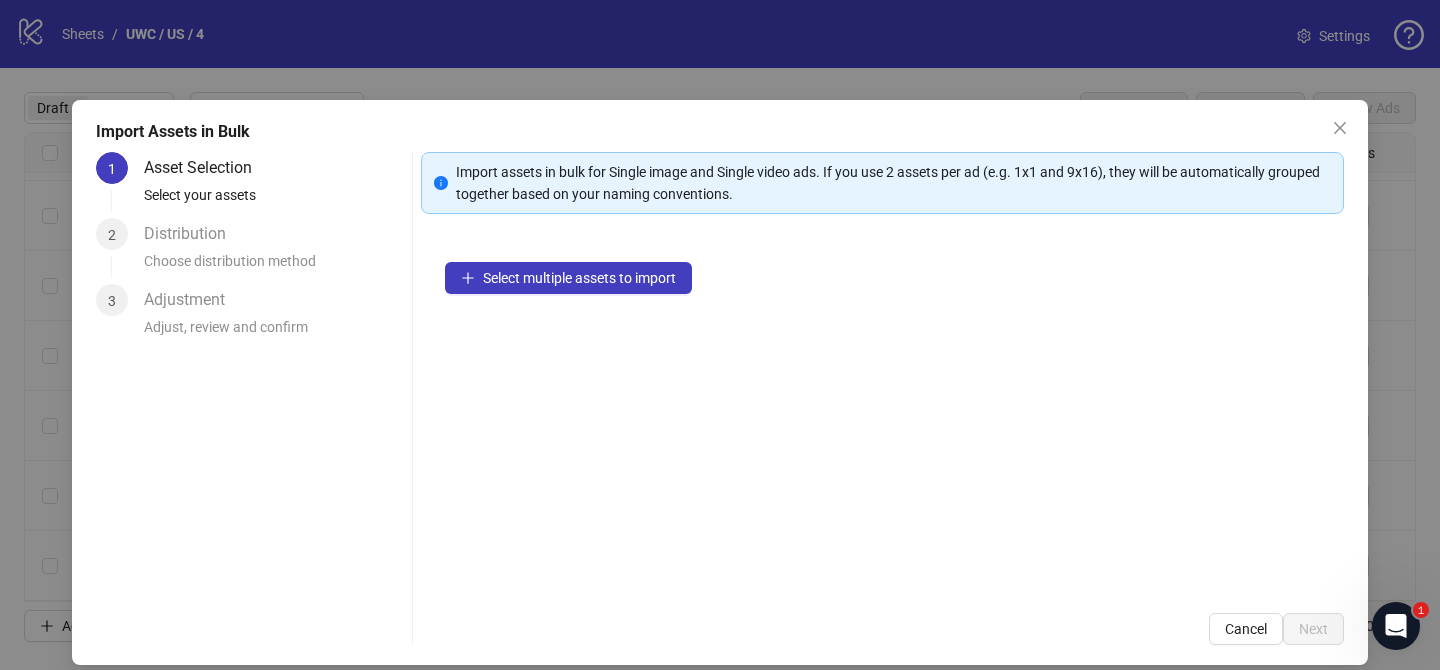 click on "Select multiple assets to import" at bounding box center [882, 413] 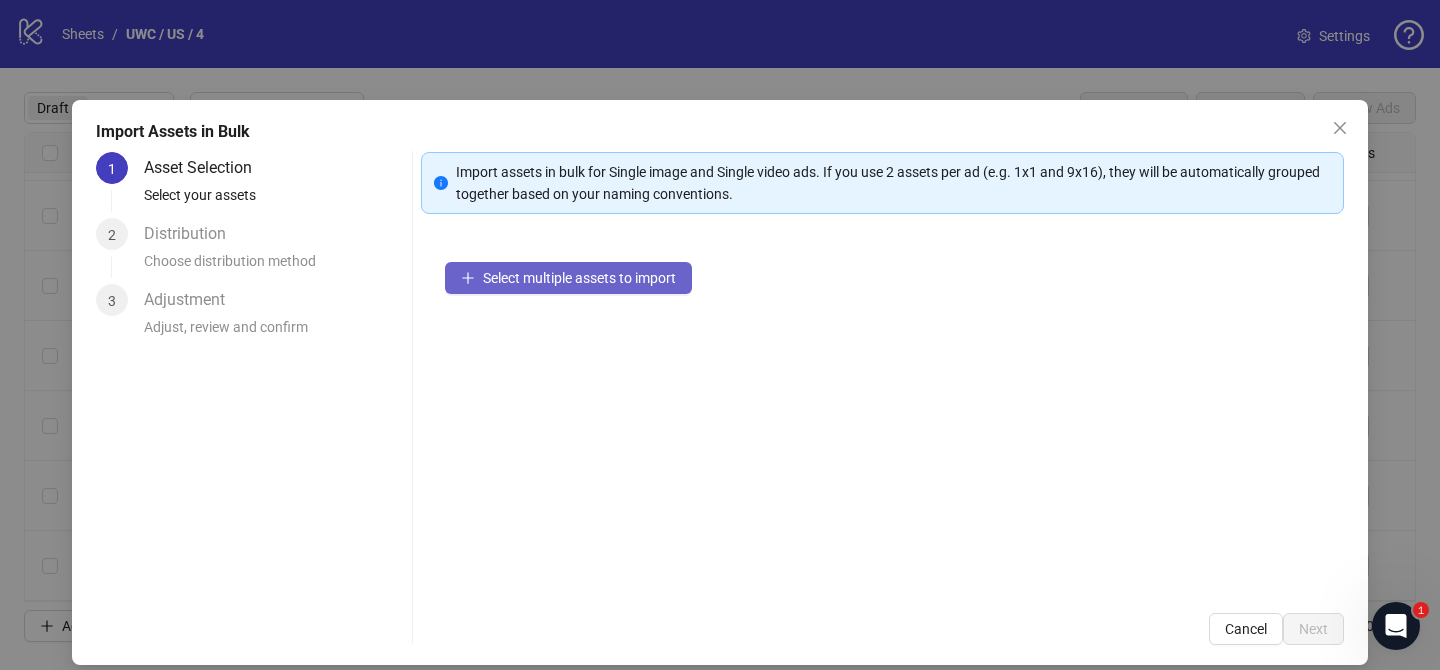 click on "Select multiple assets to import" at bounding box center [568, 278] 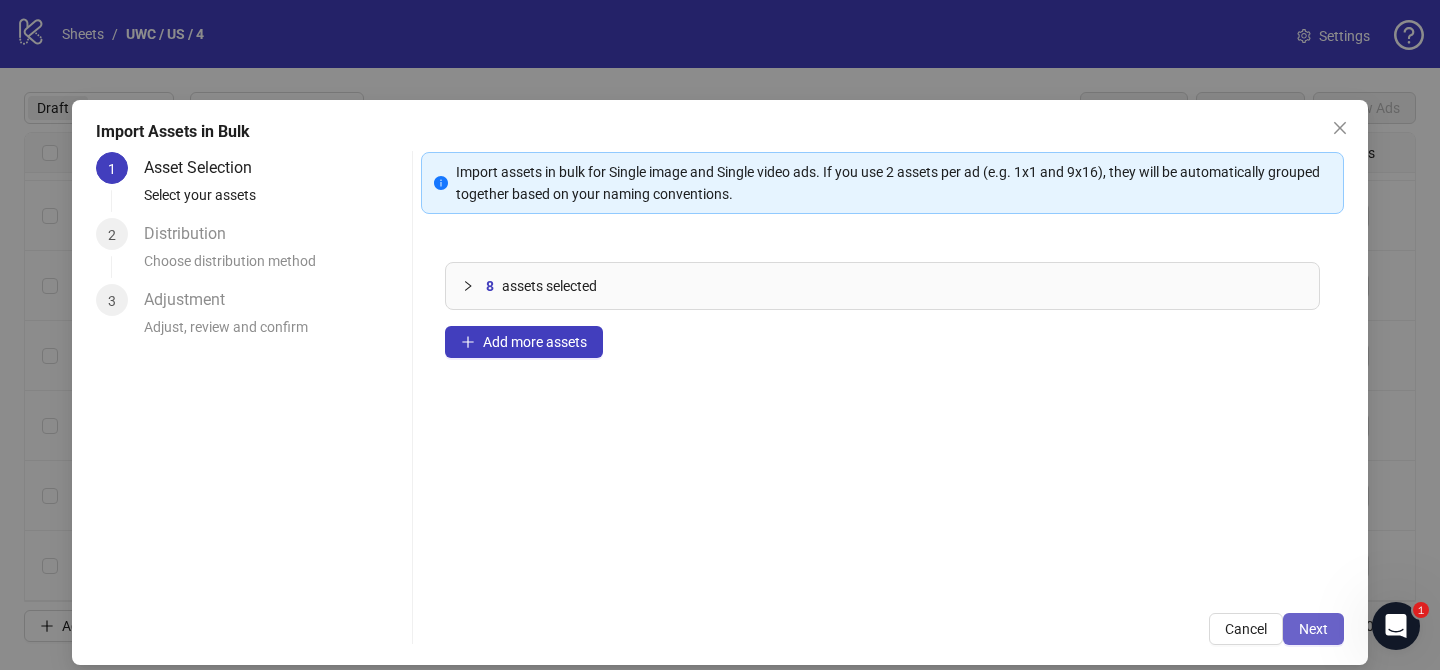 click on "Next" at bounding box center [1313, 629] 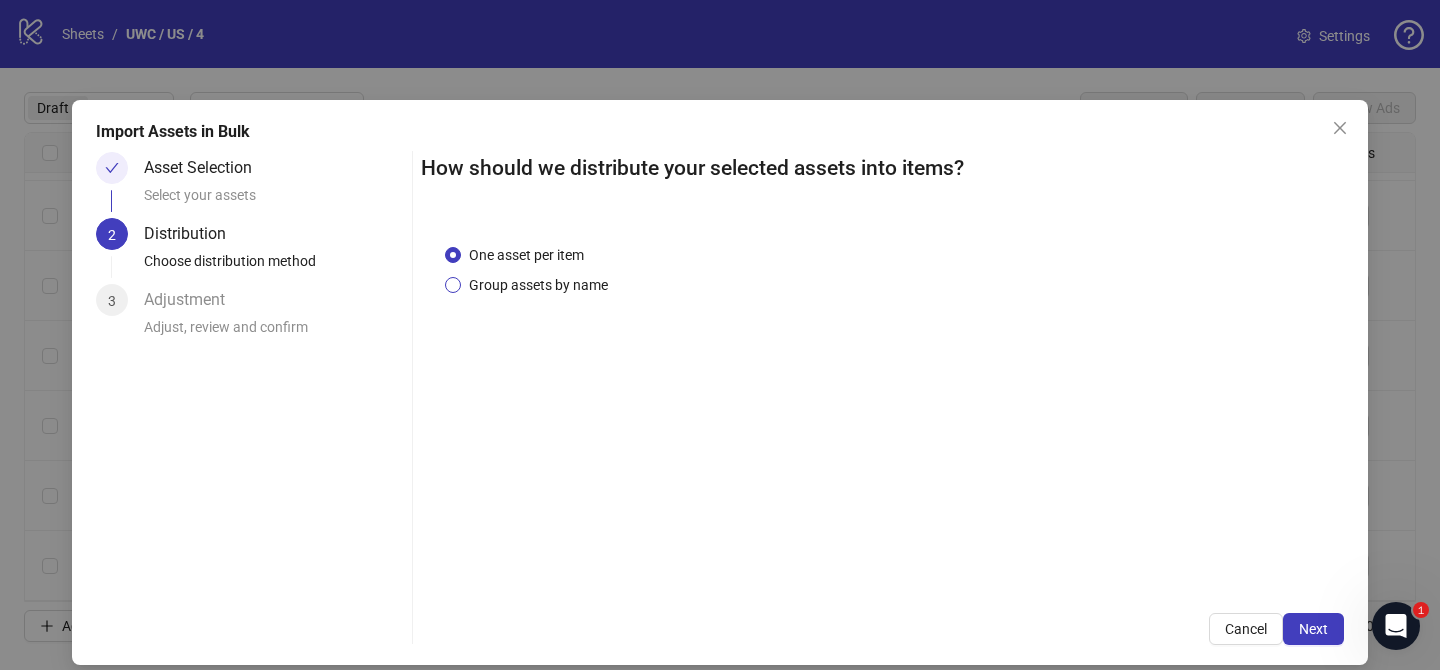 click on "Group assets by name" at bounding box center [538, 285] 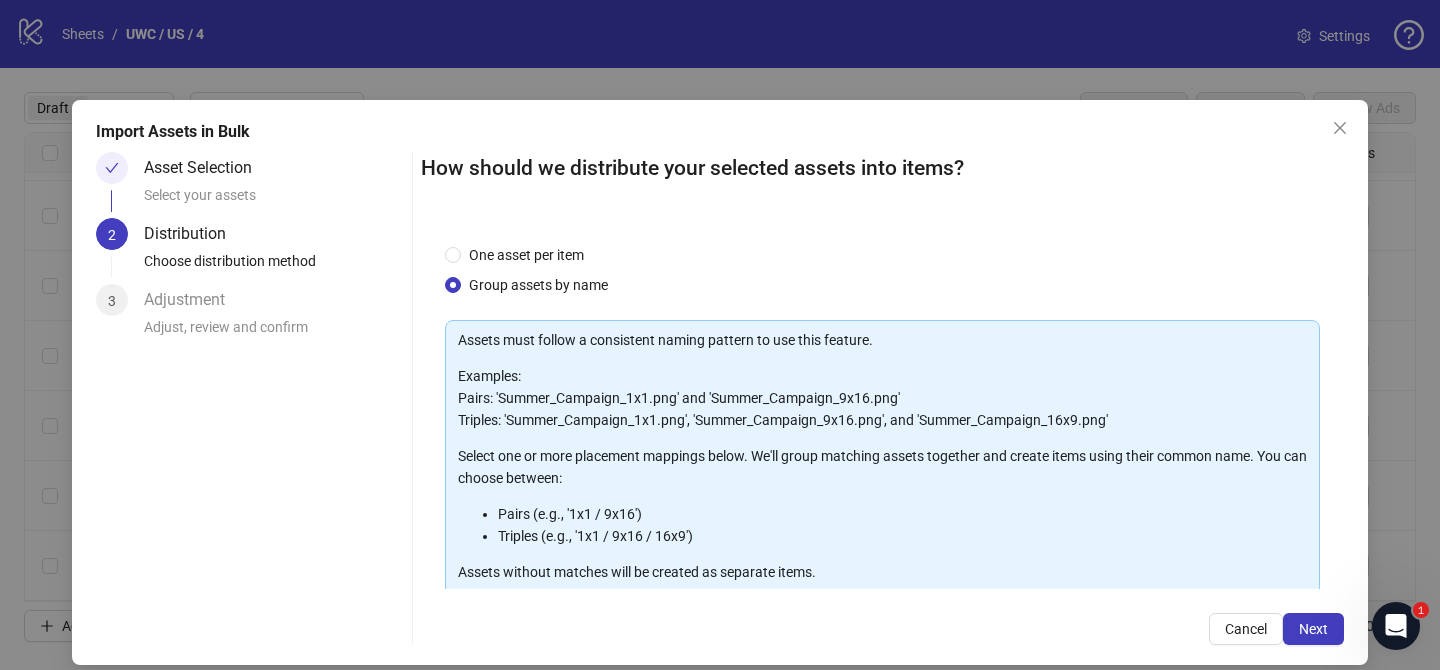scroll, scrollTop: 216, scrollLeft: 0, axis: vertical 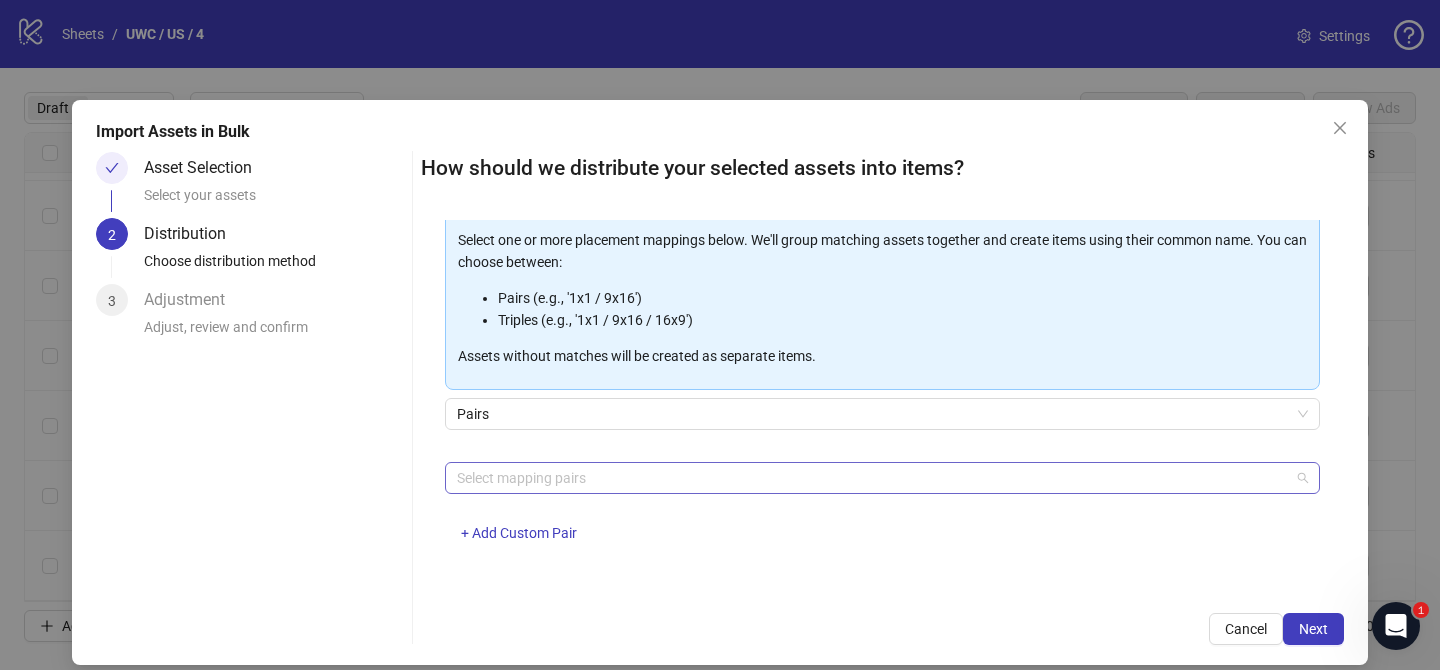 click at bounding box center [872, 478] 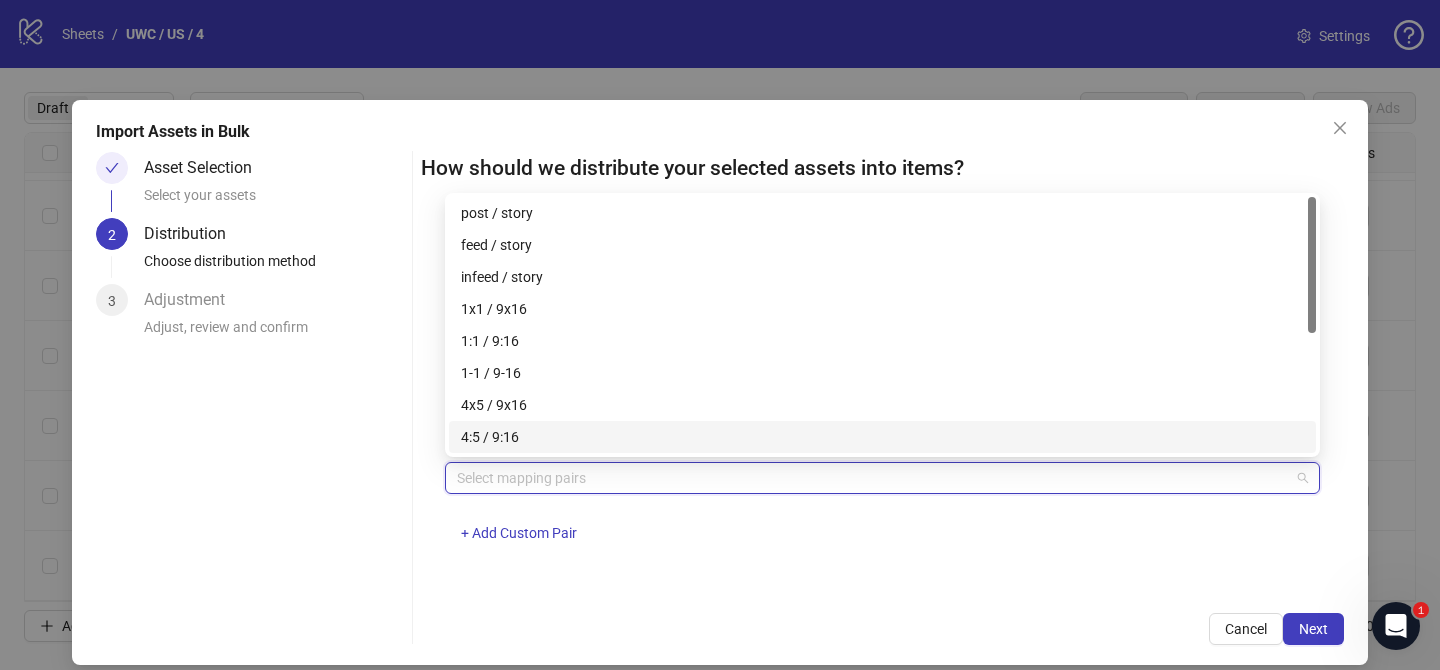 click on "4:5 / 9:16" at bounding box center [882, 437] 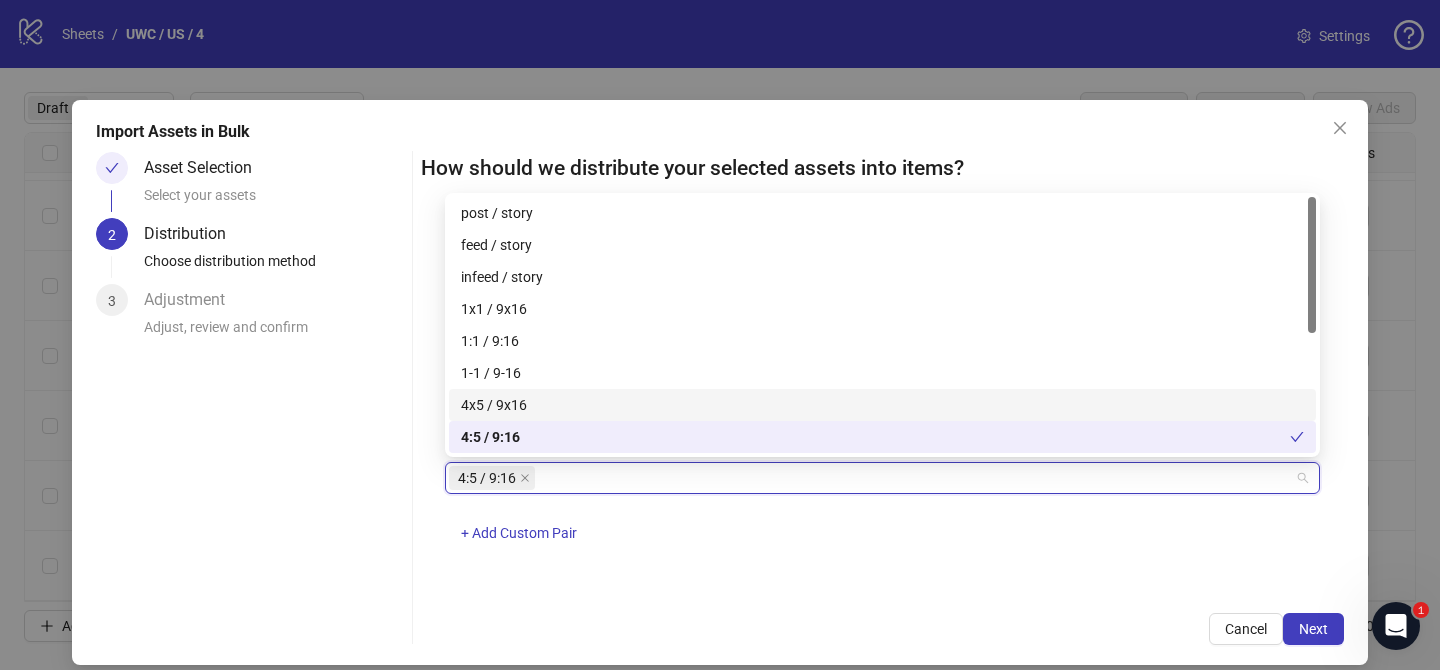 click on "4x5 / 9x16" at bounding box center (882, 405) 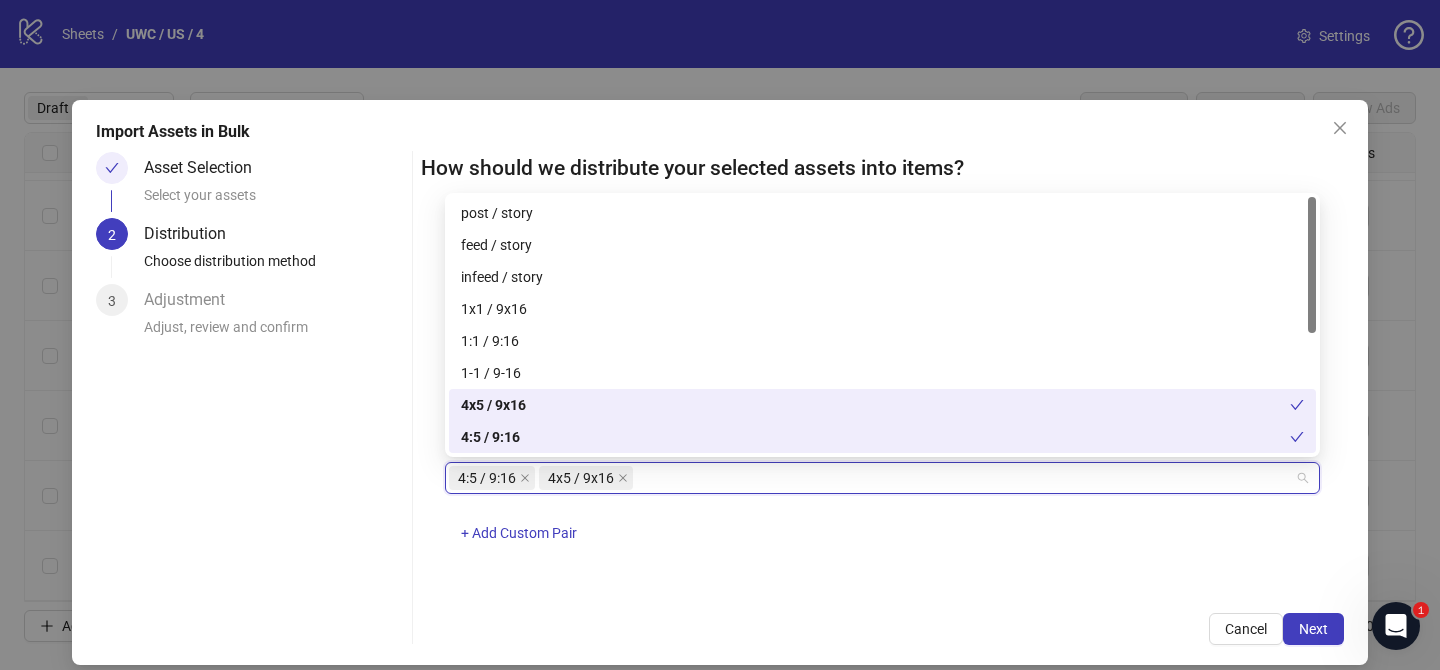 click on "4:5 / 9:16" at bounding box center (875, 437) 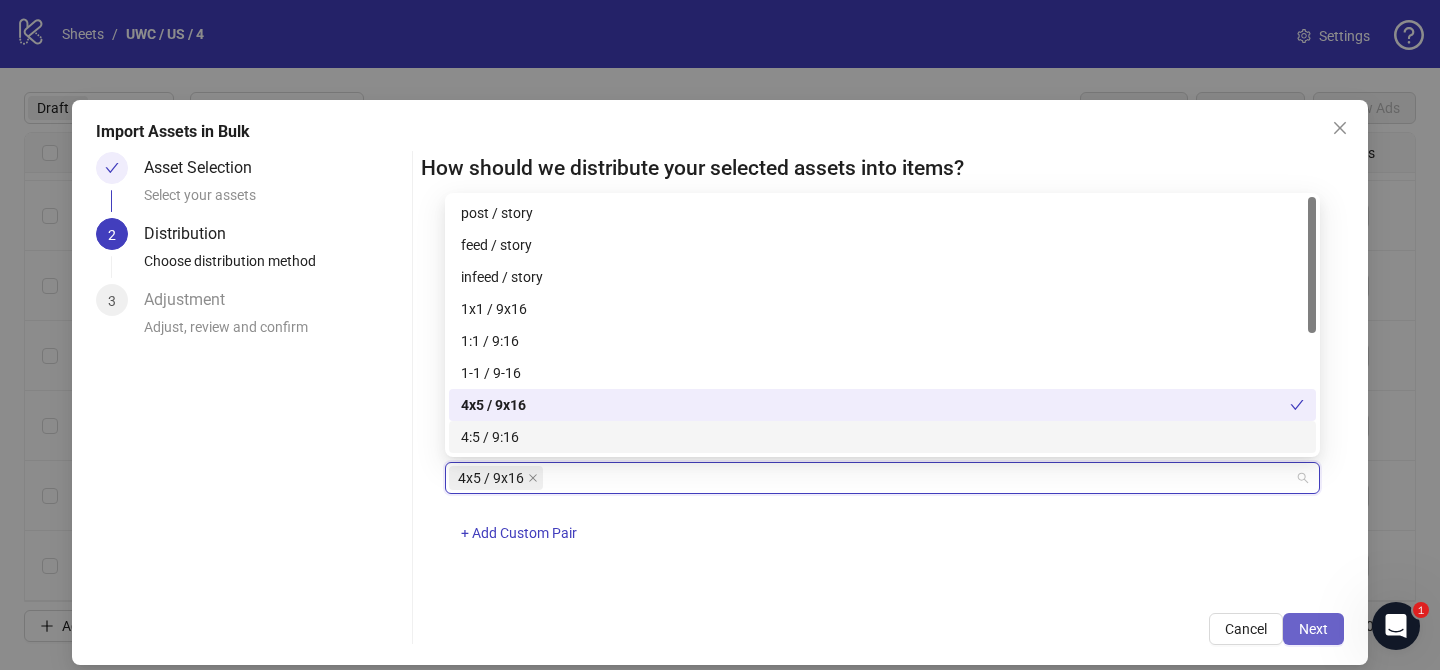 click on "Next" at bounding box center [1313, 629] 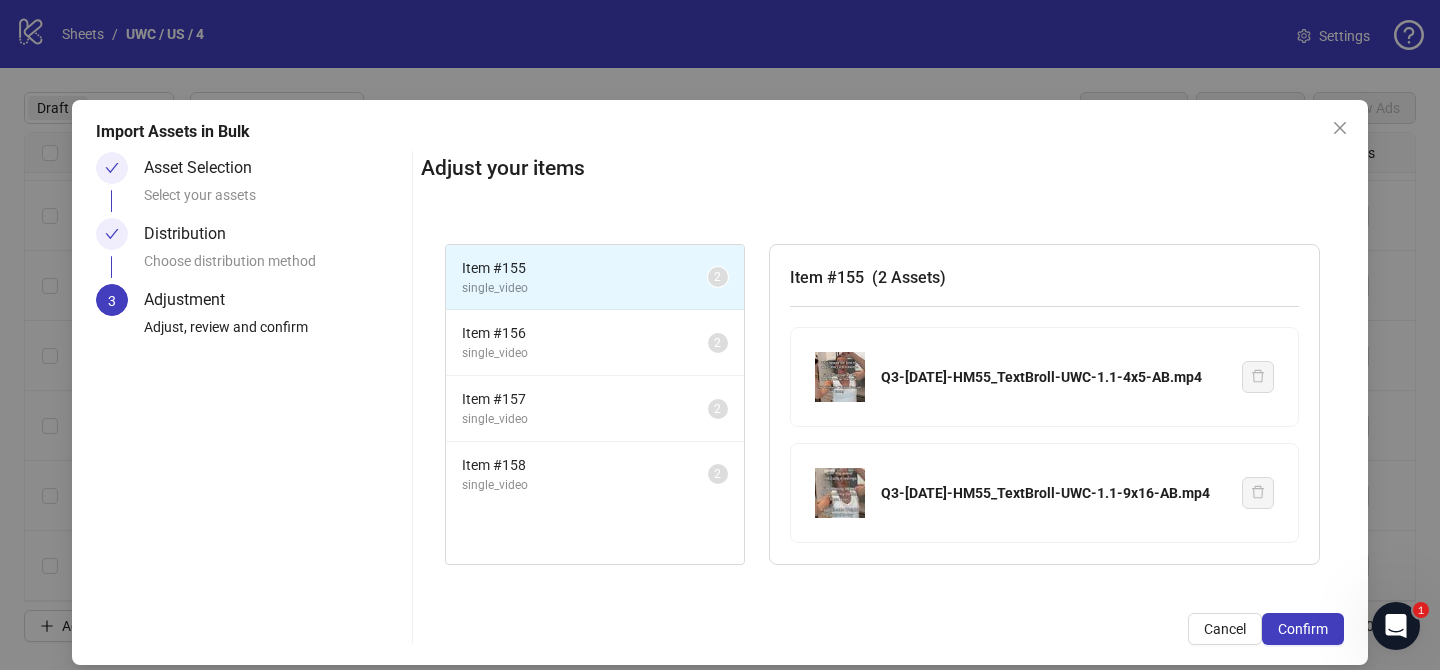 click on "Confirm" at bounding box center [1303, 629] 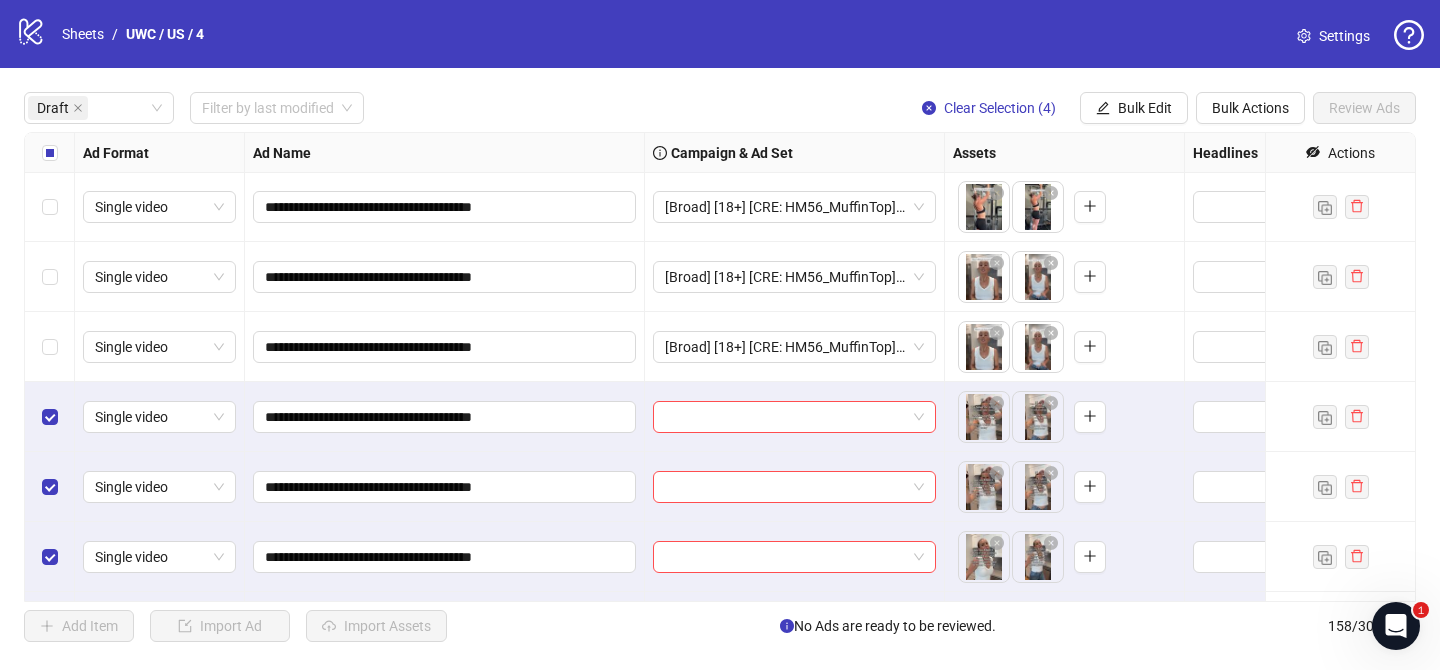 scroll, scrollTop: 1322, scrollLeft: 0, axis: vertical 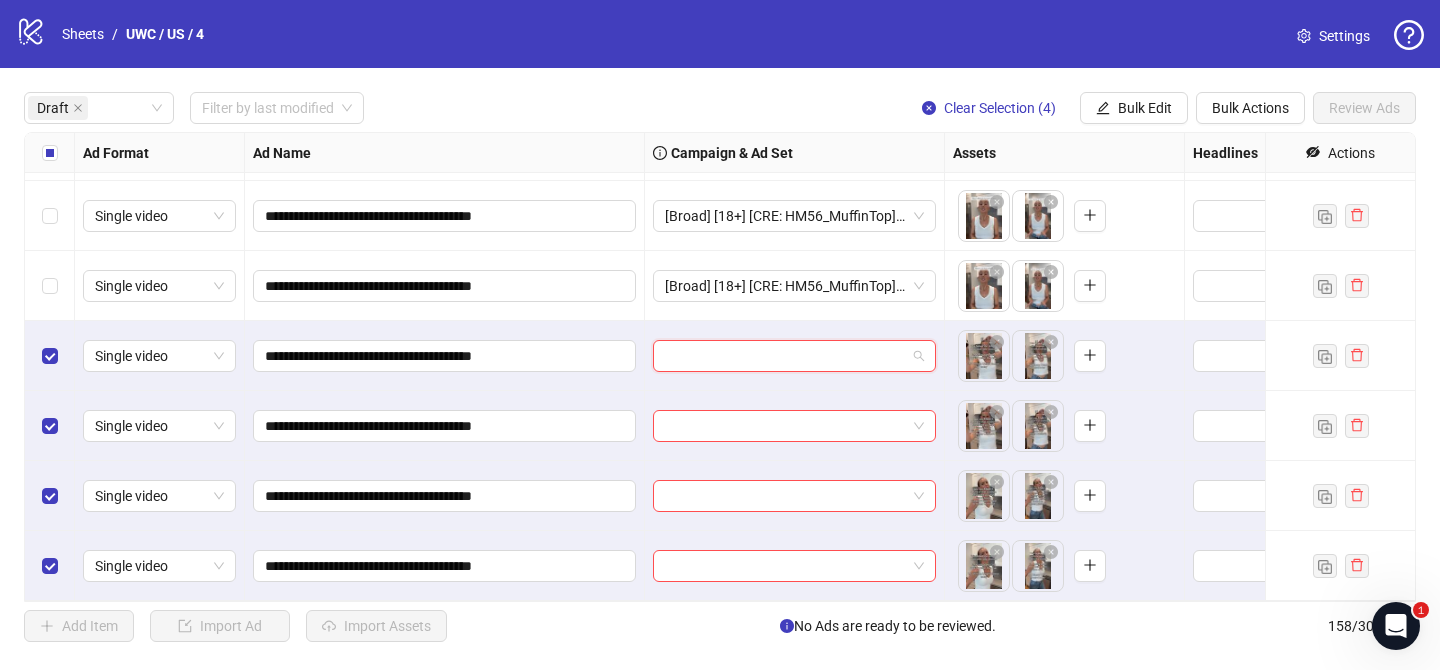 click at bounding box center (785, 356) 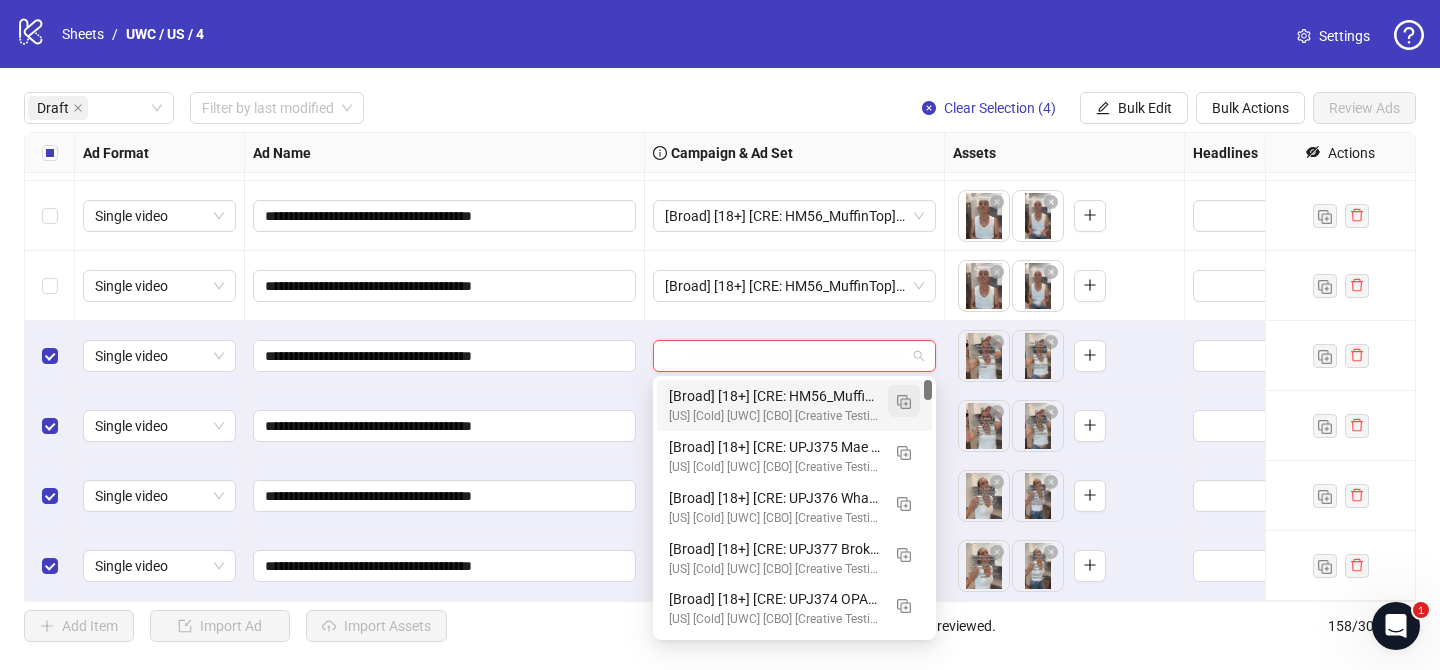click at bounding box center [904, 402] 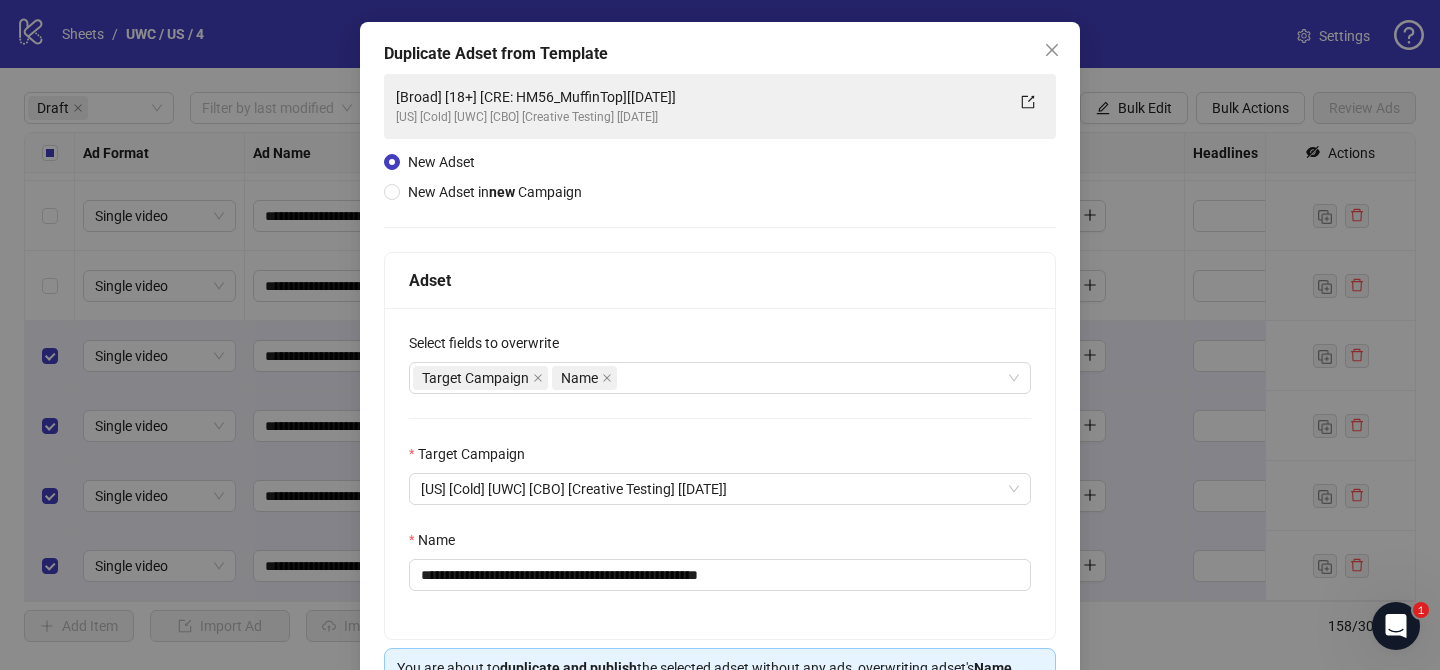 scroll, scrollTop: 107, scrollLeft: 0, axis: vertical 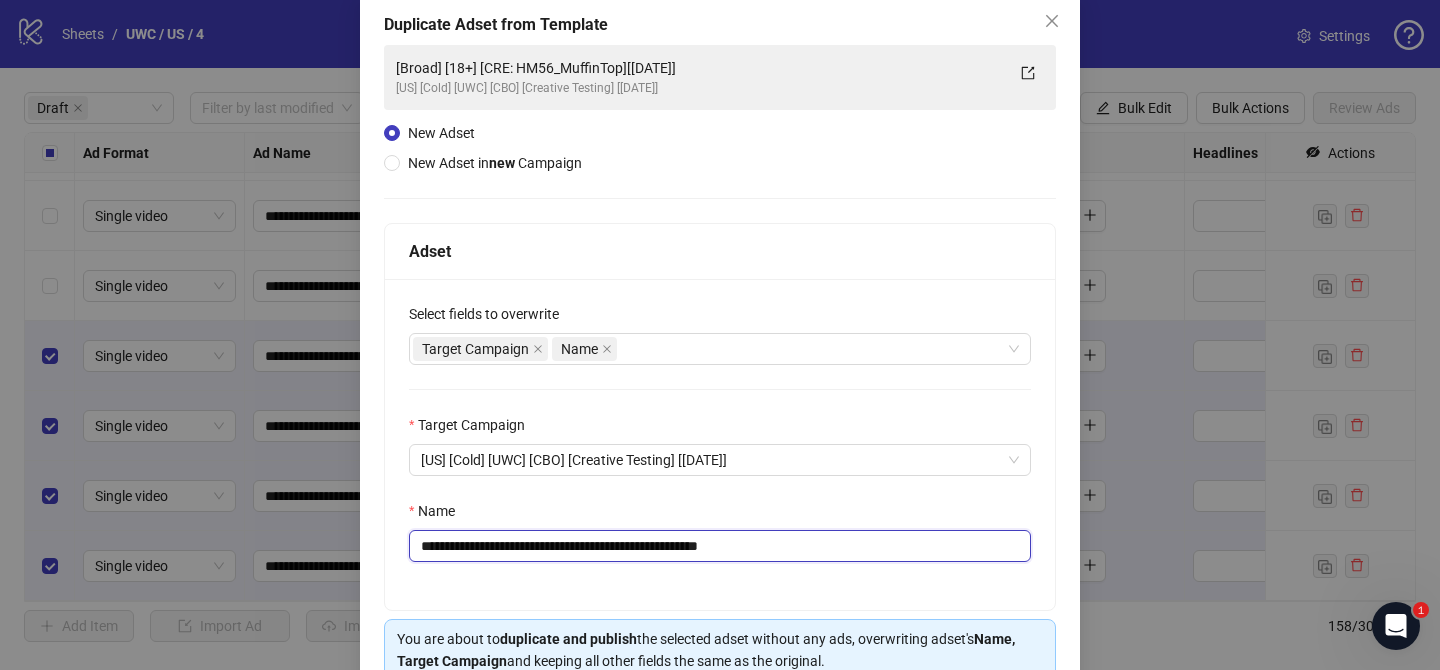 drag, startPoint x: 540, startPoint y: 546, endPoint x: 644, endPoint y: 546, distance: 104 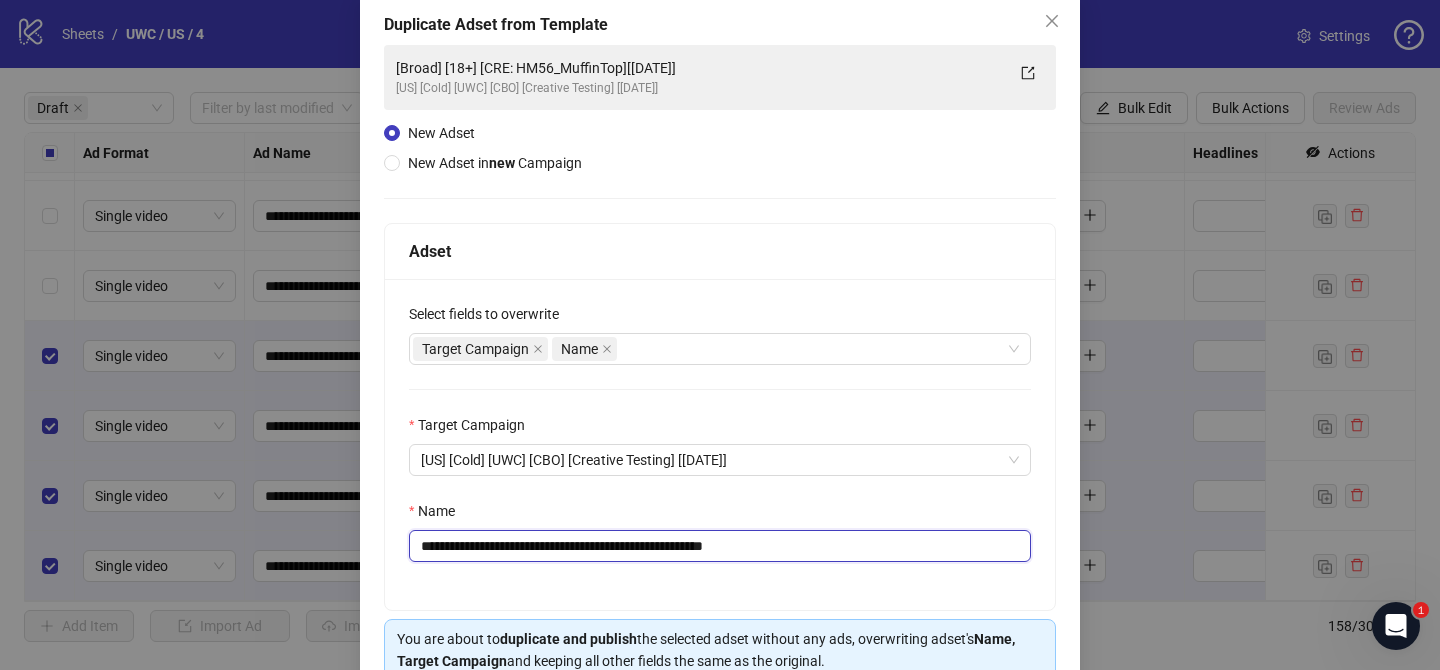 drag, startPoint x: 732, startPoint y: 545, endPoint x: 877, endPoint y: 545, distance: 145 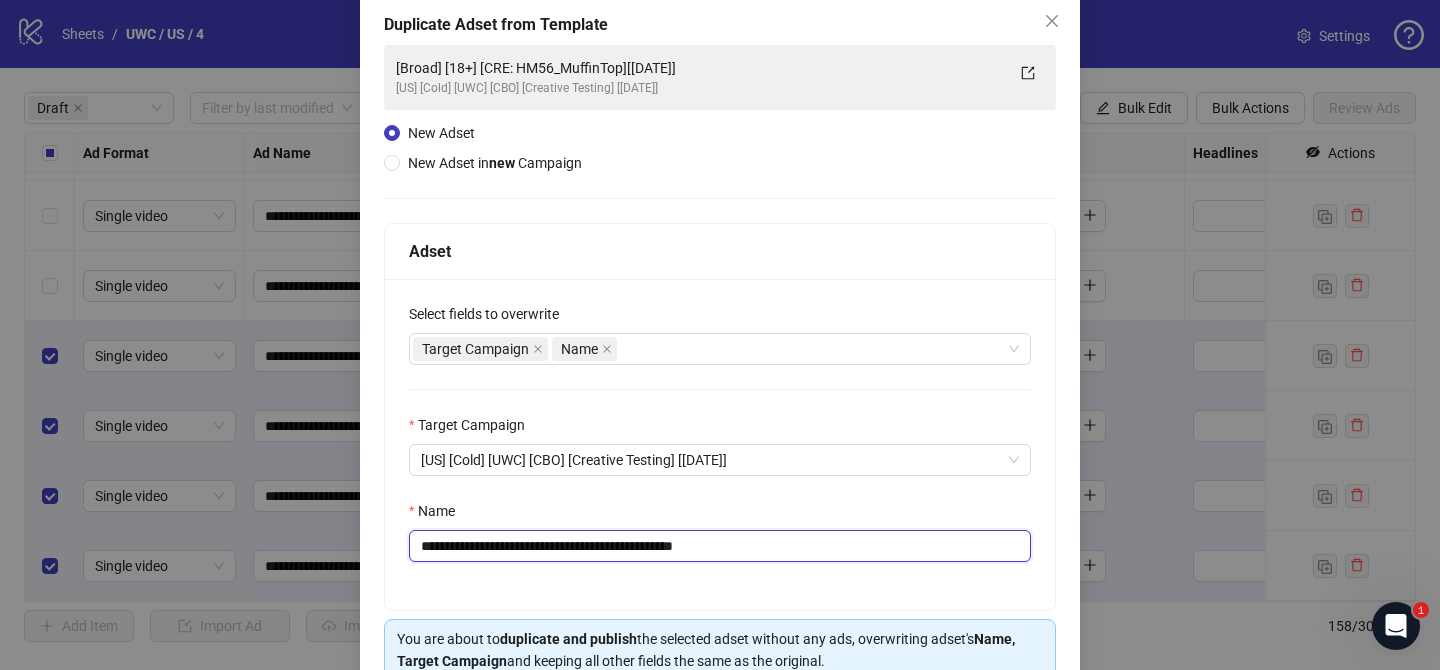 scroll, scrollTop: 207, scrollLeft: 0, axis: vertical 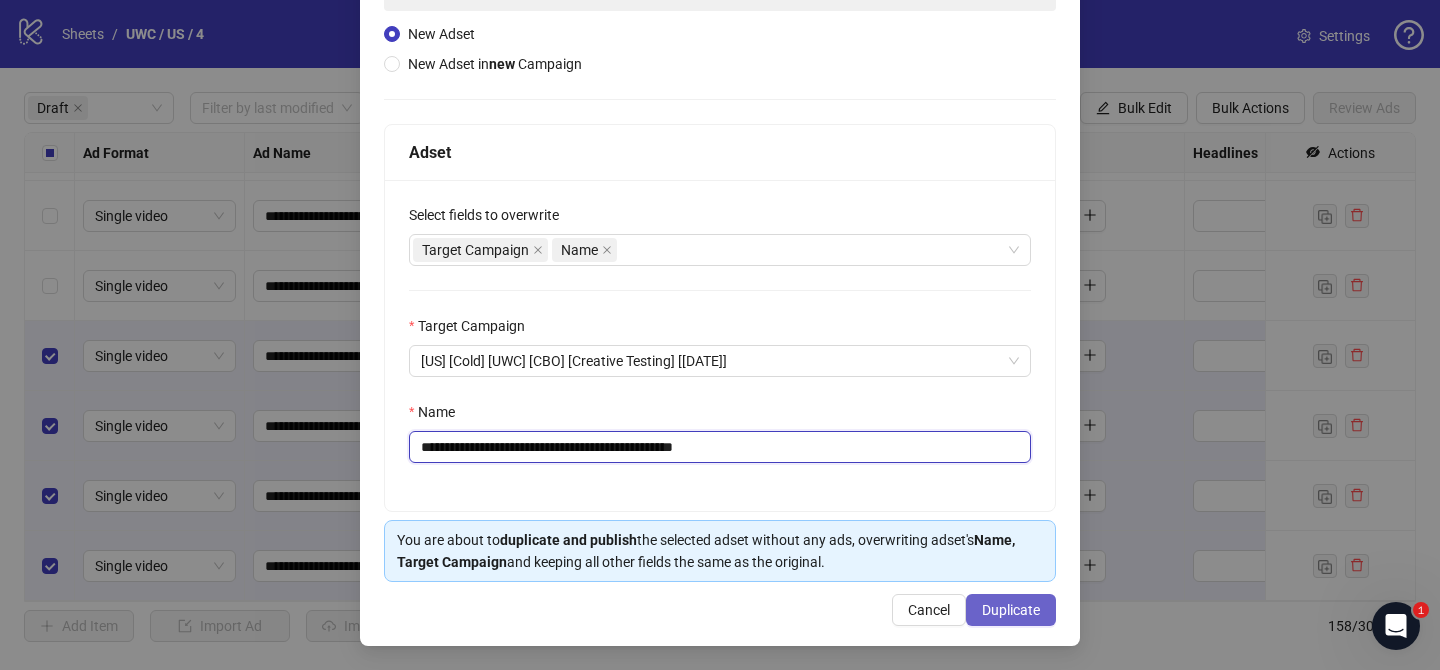 type on "**********" 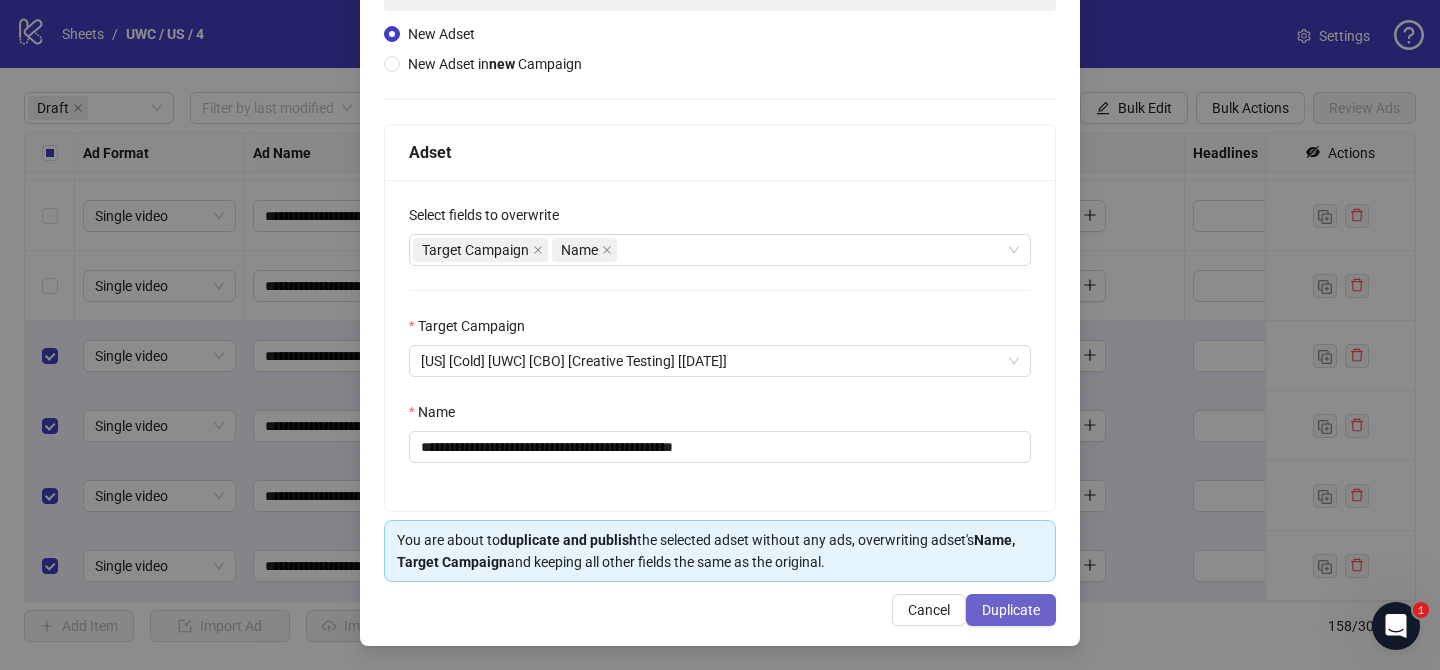 click on "Duplicate" at bounding box center (1011, 610) 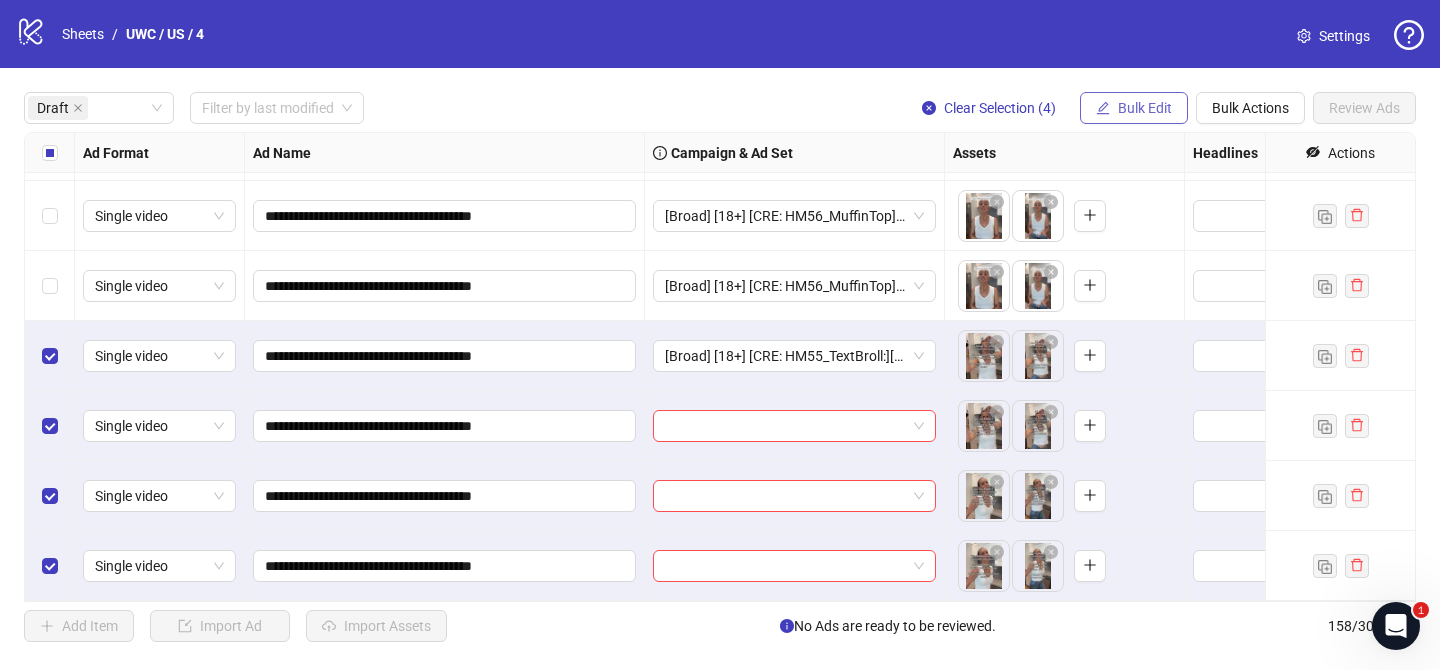 click on "Bulk Edit" at bounding box center [1145, 108] 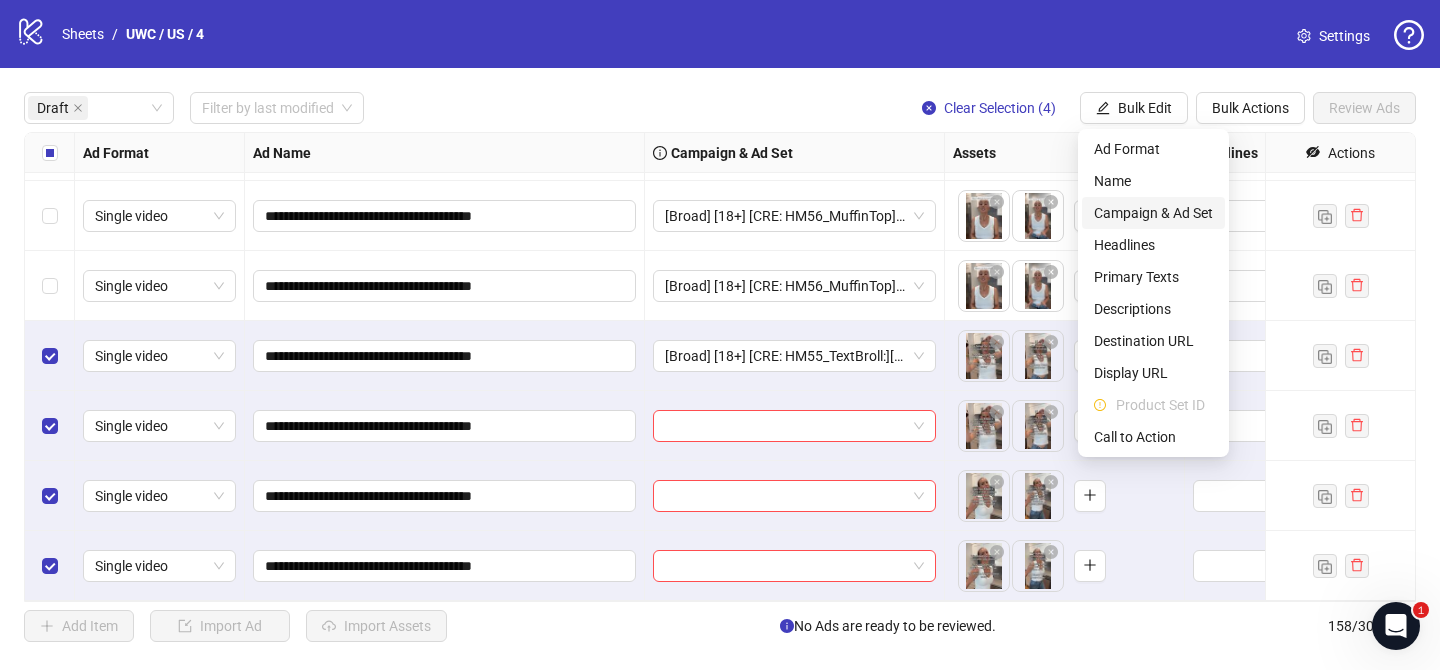 click on "Campaign & Ad Set" at bounding box center (1153, 213) 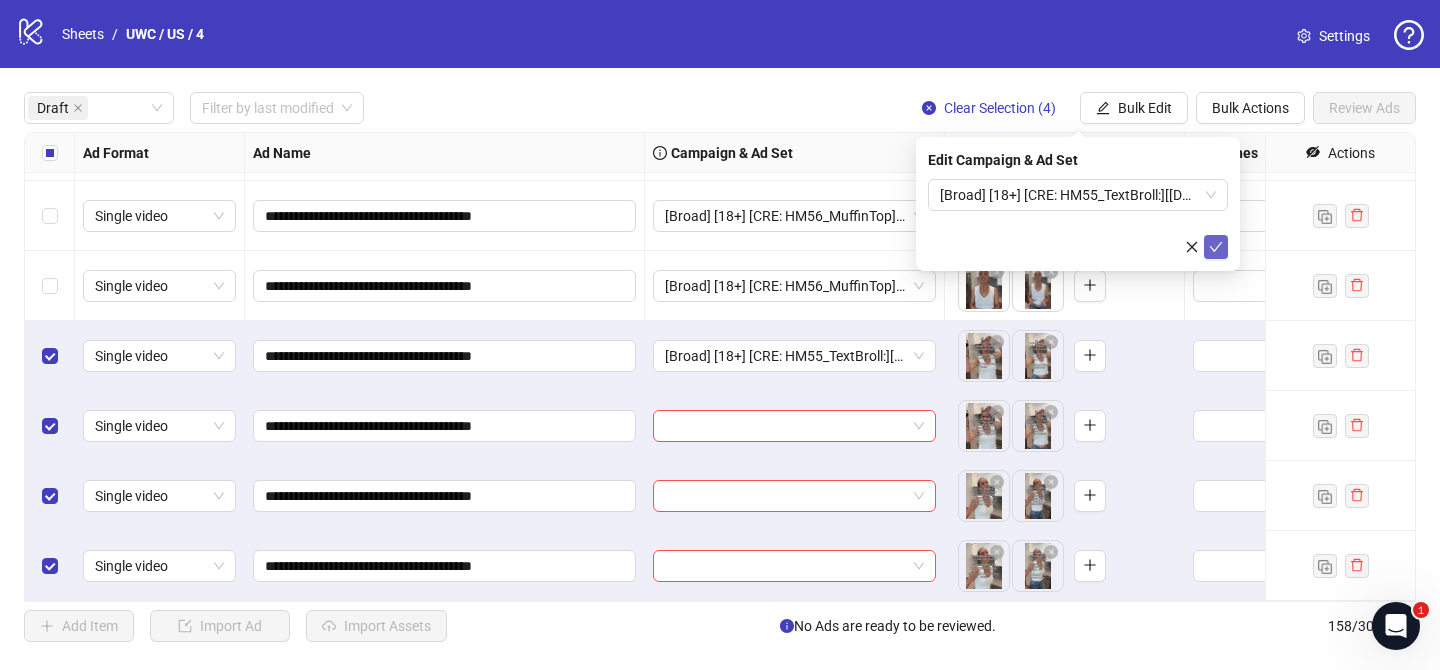 click 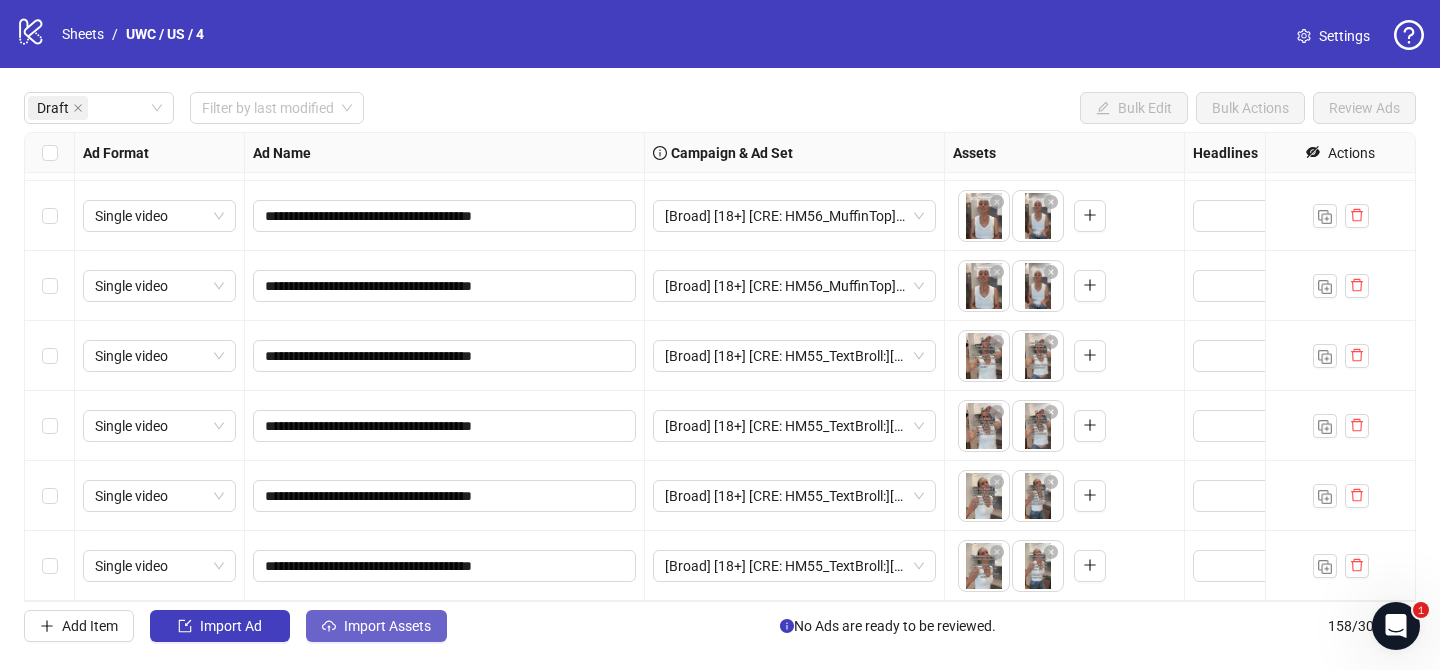 click on "Import Assets" at bounding box center (387, 626) 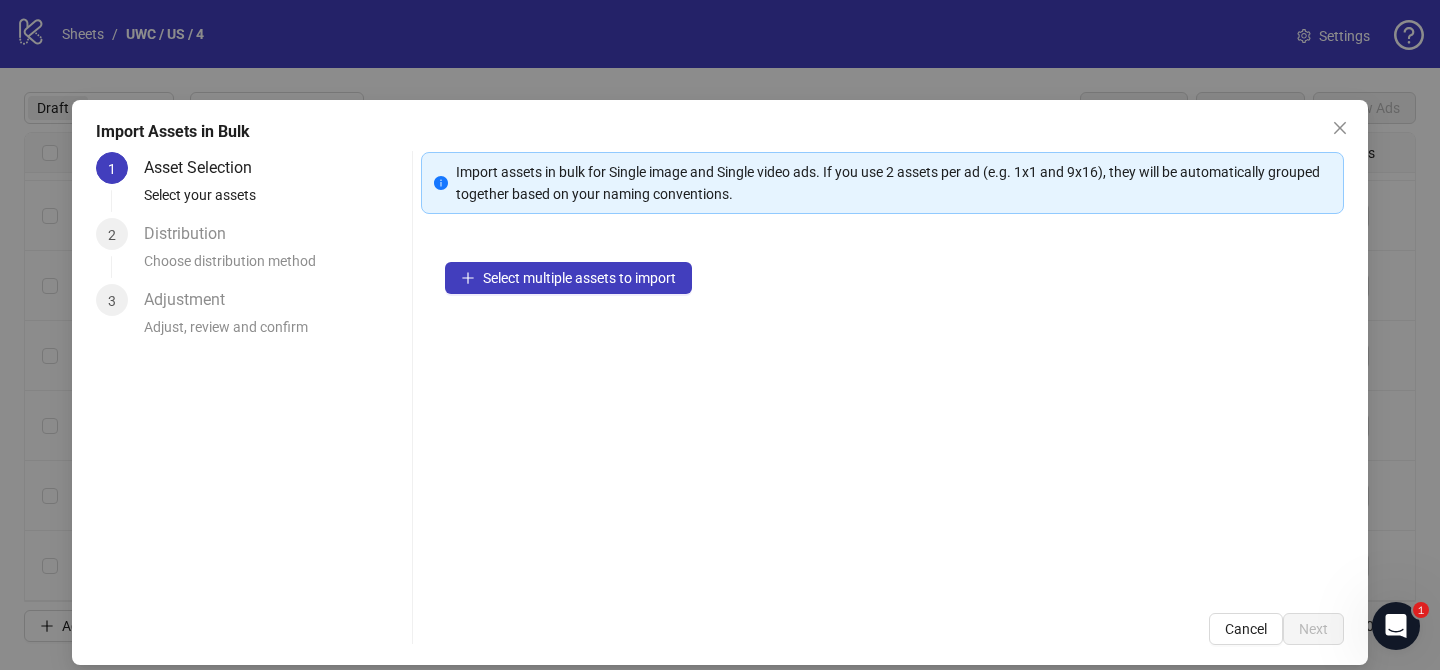 click on "Select multiple assets to import" at bounding box center [882, 413] 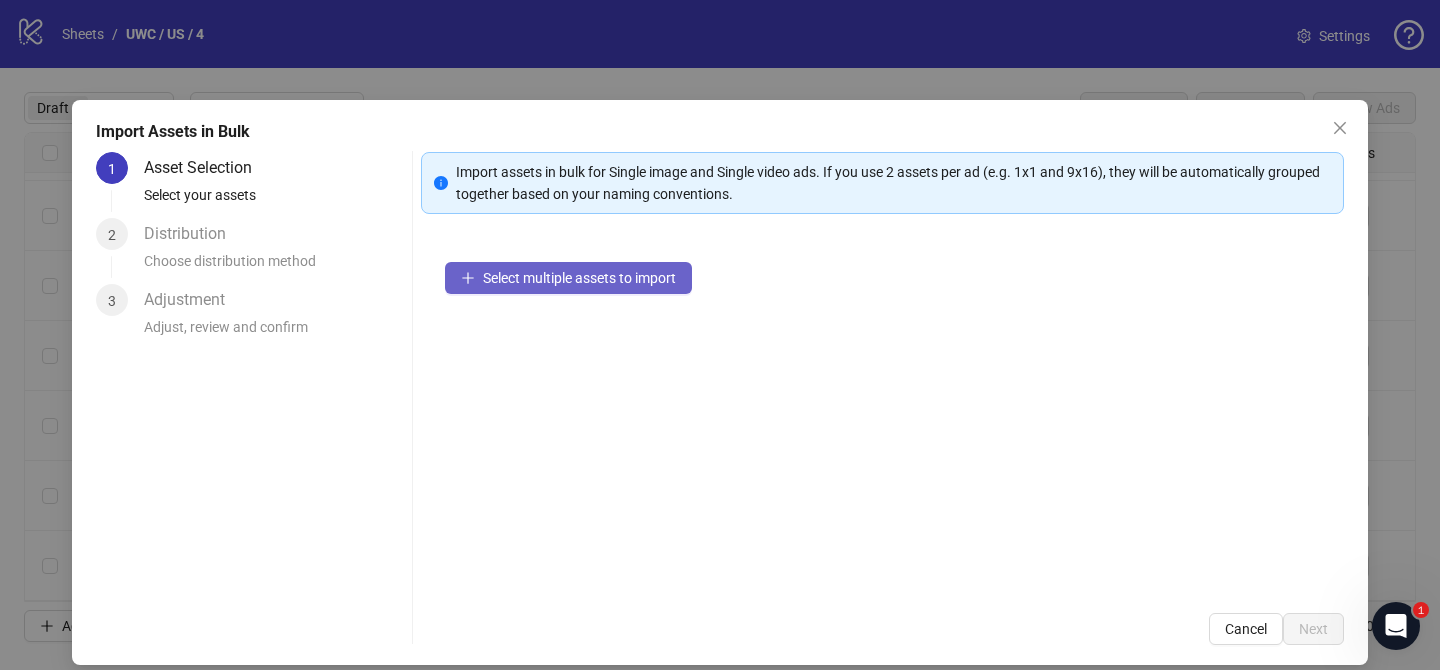 click on "Select multiple assets to import" at bounding box center [568, 278] 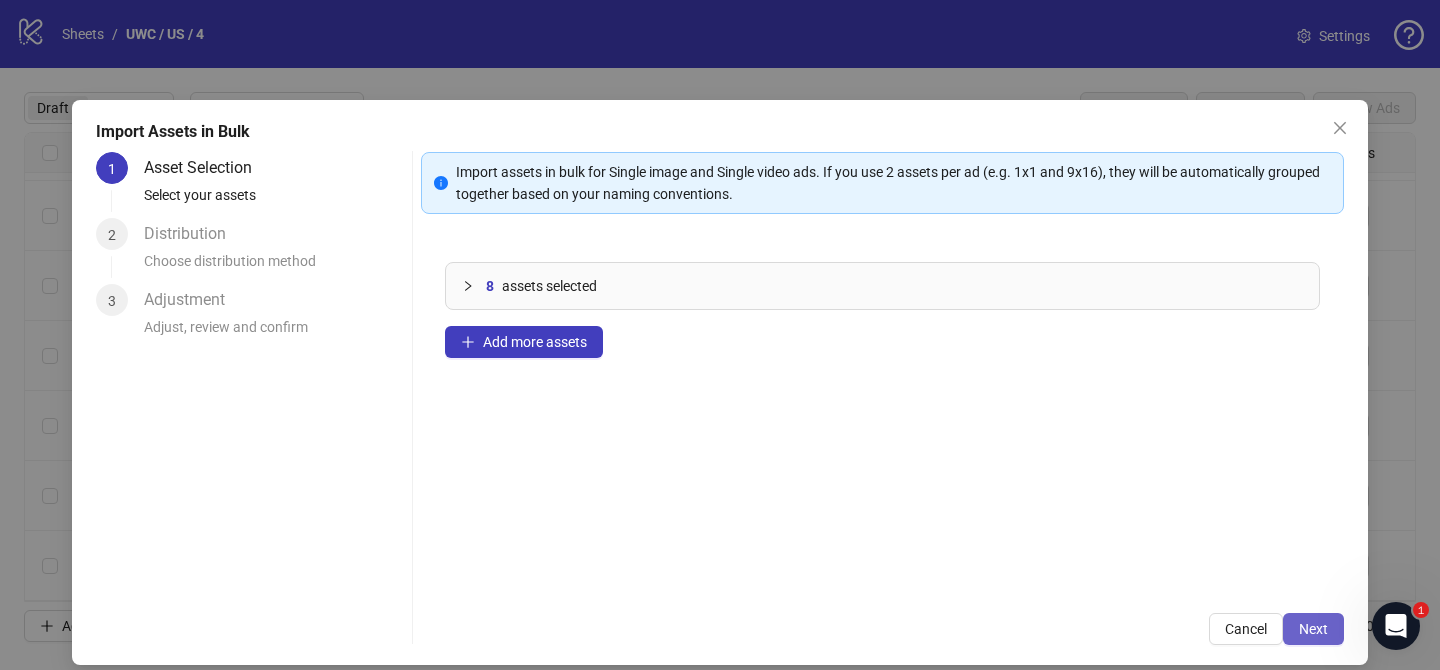 click on "Next" at bounding box center (1313, 629) 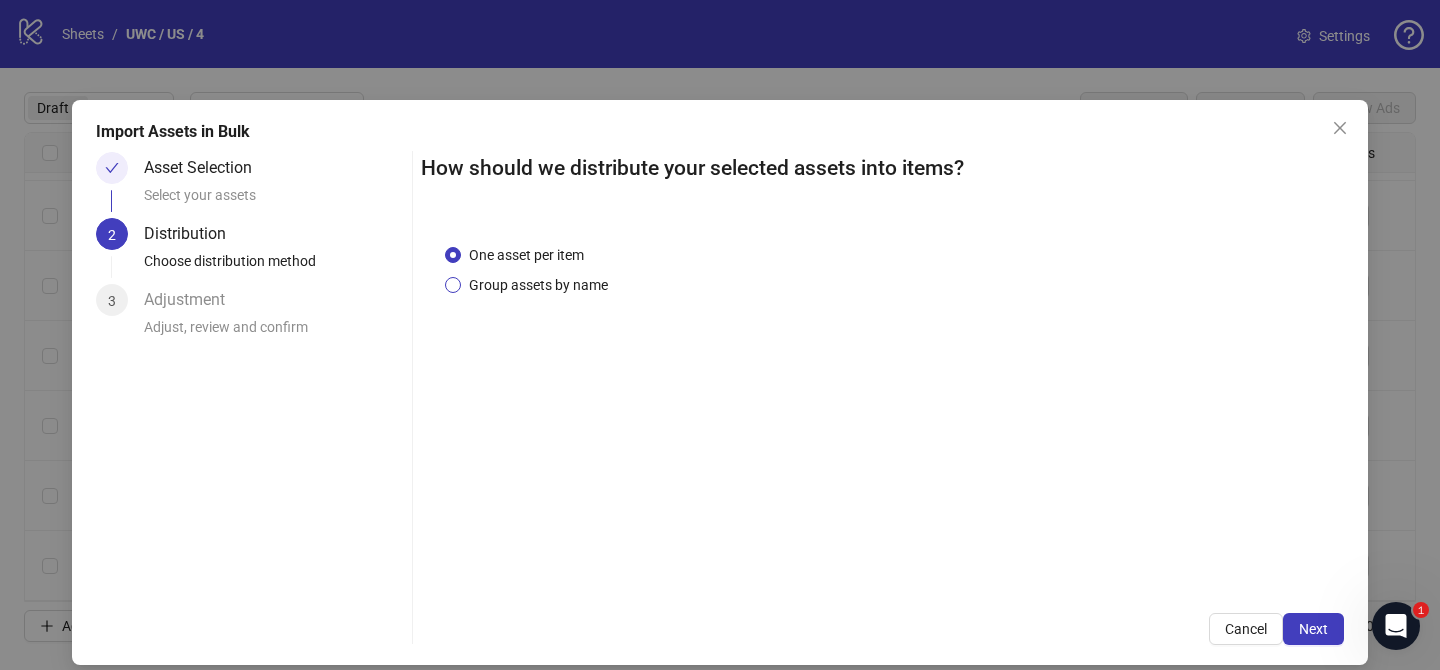 click on "Group assets by name" at bounding box center (538, 285) 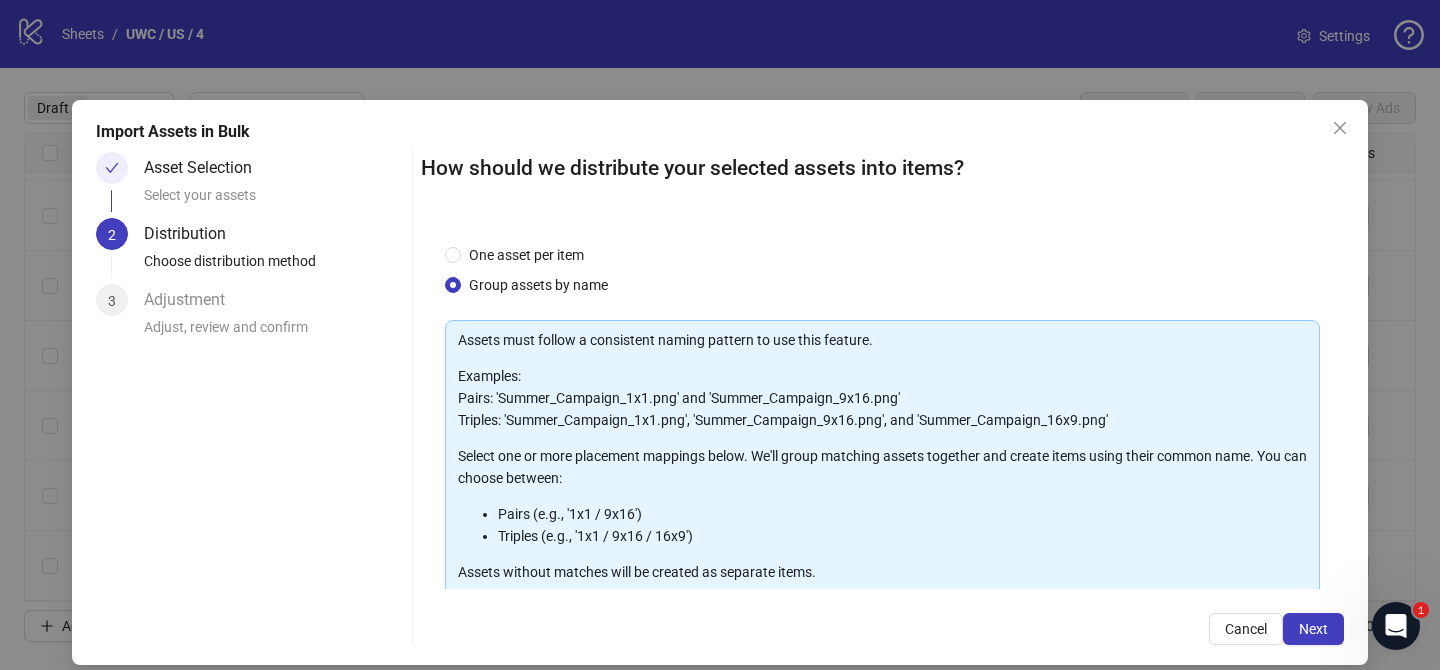 scroll, scrollTop: 216, scrollLeft: 0, axis: vertical 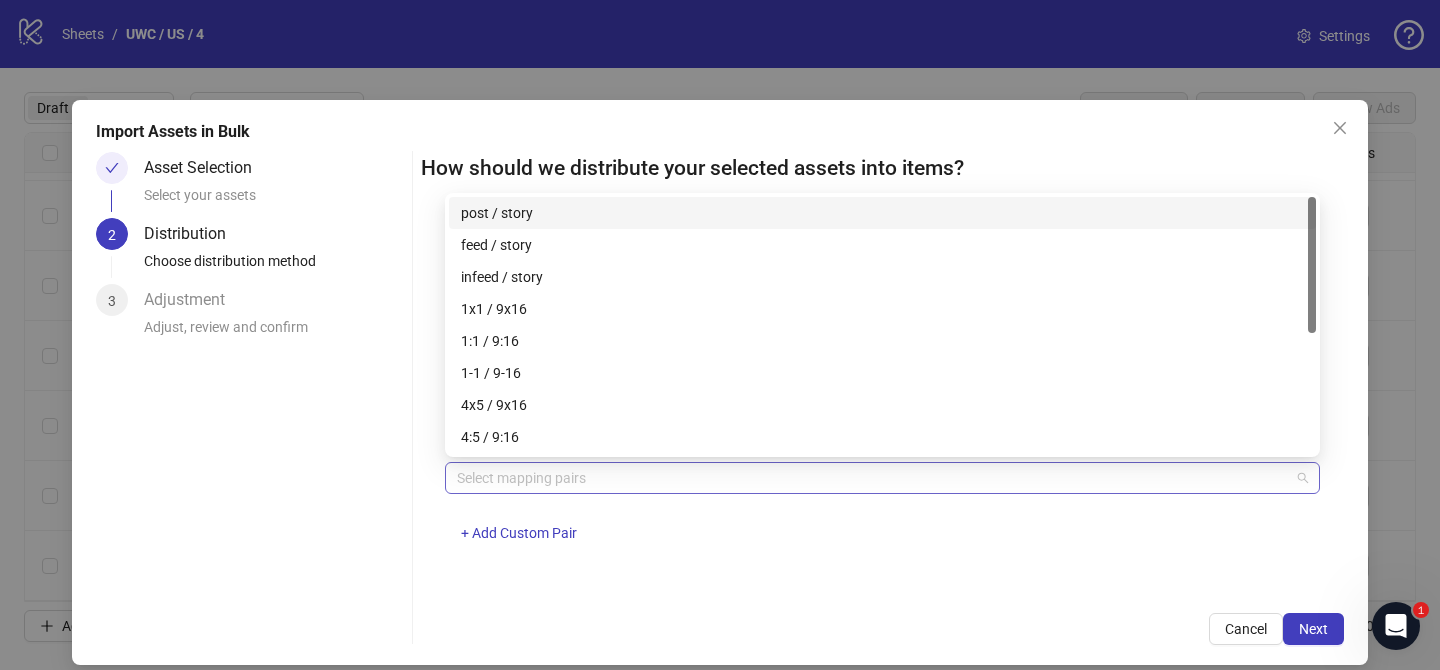 click at bounding box center [872, 478] 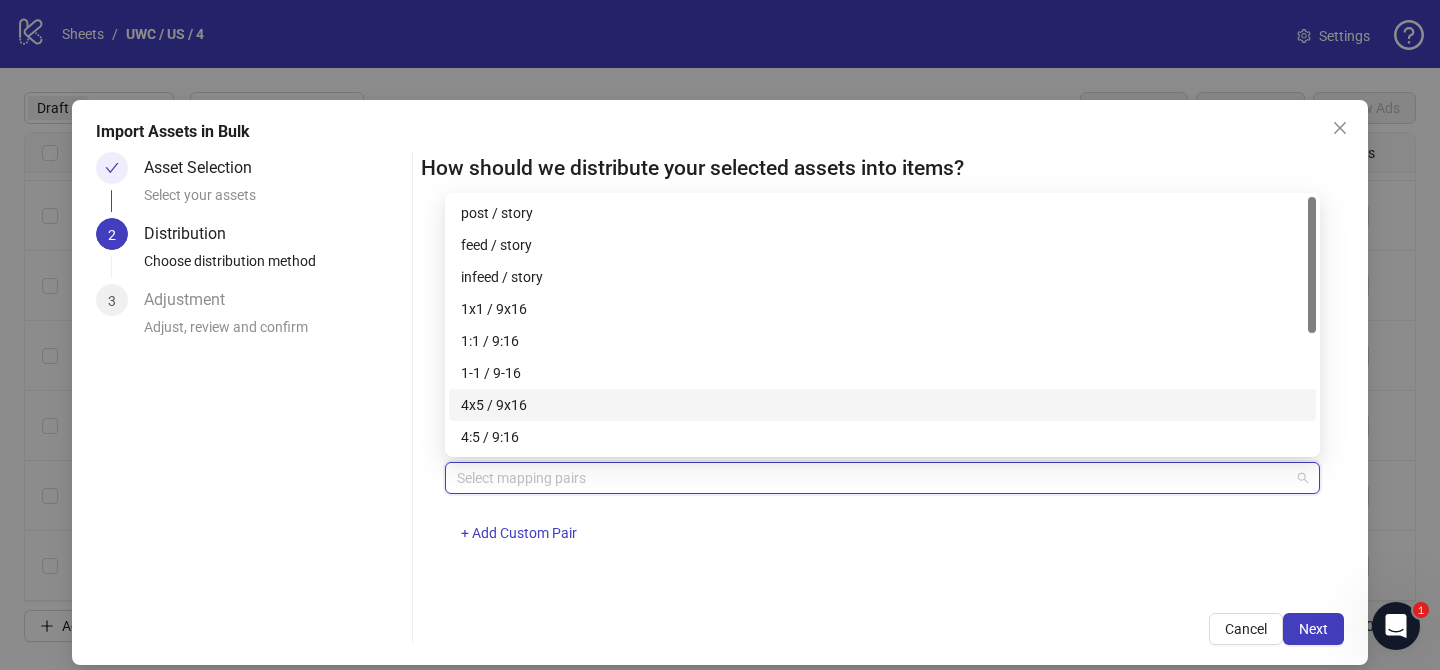 click on "4x5 / 9x16" at bounding box center (882, 405) 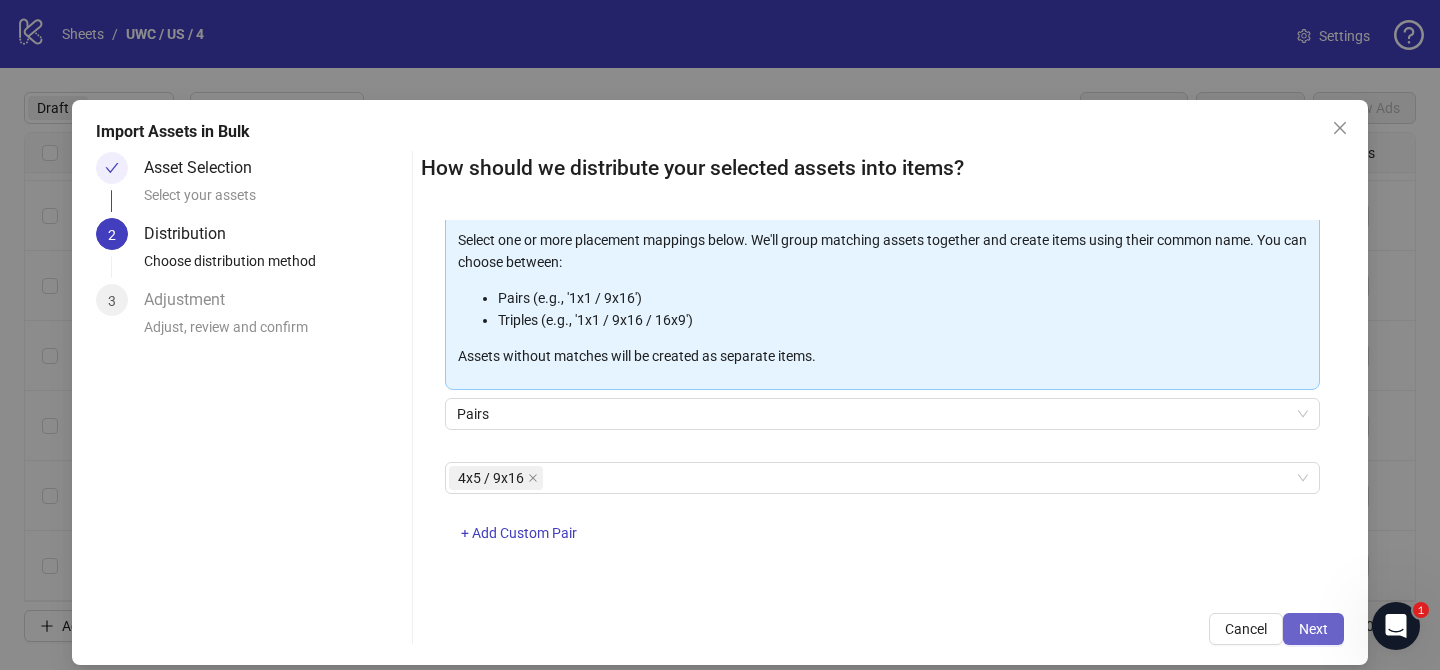 click on "Next" at bounding box center (1313, 629) 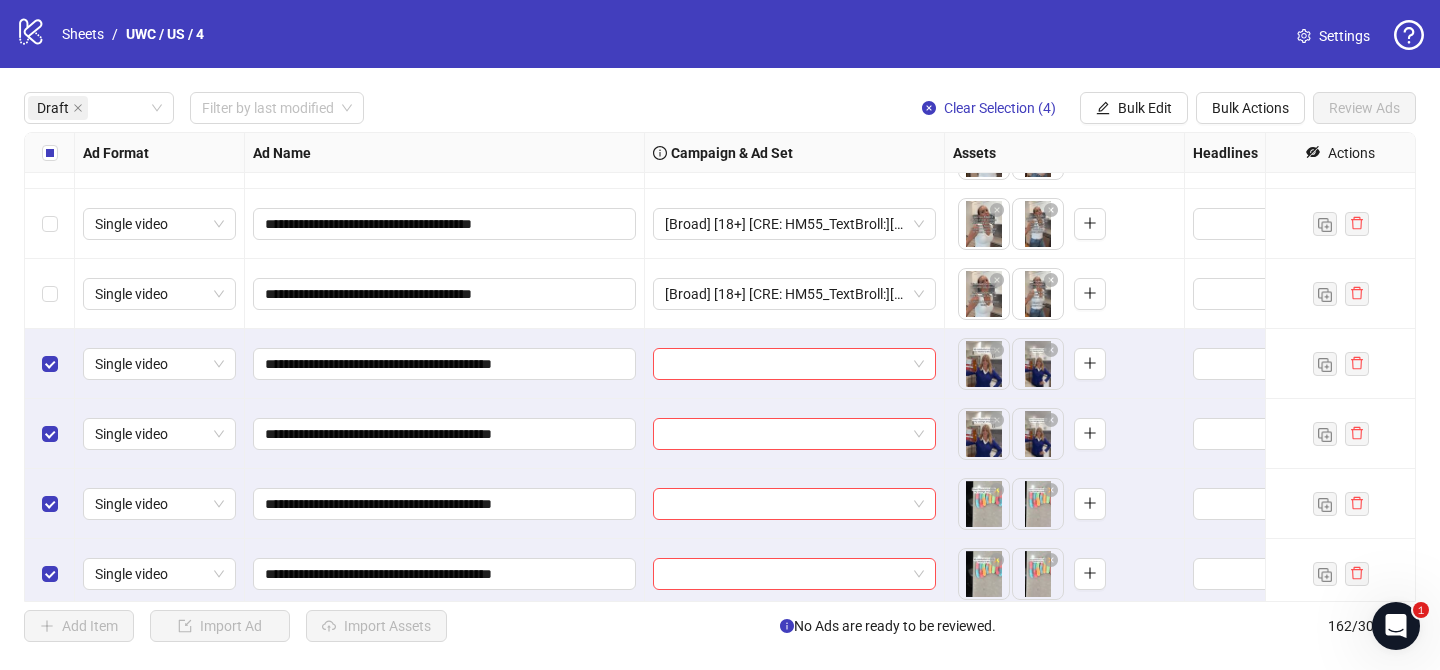 scroll, scrollTop: 1602, scrollLeft: 0, axis: vertical 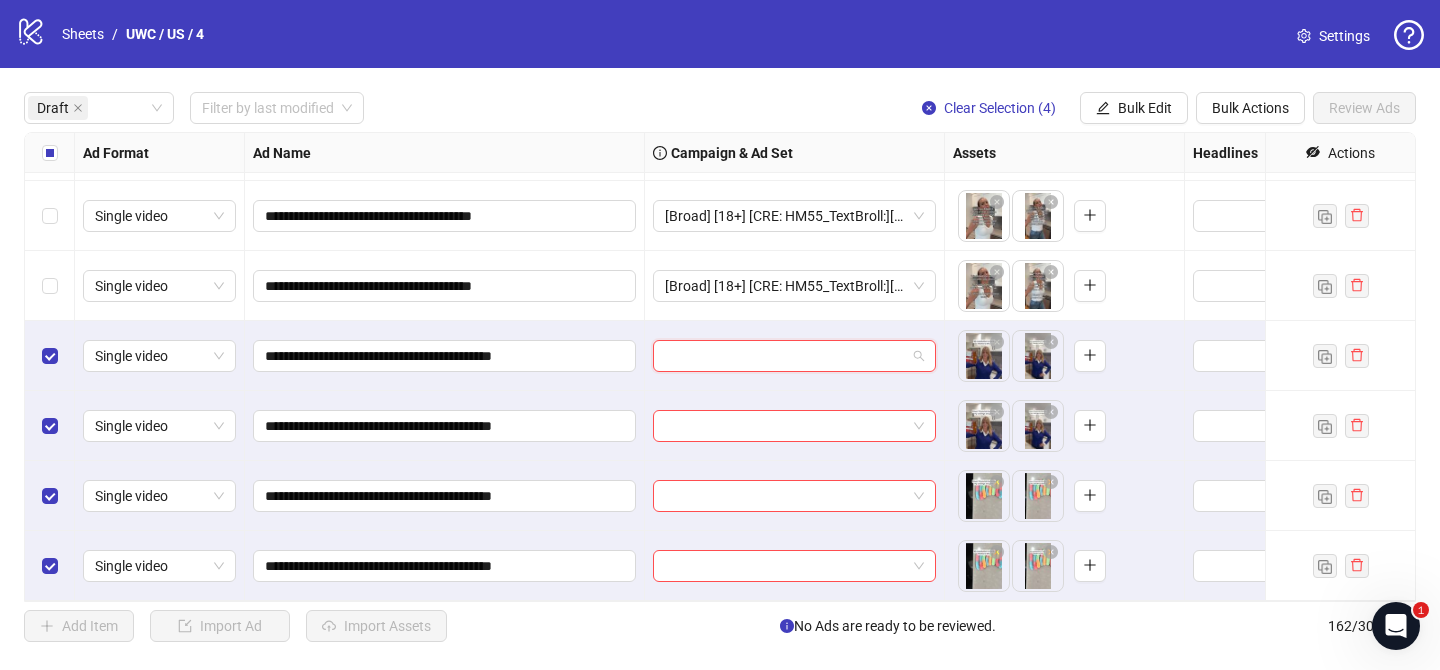 click at bounding box center [785, 356] 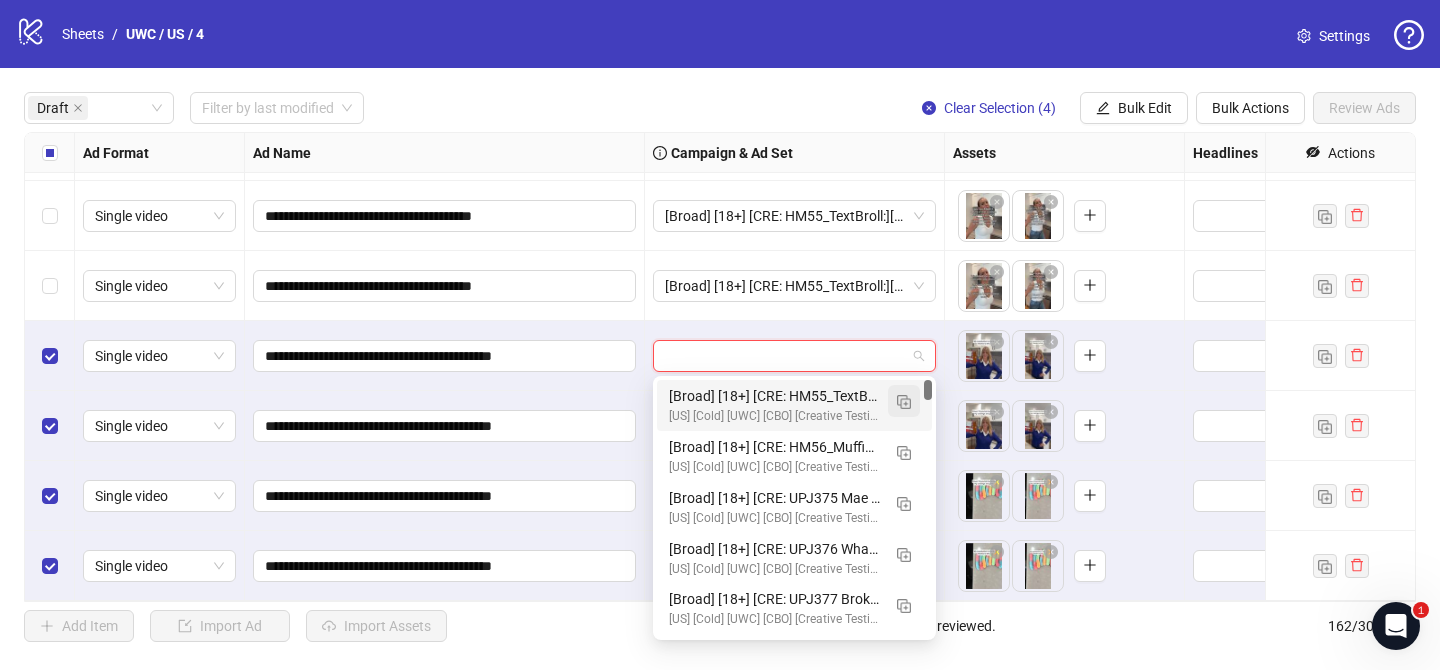 click at bounding box center [904, 402] 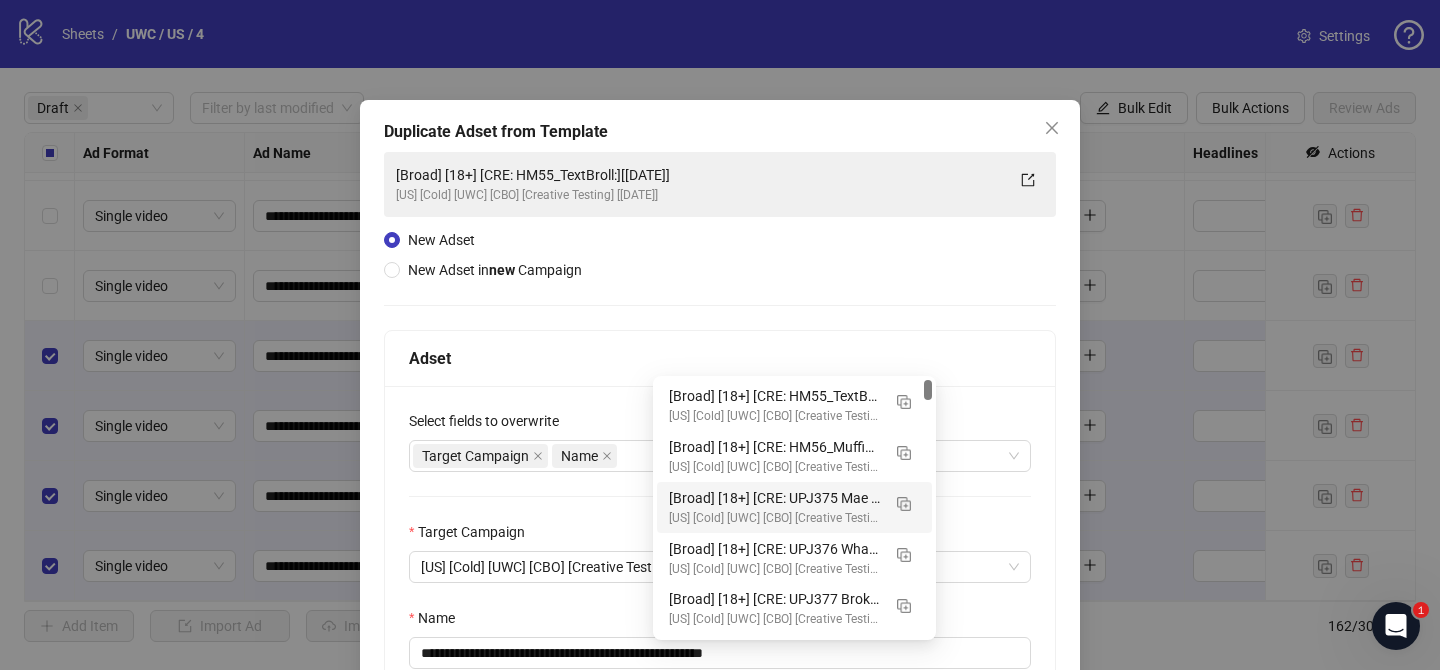 scroll, scrollTop: 115, scrollLeft: 0, axis: vertical 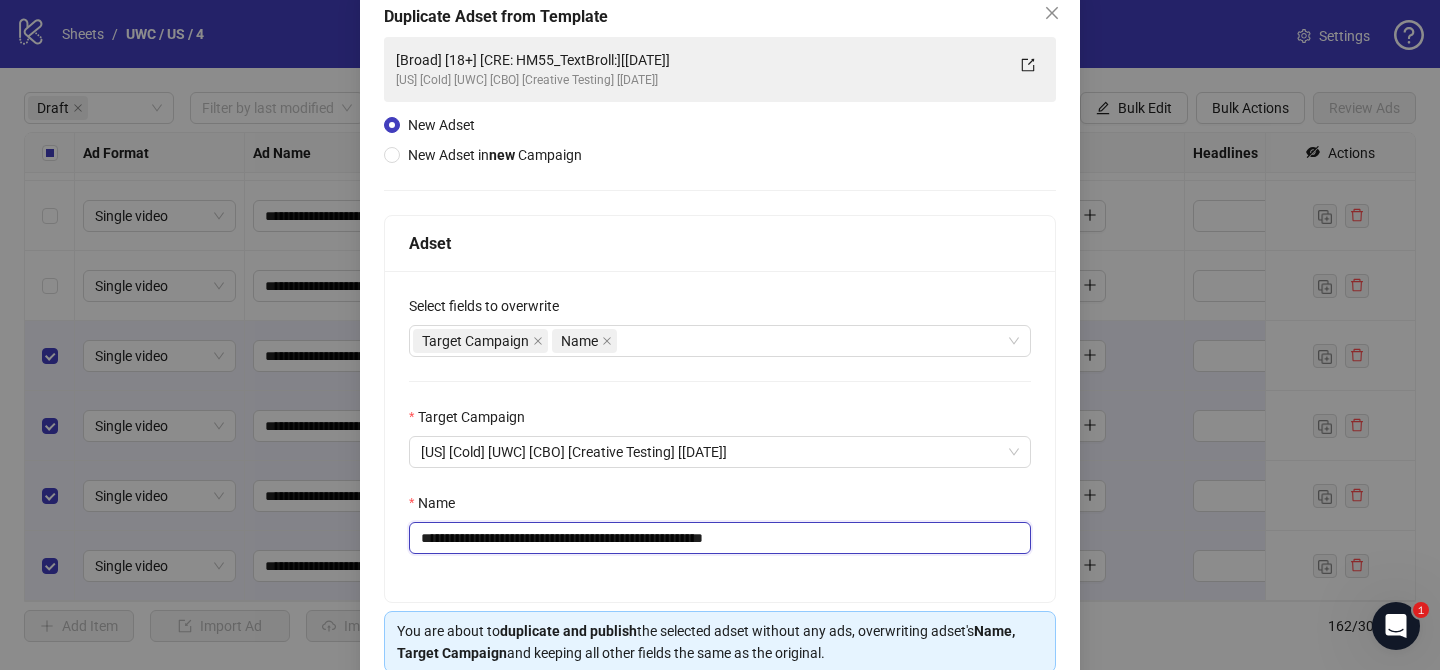 drag, startPoint x: 542, startPoint y: 540, endPoint x: 642, endPoint y: 540, distance: 100 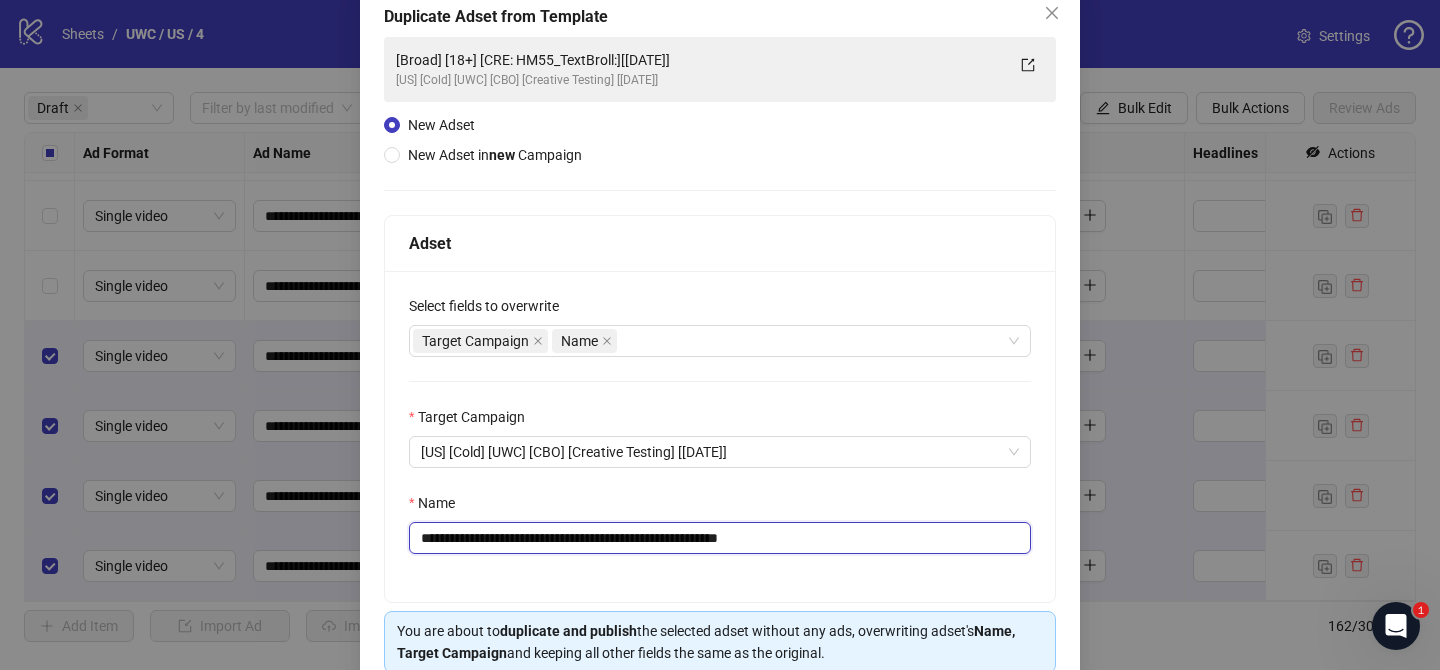 drag, startPoint x: 764, startPoint y: 540, endPoint x: 835, endPoint y: 540, distance: 71 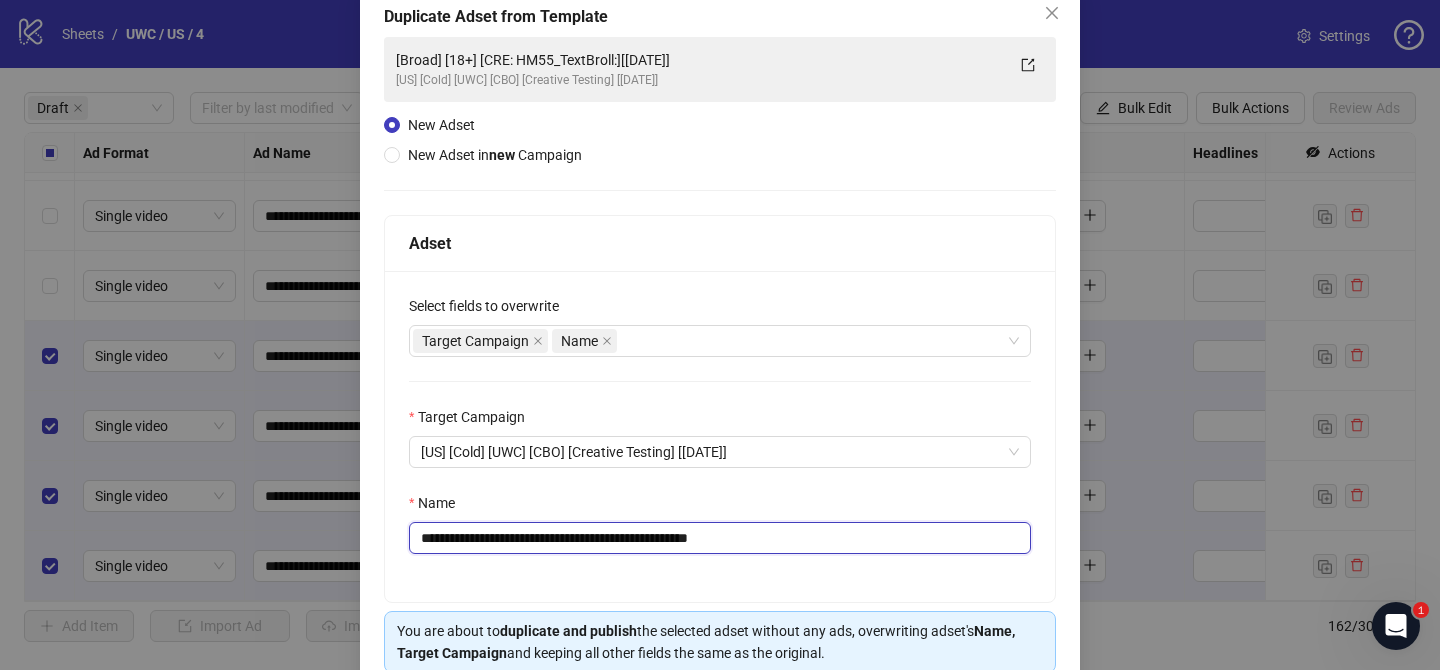 scroll, scrollTop: 207, scrollLeft: 0, axis: vertical 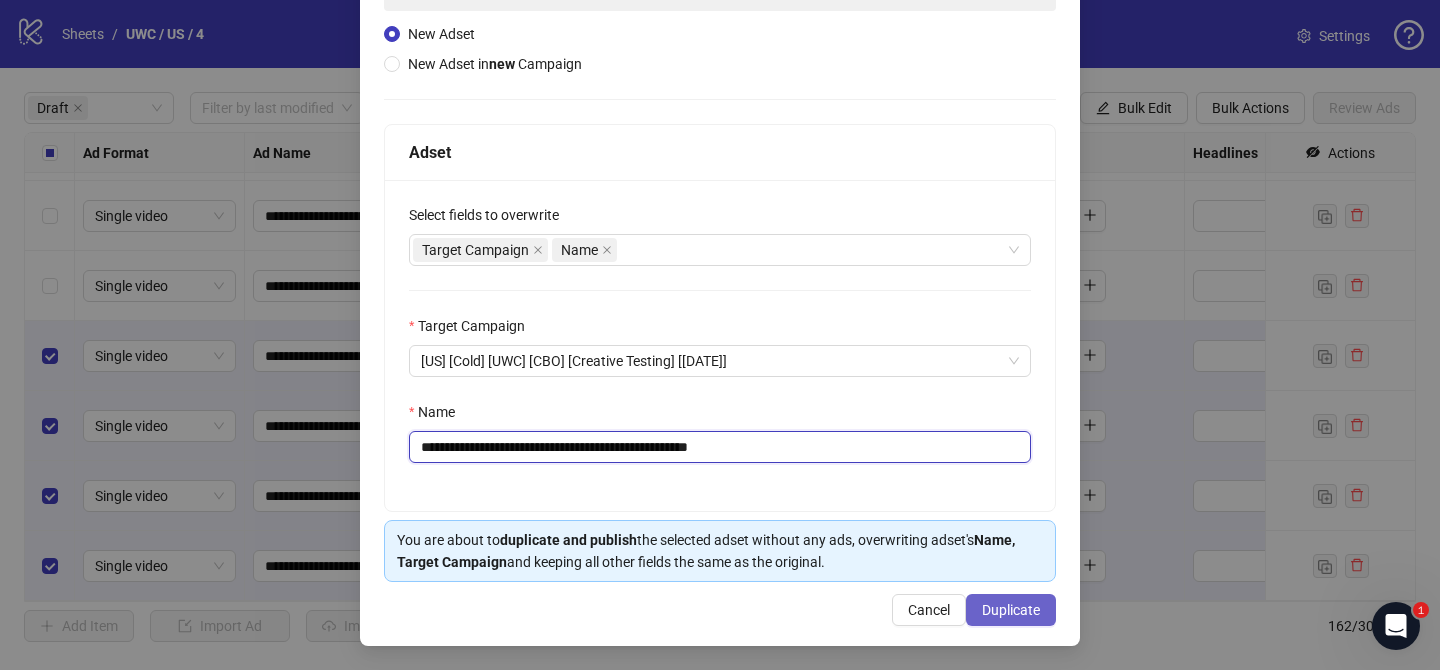 type on "**********" 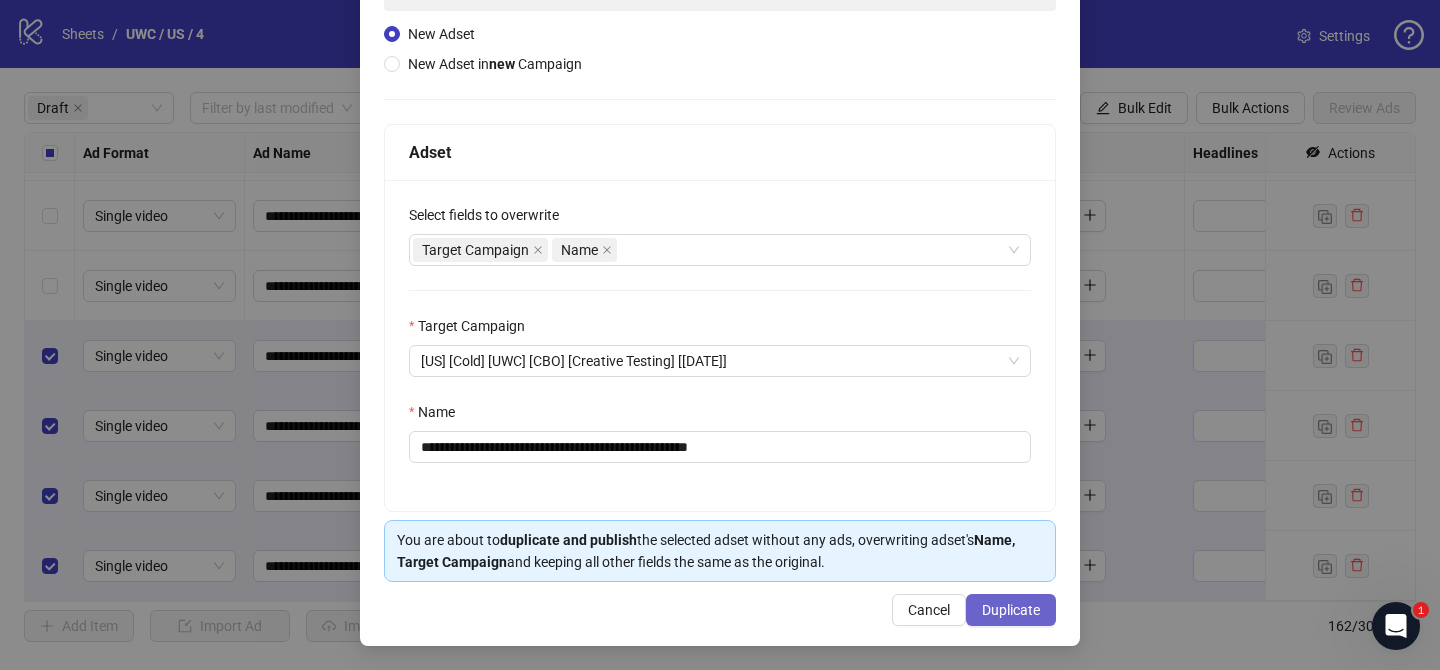 click on "Duplicate" at bounding box center [1011, 610] 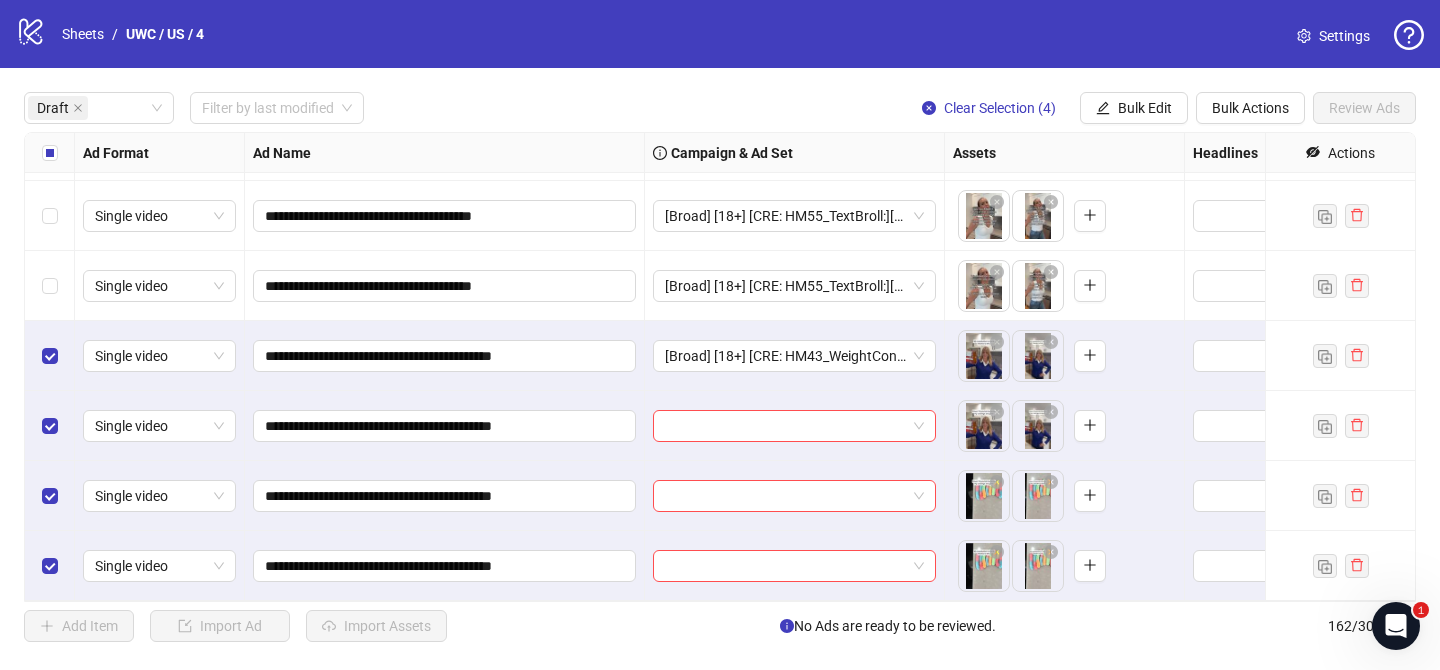 click on "**********" at bounding box center (720, 367) 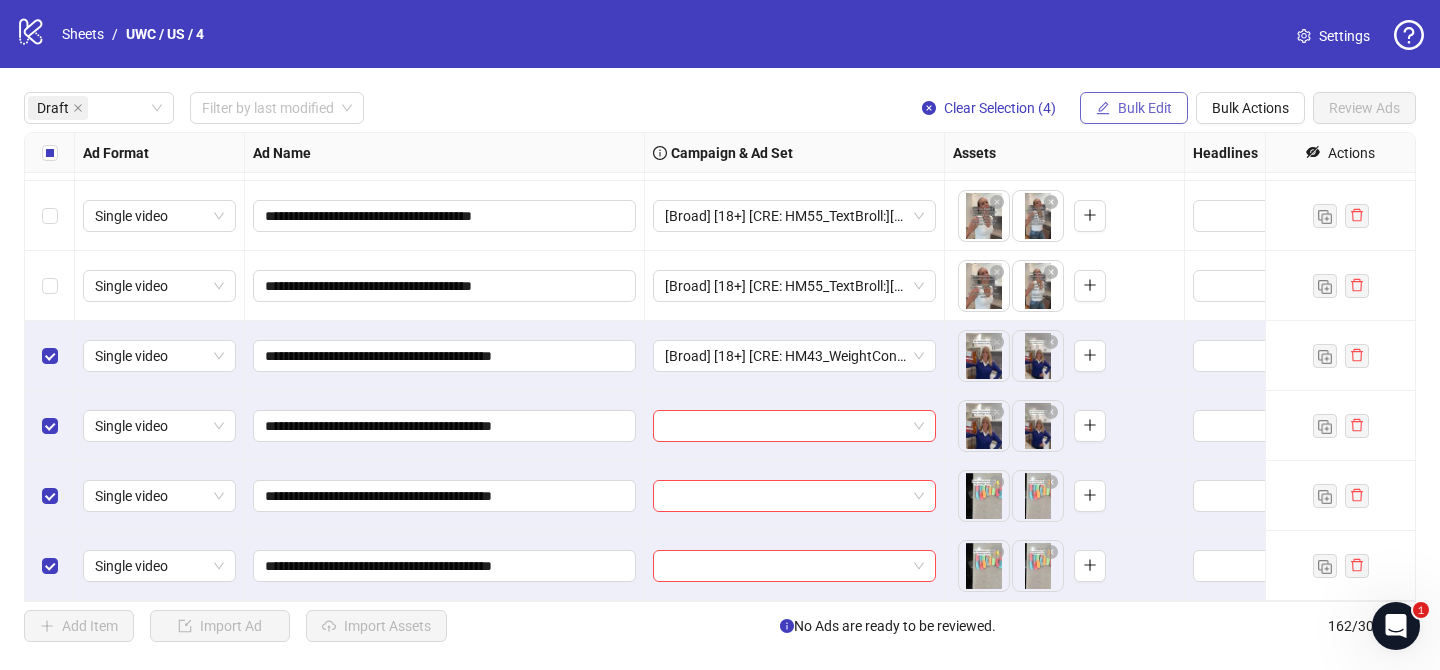 click on "Bulk Edit" at bounding box center [1145, 108] 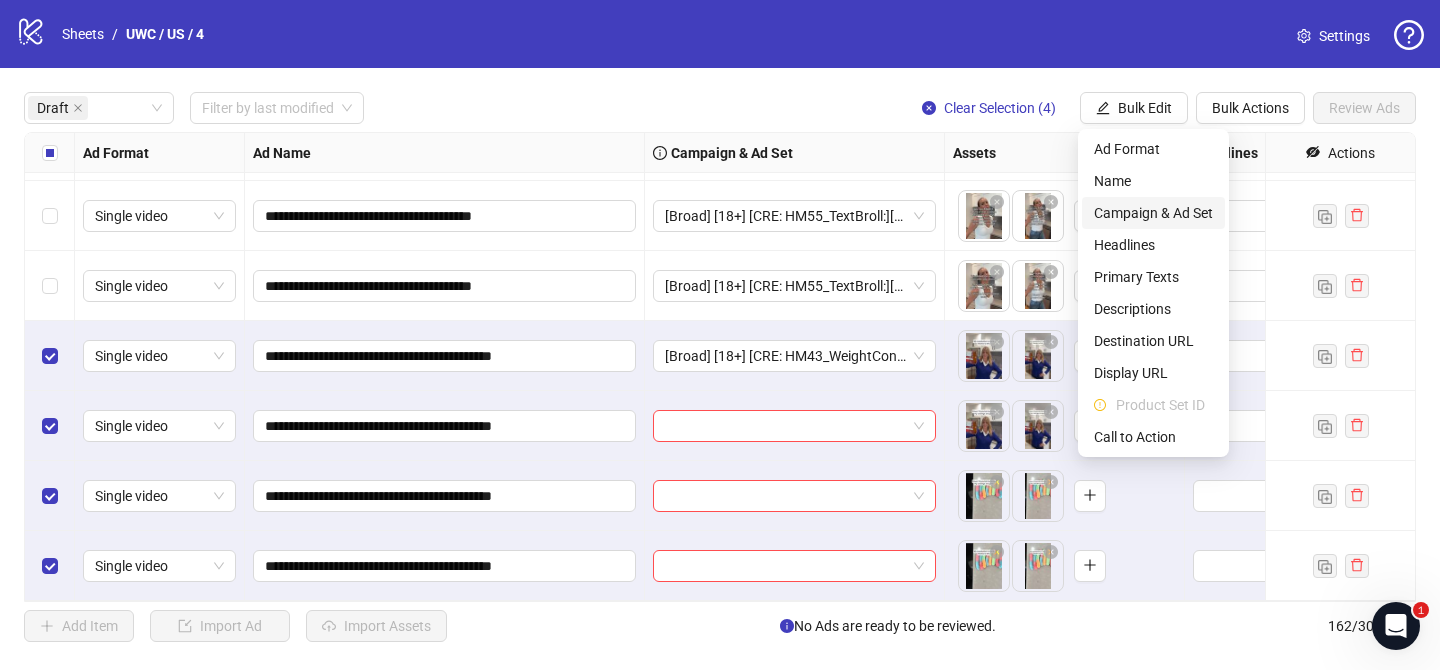 click on "Campaign & Ad Set" at bounding box center (1153, 213) 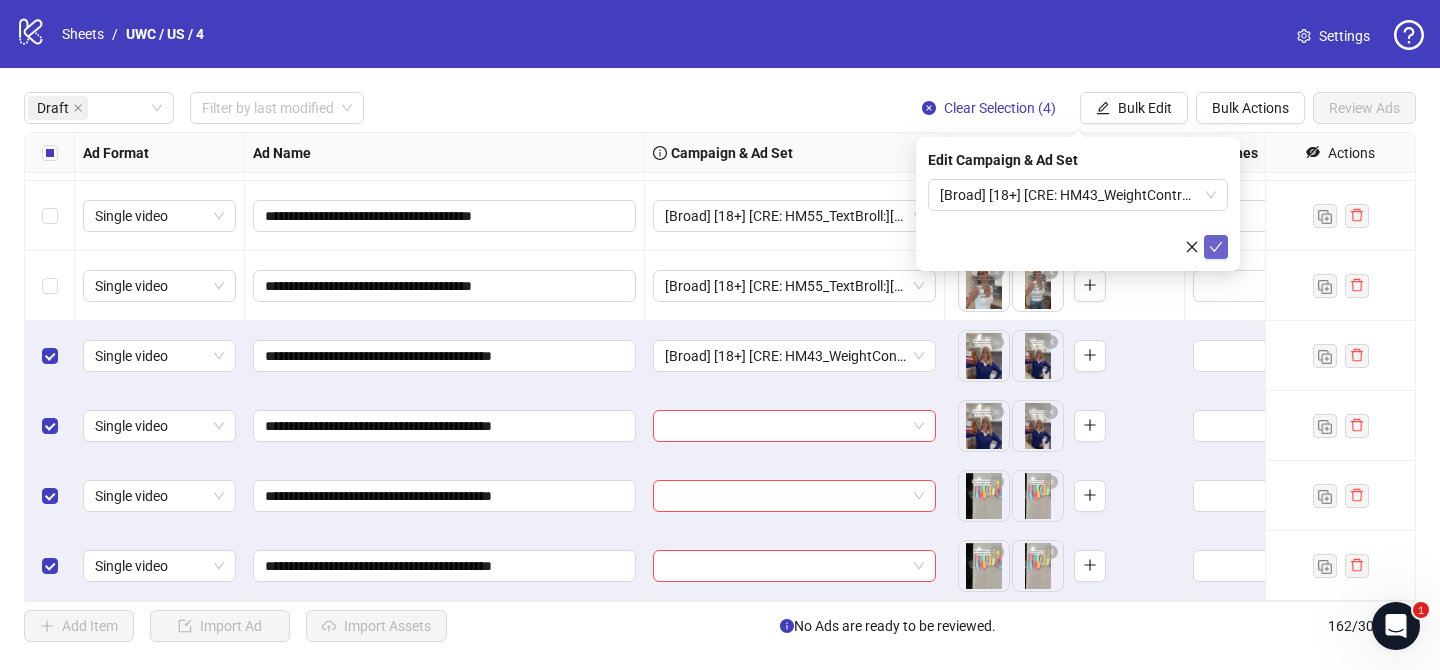 click 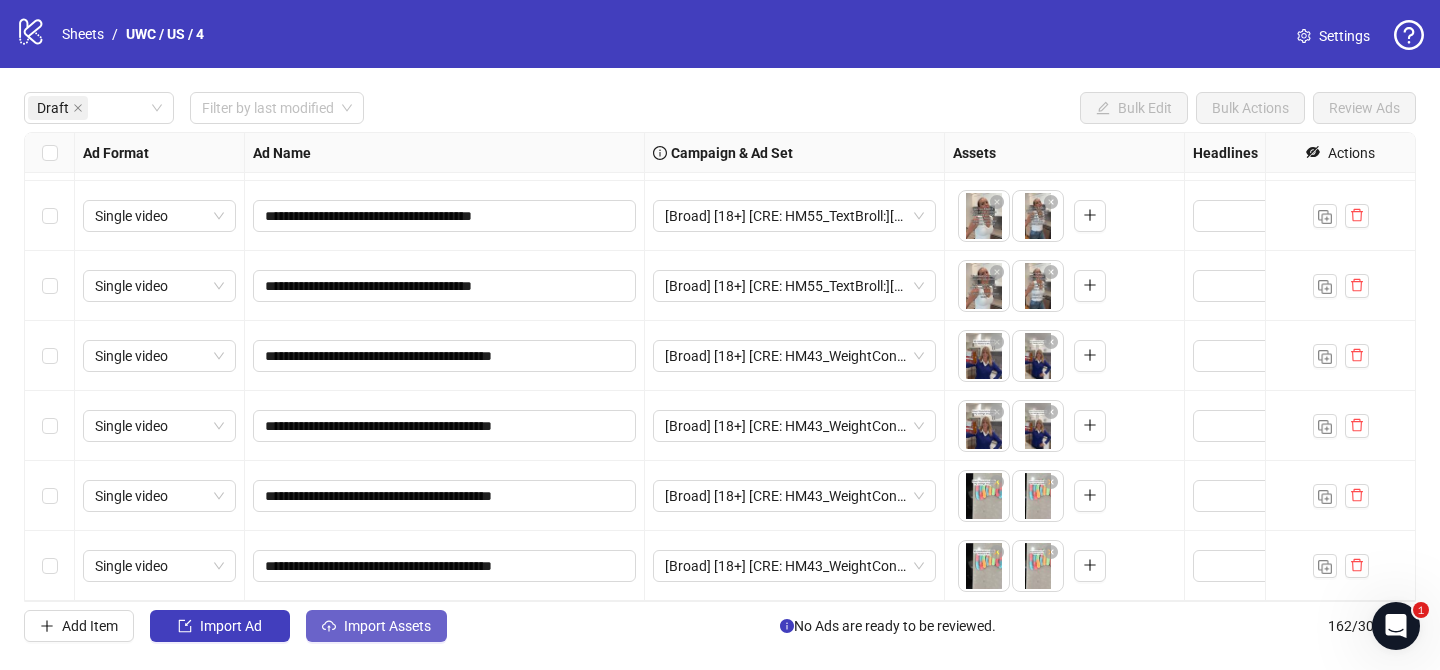click on "Import Assets" at bounding box center [387, 626] 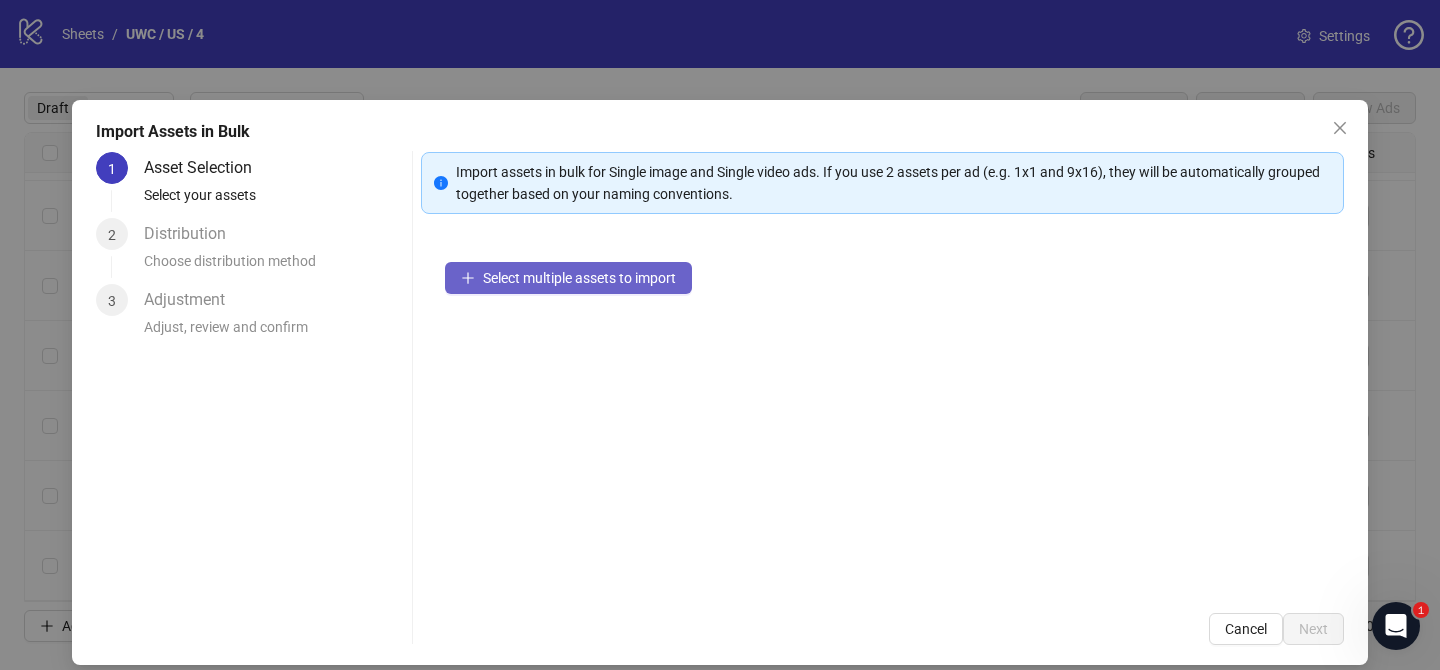 click on "Select multiple assets to import" at bounding box center [568, 278] 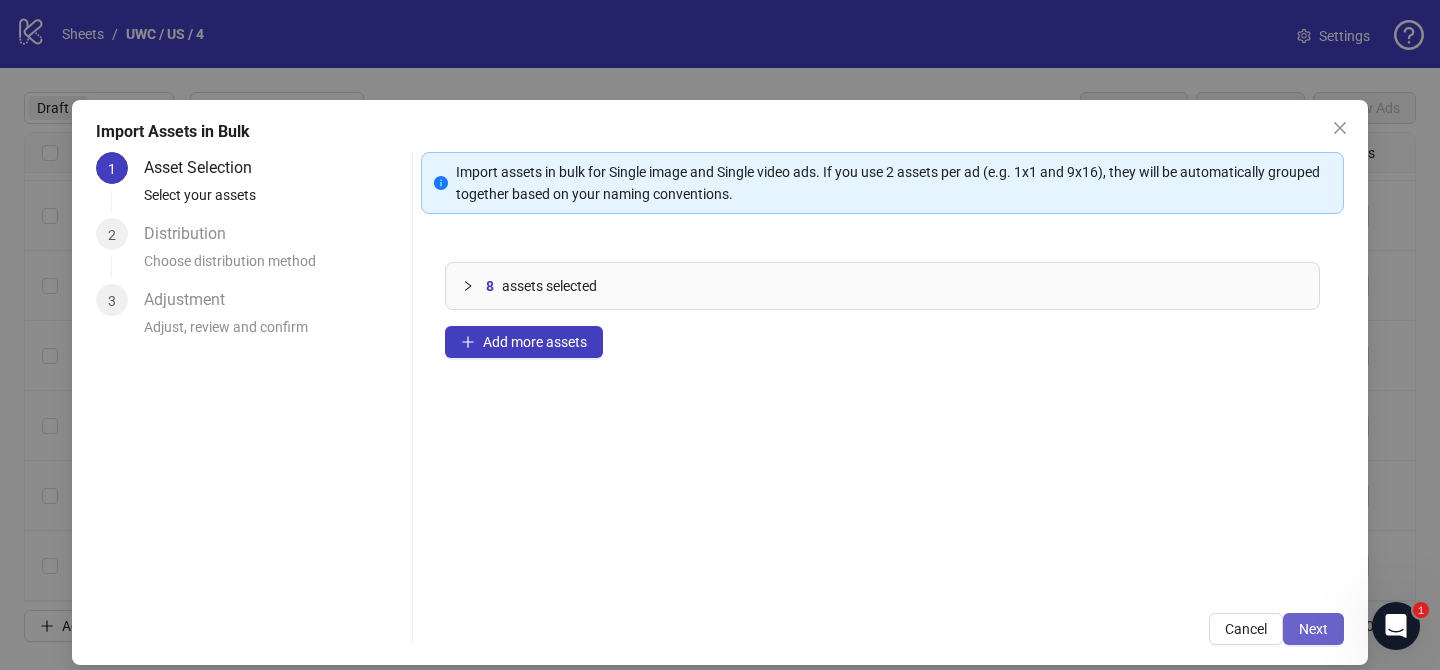 click on "Next" at bounding box center [1313, 629] 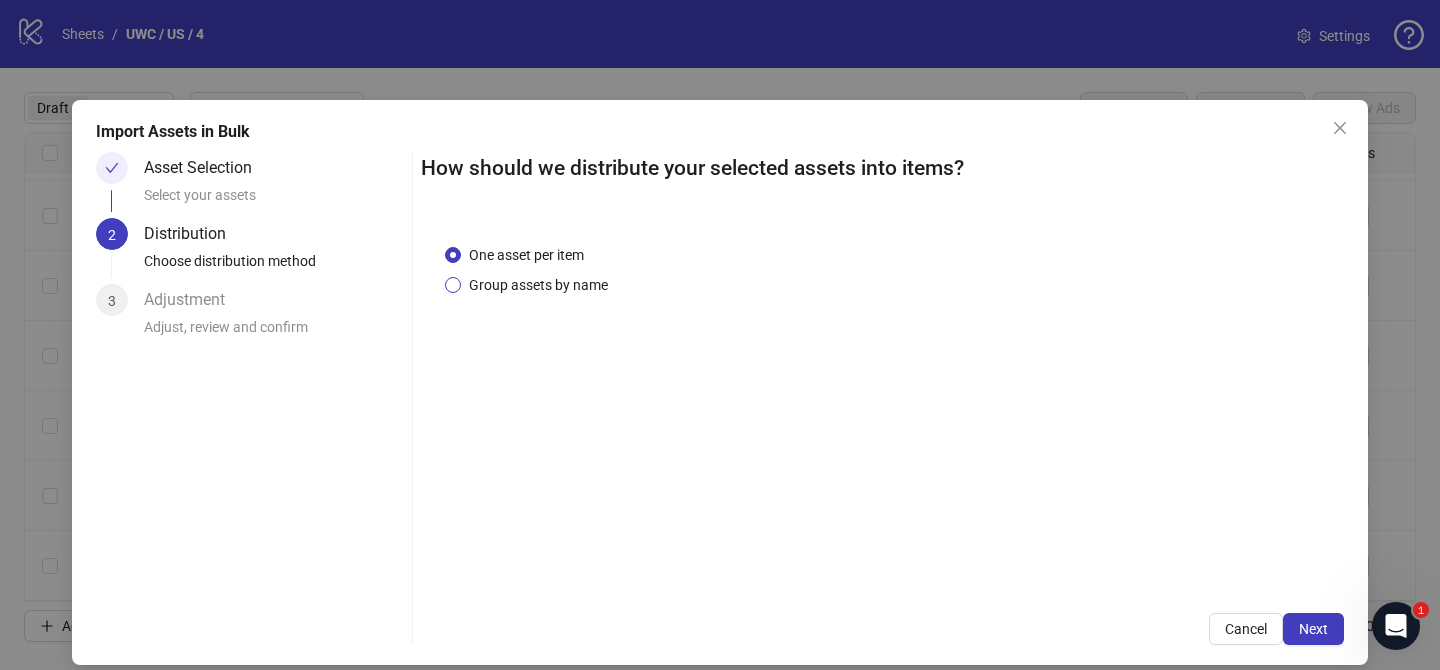click on "Group assets by name" at bounding box center [538, 285] 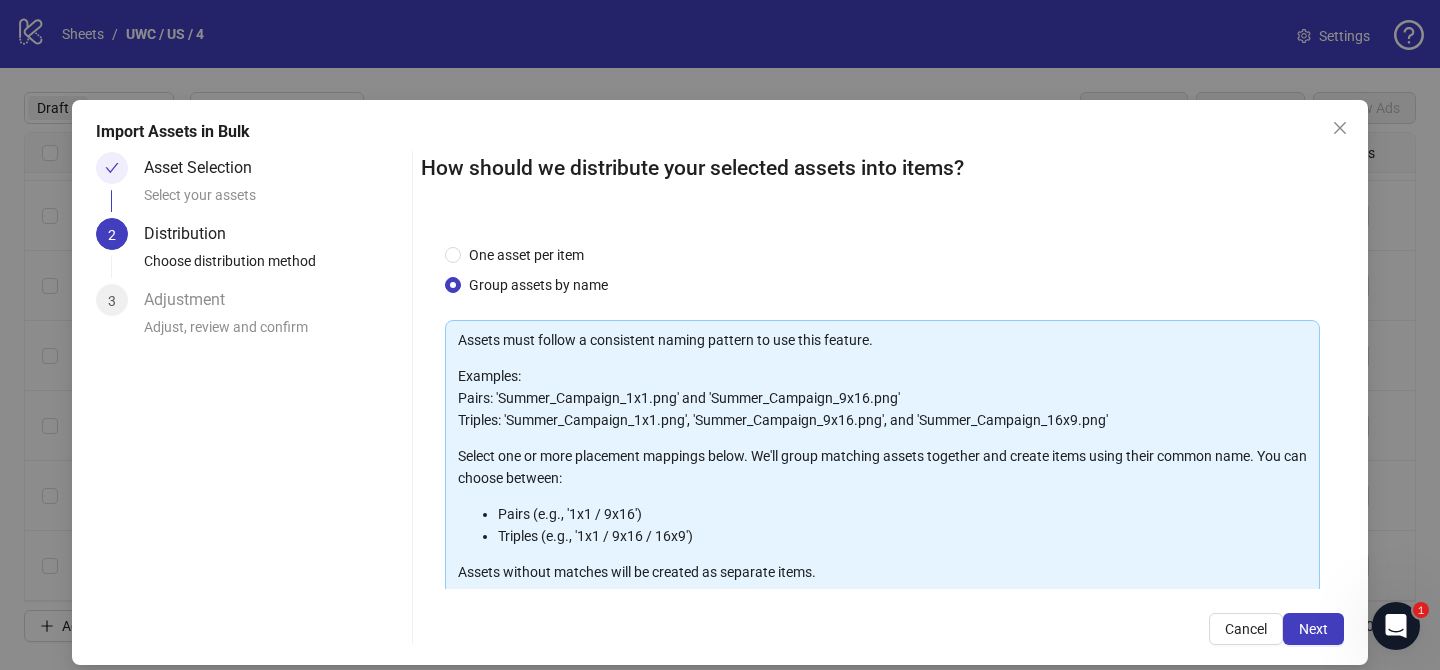 scroll, scrollTop: 216, scrollLeft: 0, axis: vertical 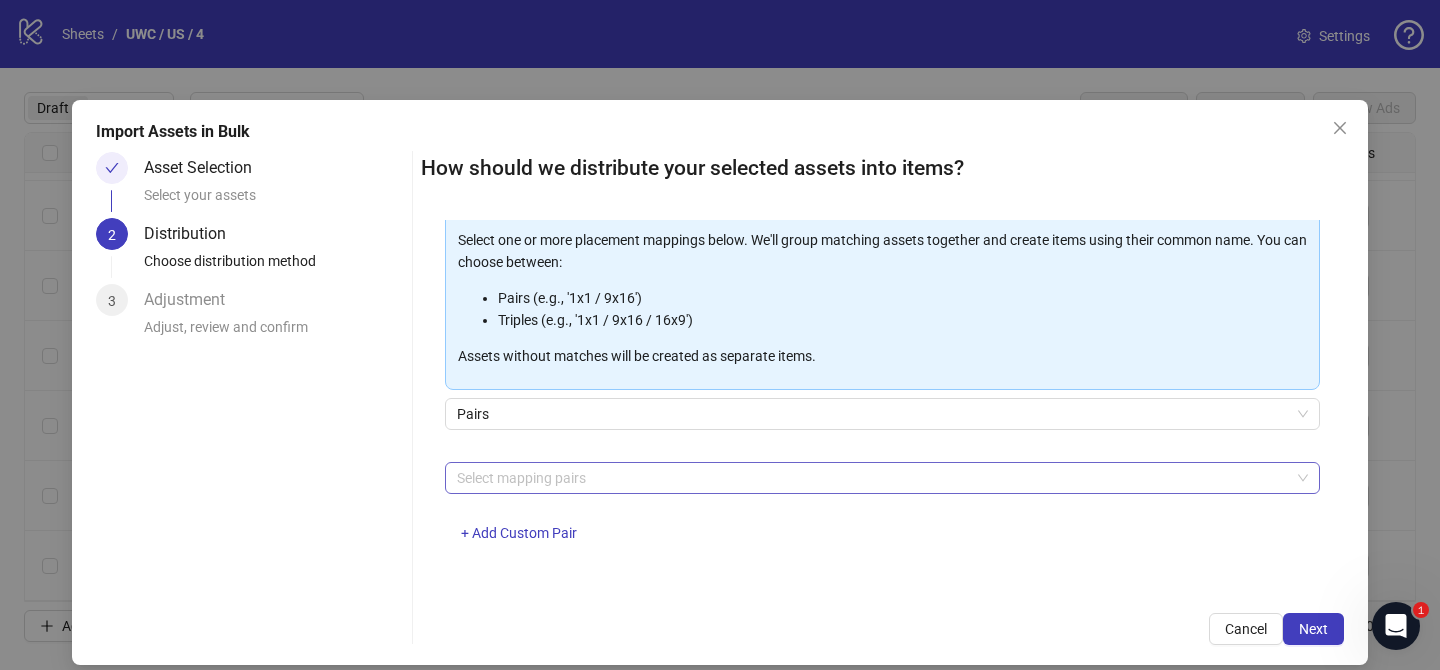 click at bounding box center (872, 478) 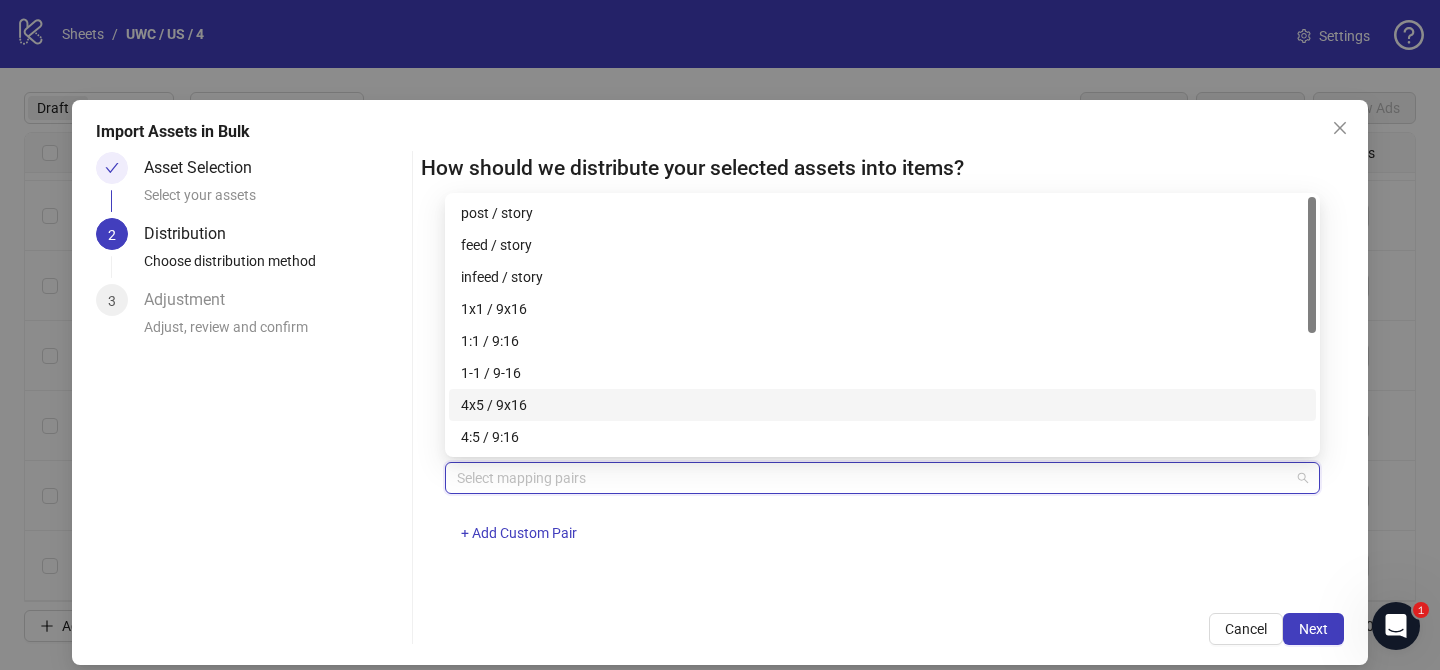 click on "4x5 / 9x16" at bounding box center [882, 405] 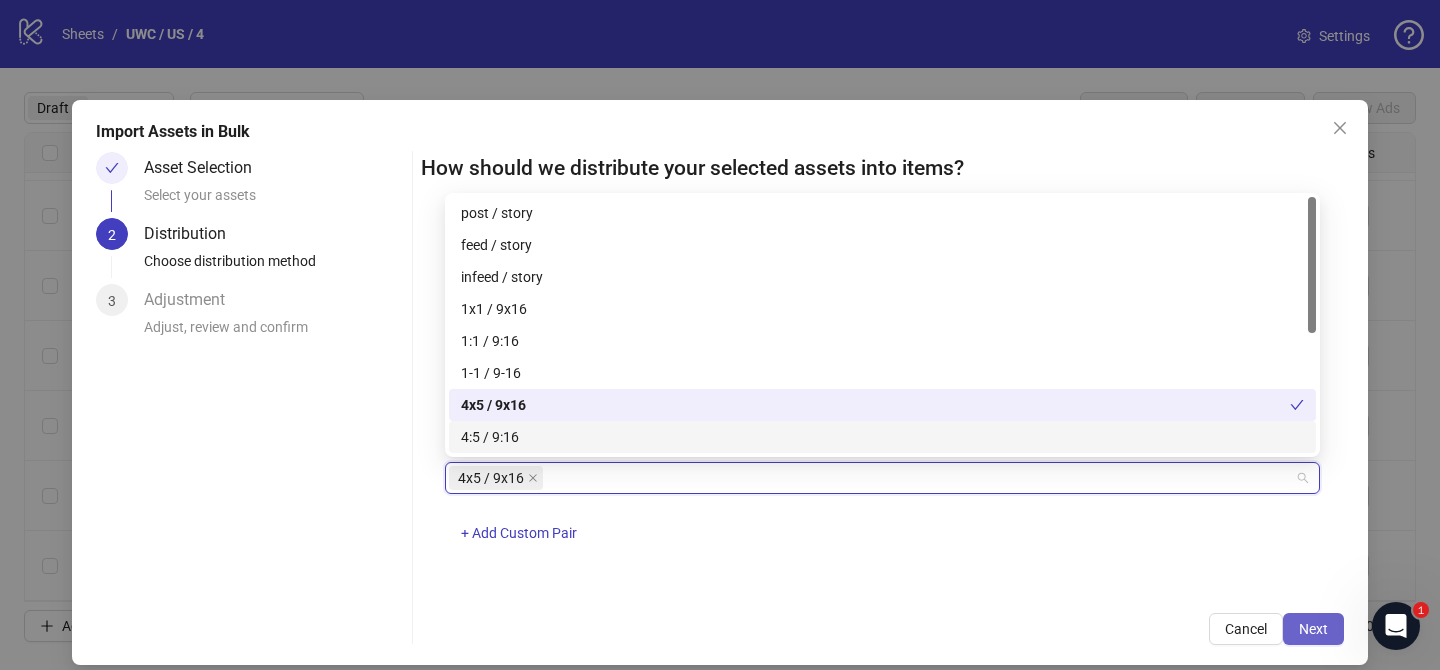 click on "Next" at bounding box center (1313, 629) 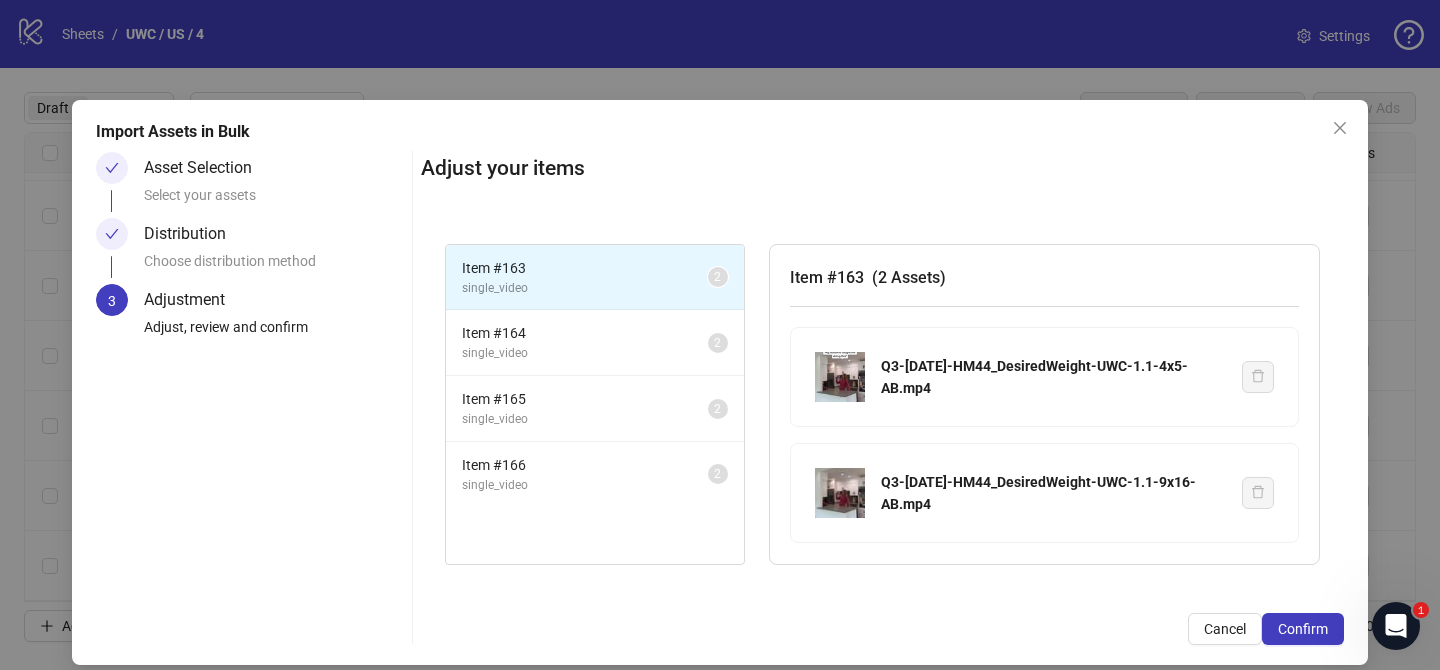 click on "Confirm" at bounding box center (1303, 629) 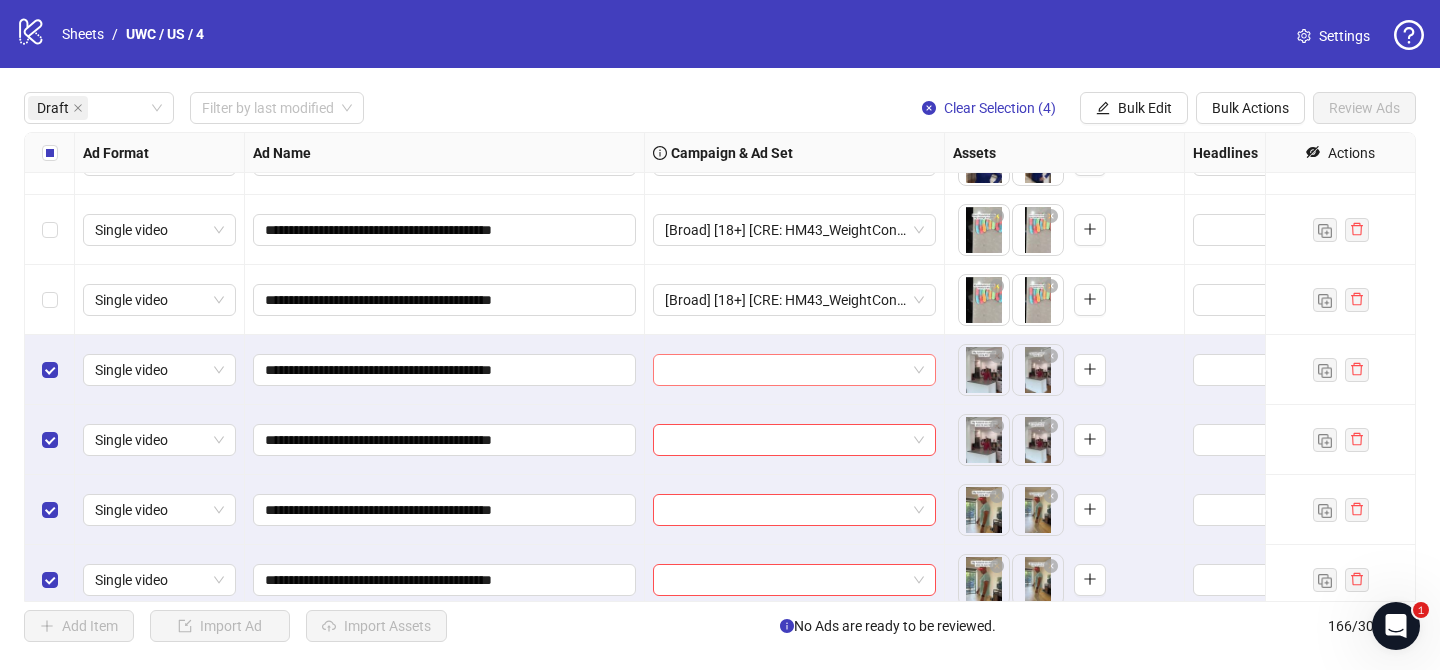 scroll, scrollTop: 1882, scrollLeft: 0, axis: vertical 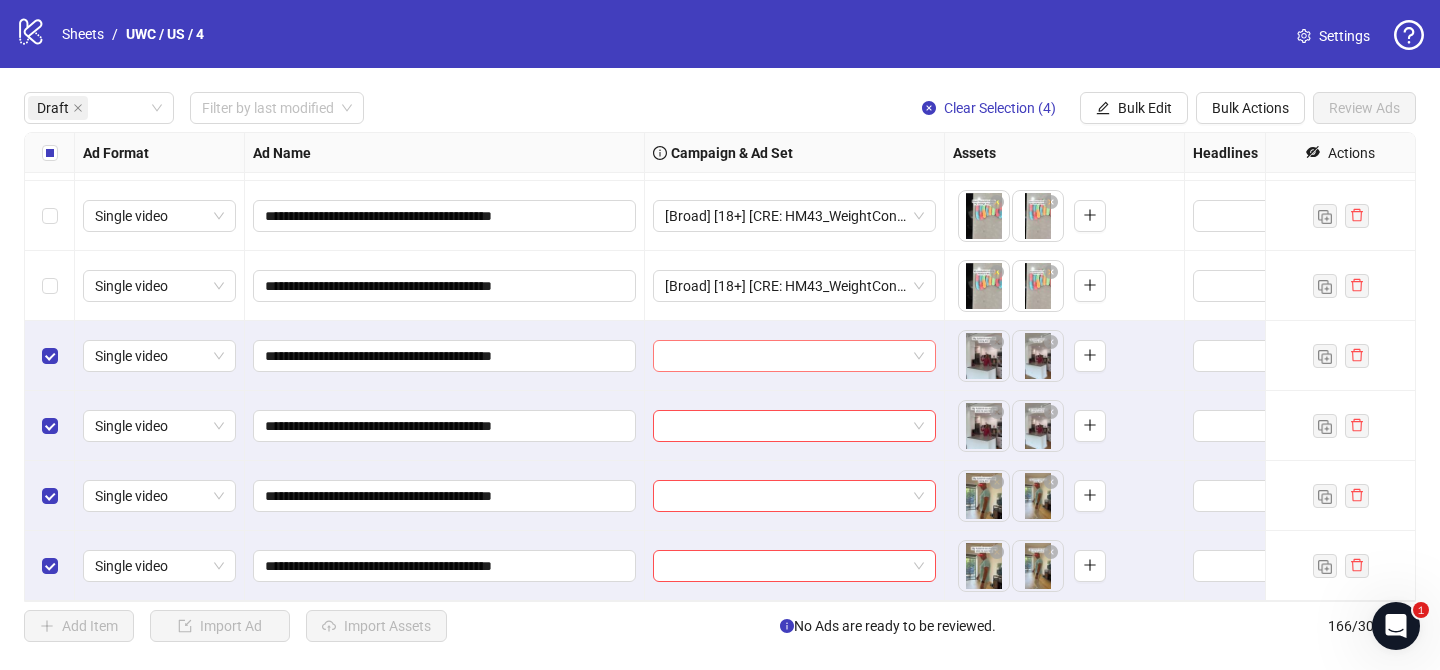 click at bounding box center [785, 356] 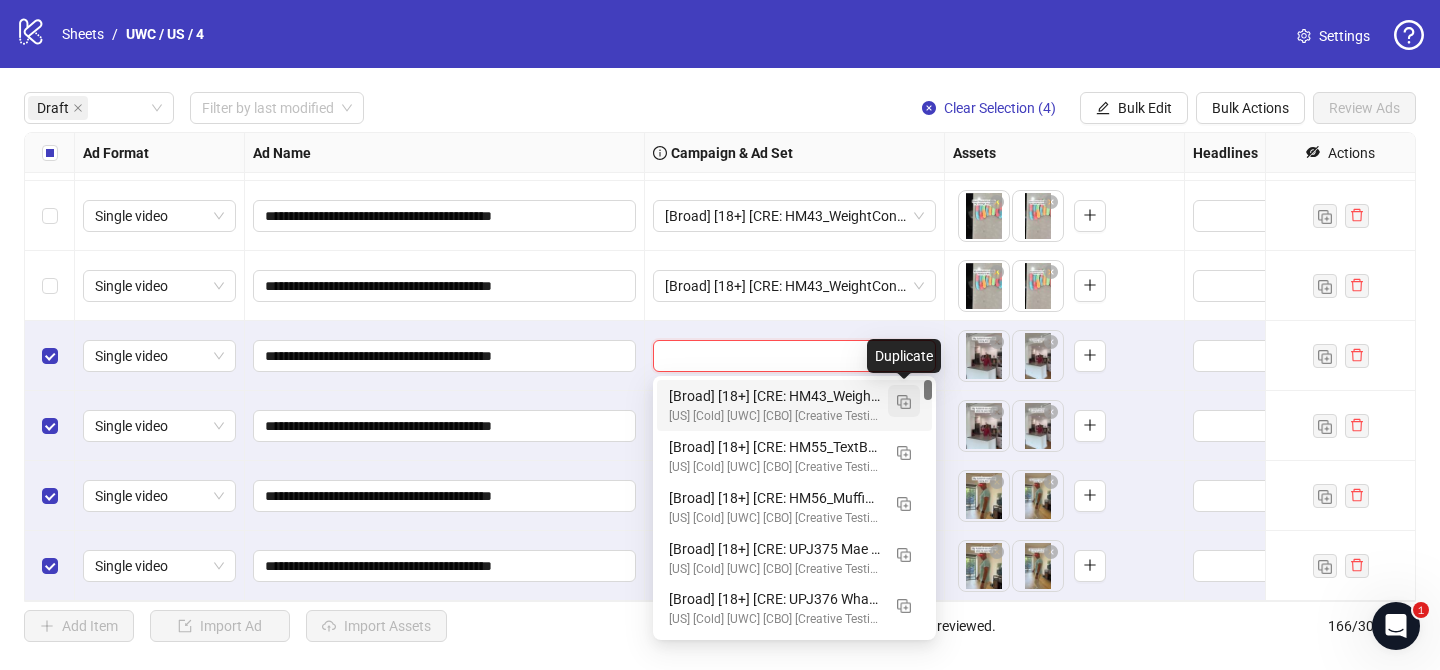 click at bounding box center (904, 401) 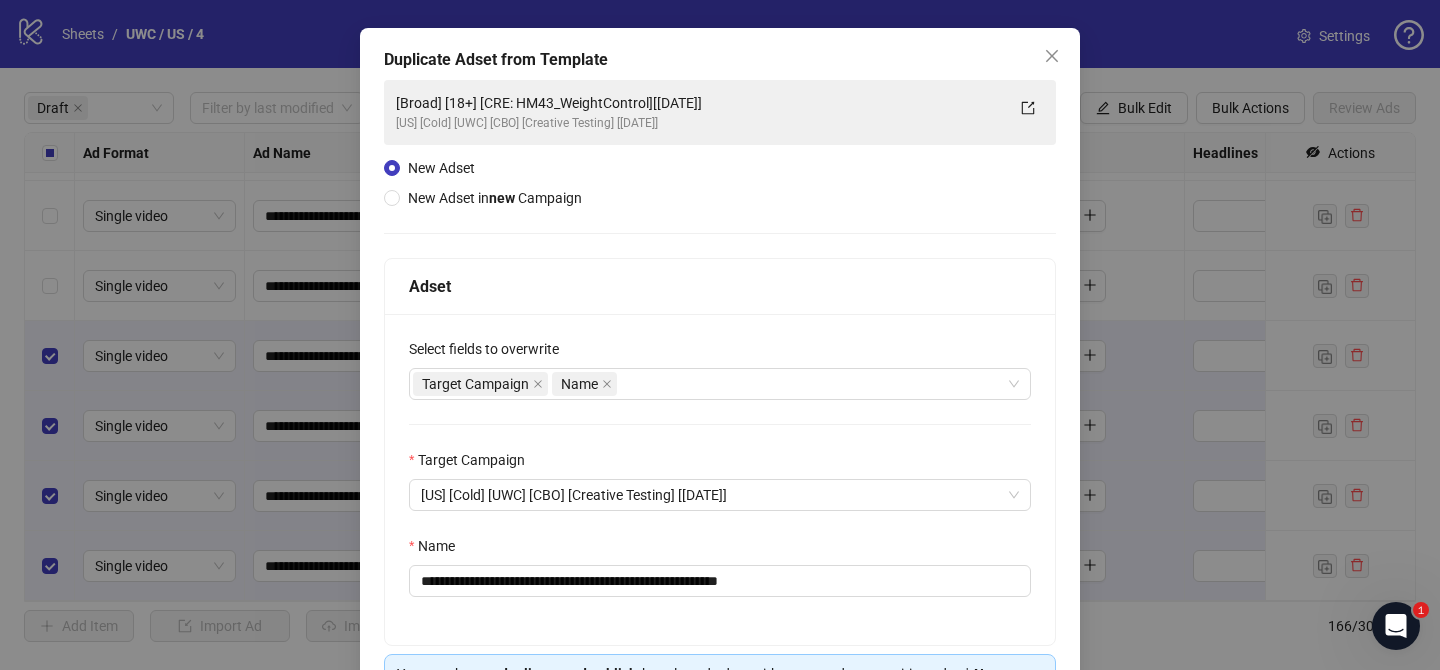scroll, scrollTop: 93, scrollLeft: 0, axis: vertical 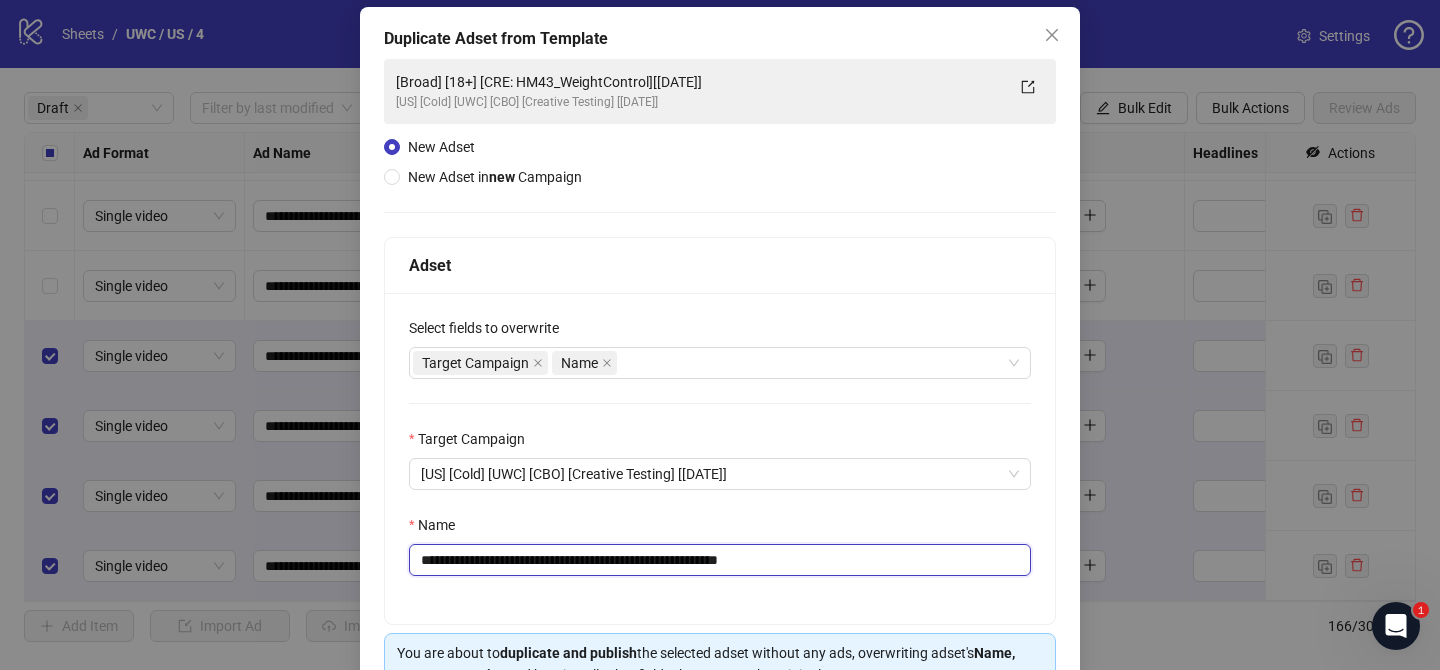 drag, startPoint x: 543, startPoint y: 561, endPoint x: 674, endPoint y: 563, distance: 131.01526 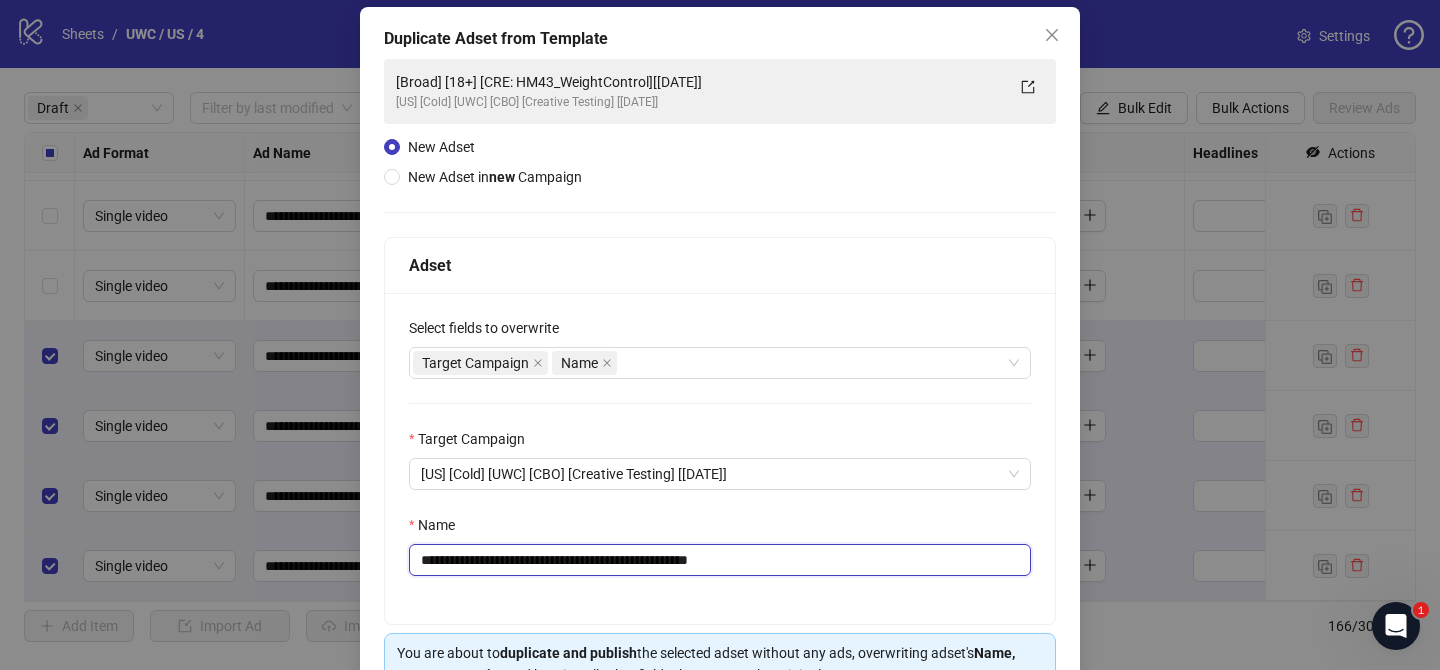 scroll, scrollTop: 207, scrollLeft: 0, axis: vertical 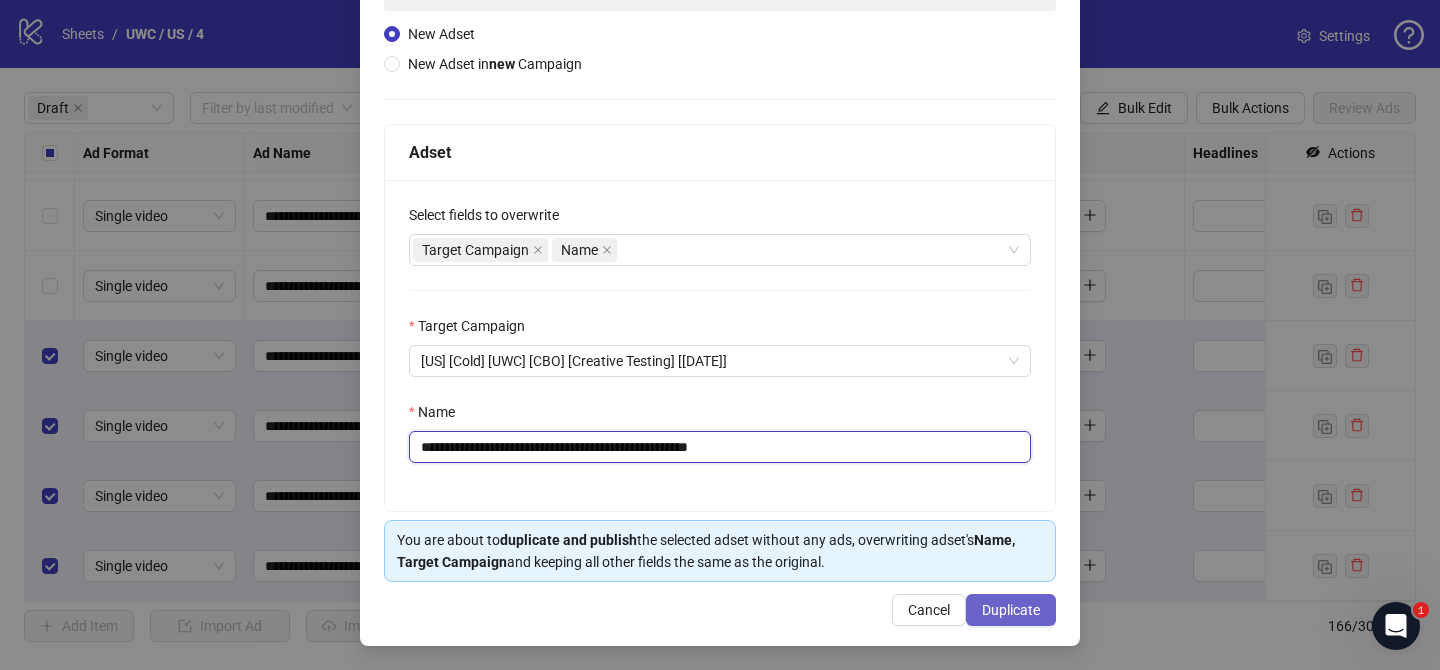 type on "**********" 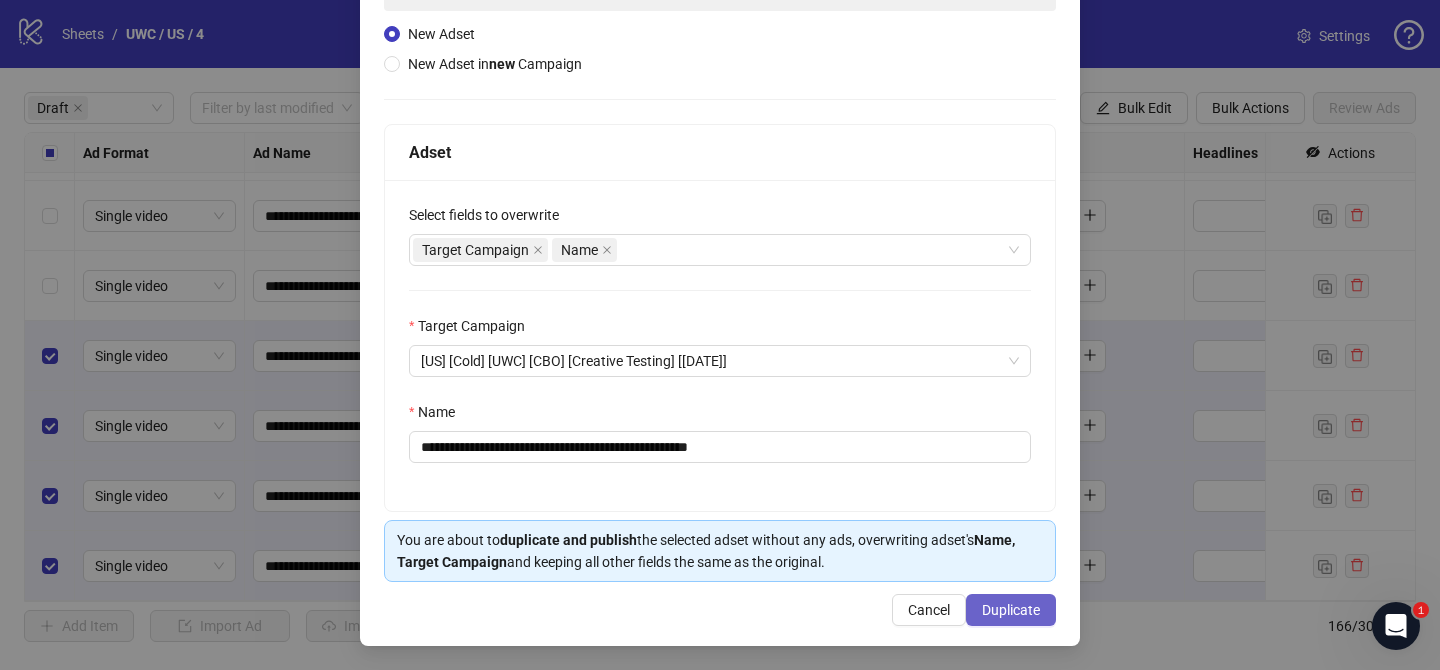 click on "Duplicate" at bounding box center [1011, 610] 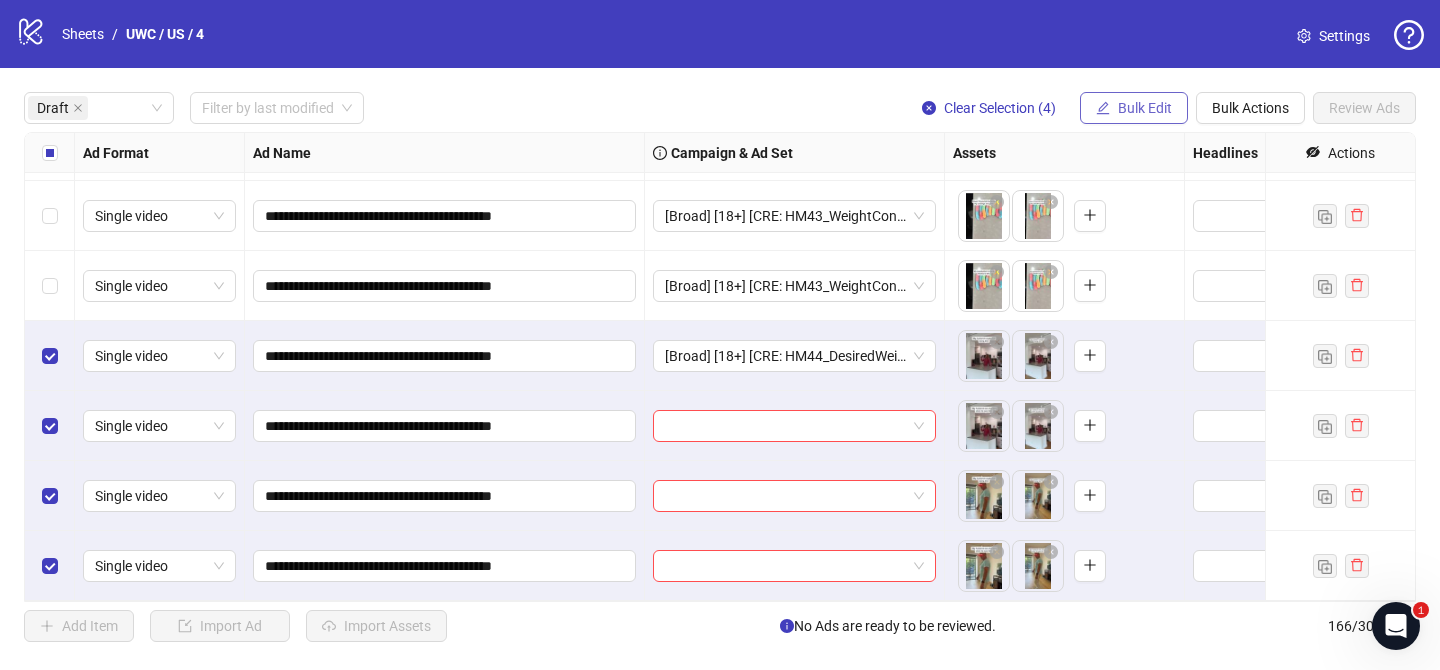click 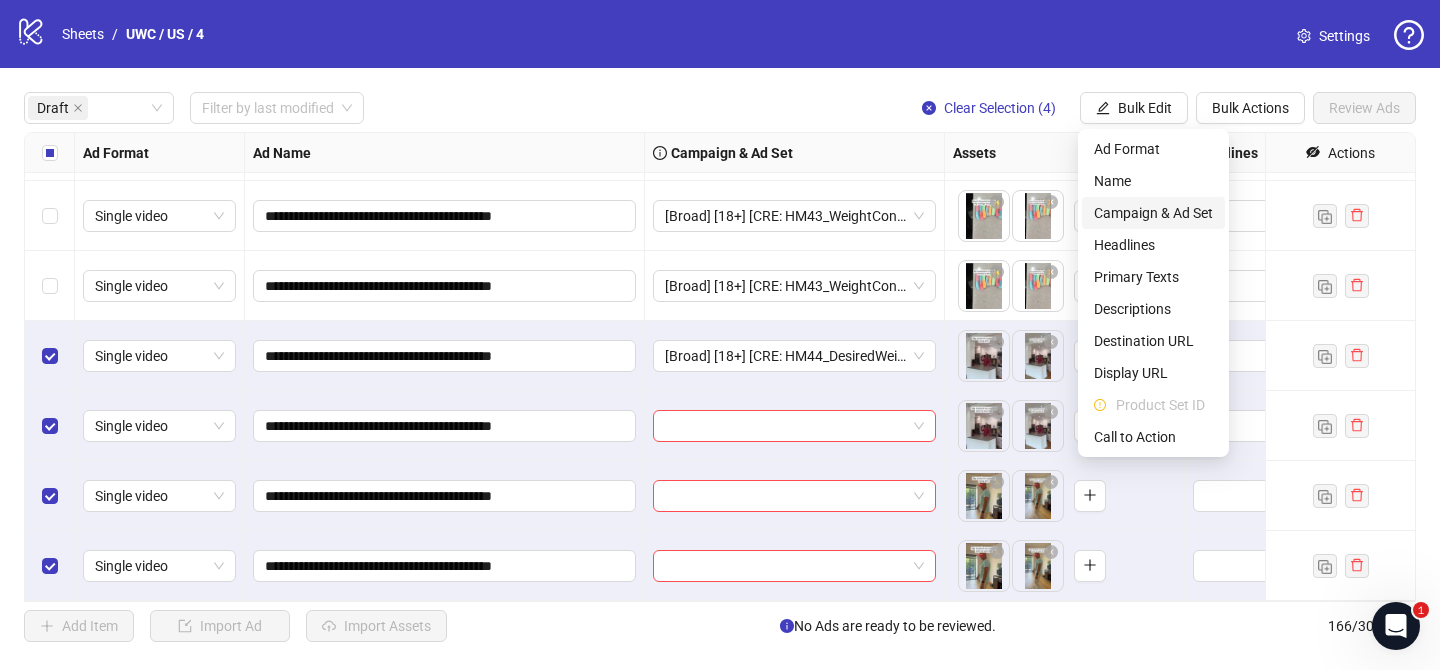 click on "Campaign & Ad Set" at bounding box center [1153, 213] 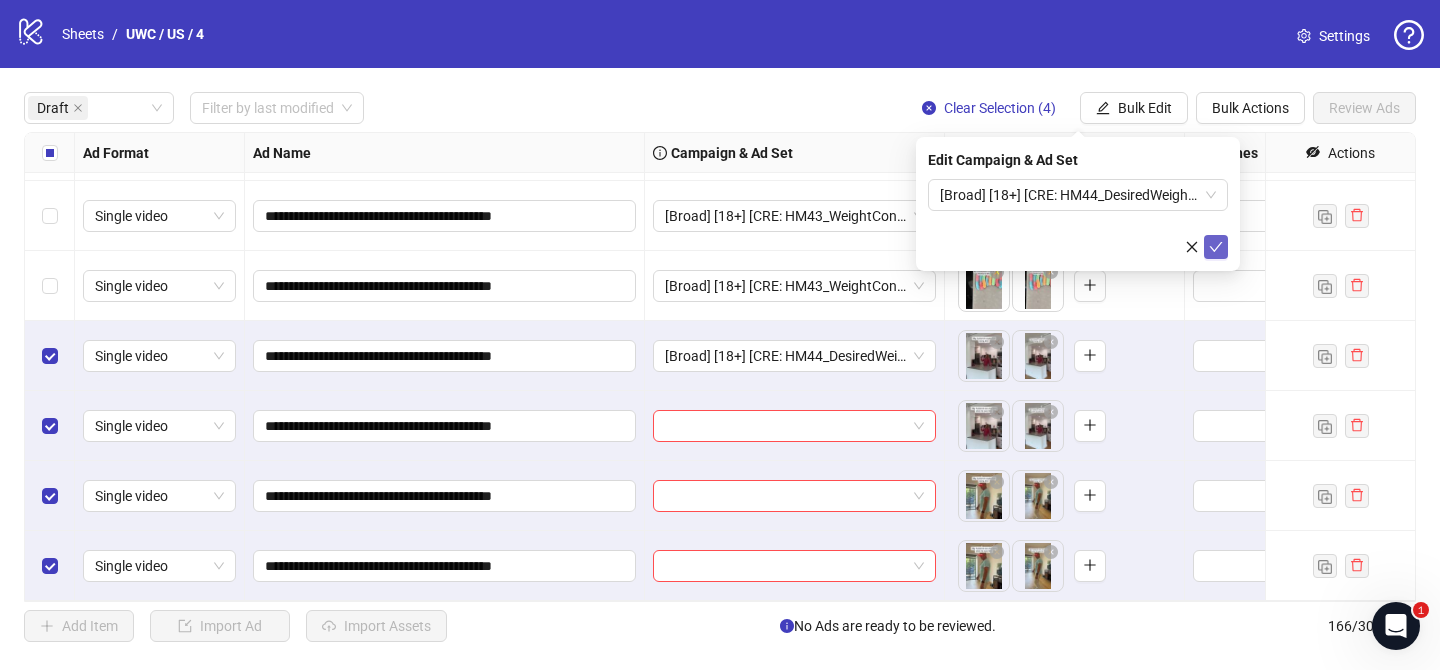 click 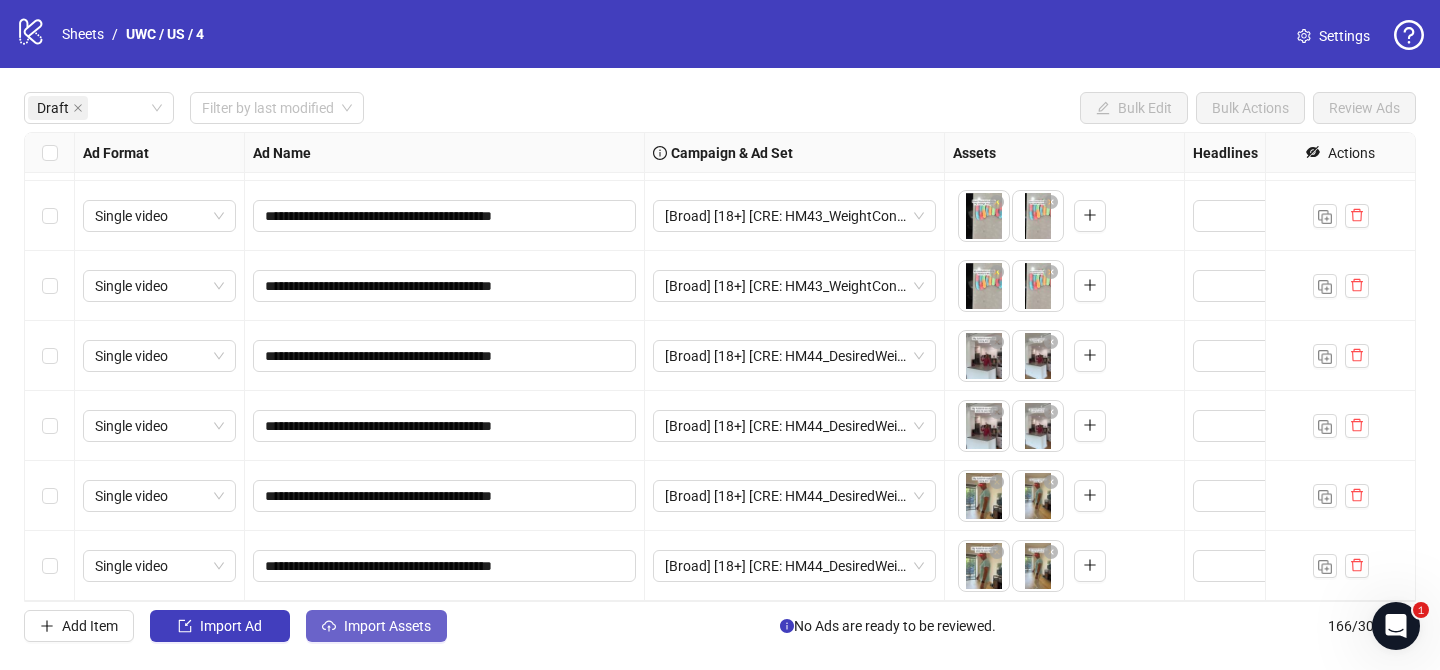 click on "Import Assets" at bounding box center (387, 626) 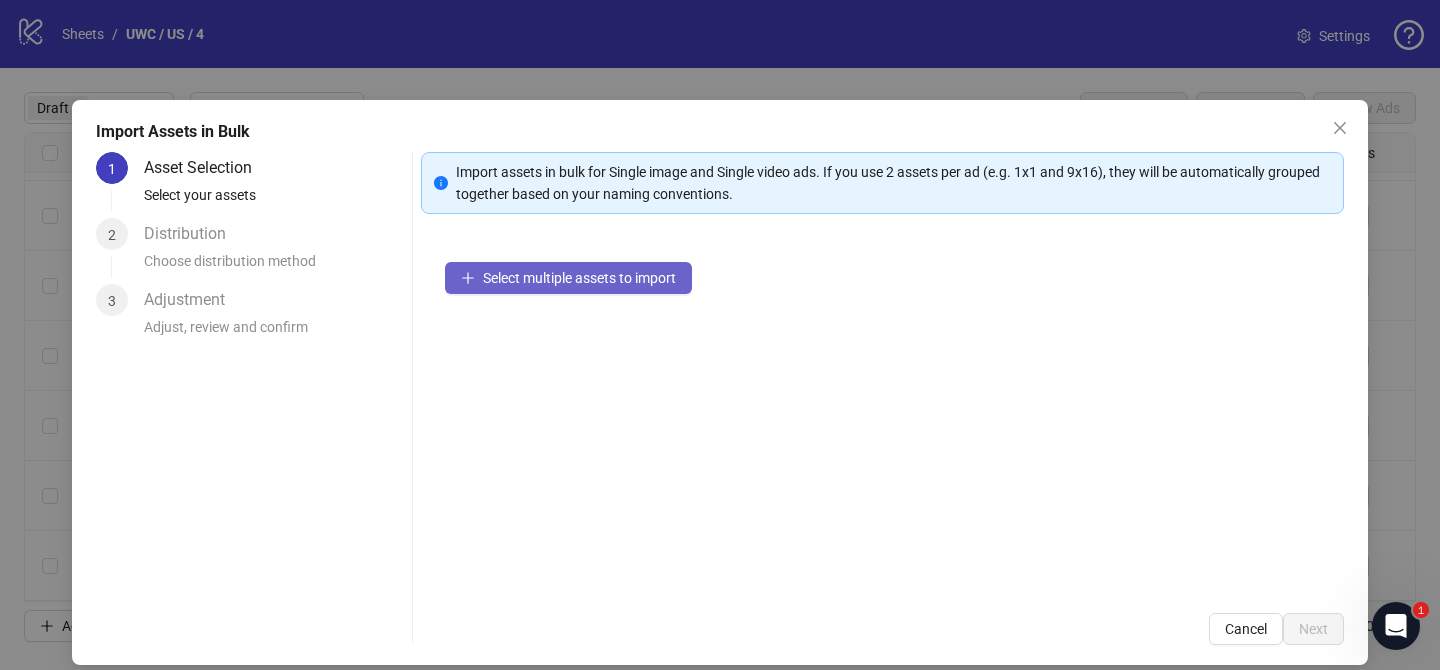 click on "Select multiple assets to import" at bounding box center (579, 278) 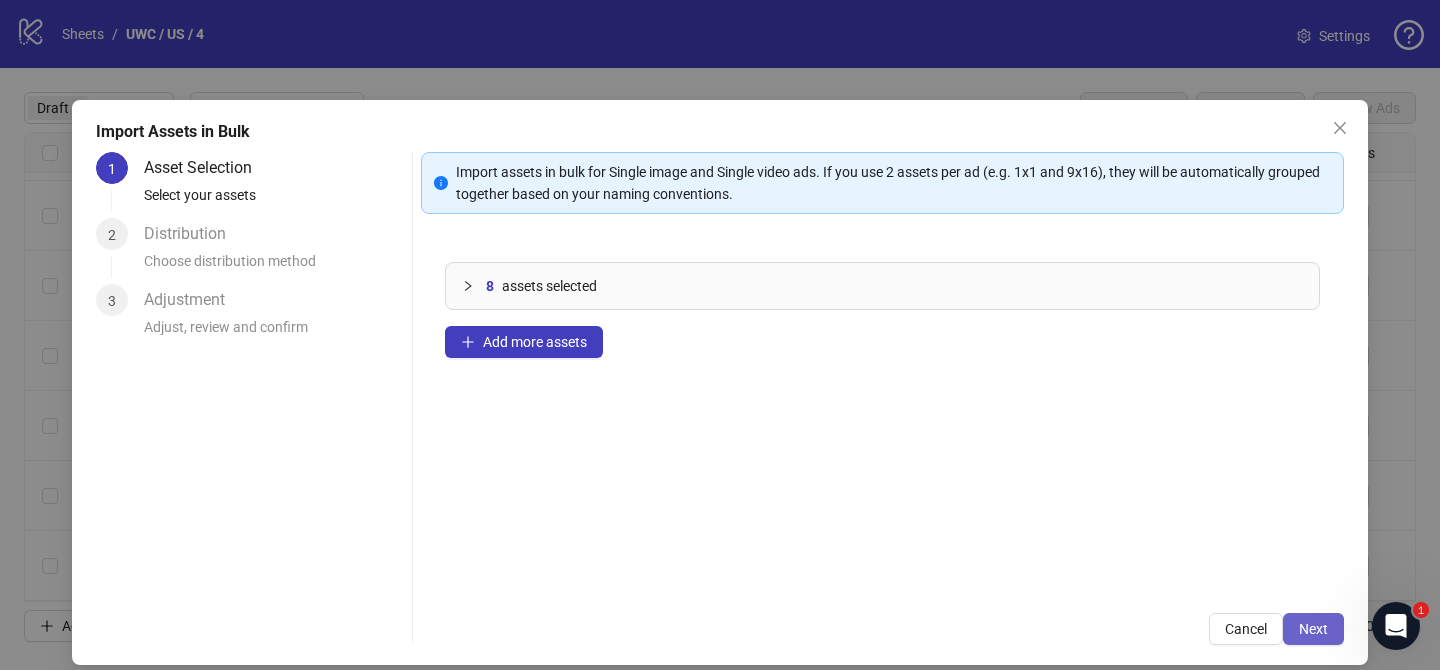 click on "Next" at bounding box center (1313, 629) 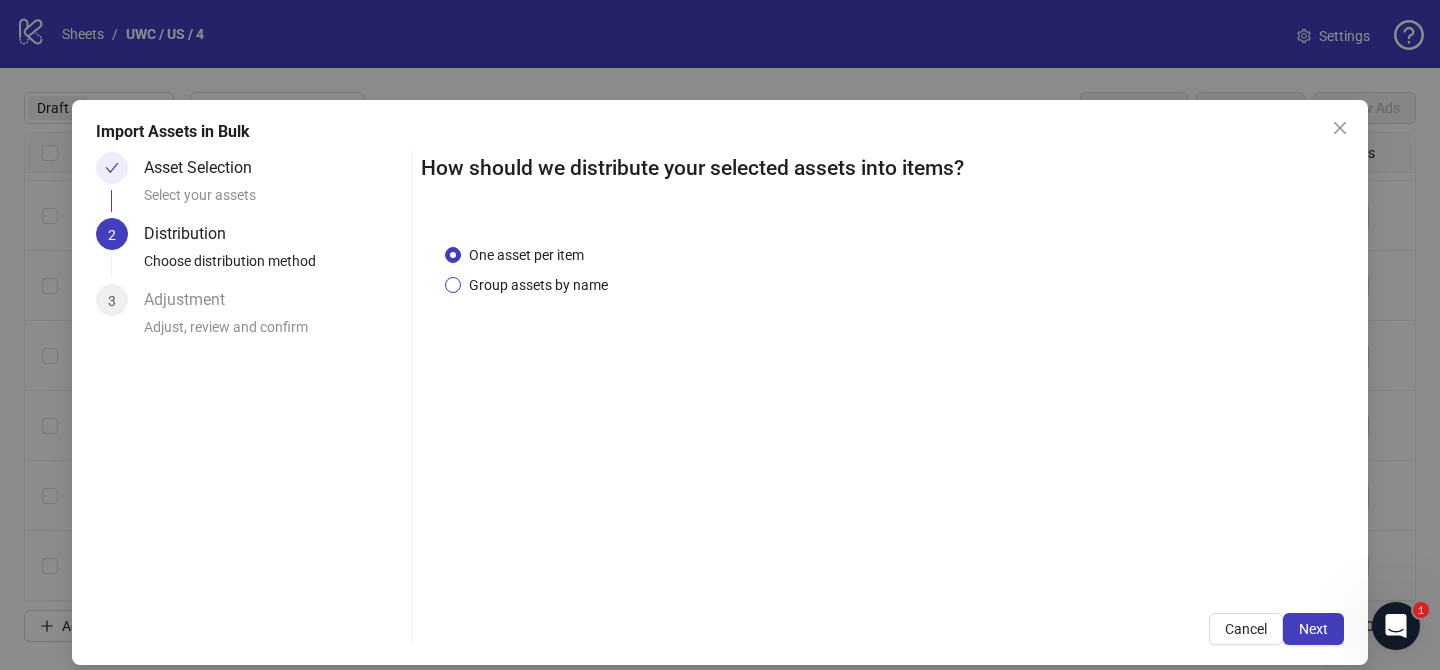 click on "Group assets by name" at bounding box center (538, 285) 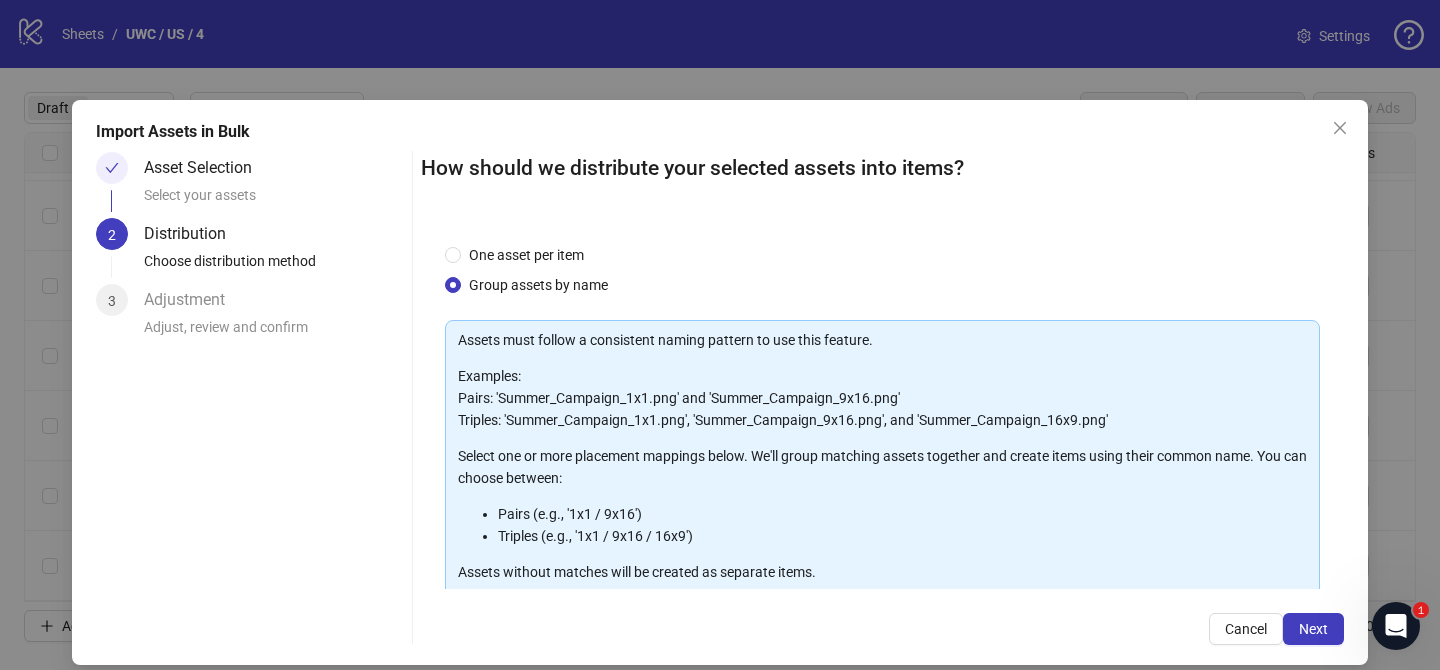 scroll, scrollTop: 216, scrollLeft: 0, axis: vertical 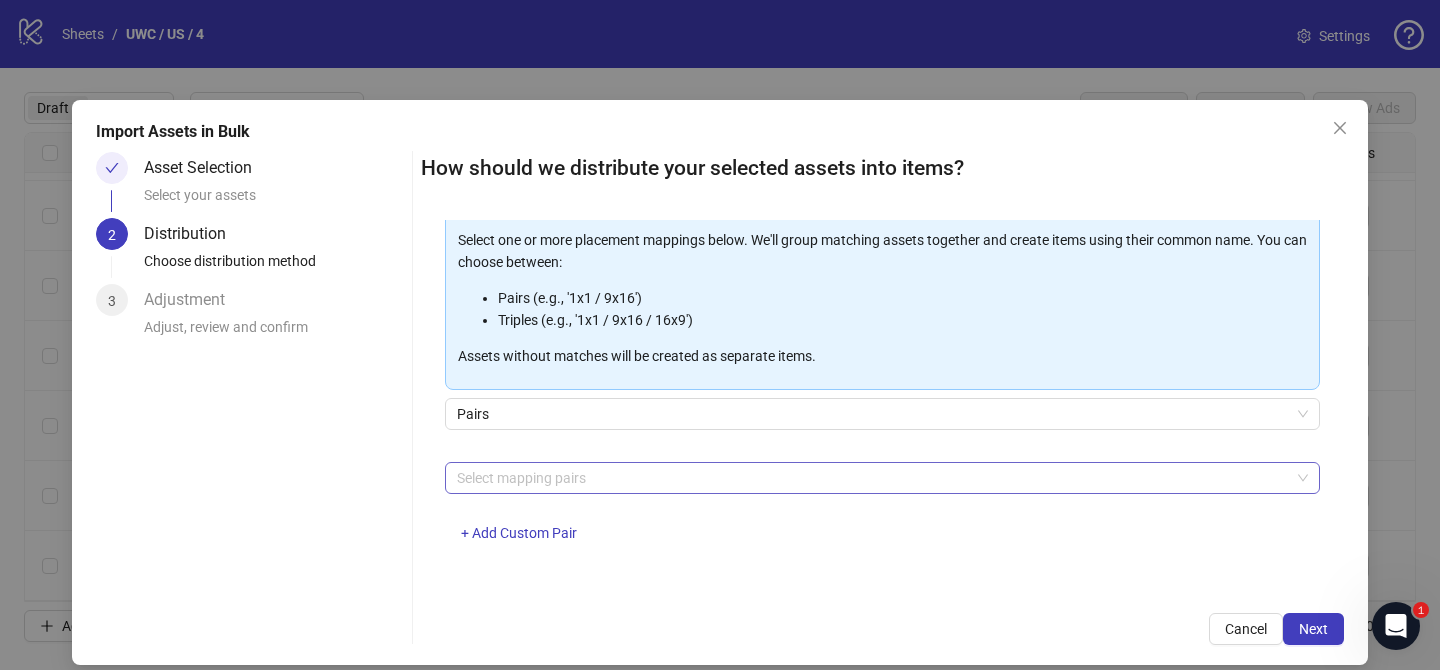 click at bounding box center (872, 478) 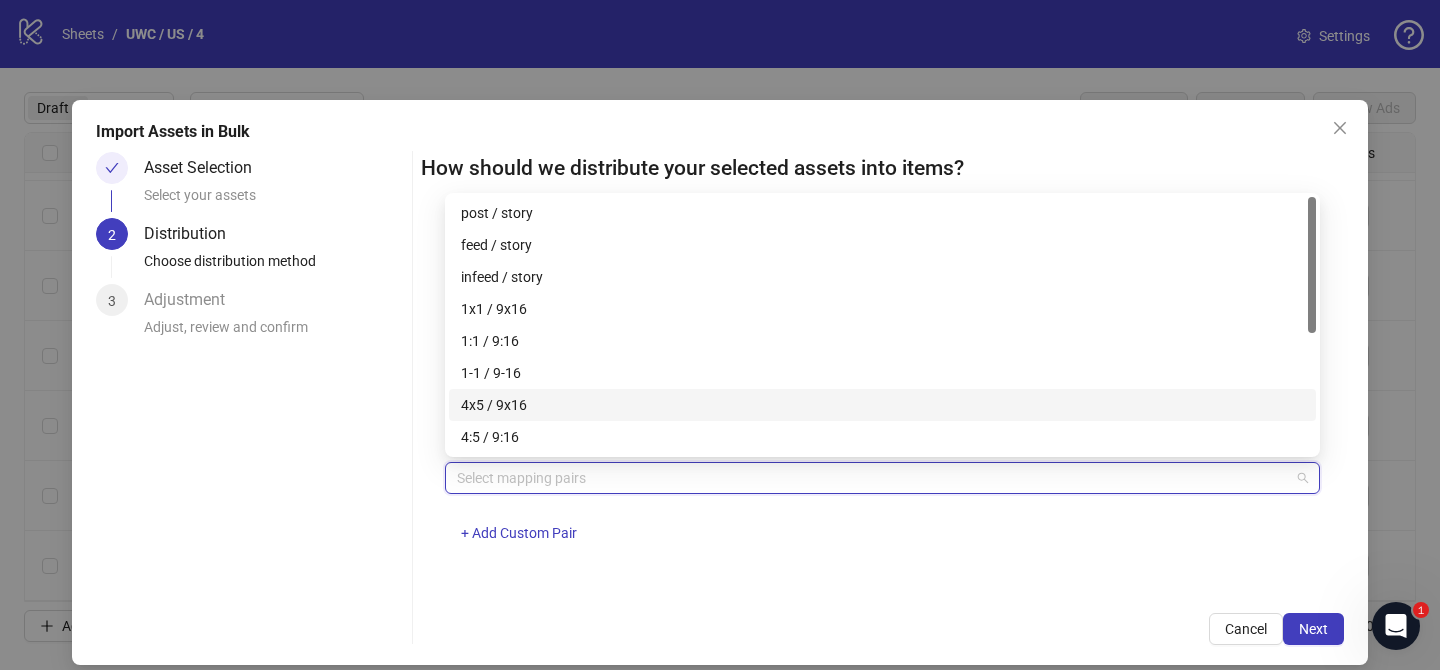 click on "4x5 / 9x16" at bounding box center (882, 405) 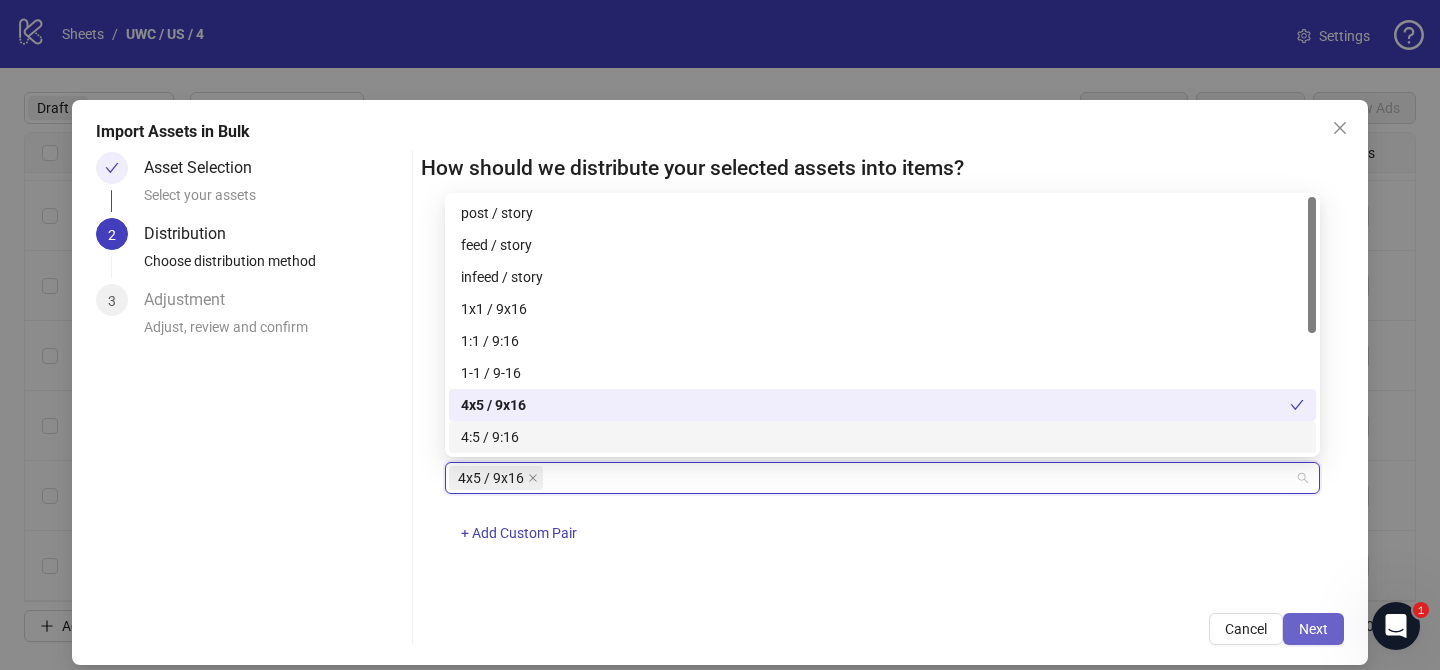 click on "Next" at bounding box center (1313, 629) 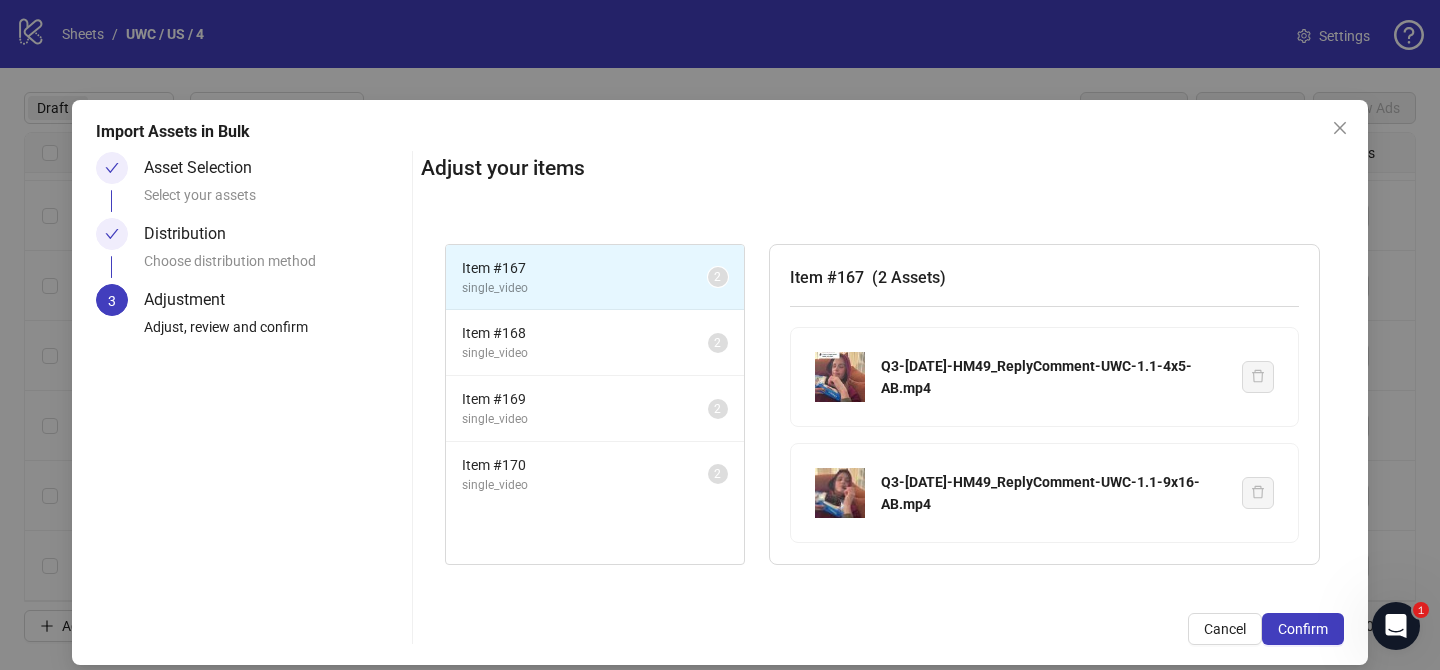 click on "Confirm" at bounding box center [1303, 629] 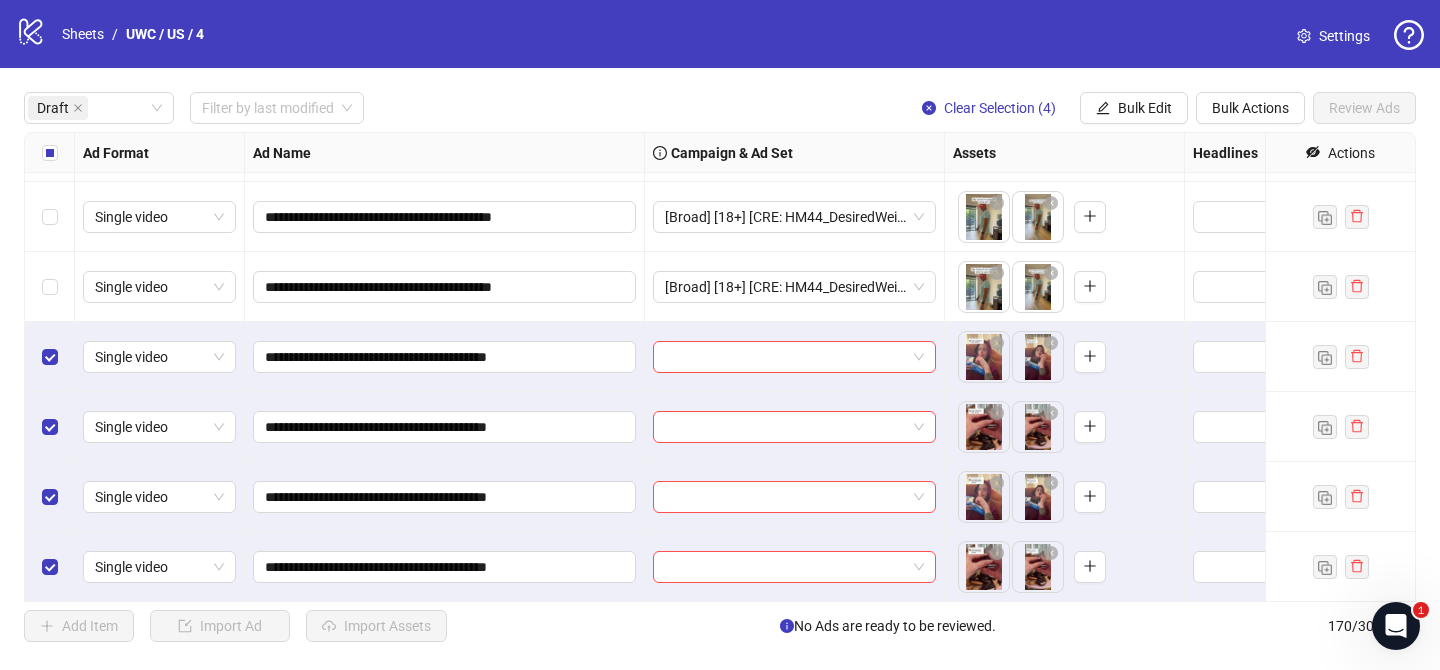 scroll, scrollTop: 2162, scrollLeft: 0, axis: vertical 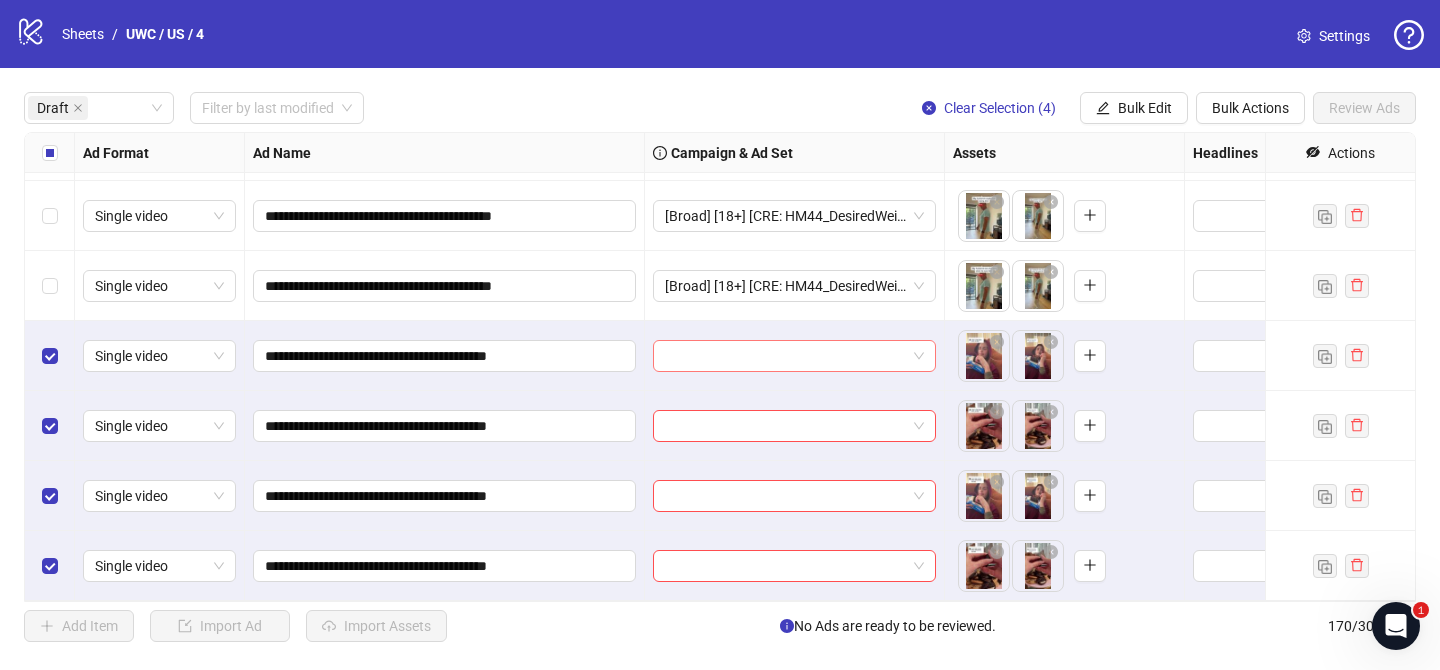 click at bounding box center (785, 356) 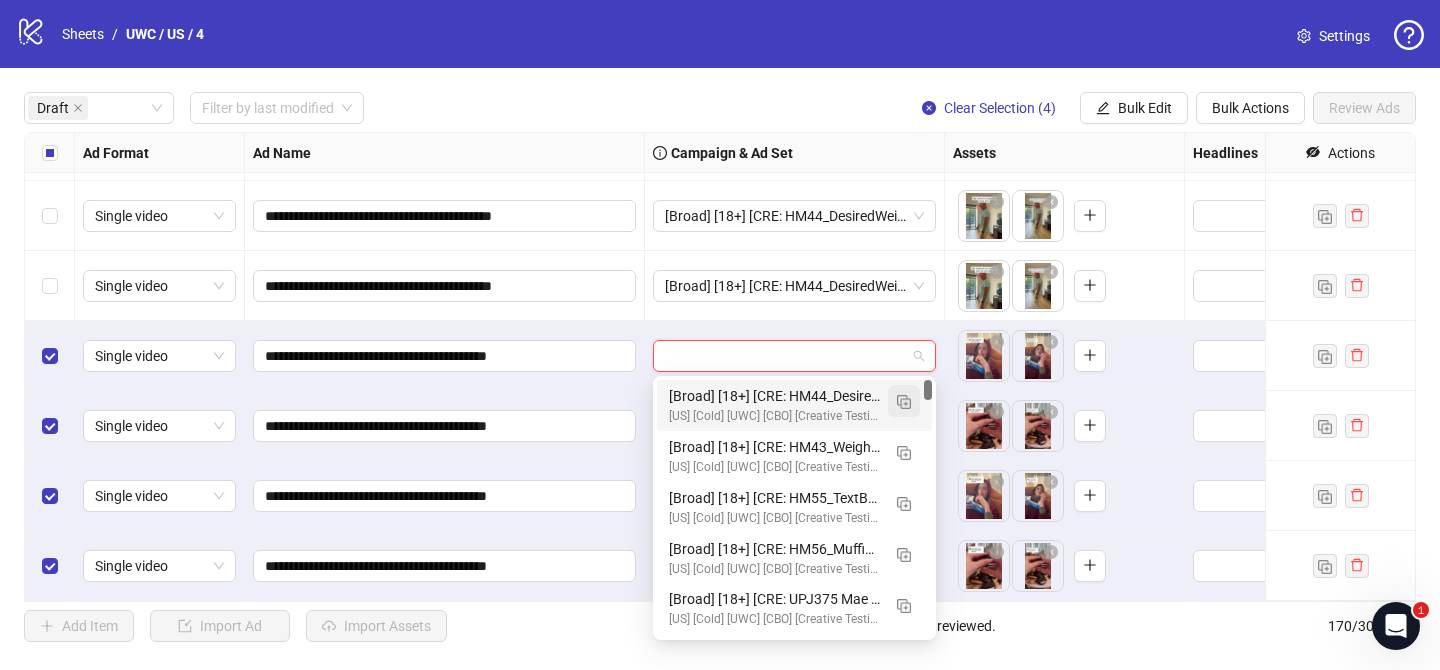 click at bounding box center (904, 402) 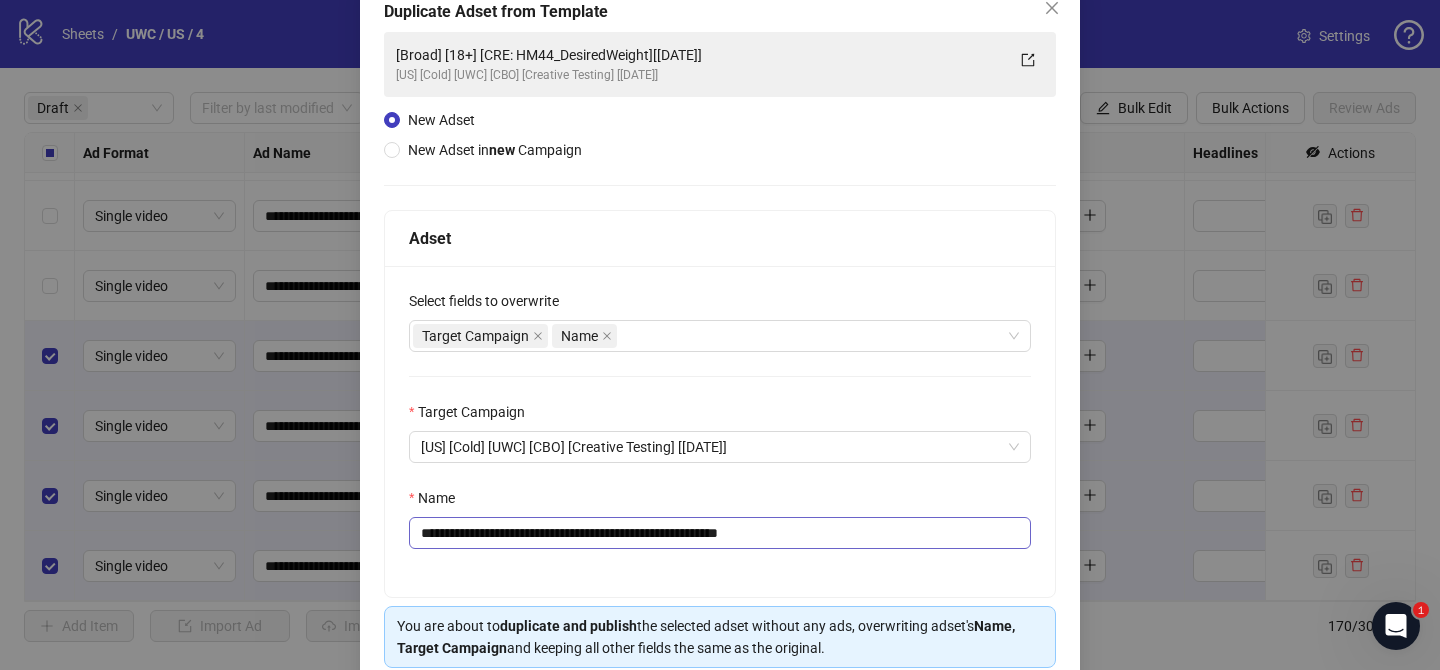 scroll, scrollTop: 136, scrollLeft: 0, axis: vertical 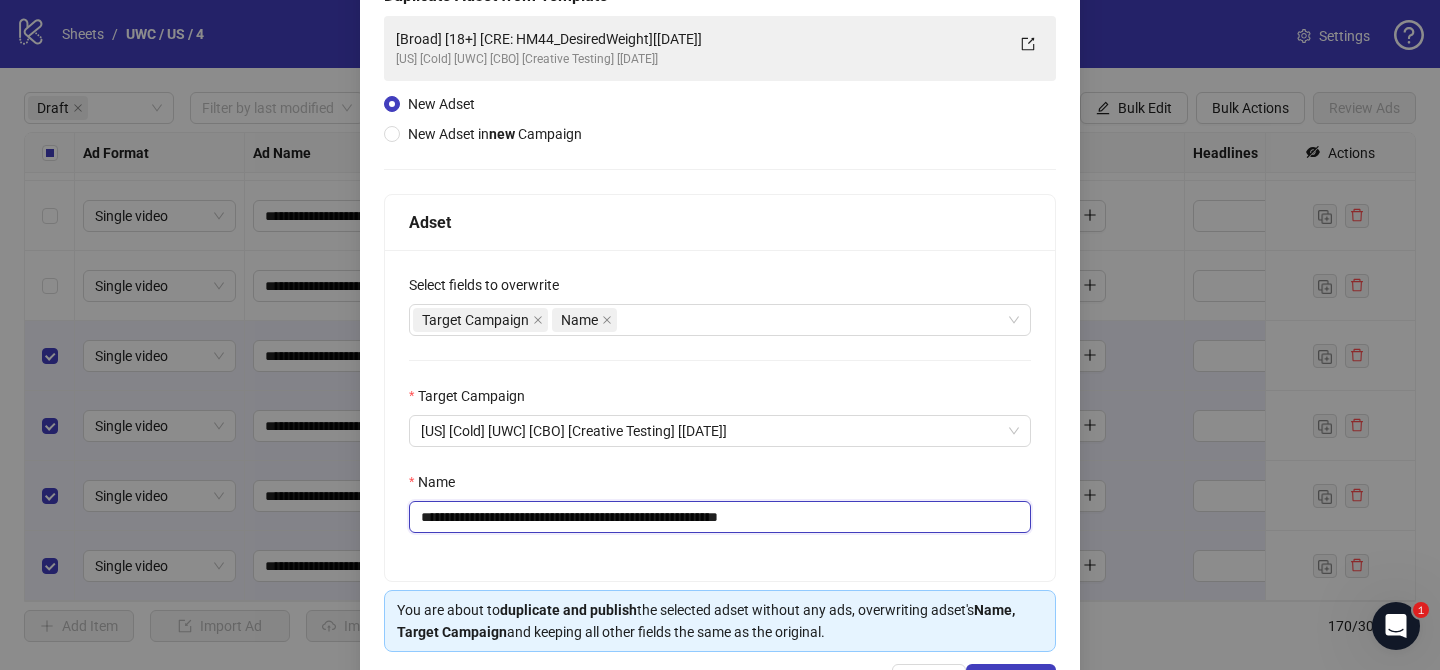 drag, startPoint x: 541, startPoint y: 521, endPoint x: 676, endPoint y: 524, distance: 135.03333 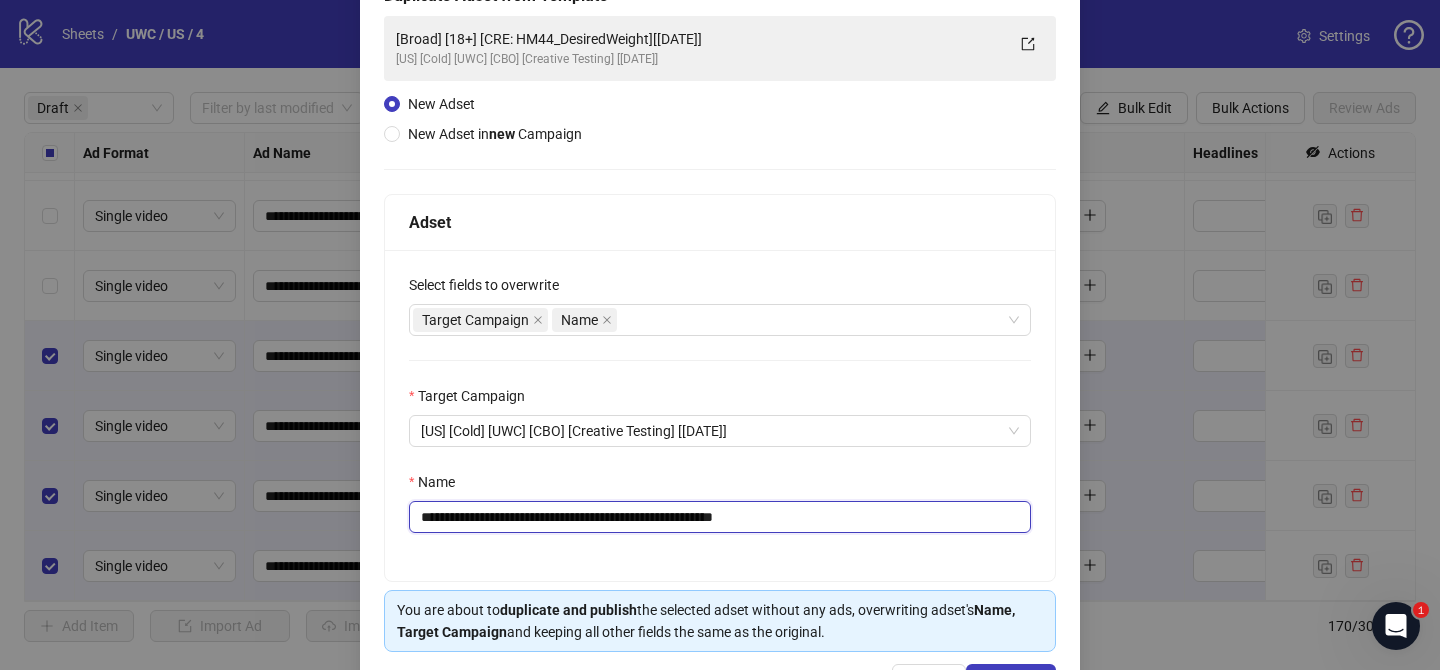 drag, startPoint x: 767, startPoint y: 516, endPoint x: 878, endPoint y: 516, distance: 111 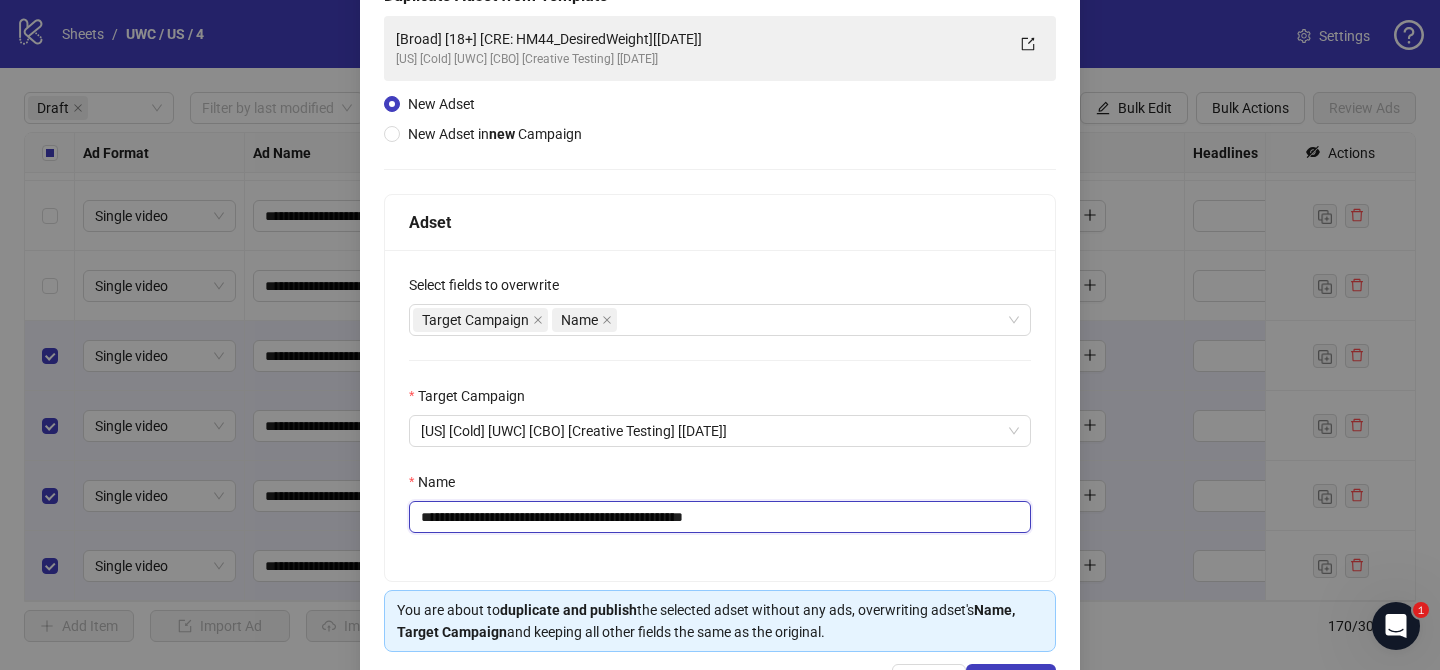 scroll, scrollTop: 207, scrollLeft: 0, axis: vertical 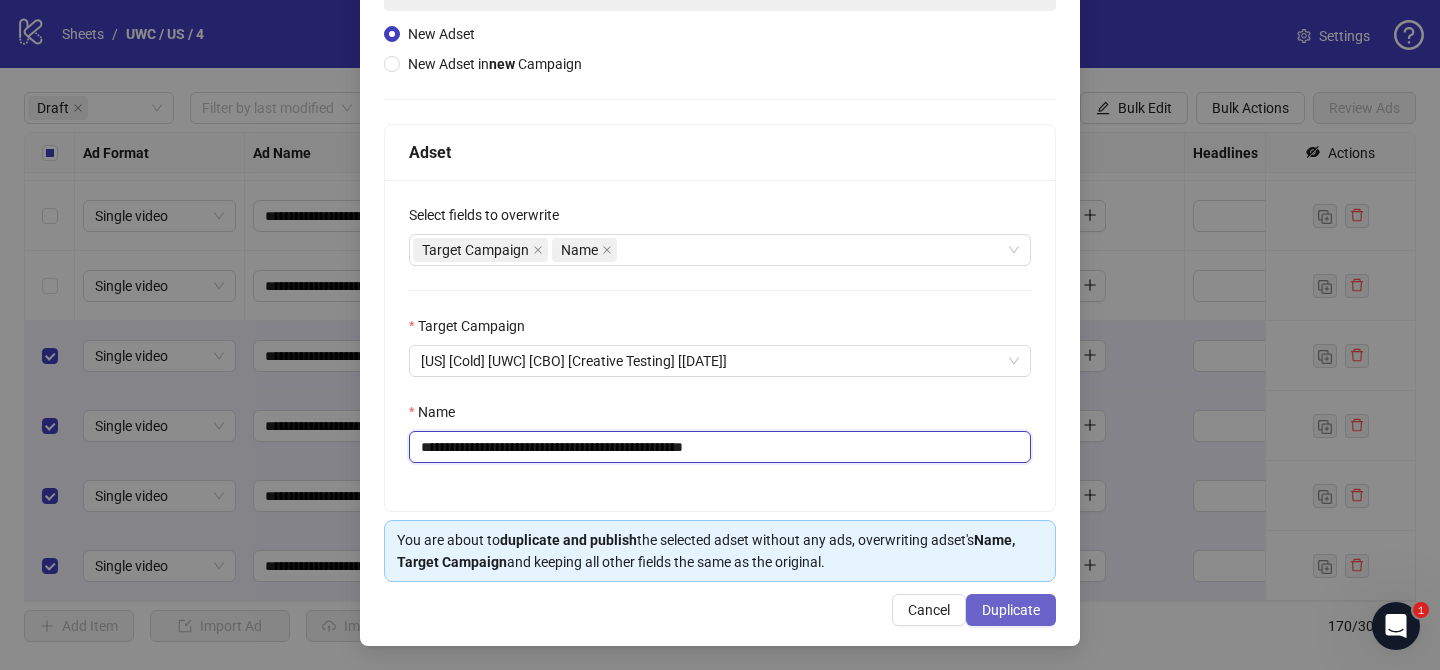 type on "**********" 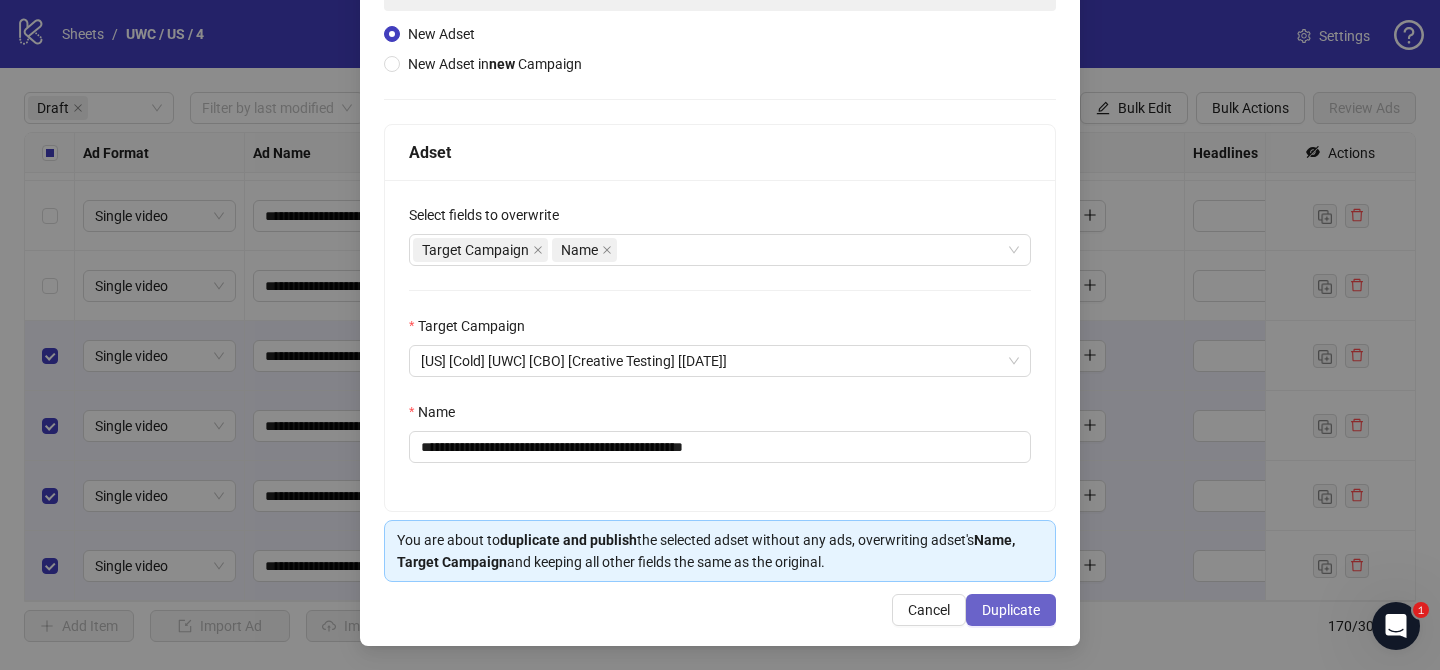 click on "Duplicate" at bounding box center [1011, 610] 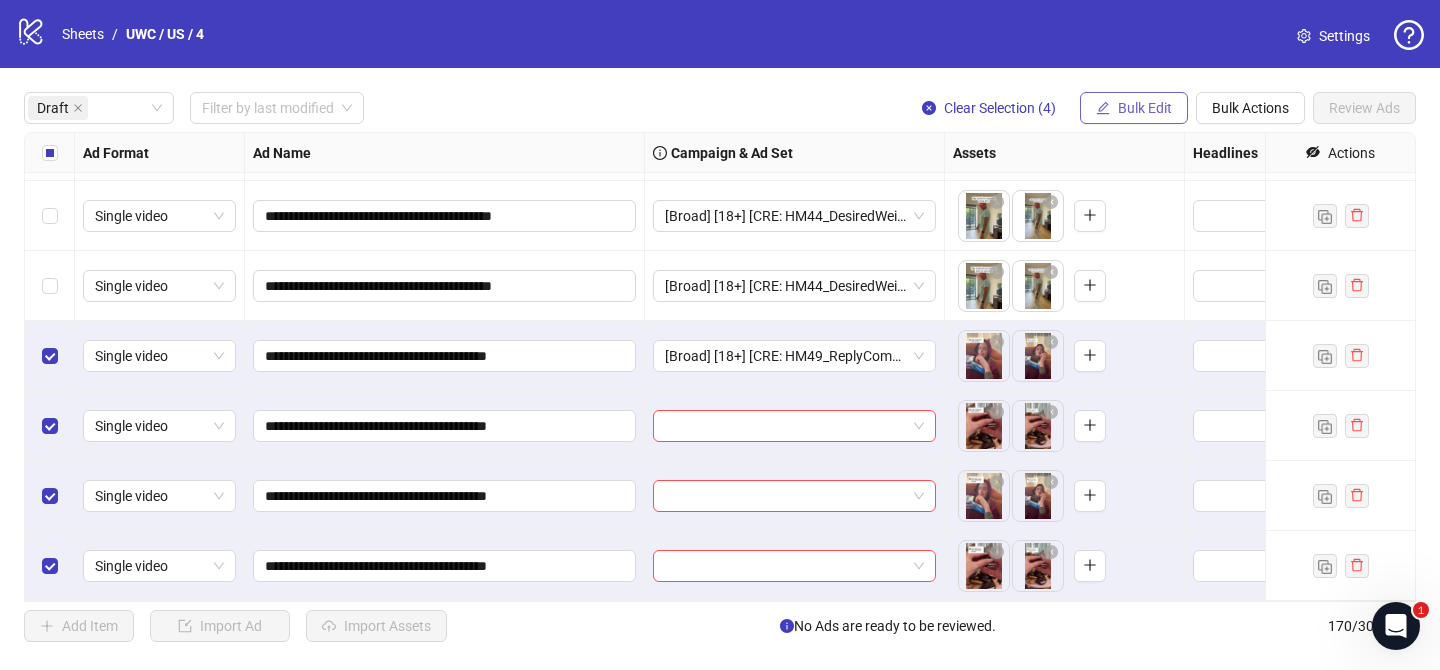 click on "Bulk Edit" at bounding box center [1134, 108] 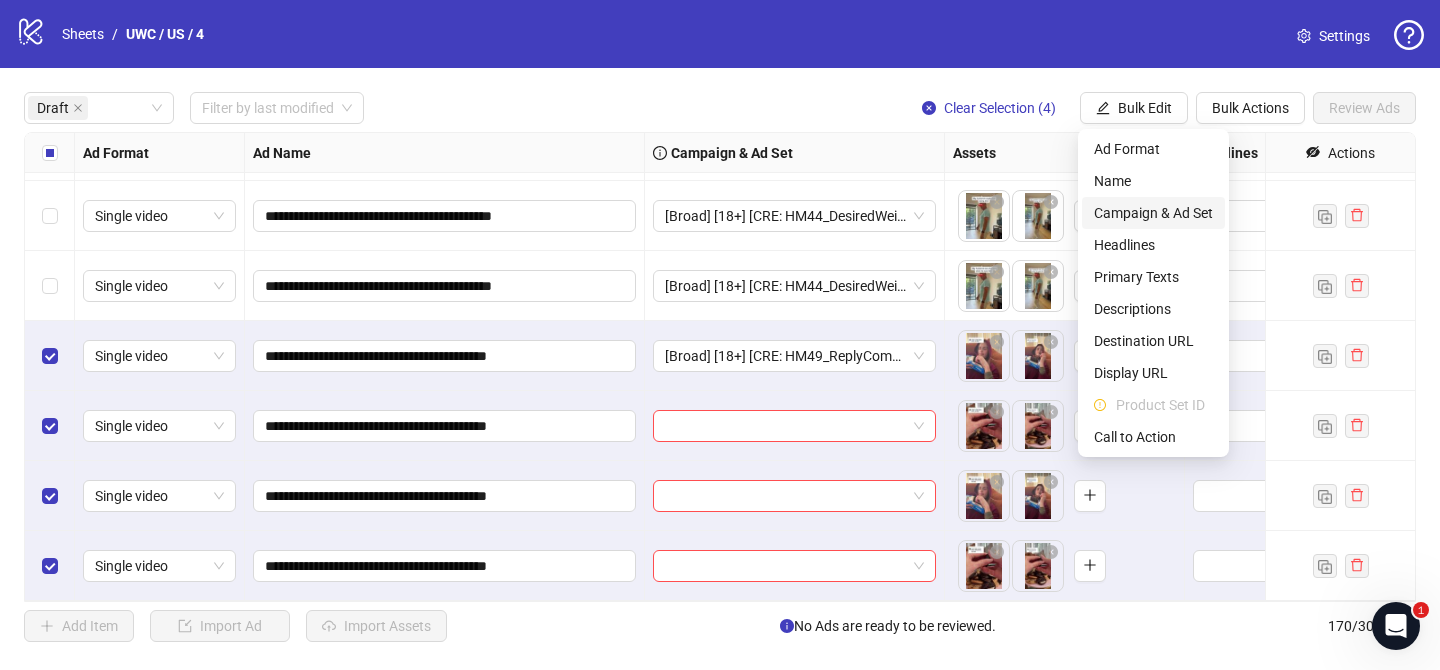 click on "Campaign & Ad Set" at bounding box center [1153, 213] 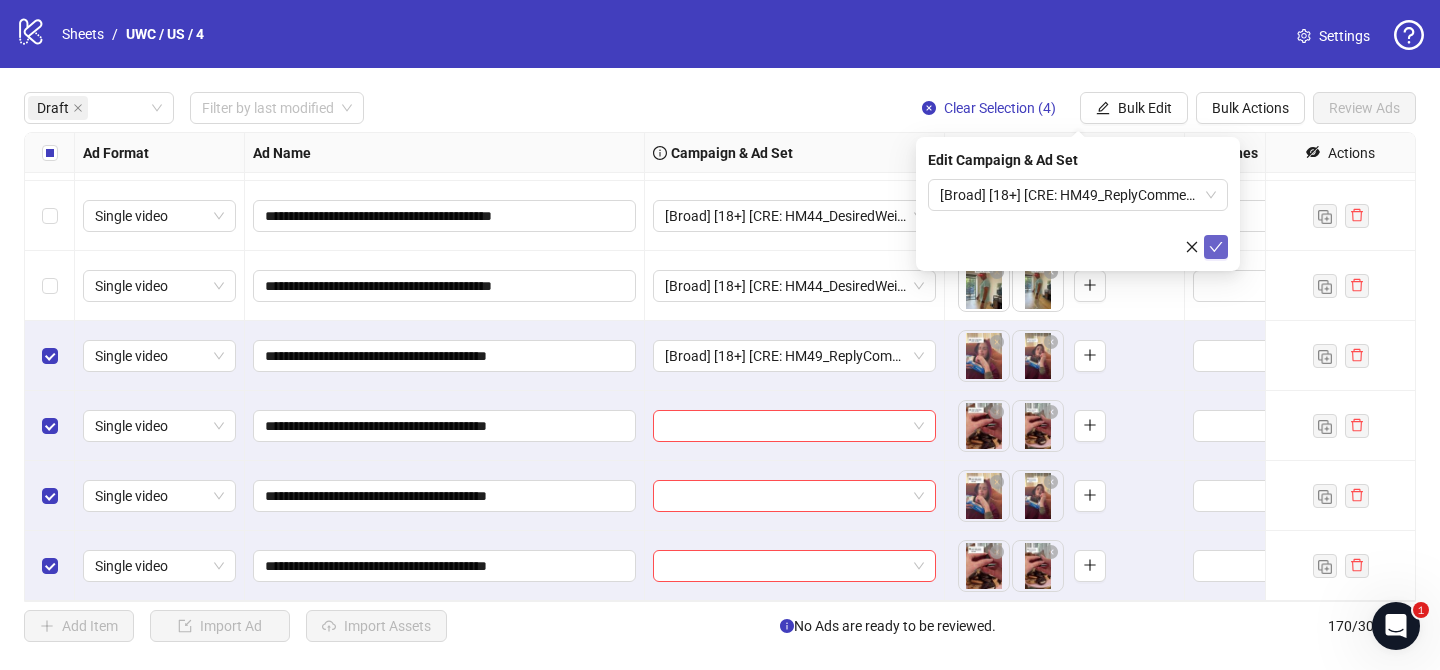 click 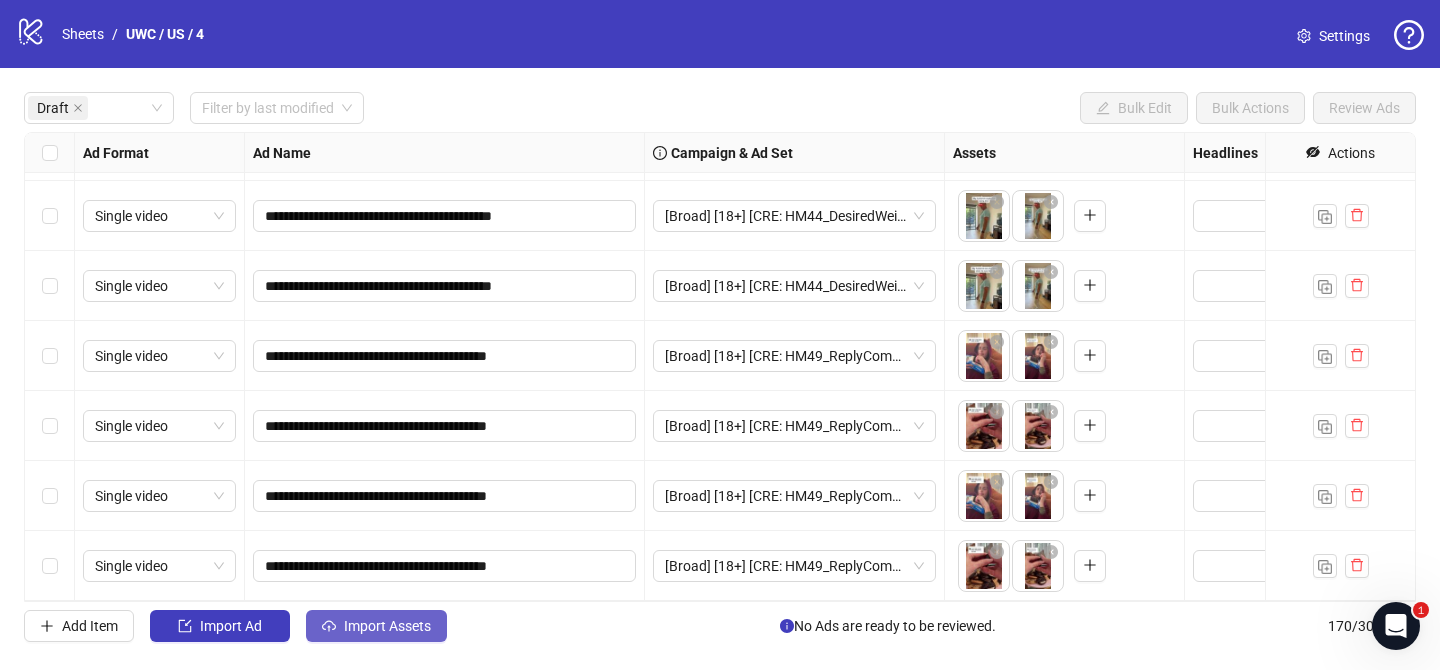 click on "Import Assets" at bounding box center (376, 626) 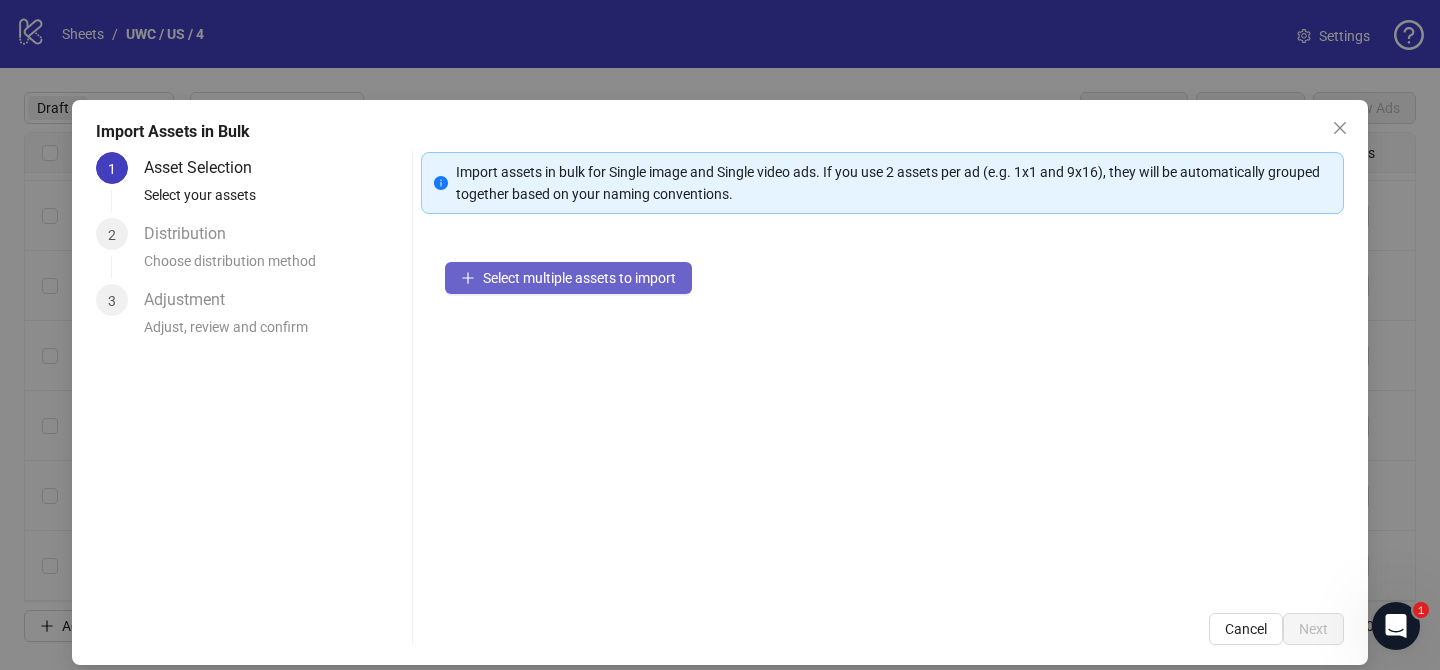 click on "Select multiple assets to import" at bounding box center [579, 278] 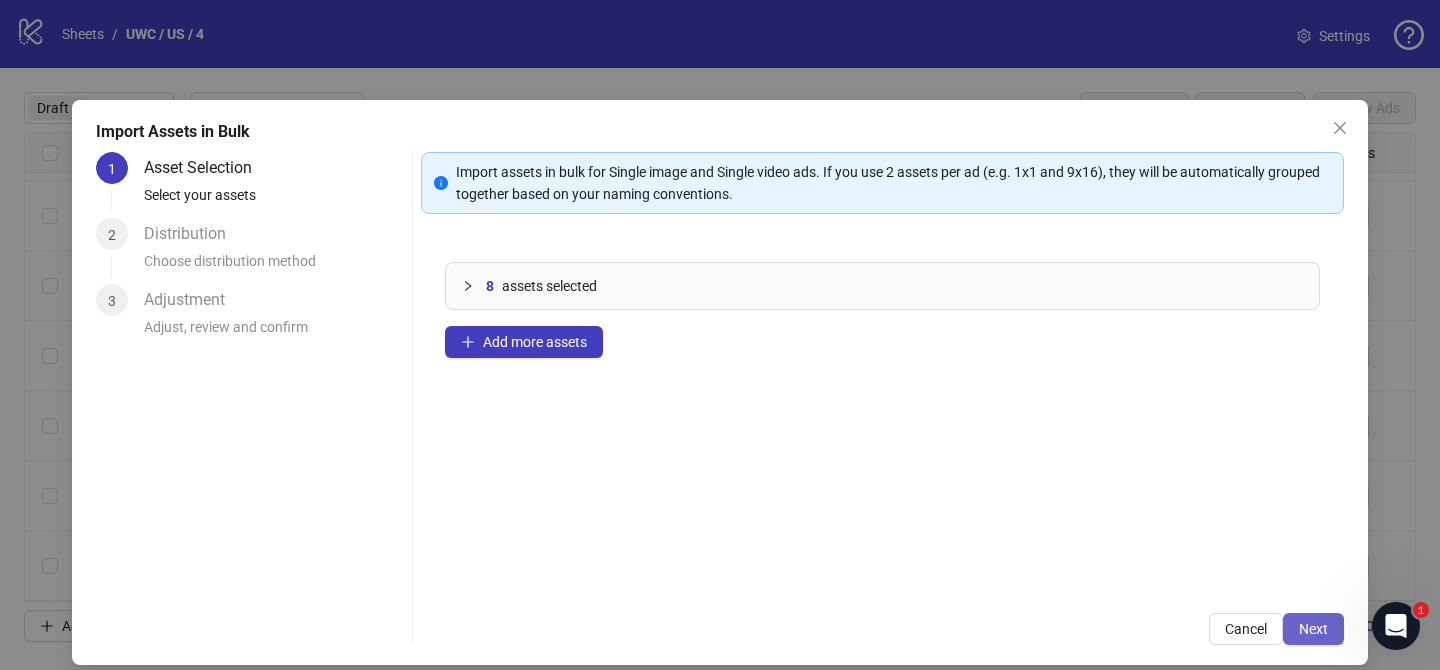 click on "Next" at bounding box center (1313, 629) 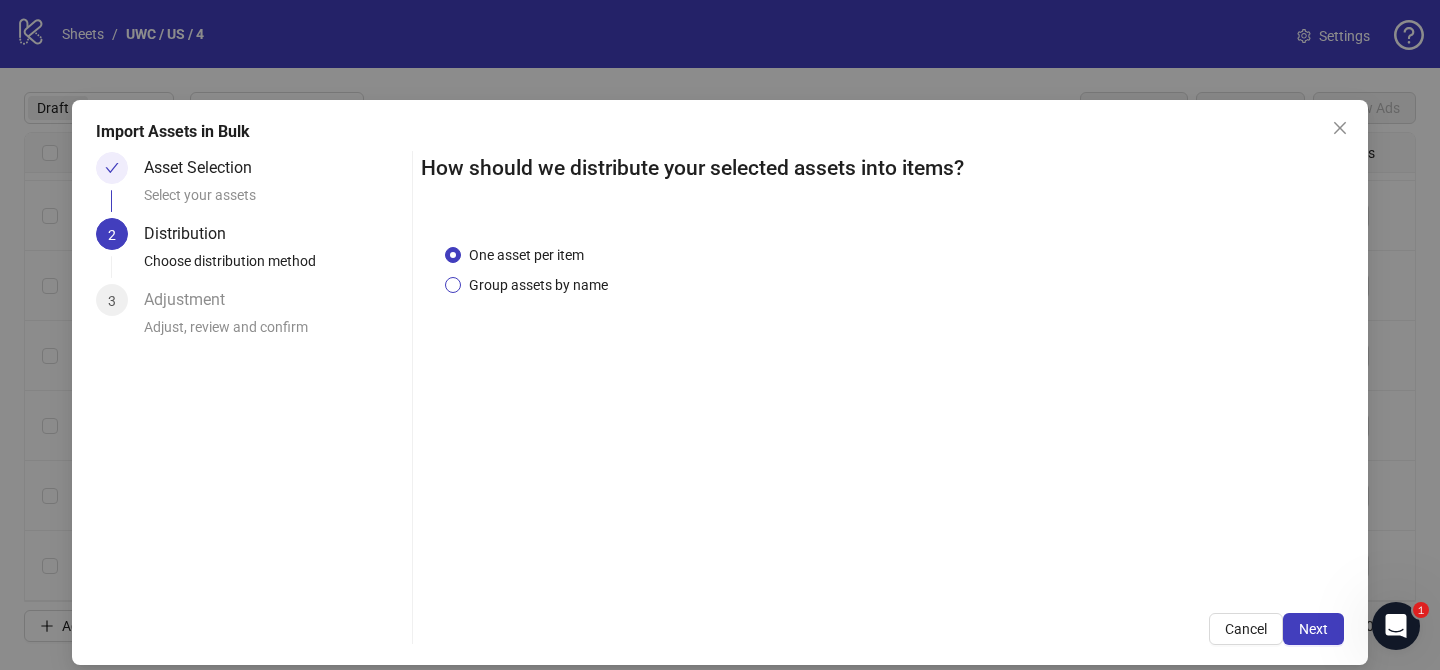 click on "Group assets by name" at bounding box center (538, 285) 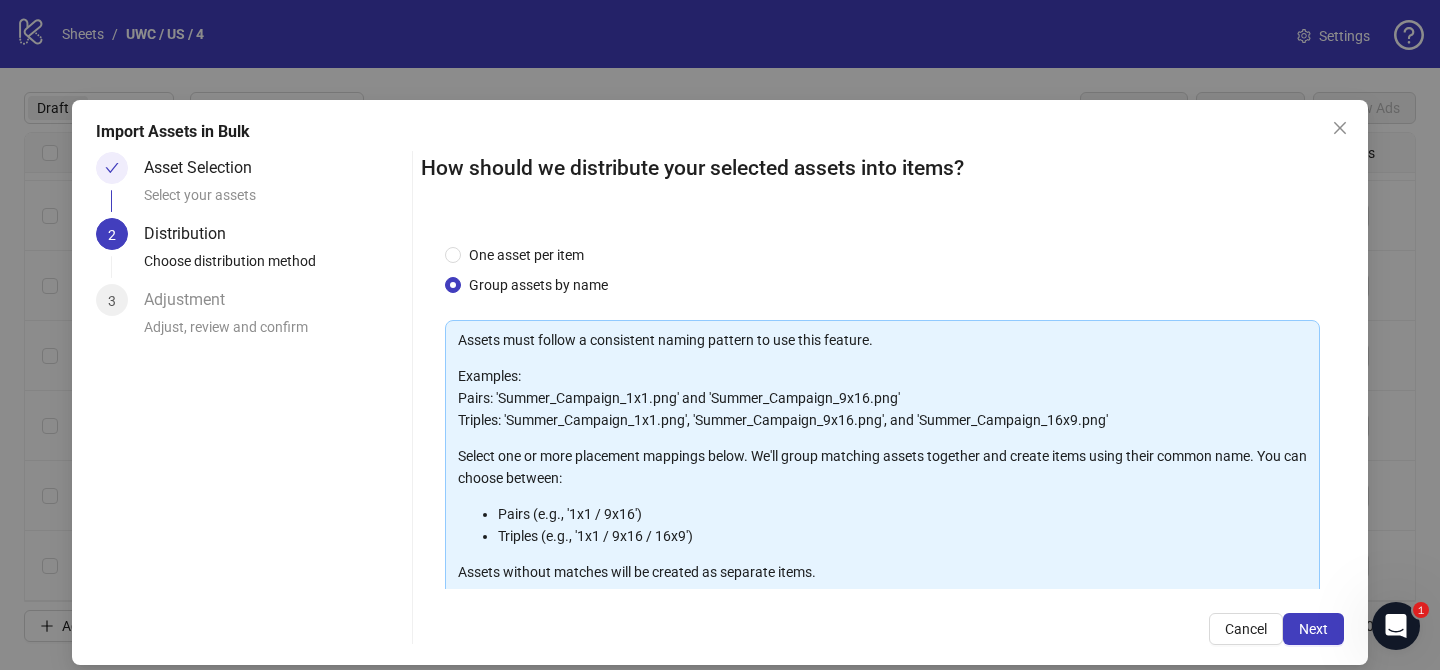 scroll, scrollTop: 216, scrollLeft: 0, axis: vertical 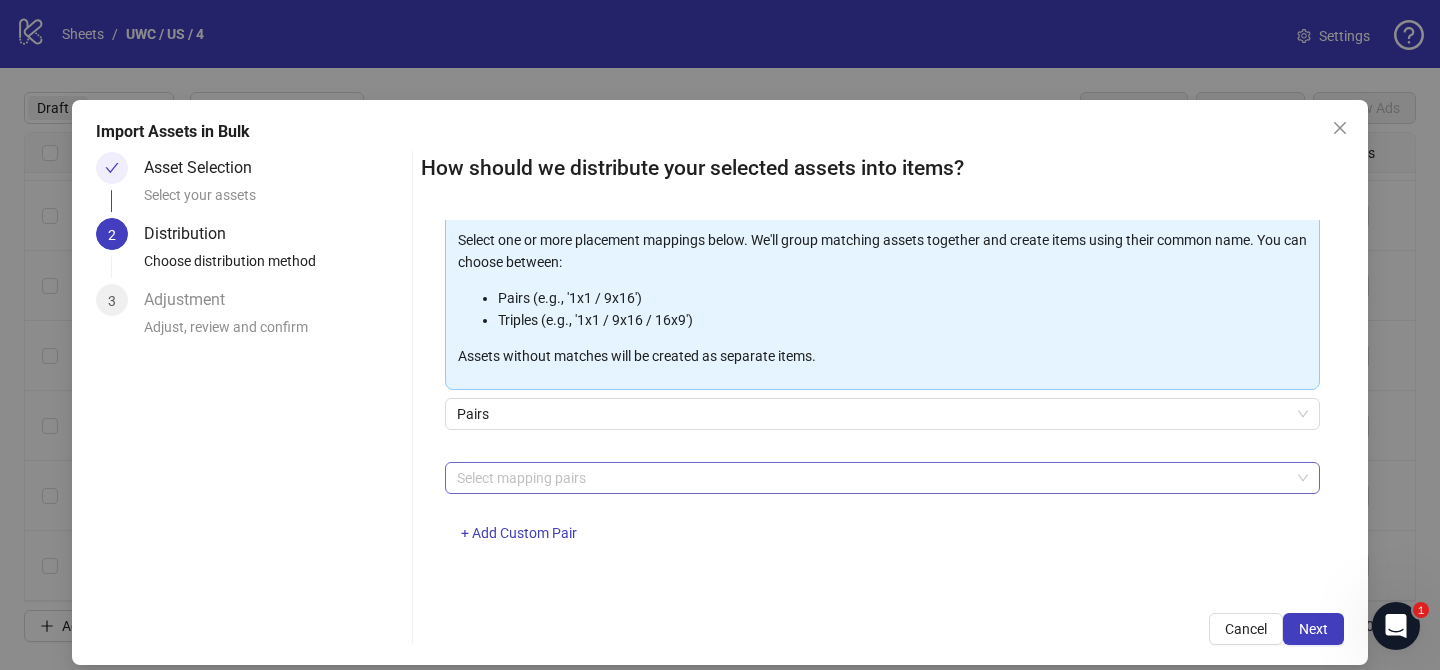 click at bounding box center [872, 478] 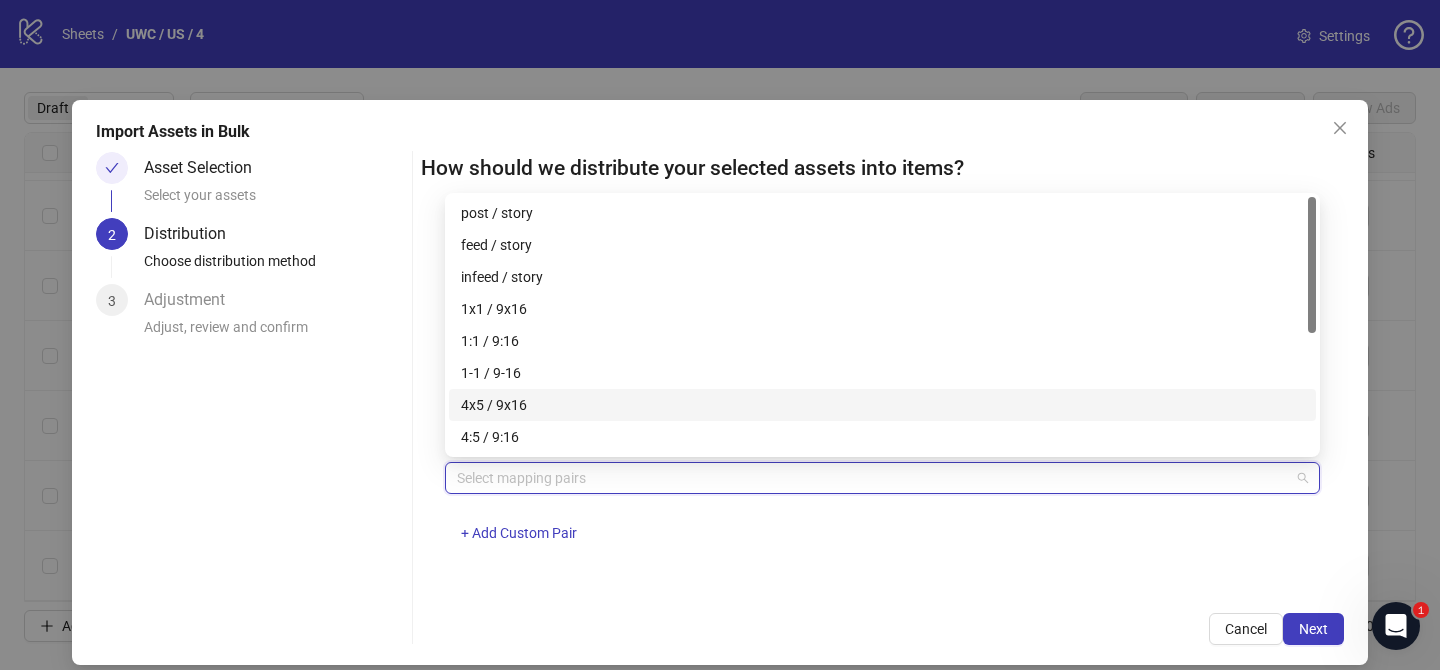 click on "4x5 / 9x16" at bounding box center [882, 405] 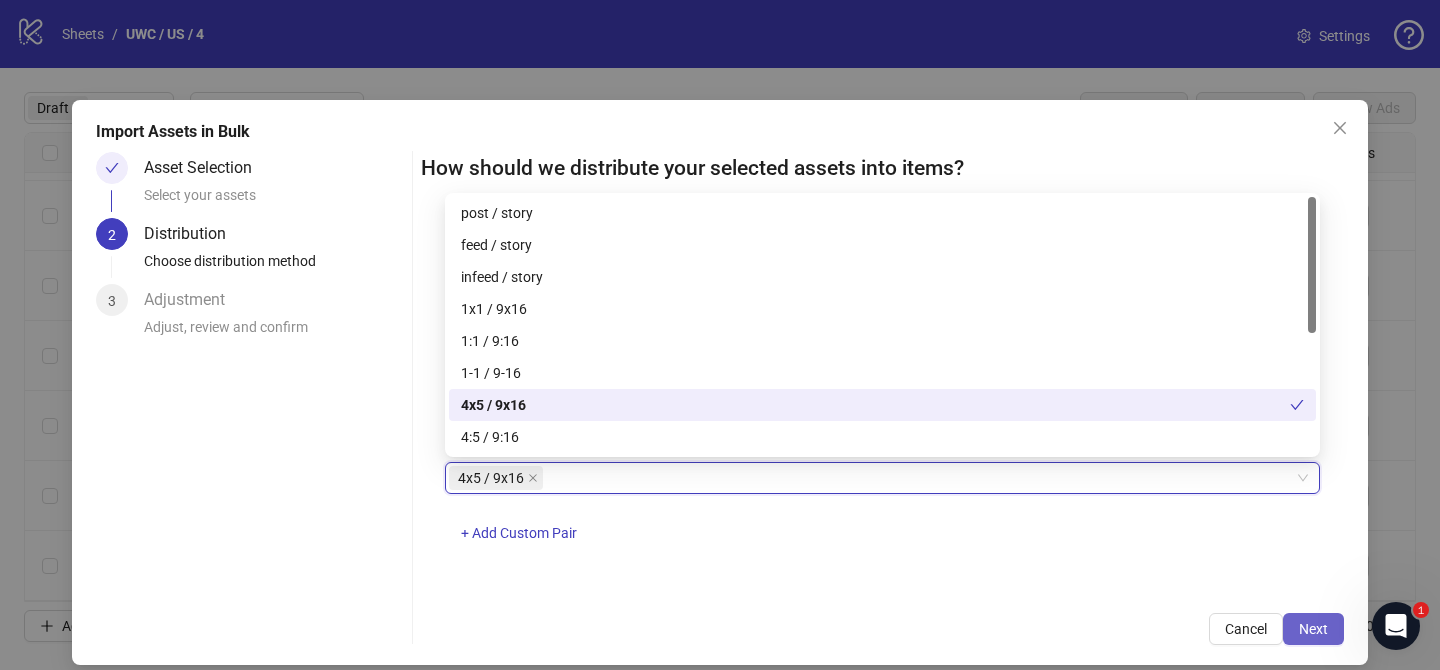 click on "Next" at bounding box center (1313, 629) 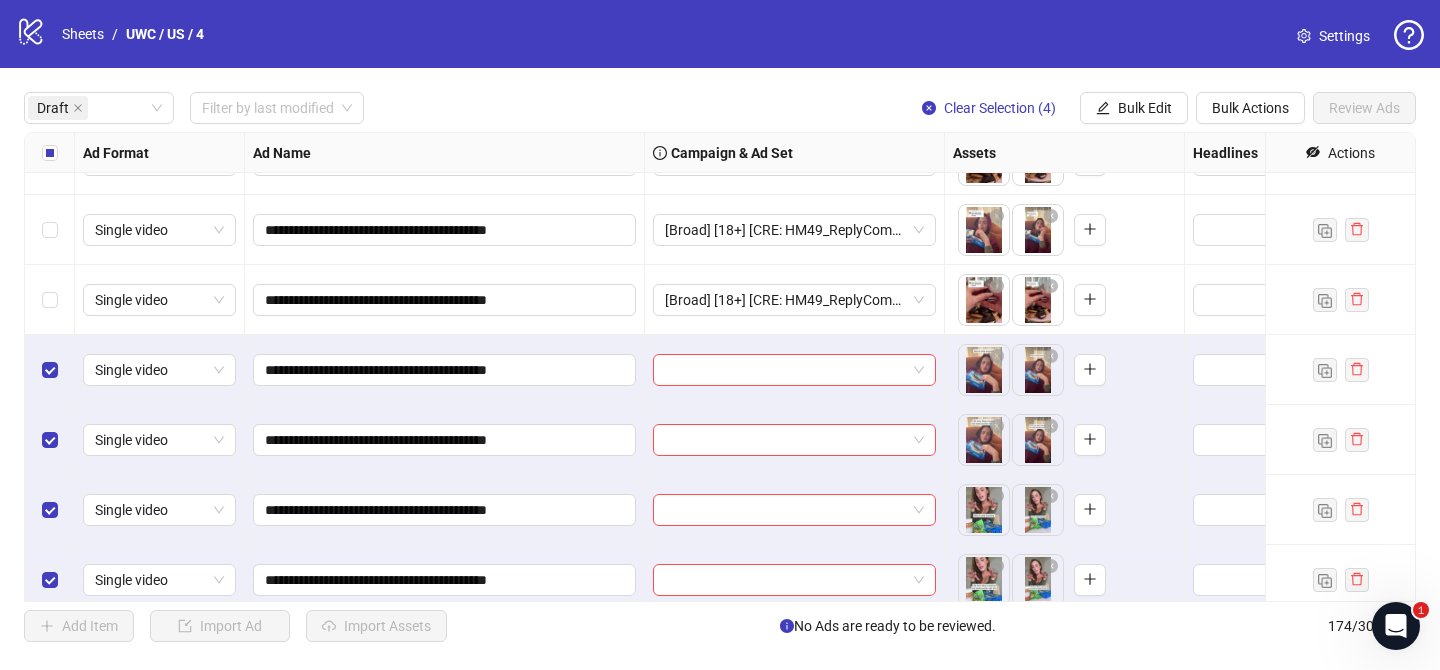 scroll, scrollTop: 2442, scrollLeft: 0, axis: vertical 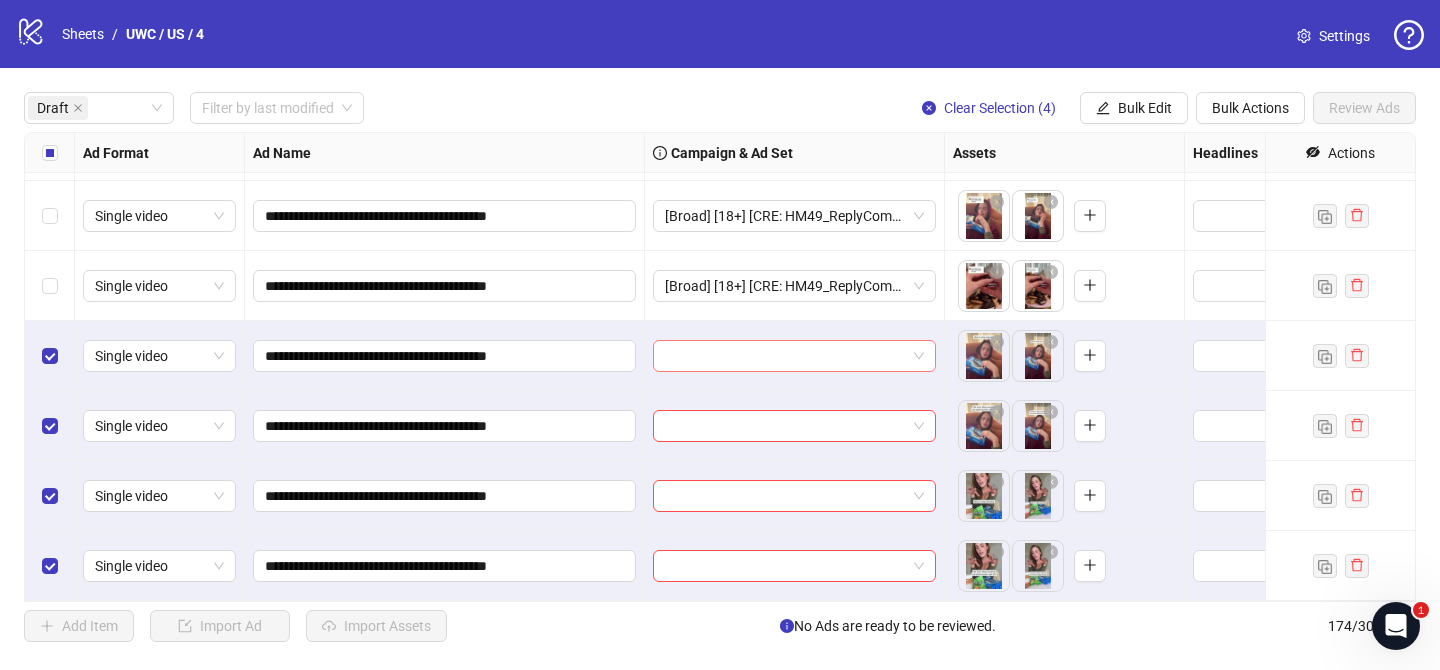 click at bounding box center (785, 356) 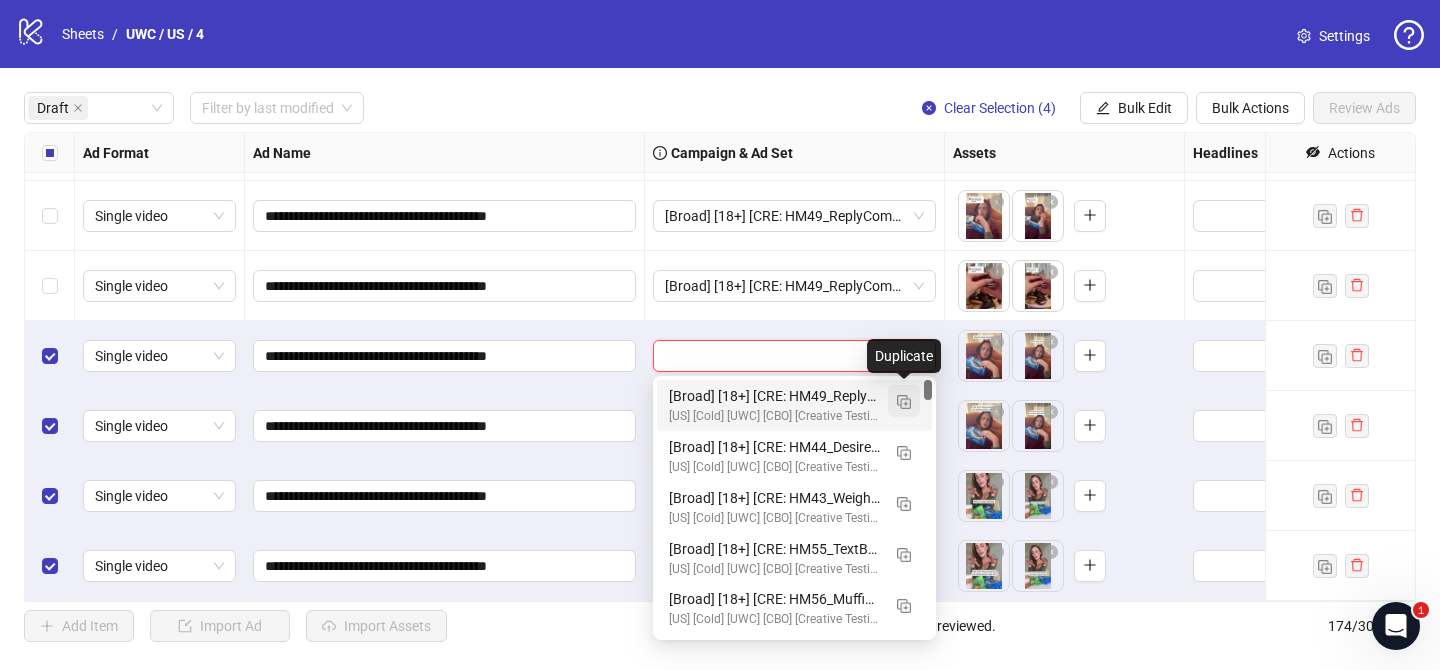 click at bounding box center [904, 401] 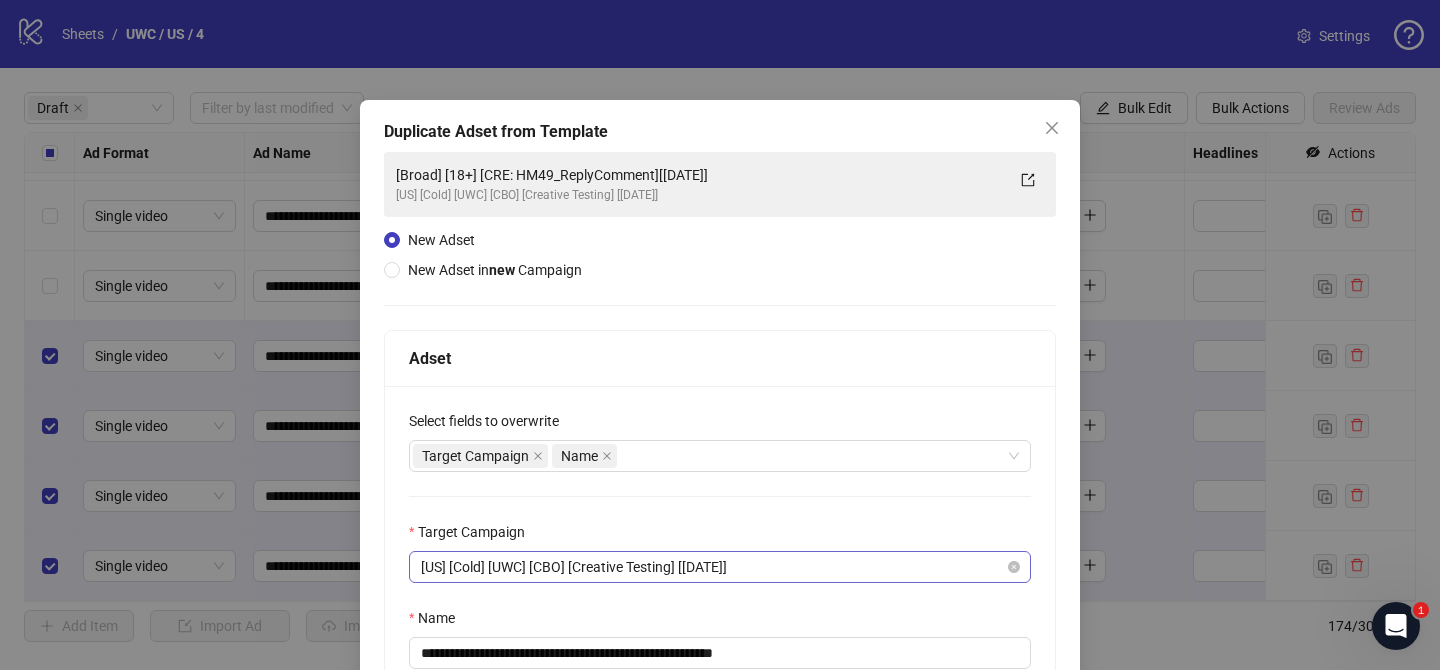 scroll, scrollTop: 95, scrollLeft: 0, axis: vertical 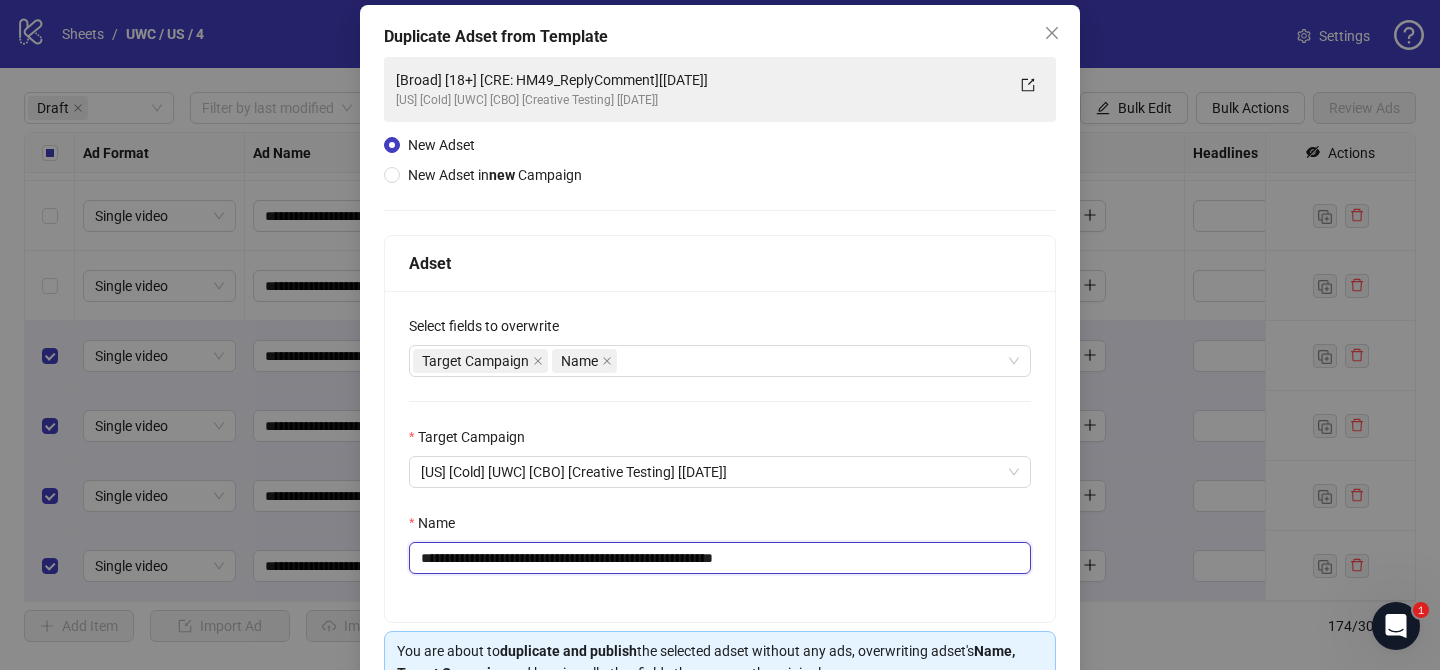 drag, startPoint x: 540, startPoint y: 561, endPoint x: 677, endPoint y: 563, distance: 137.0146 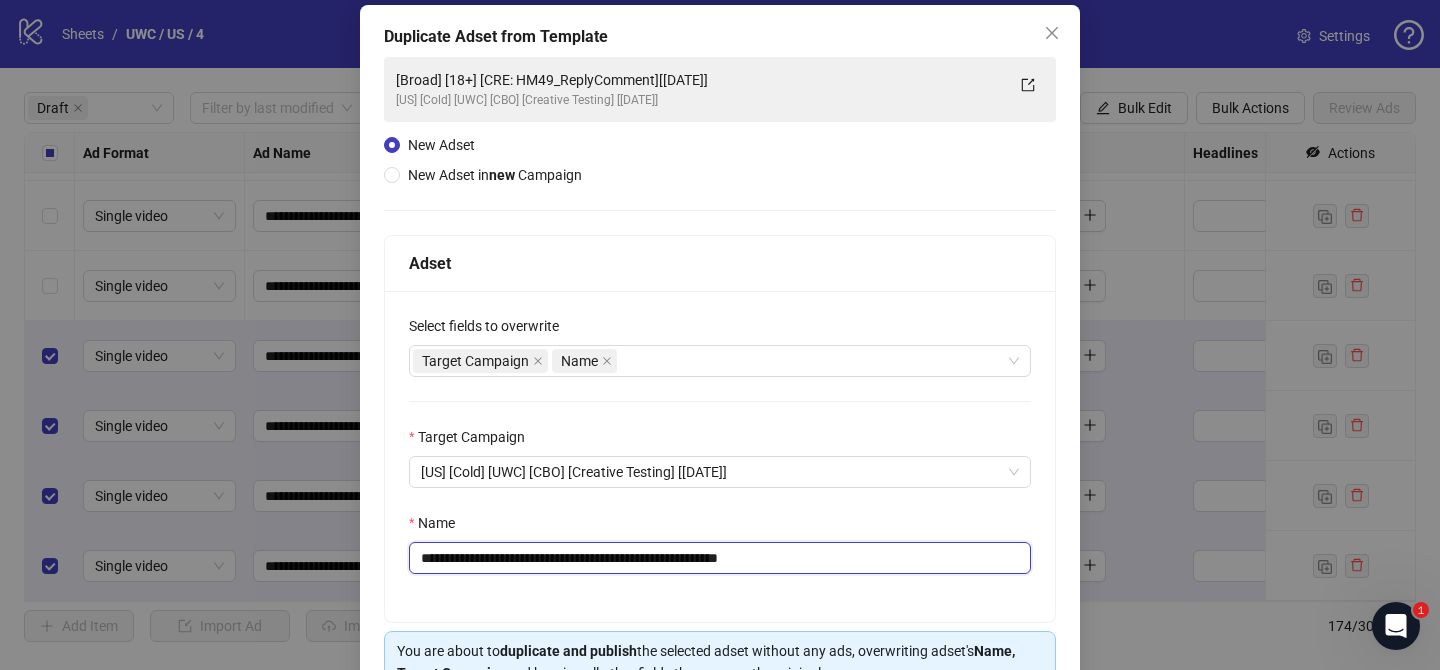 drag, startPoint x: 766, startPoint y: 560, endPoint x: 879, endPoint y: 559, distance: 113.004425 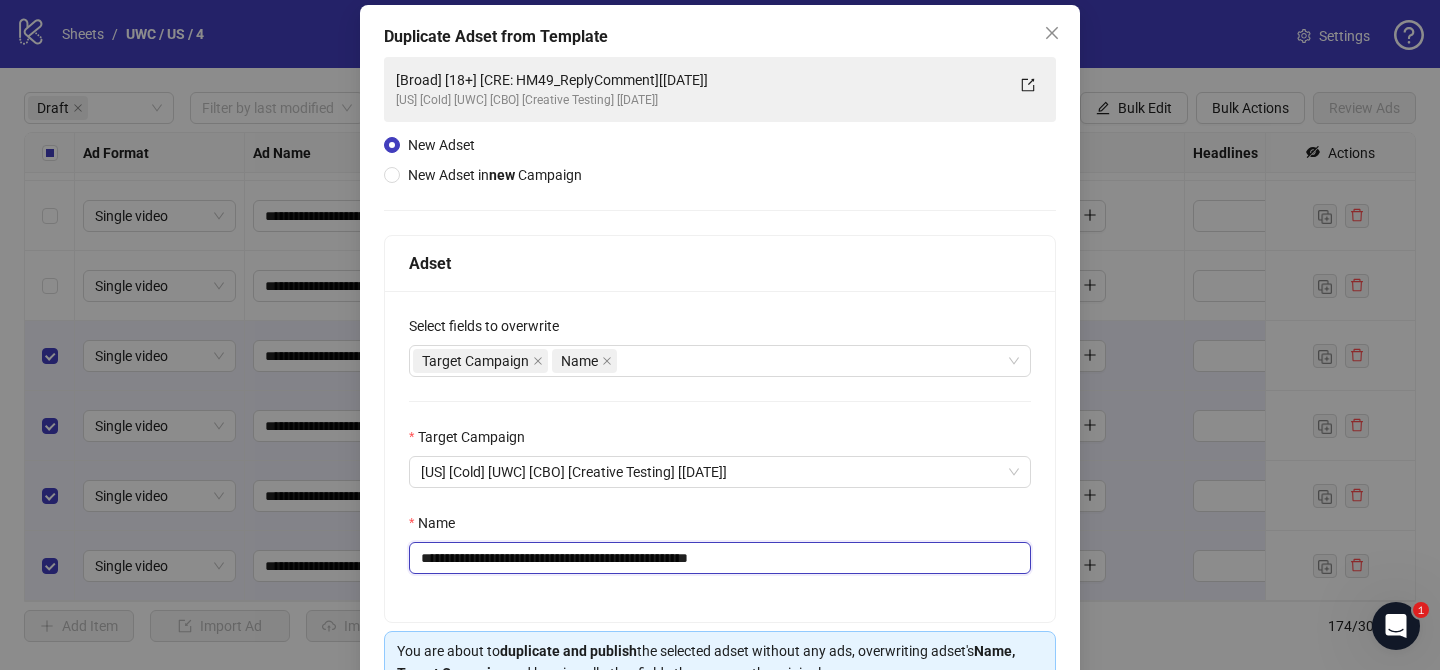 scroll, scrollTop: 207, scrollLeft: 0, axis: vertical 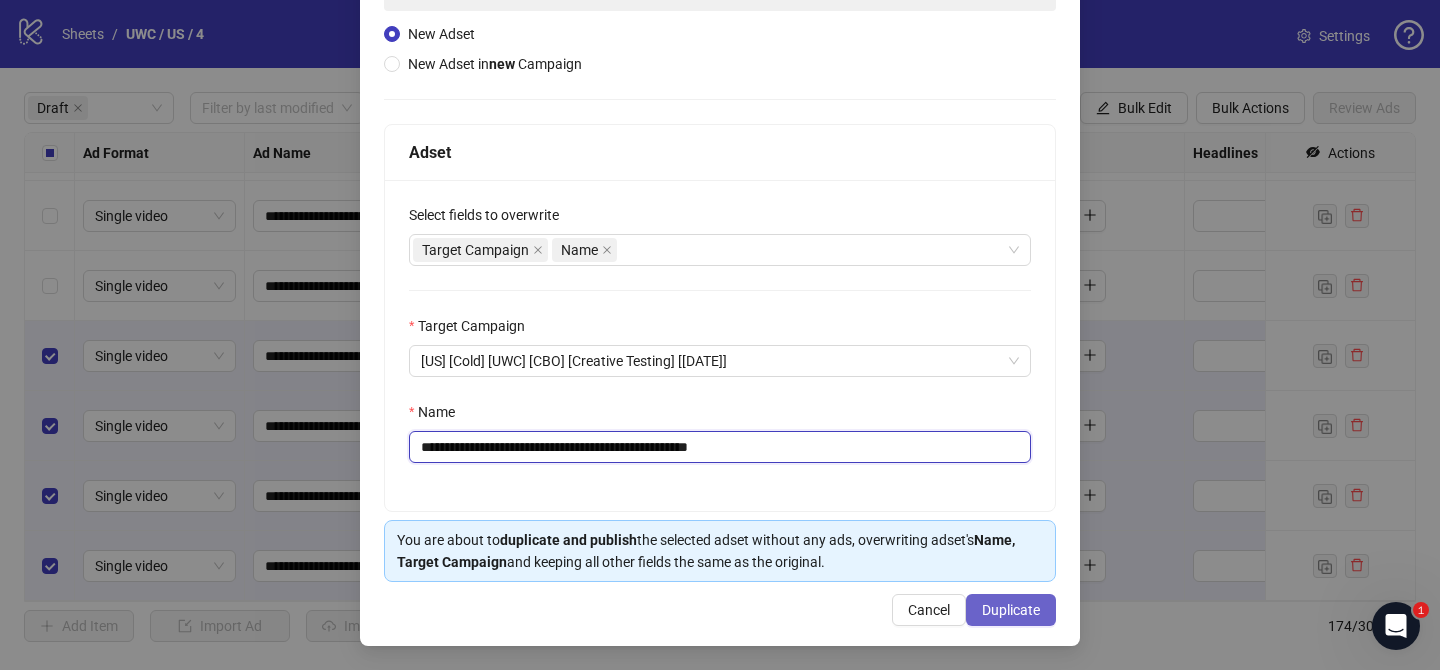 type on "**********" 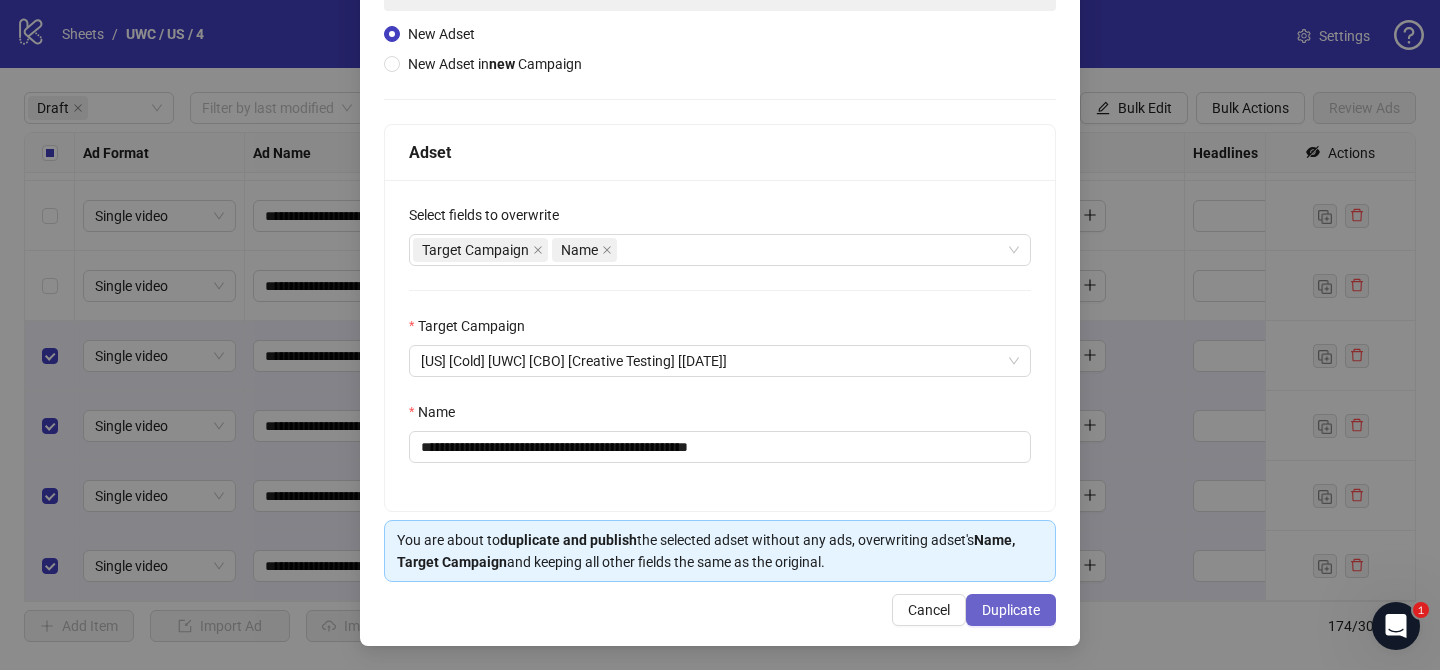 click on "Duplicate" at bounding box center [1011, 610] 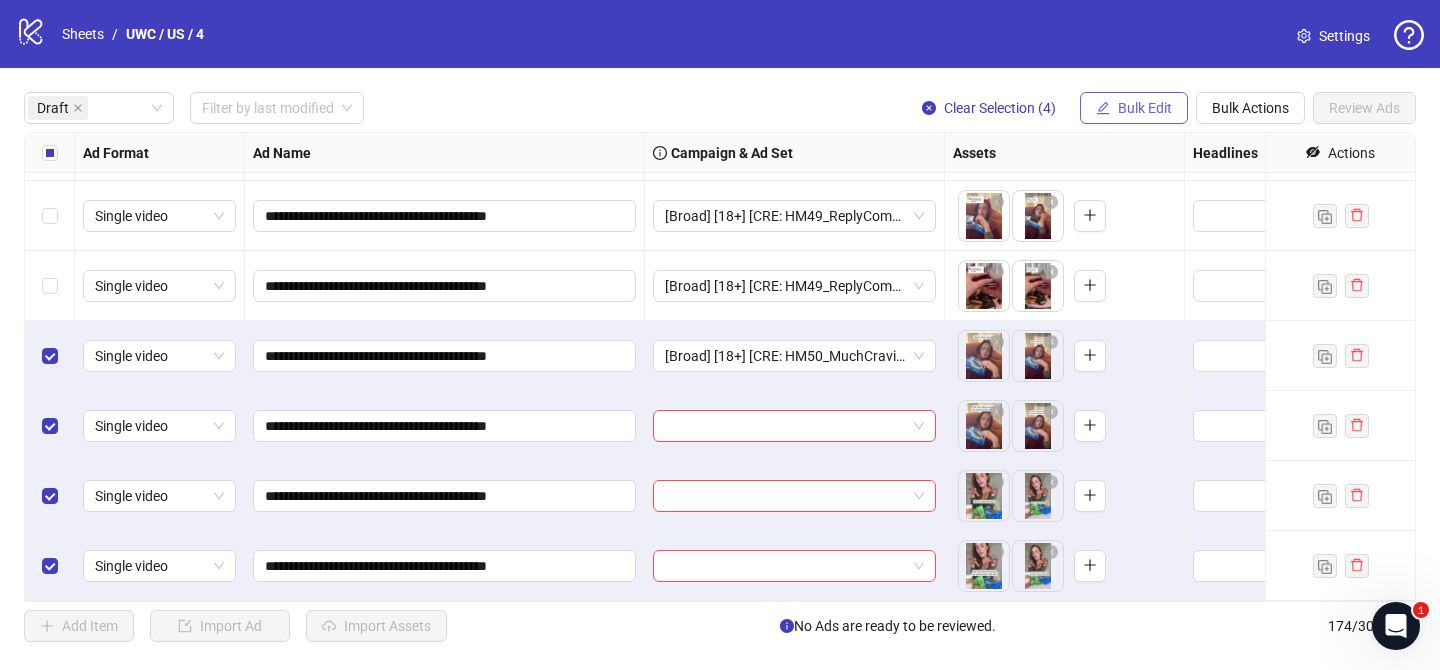 click on "Bulk Edit" at bounding box center (1145, 108) 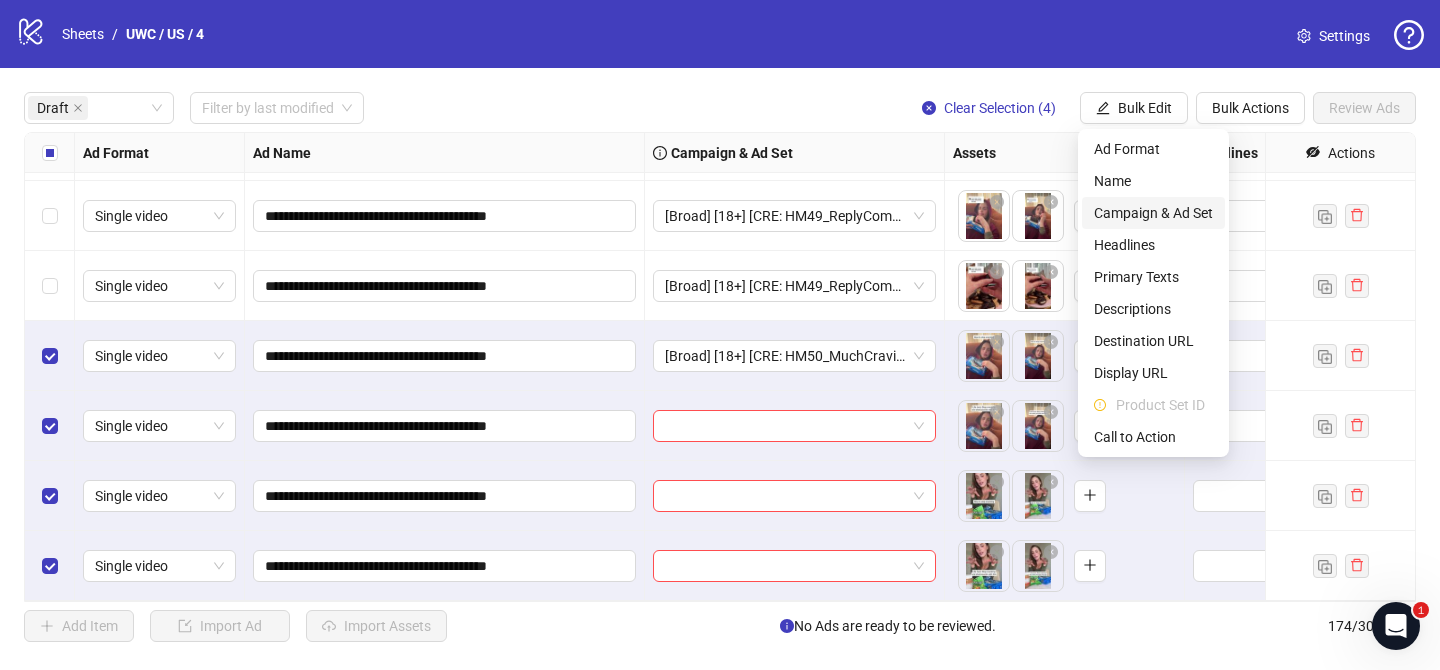 click on "Campaign & Ad Set" at bounding box center (1153, 213) 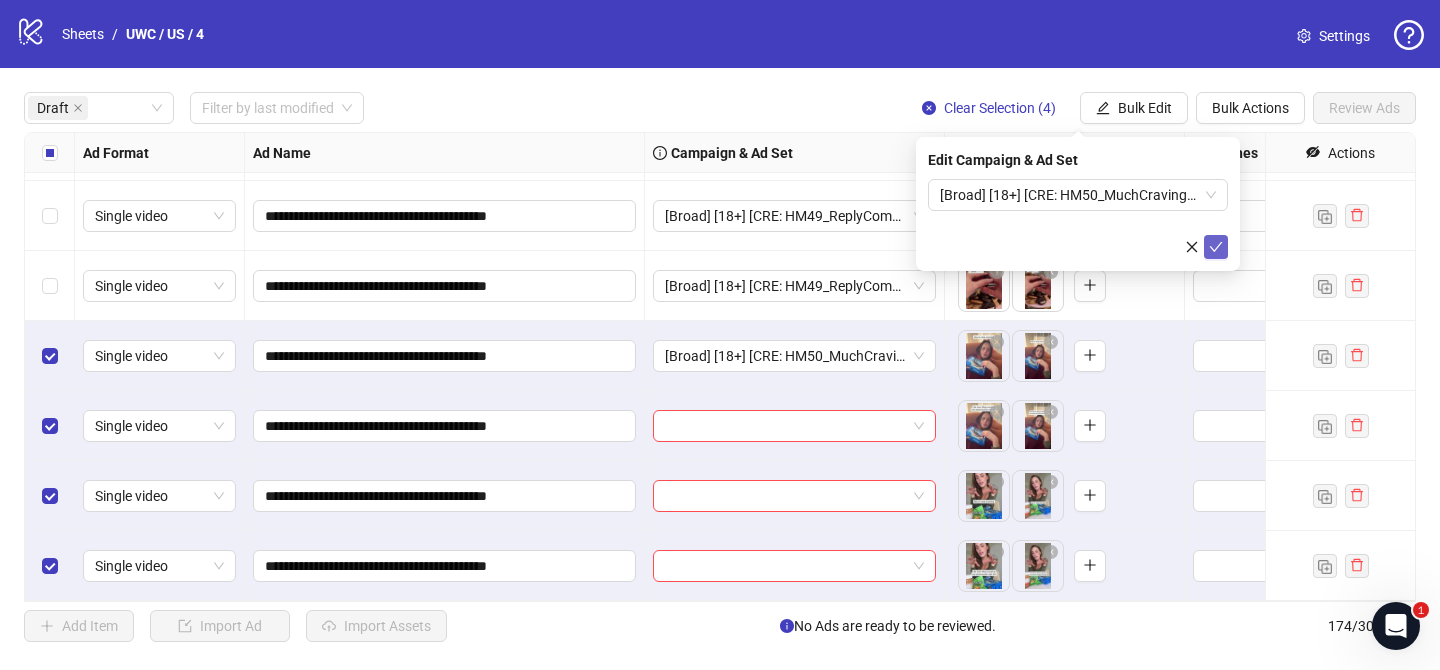 click 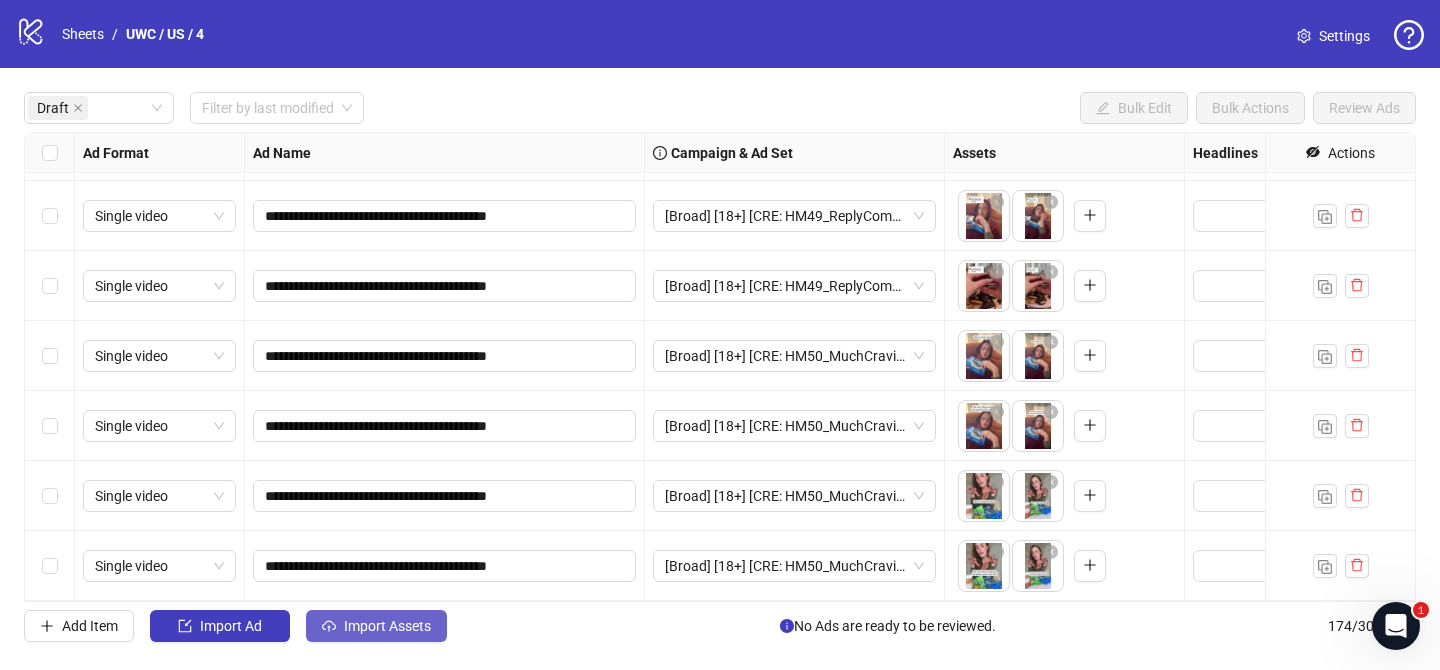 click on "Import Assets" at bounding box center [387, 626] 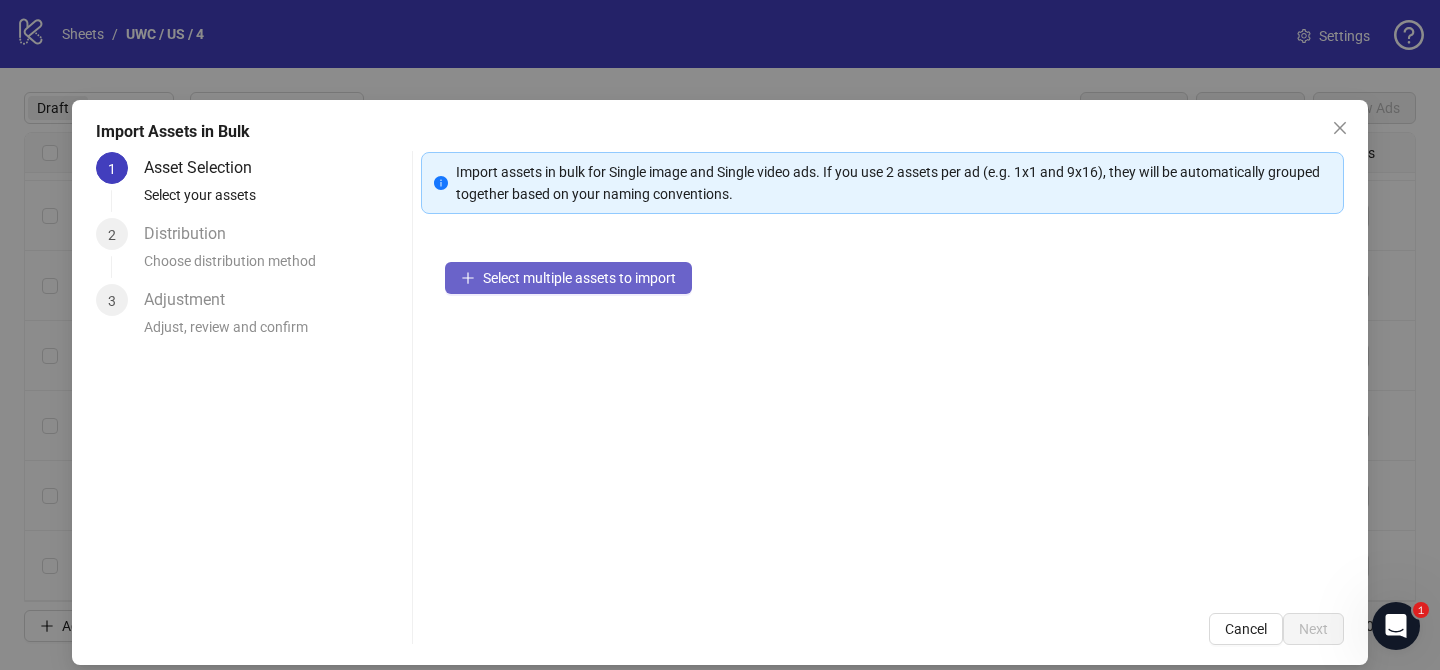 click on "Select multiple assets to import" at bounding box center (568, 278) 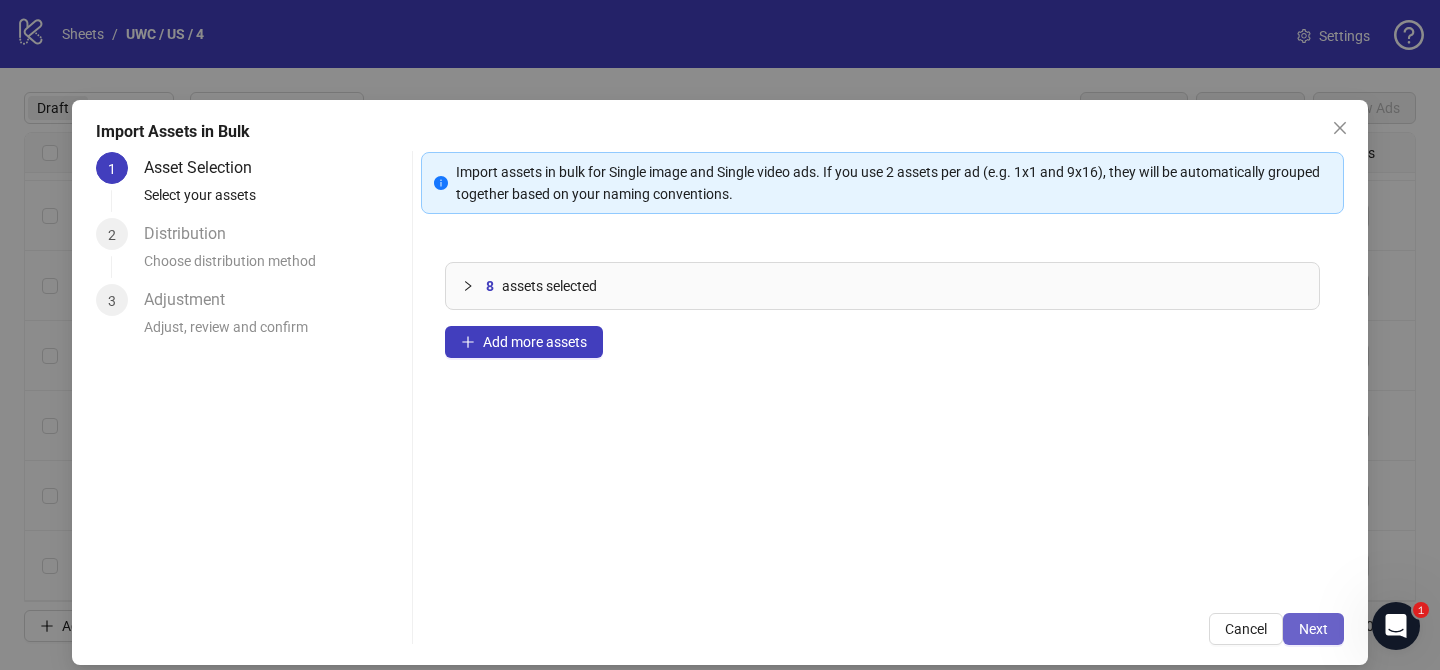 click on "Next" at bounding box center (1313, 629) 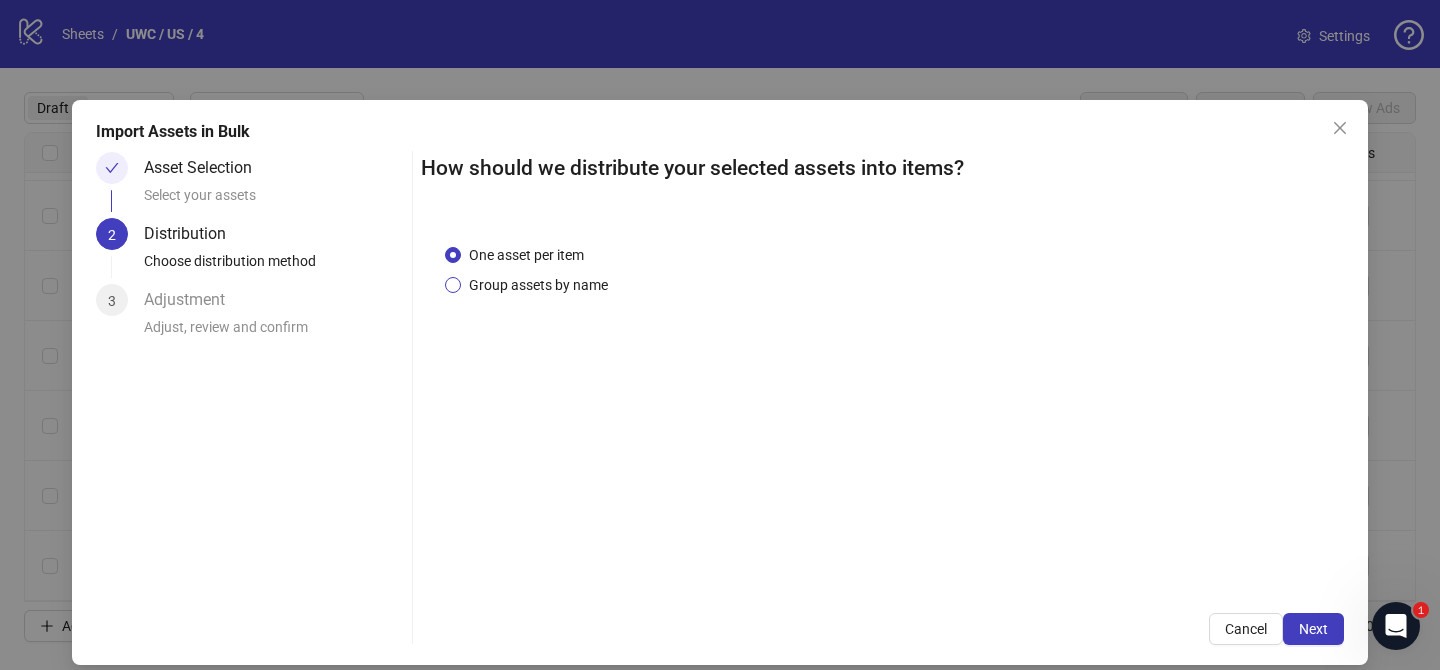 click on "Group assets by name" at bounding box center (538, 285) 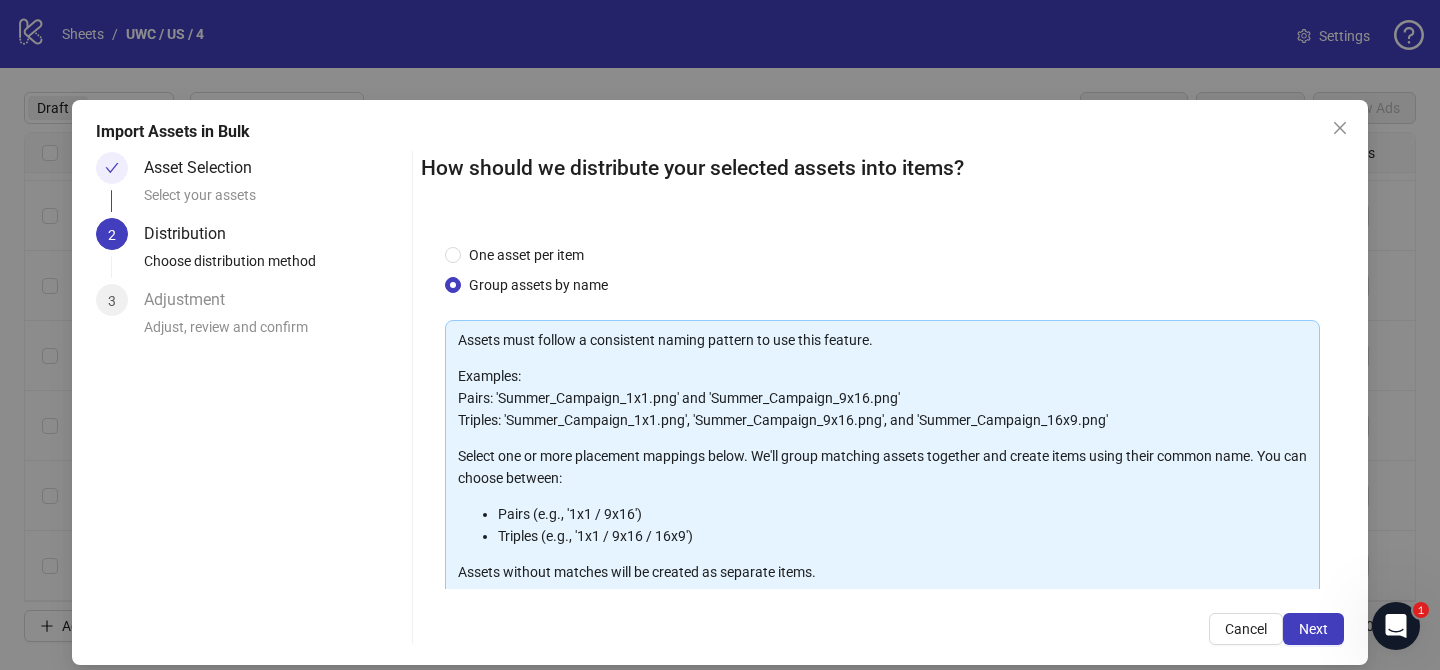 scroll, scrollTop: 216, scrollLeft: 0, axis: vertical 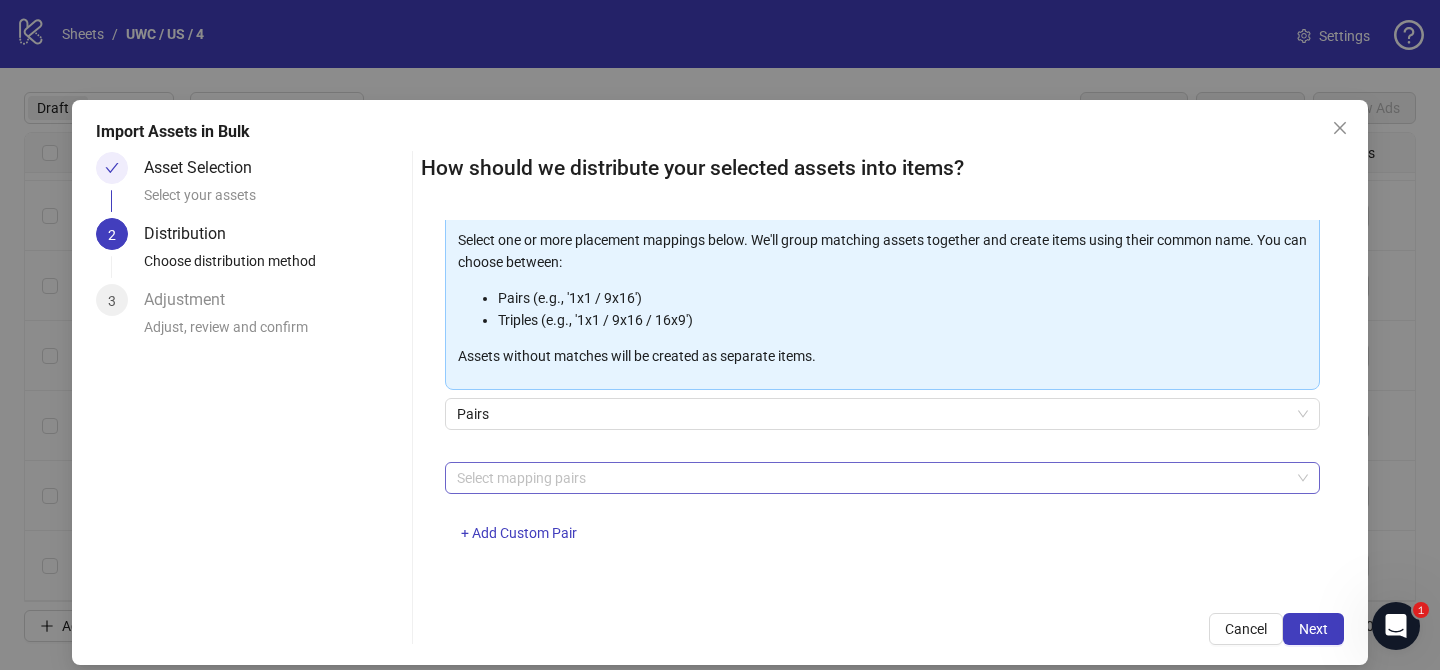 click at bounding box center (872, 478) 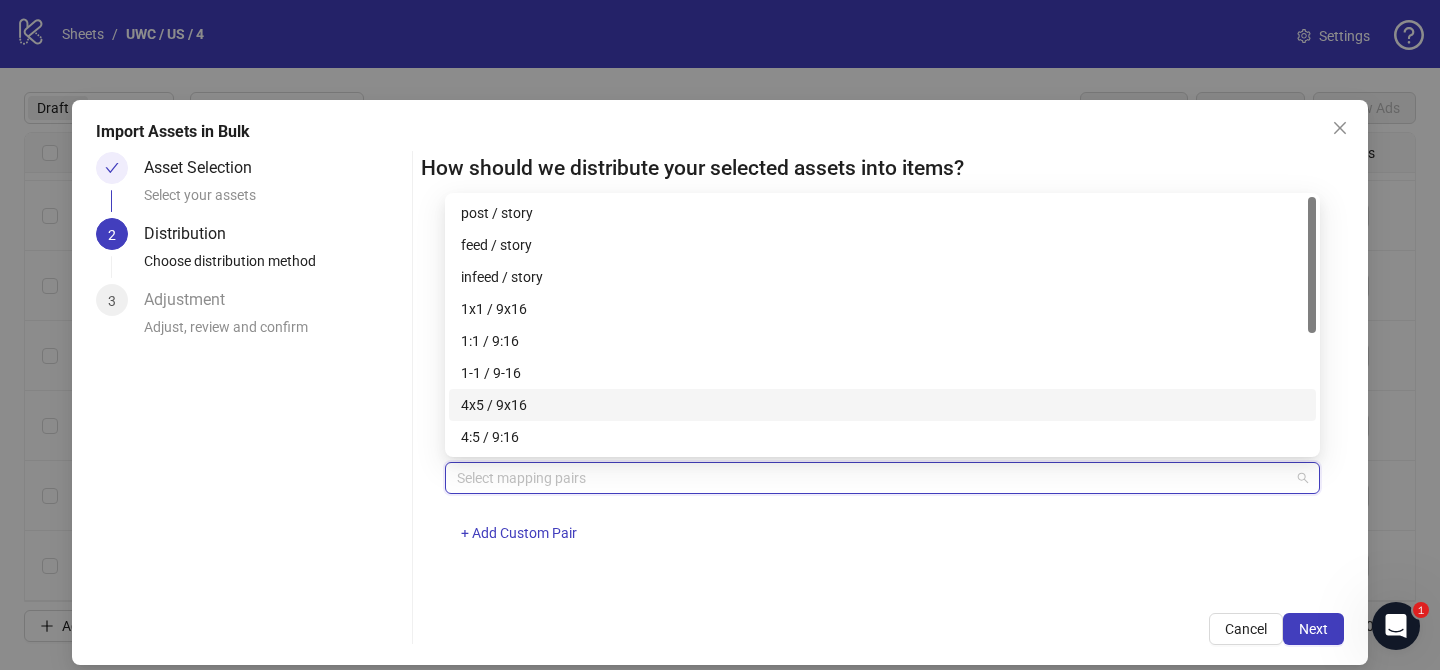 click on "4x5 / 9x16" at bounding box center (882, 405) 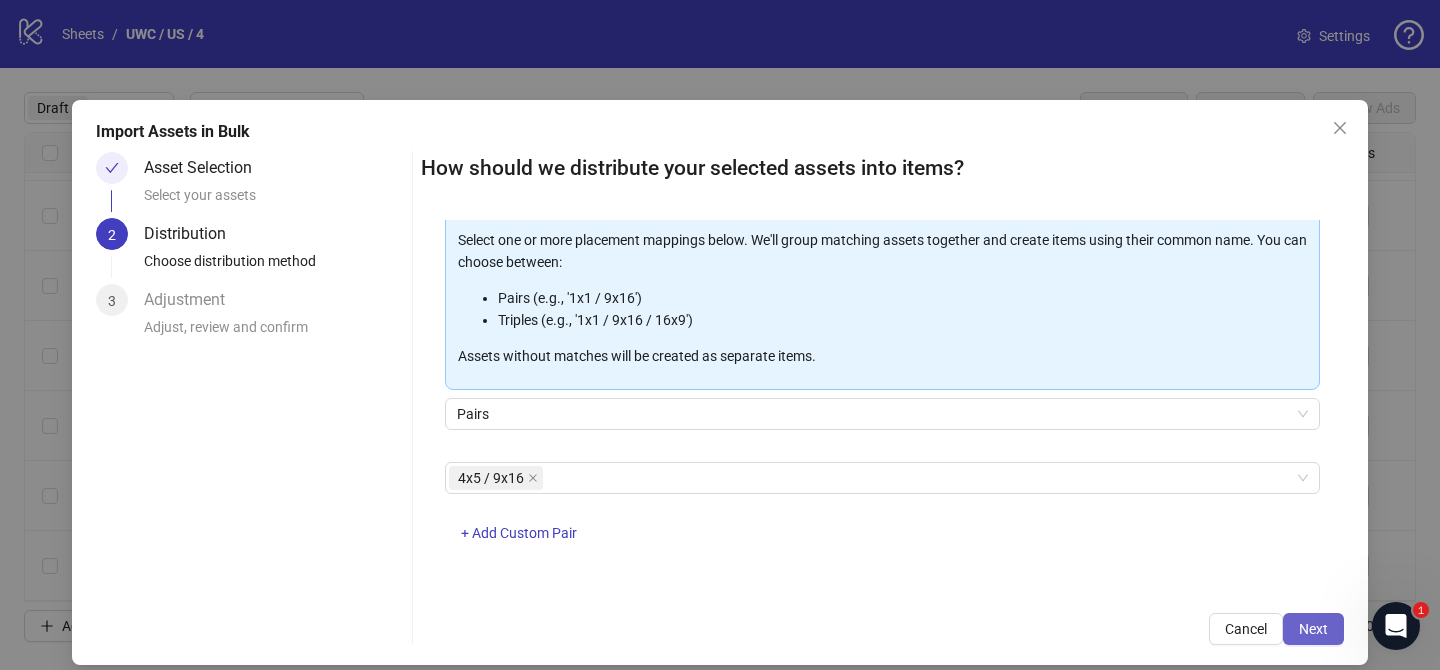 click on "Next" at bounding box center (1313, 629) 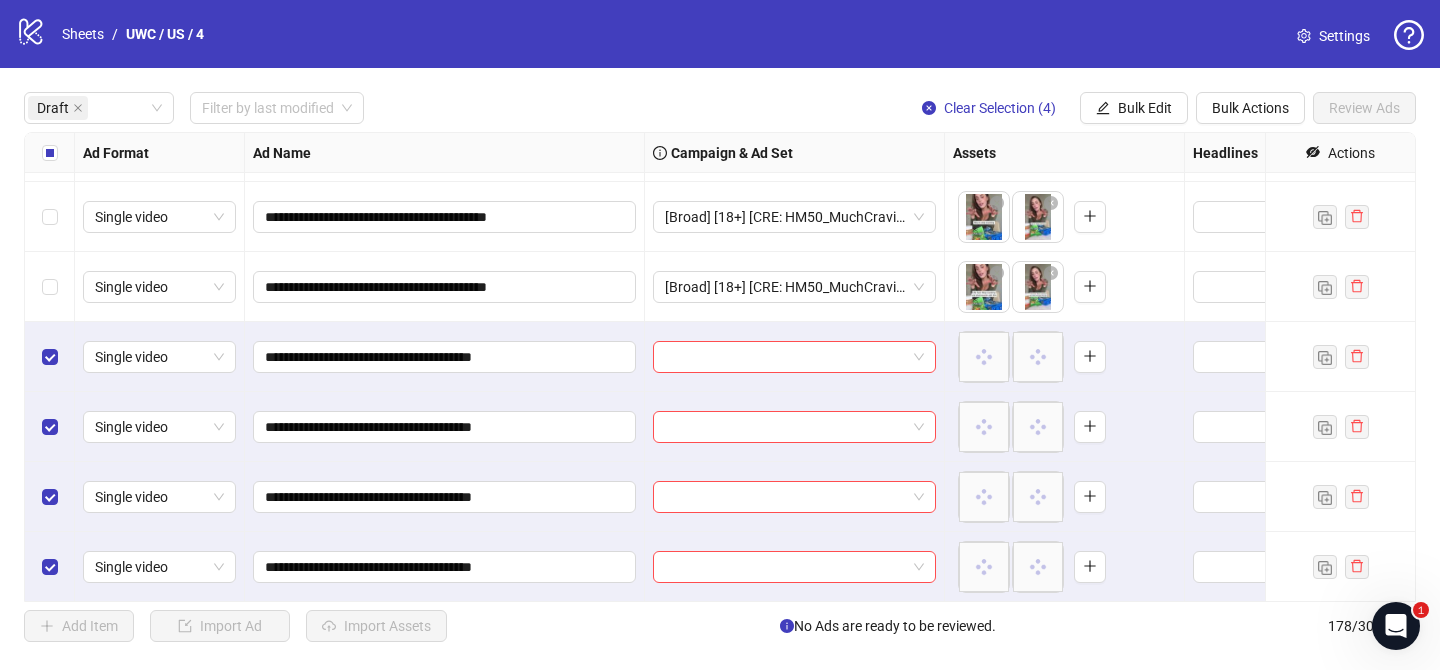scroll, scrollTop: 2722, scrollLeft: 0, axis: vertical 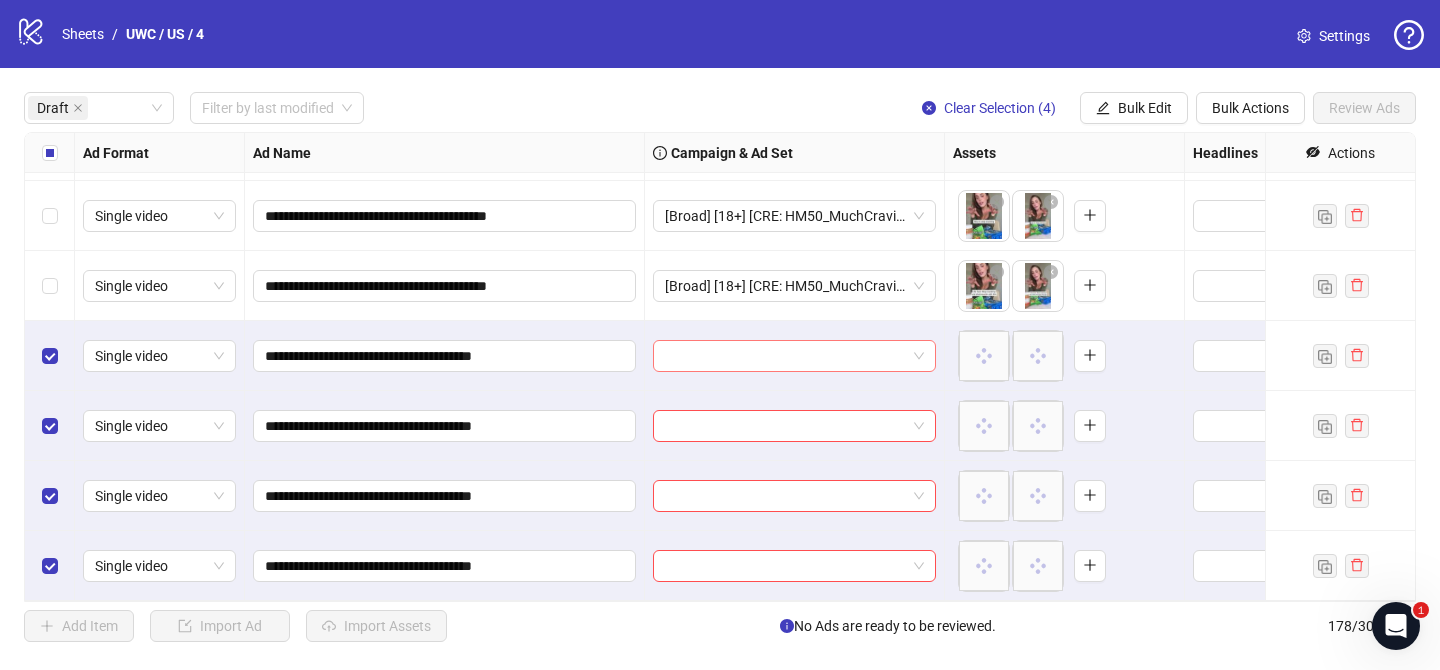 click at bounding box center (785, 356) 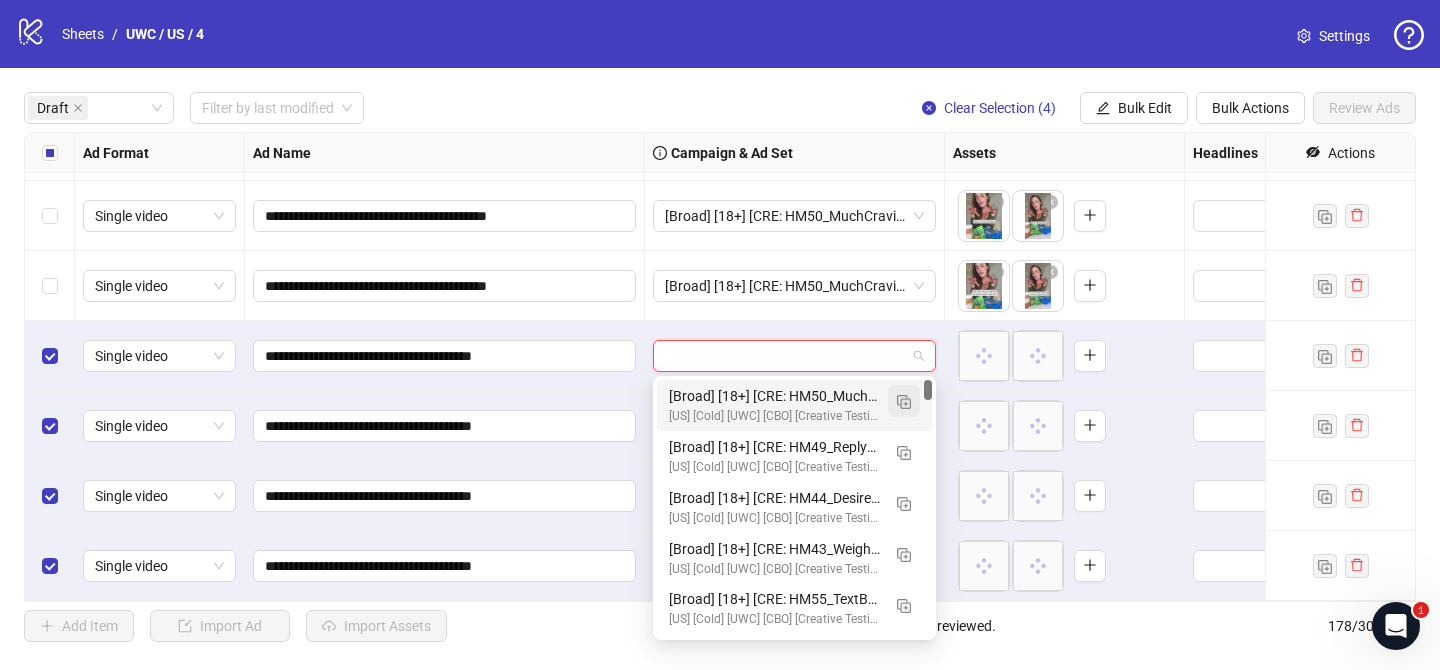 click at bounding box center [904, 401] 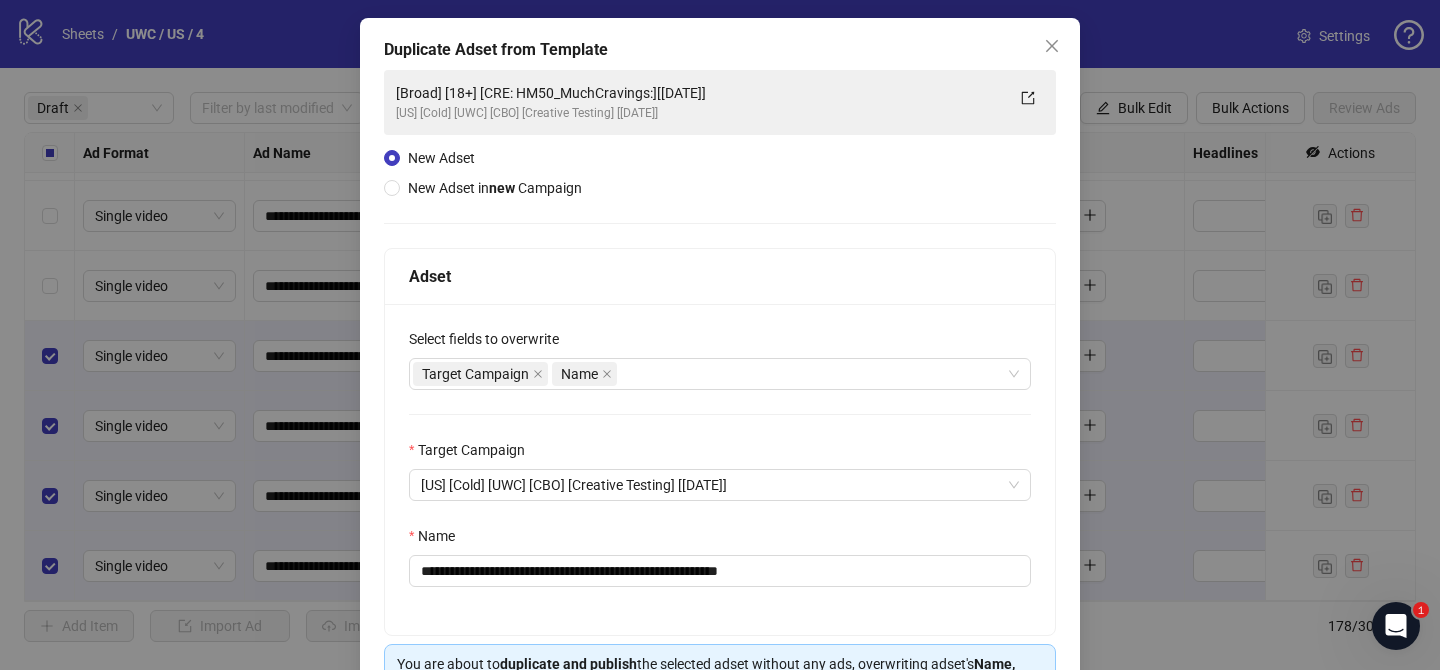 scroll, scrollTop: 128, scrollLeft: 0, axis: vertical 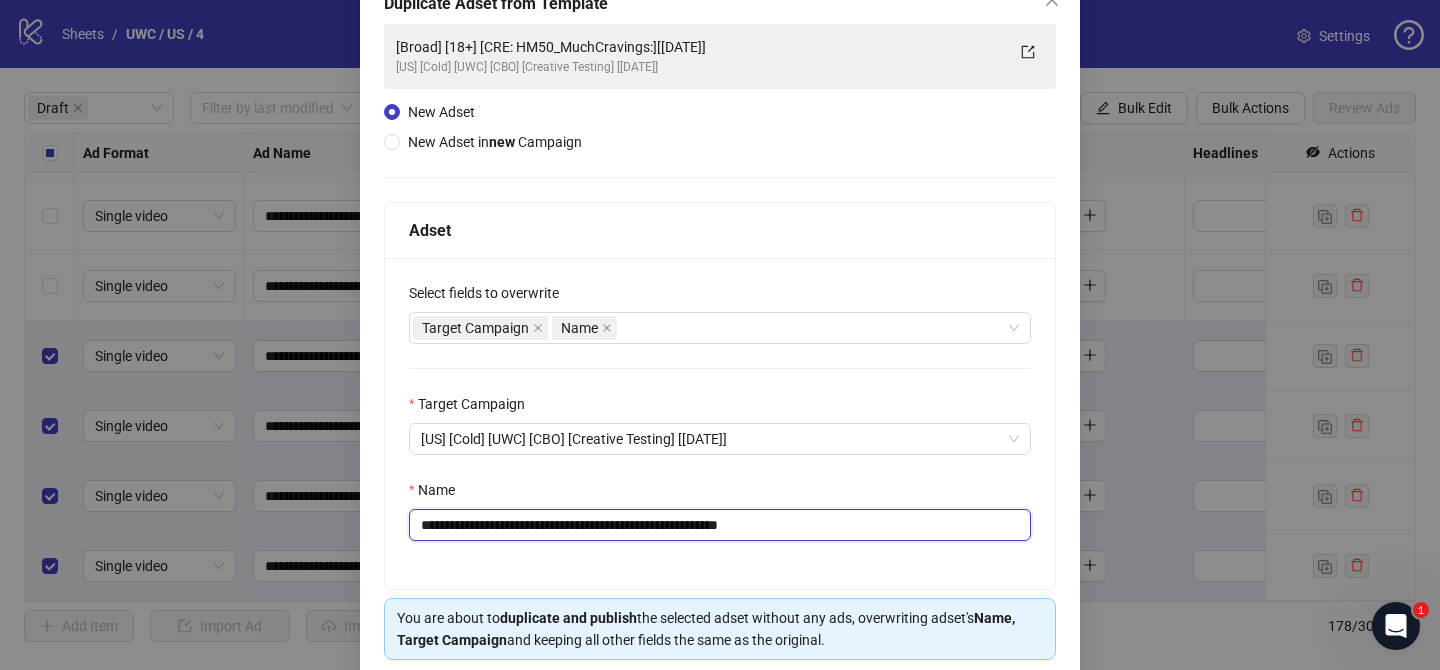 drag, startPoint x: 542, startPoint y: 526, endPoint x: 678, endPoint y: 528, distance: 136.01471 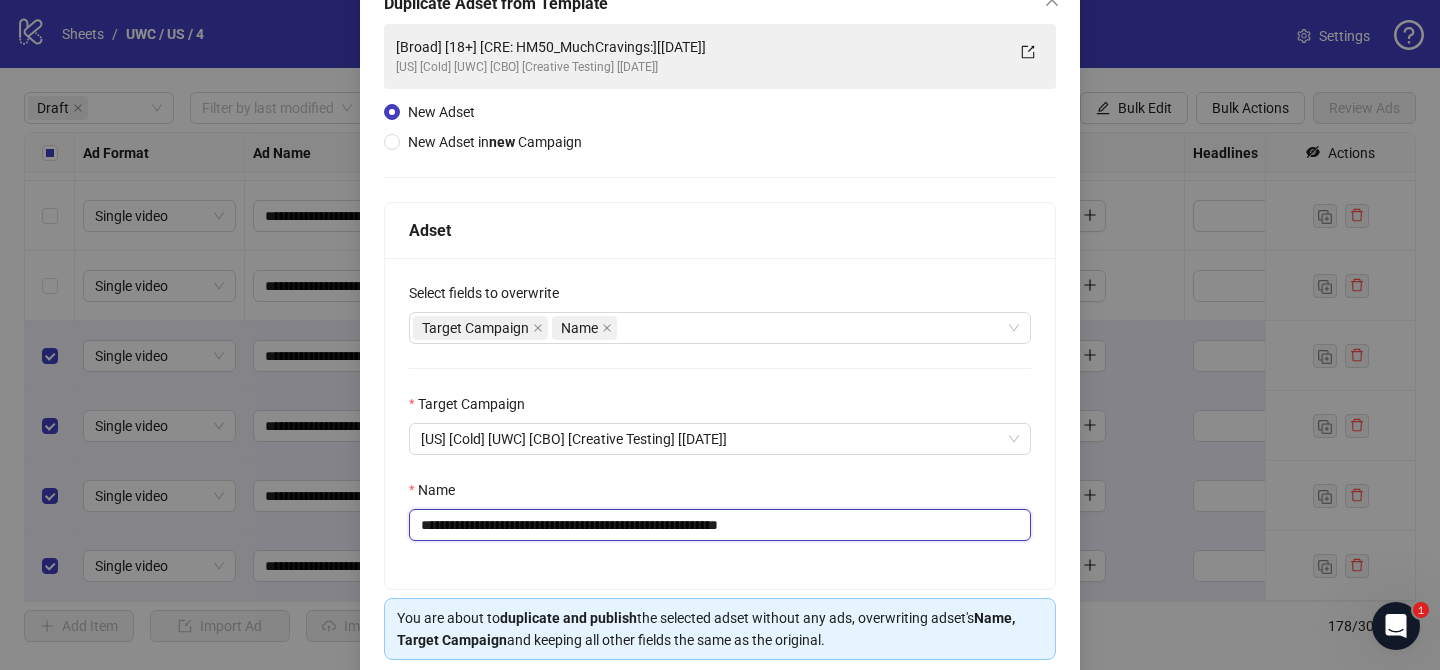 click on "**********" at bounding box center [720, 525] 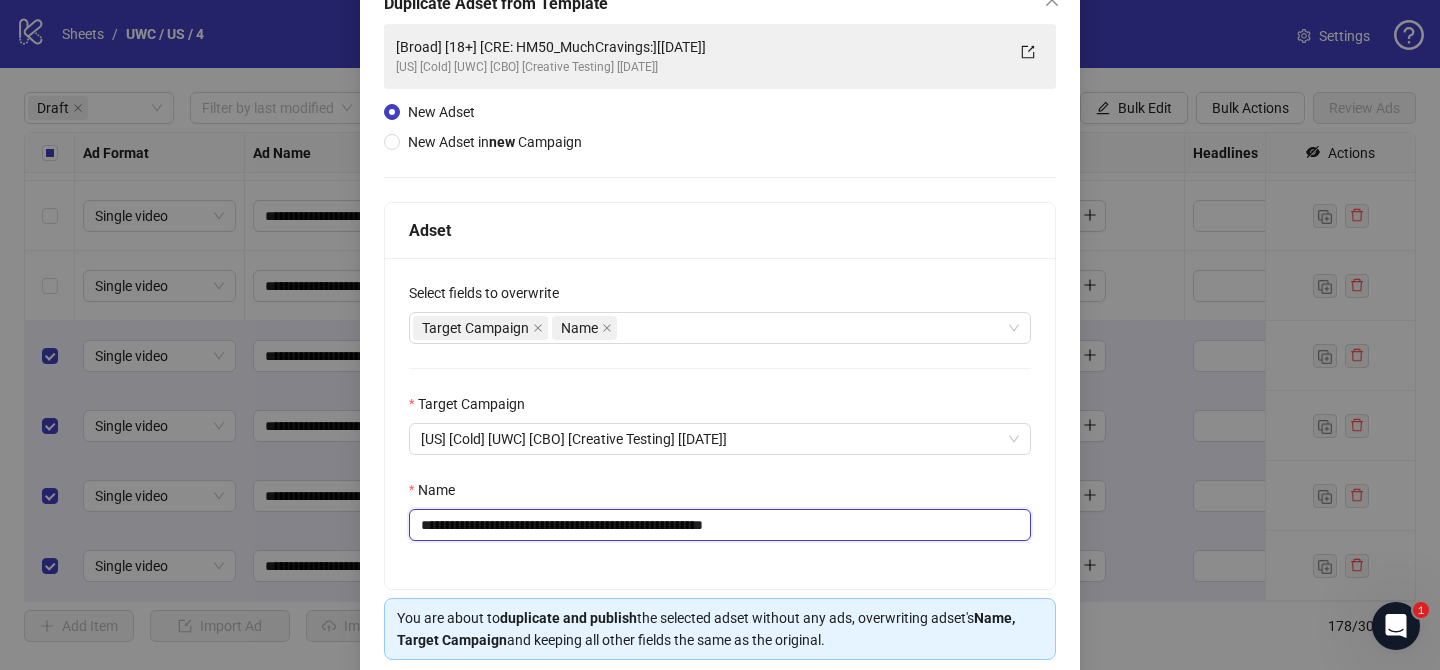 drag, startPoint x: 733, startPoint y: 524, endPoint x: 858, endPoint y: 520, distance: 125.06398 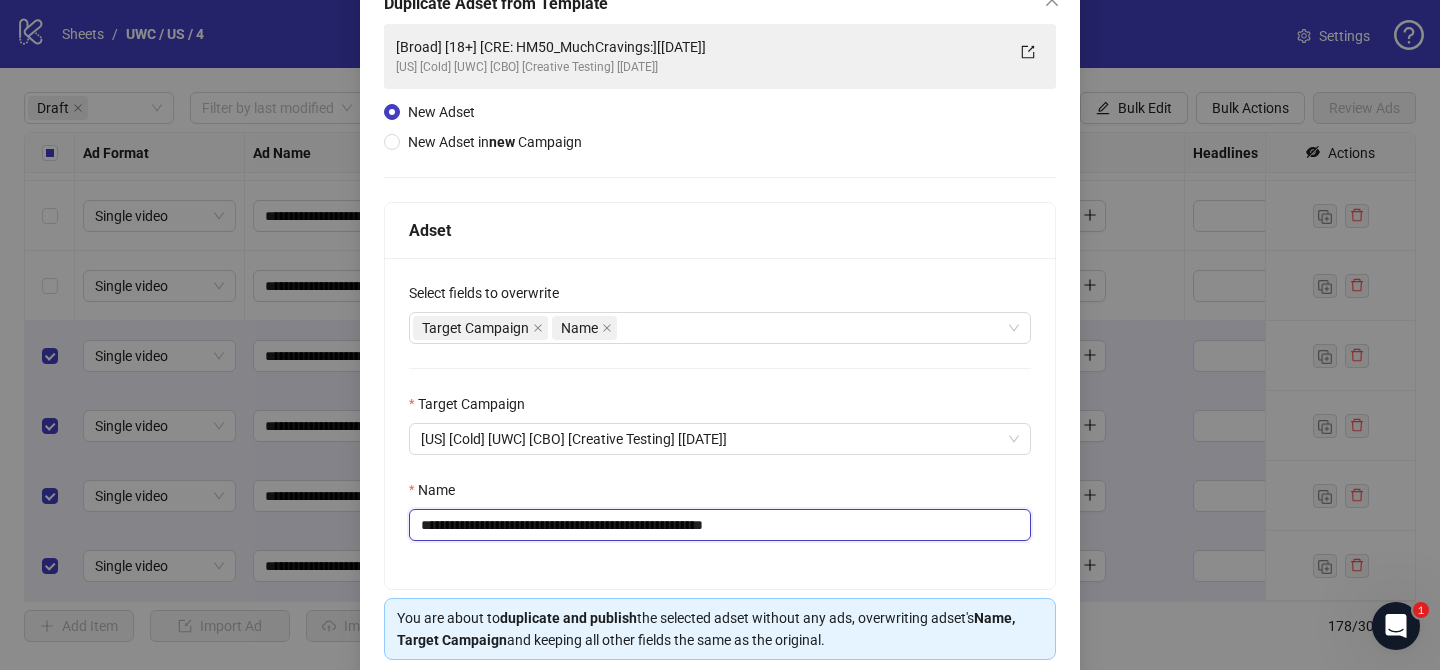 click on "**********" at bounding box center (720, 525) 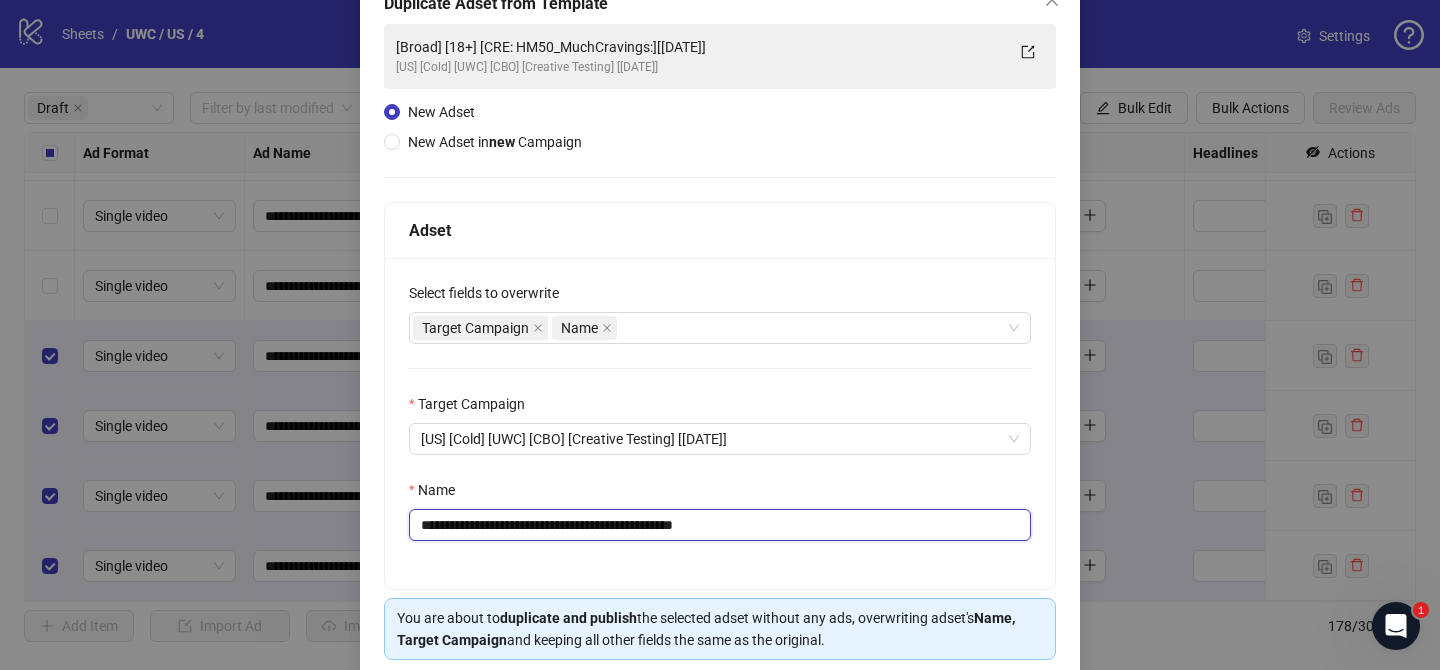 scroll, scrollTop: 207, scrollLeft: 0, axis: vertical 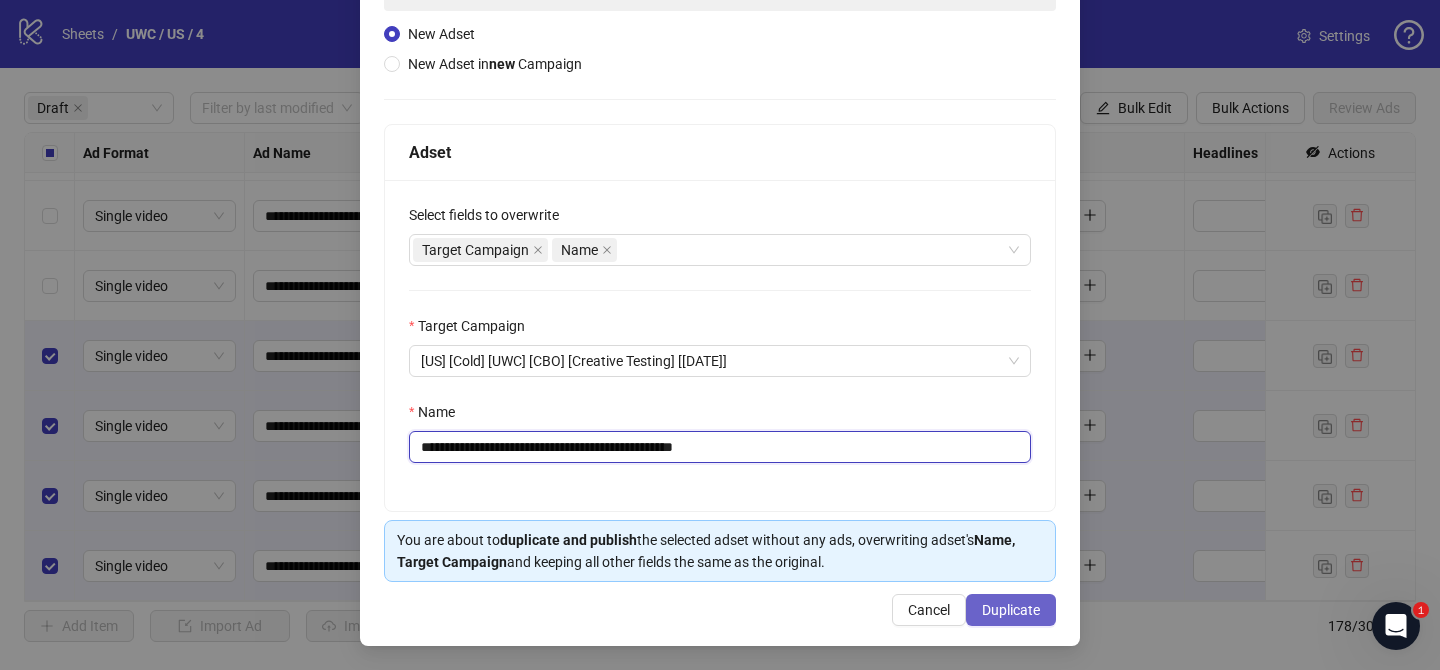 type on "**********" 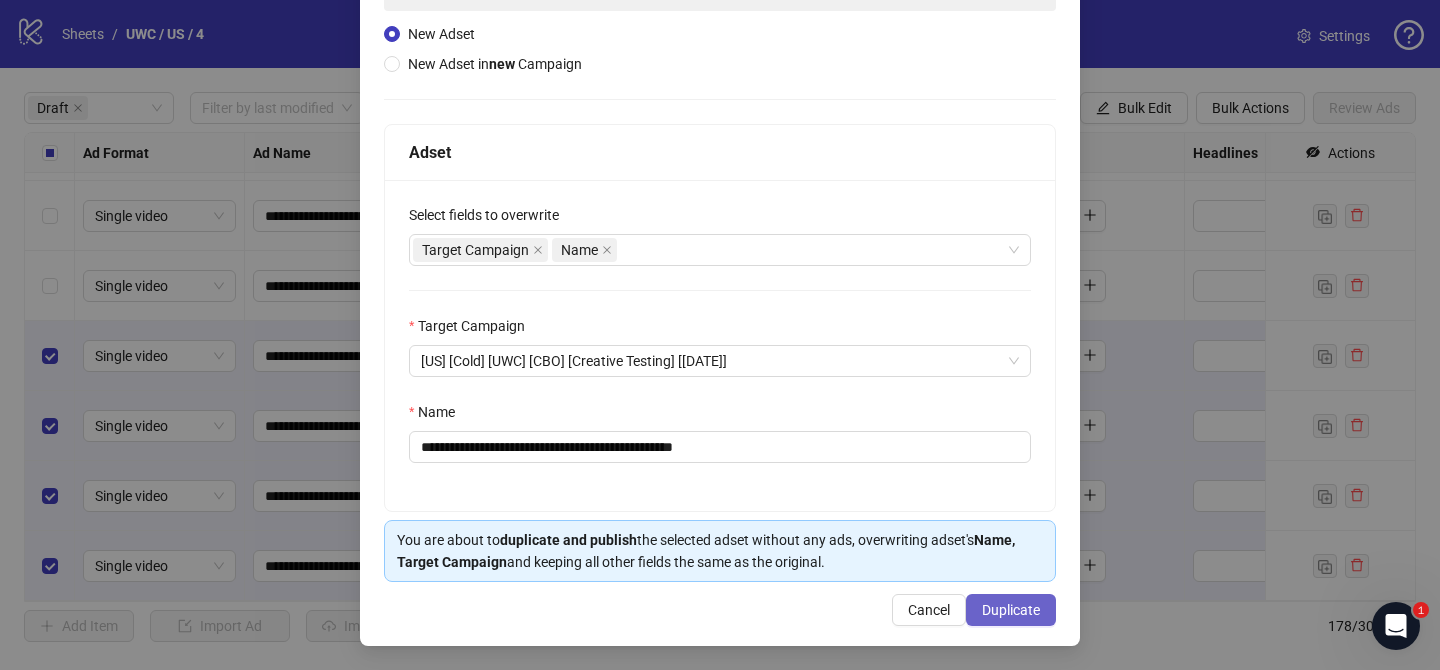 click on "Duplicate" at bounding box center (1011, 610) 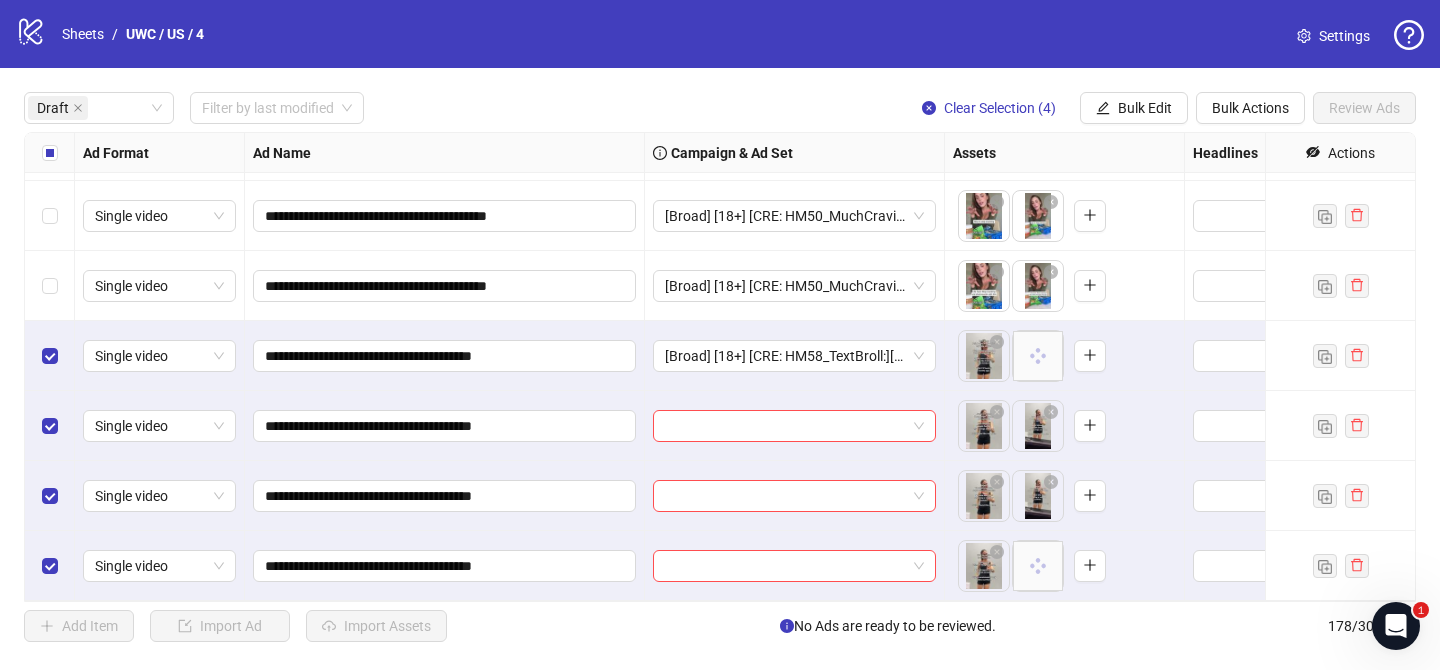 click on "Bulk Edit" at bounding box center [1145, 108] 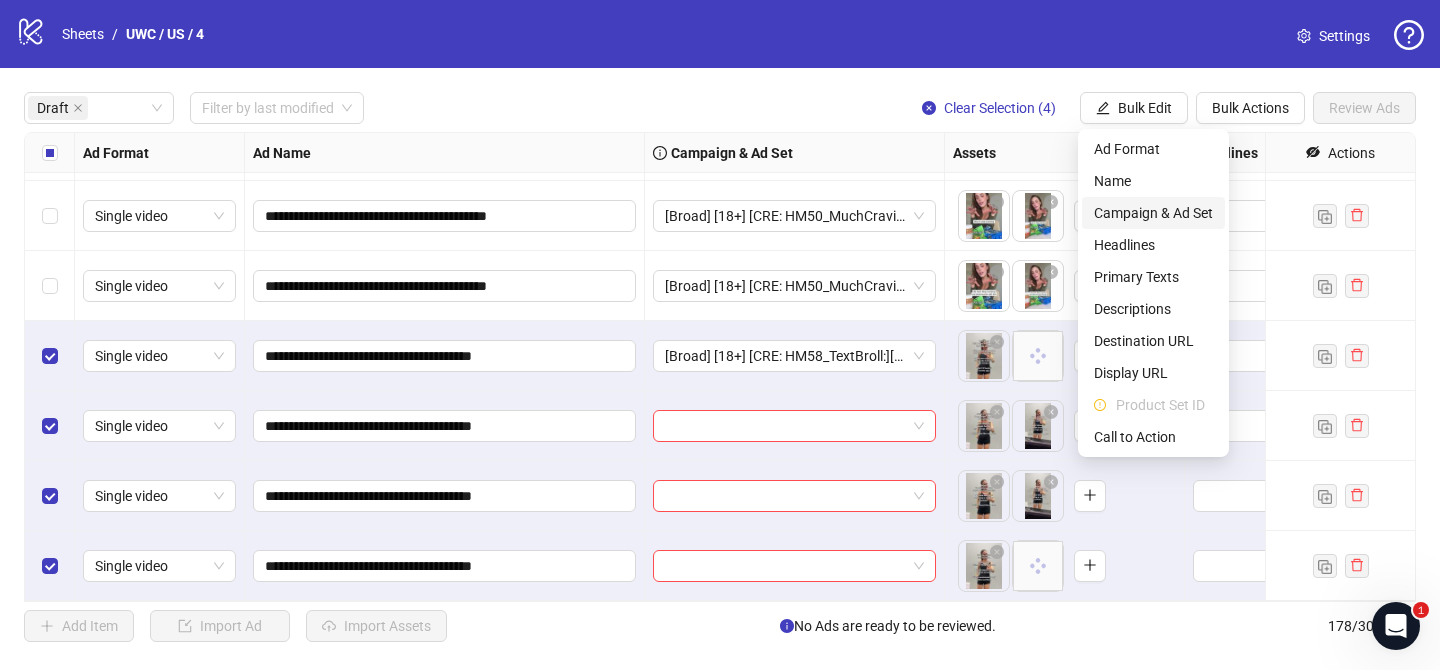 click on "Campaign & Ad Set" at bounding box center (1153, 213) 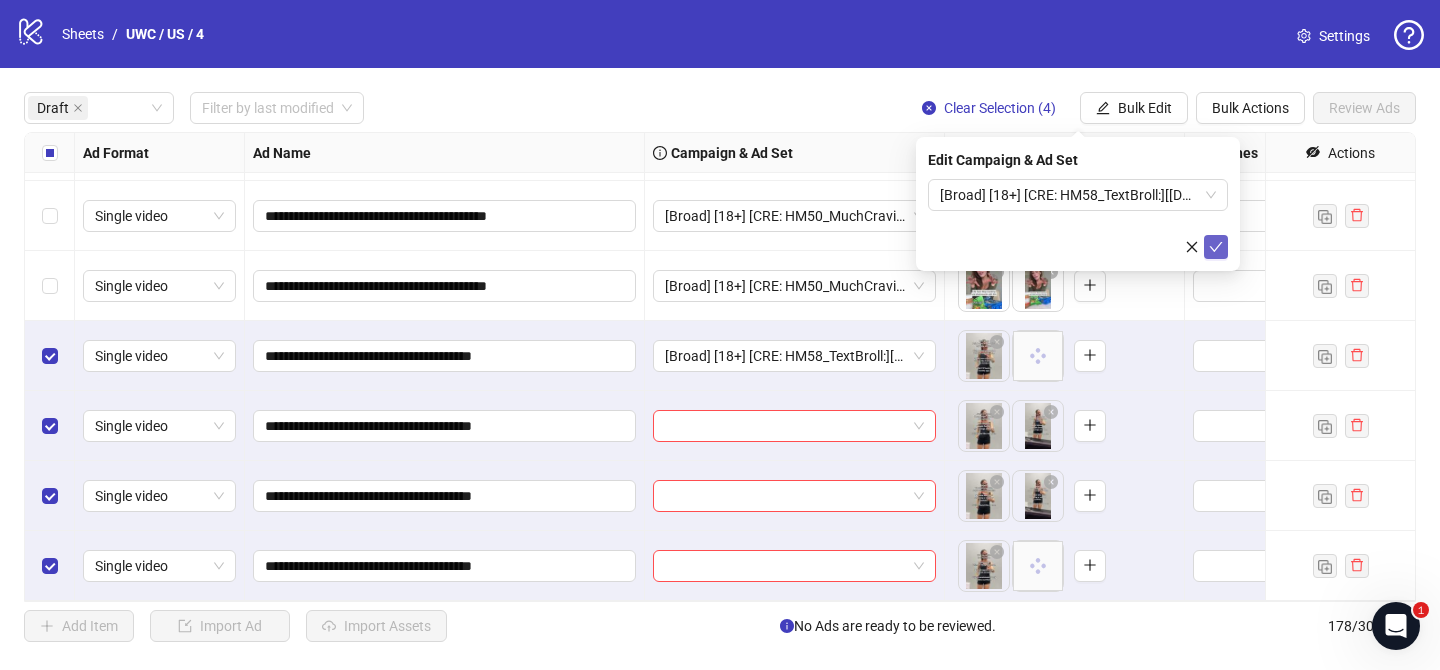 click at bounding box center (1216, 247) 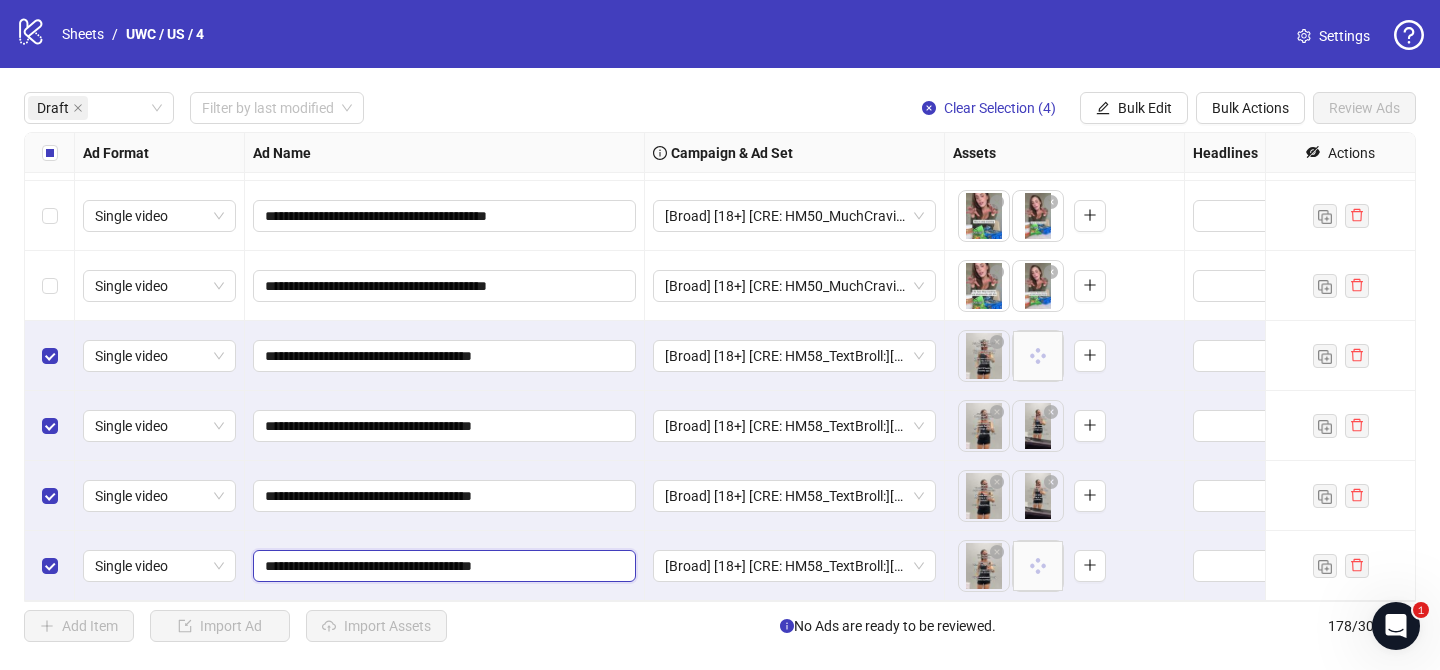 click on "**********" at bounding box center [442, 566] 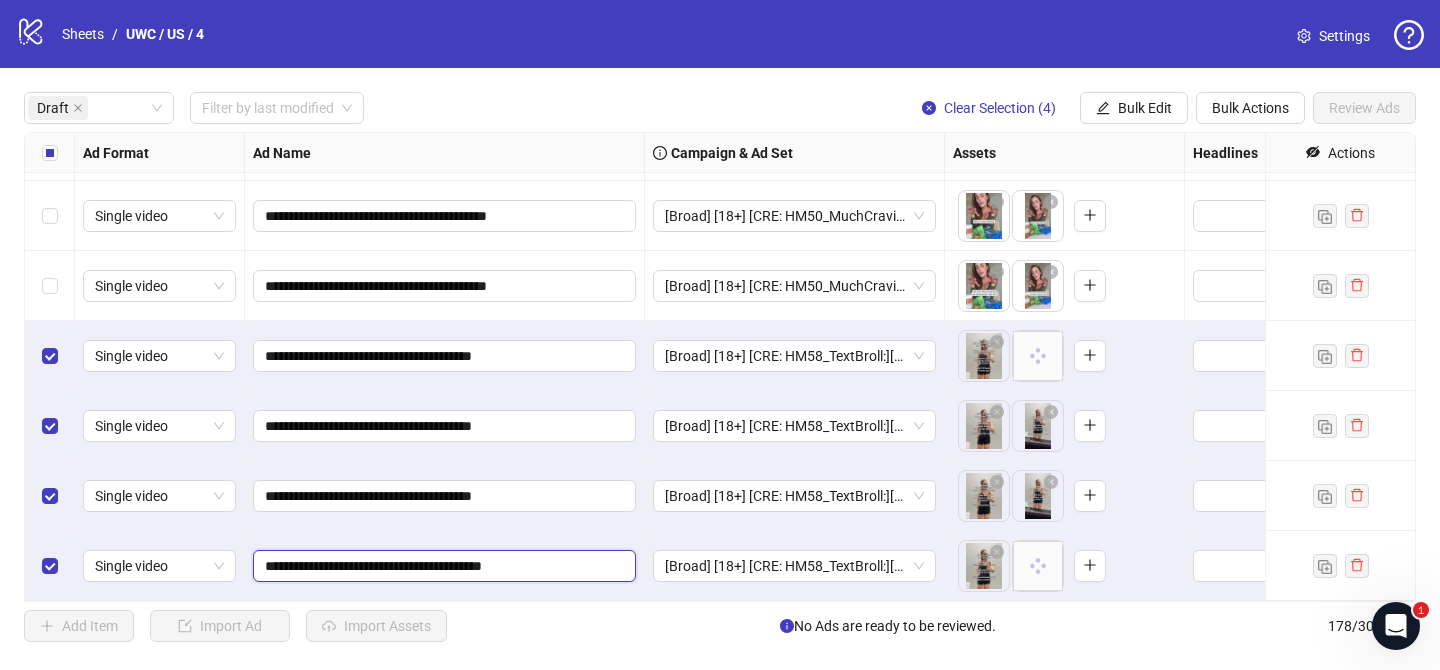 type on "**********" 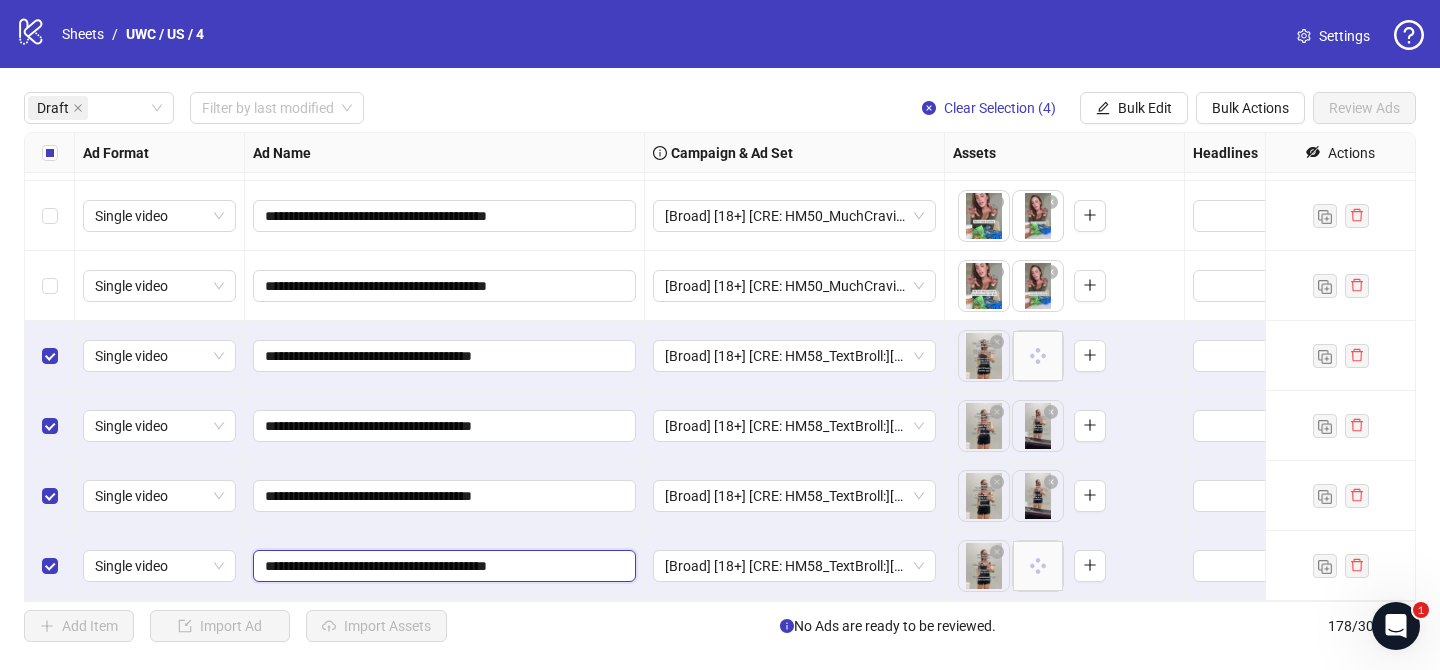 click on "**********" at bounding box center [442, 566] 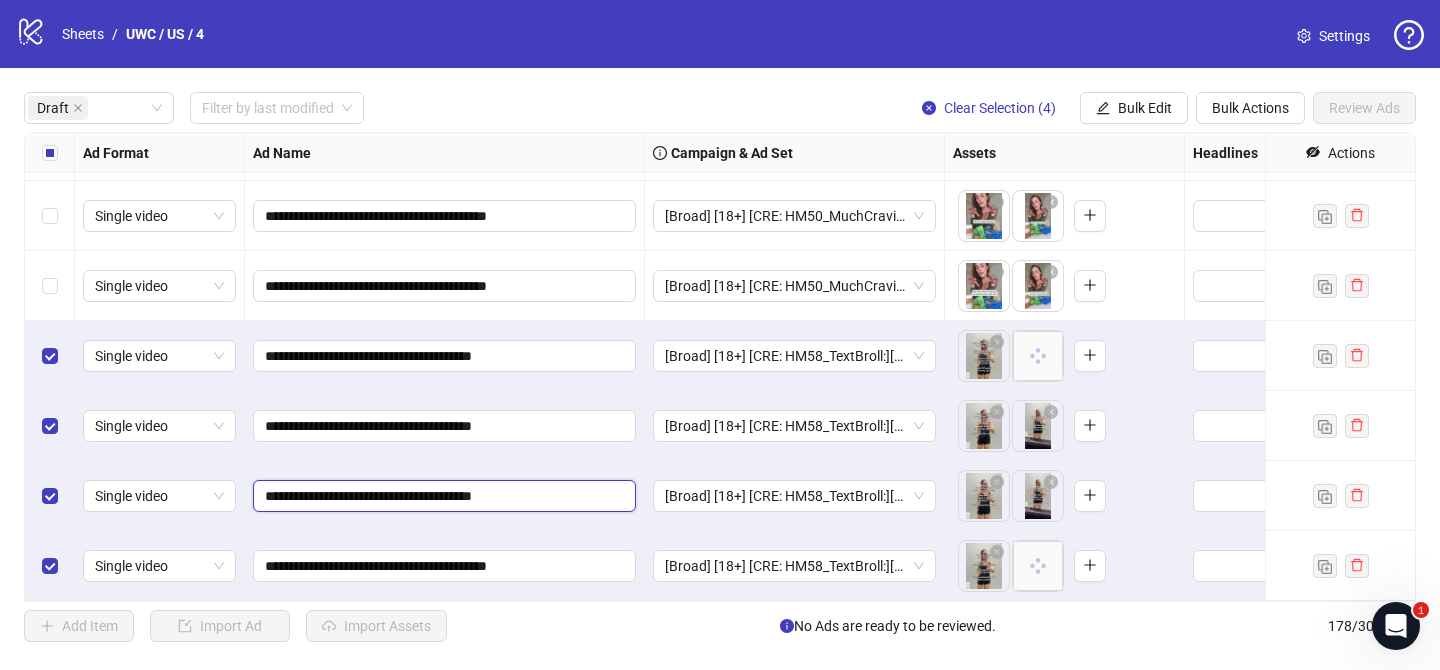 click on "**********" at bounding box center (442, 496) 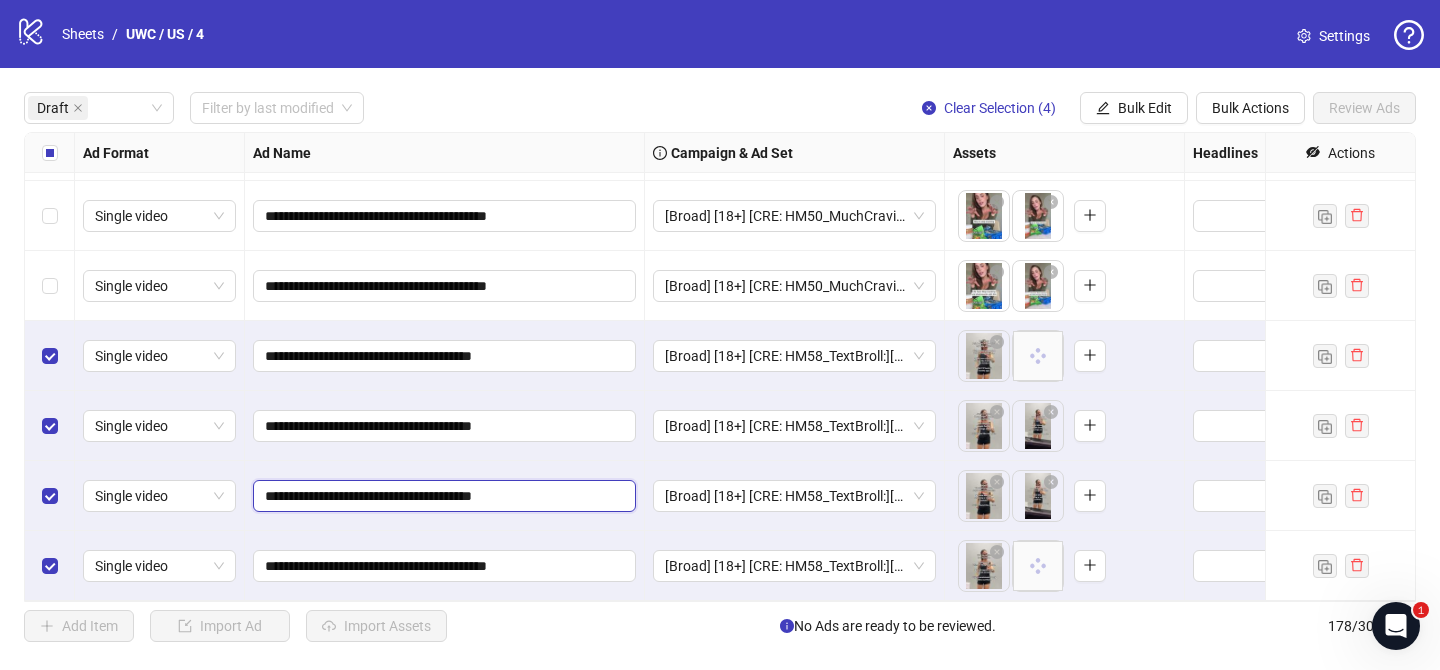 paste on "***" 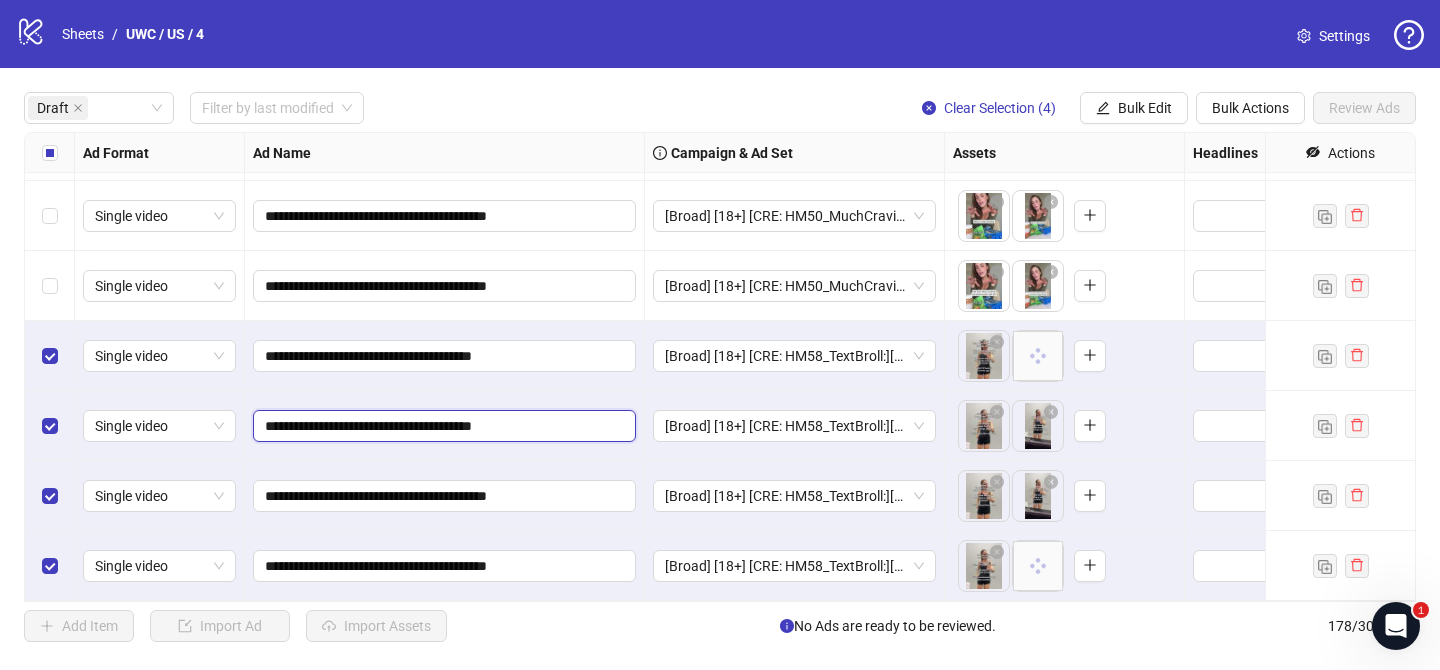 click on "**********" at bounding box center [442, 426] 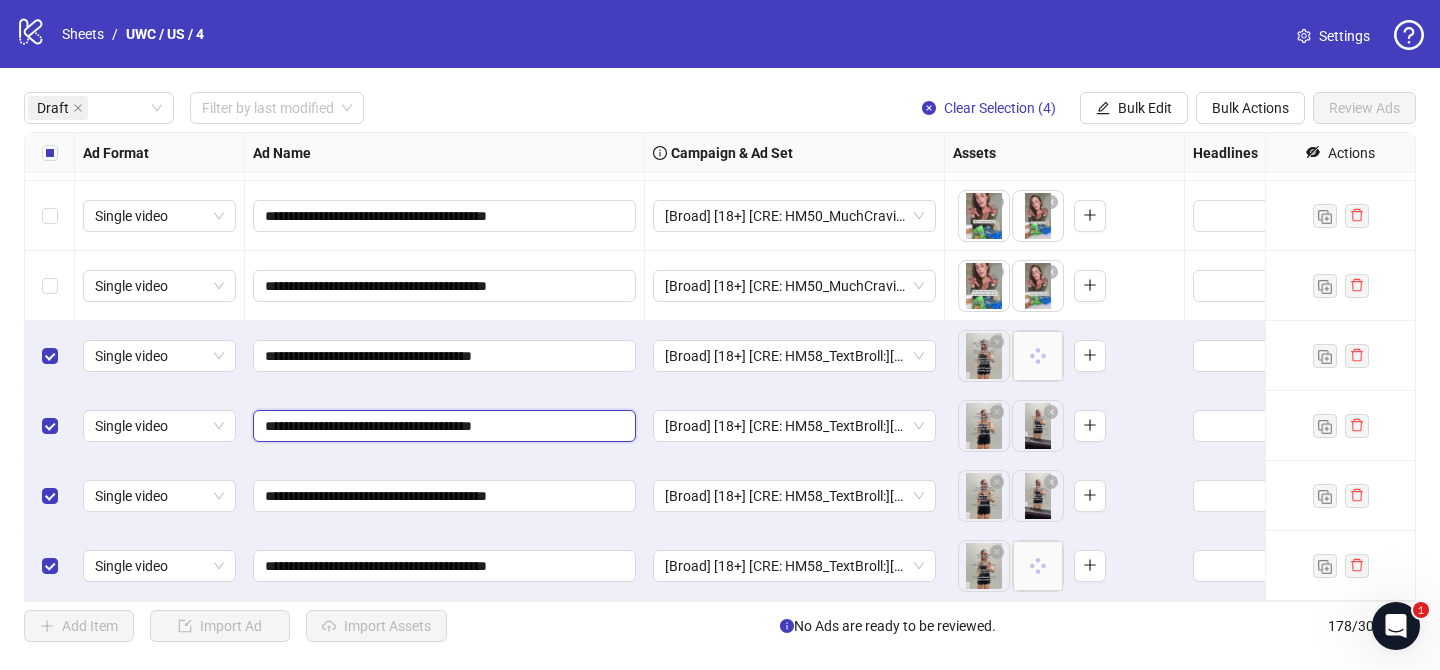 paste on "***" 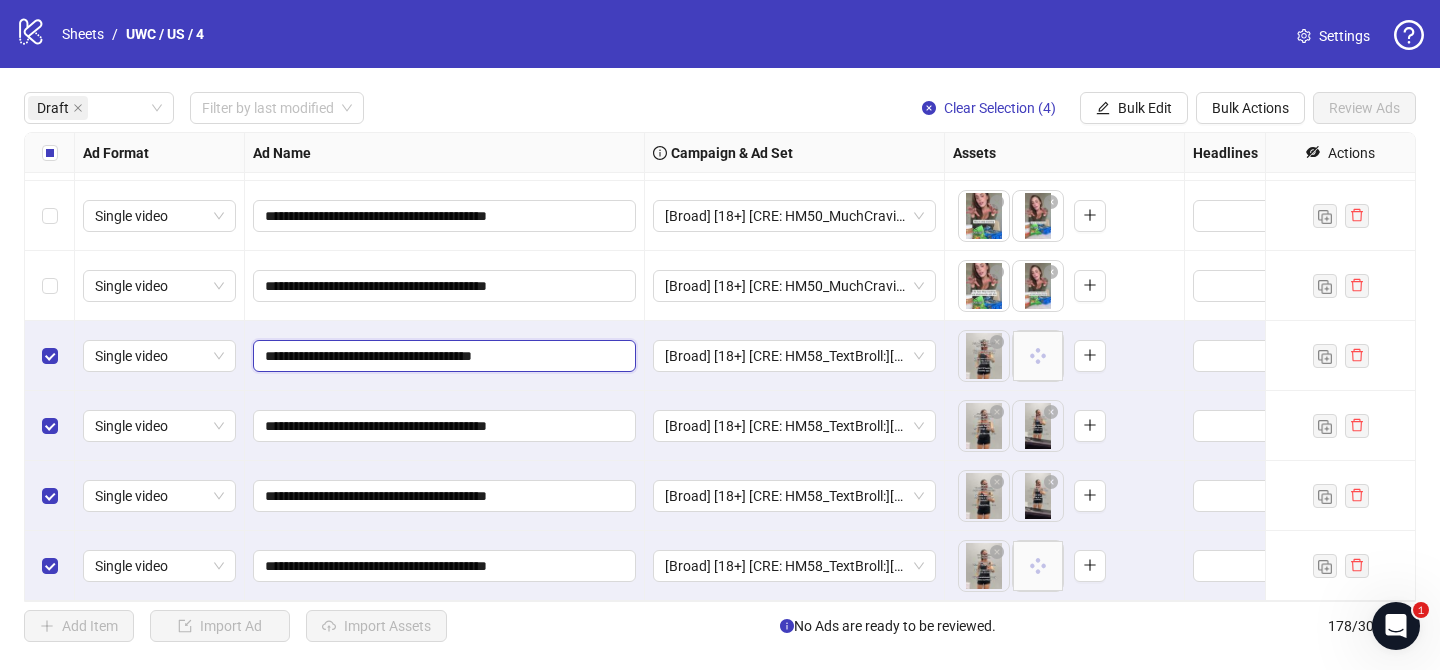click on "**********" at bounding box center (442, 356) 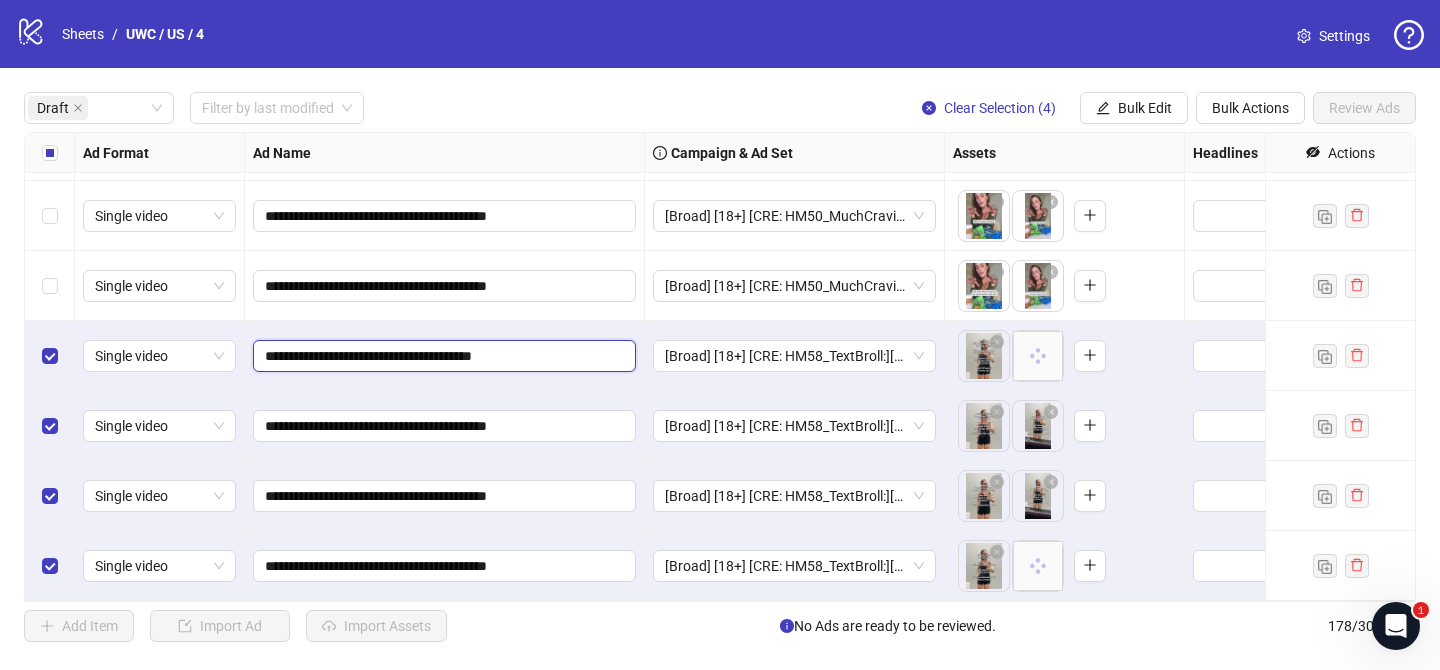 paste on "***" 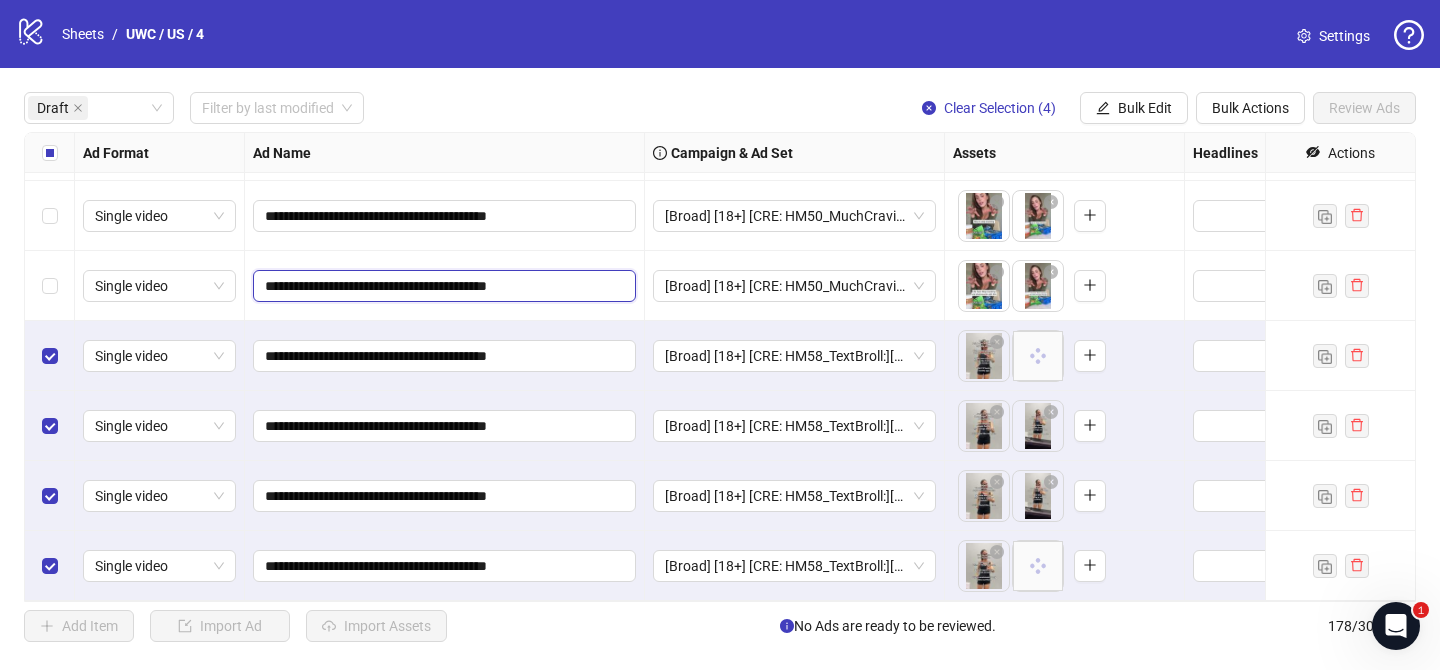 click on "**********" at bounding box center (442, 286) 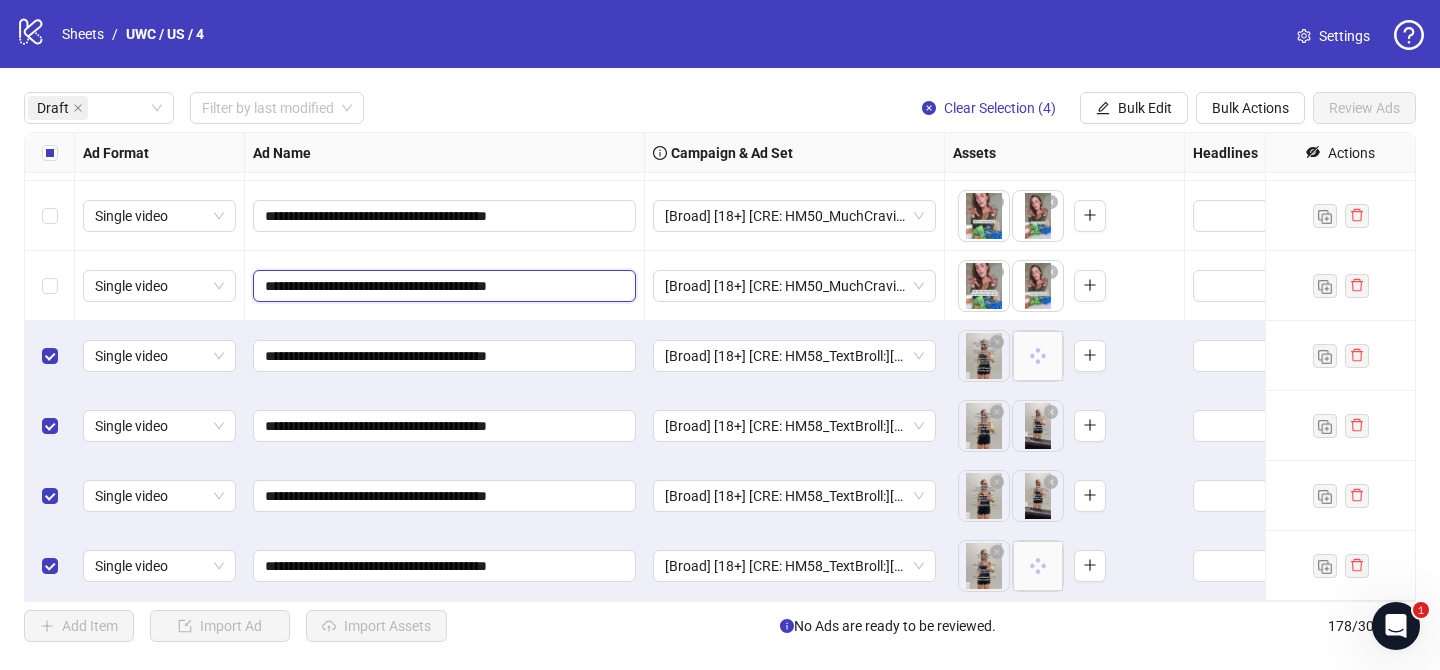 paste on "***" 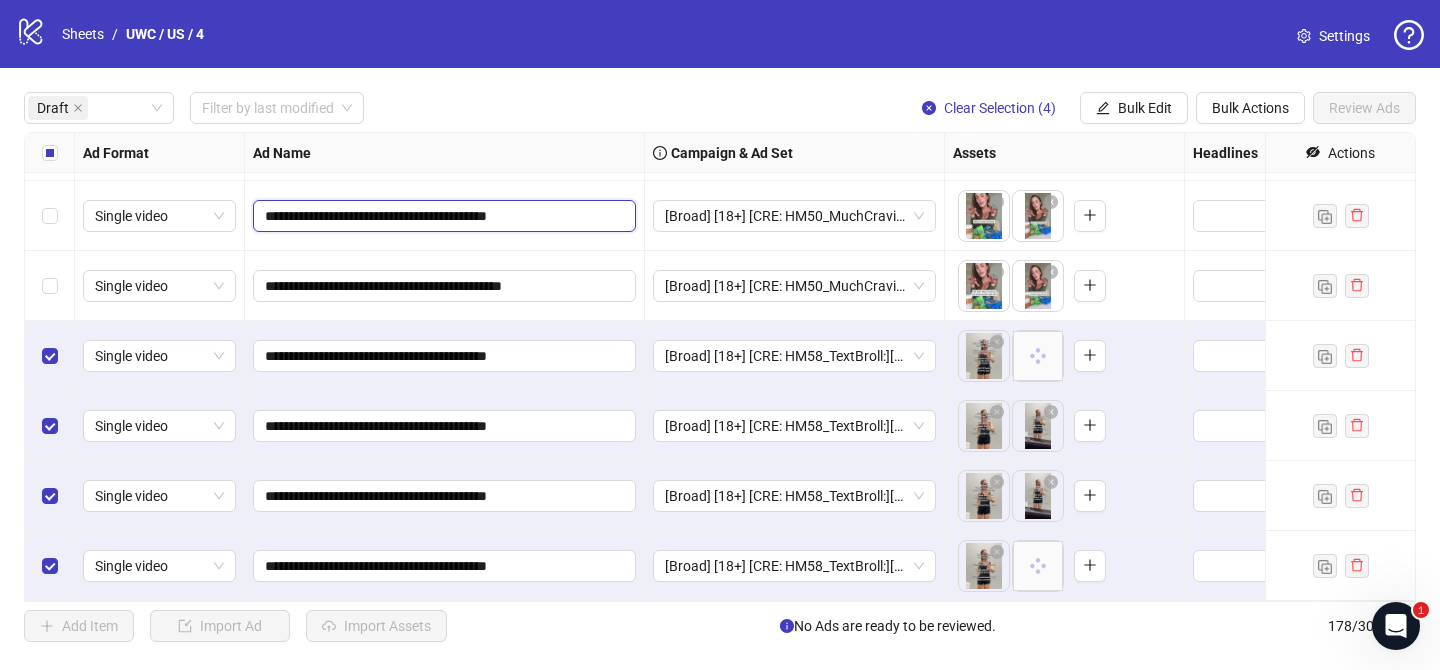click on "**********" at bounding box center [442, 216] 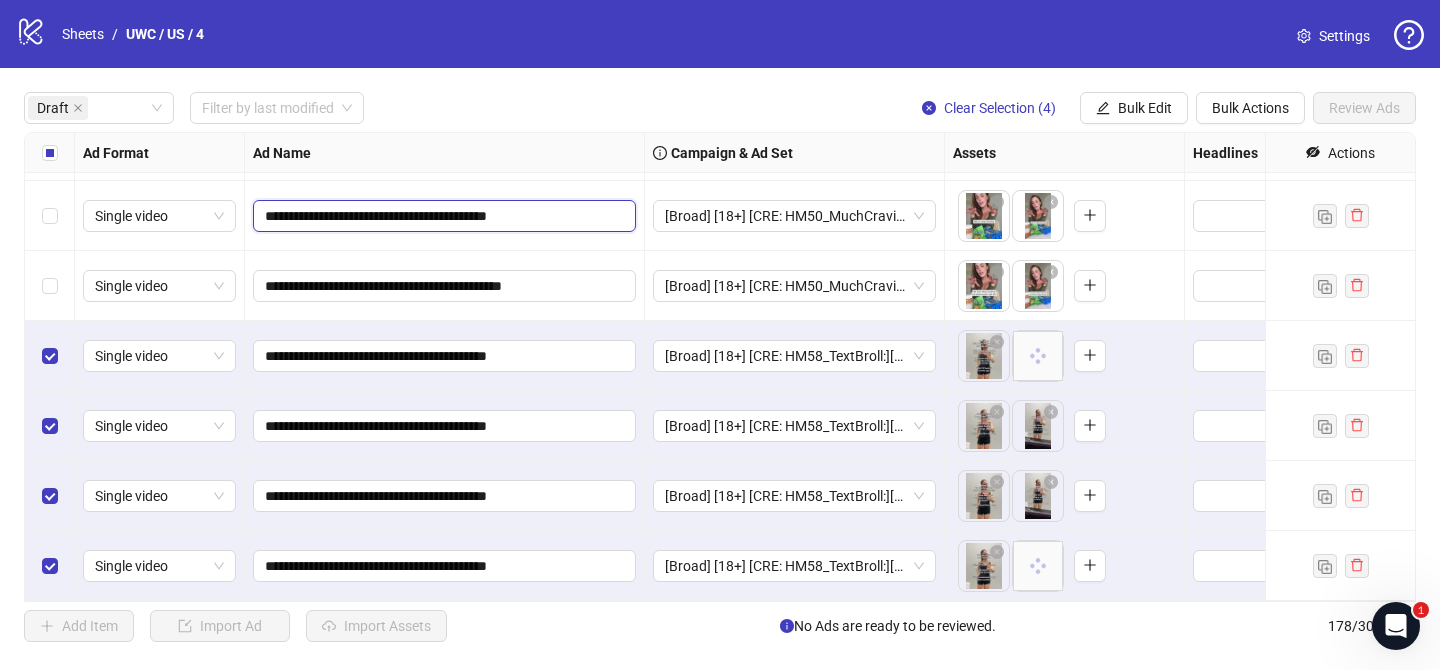 paste on "***" 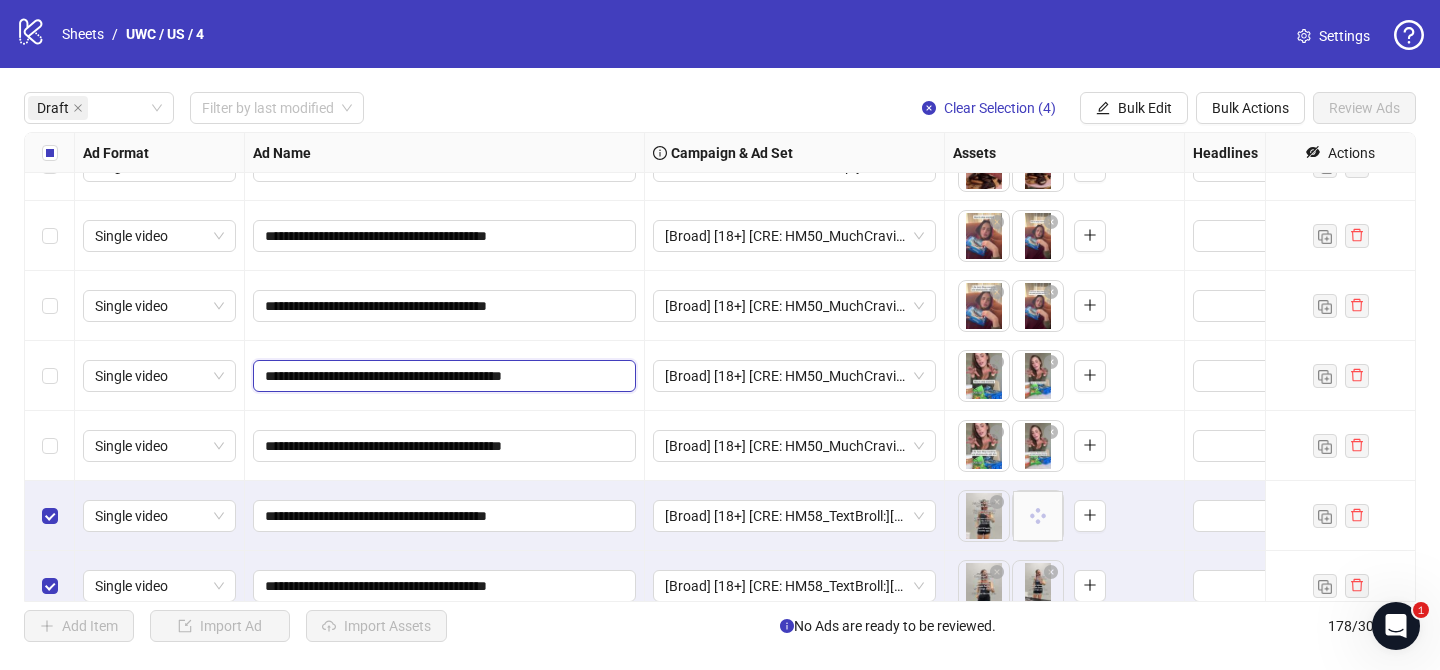 scroll, scrollTop: 2559, scrollLeft: 0, axis: vertical 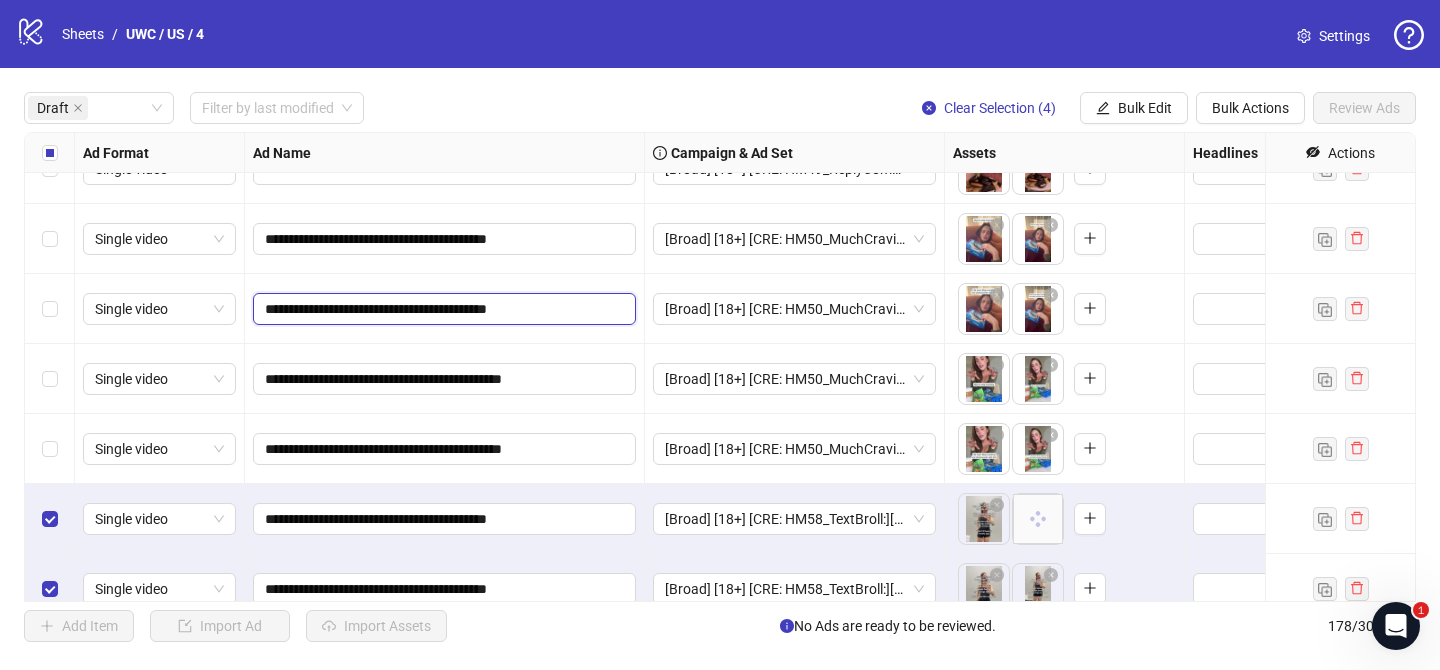 click on "**********" at bounding box center [442, 309] 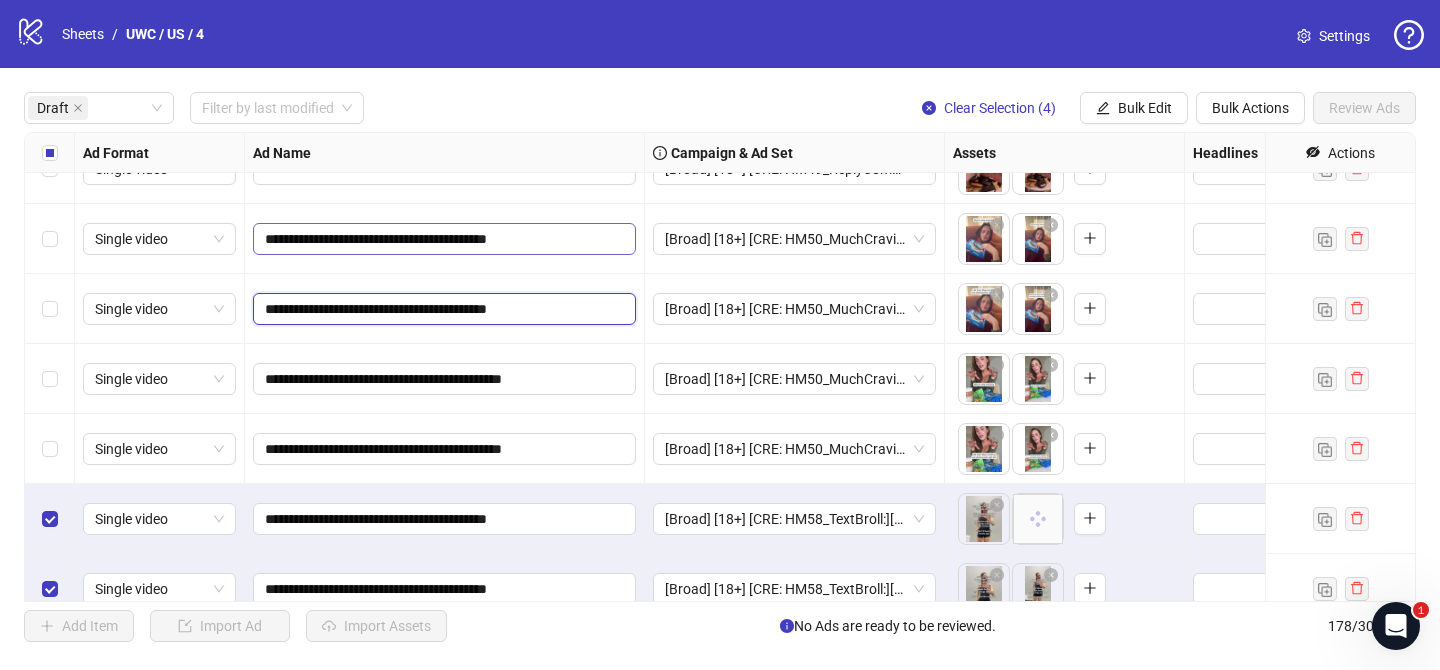 paste on "***" 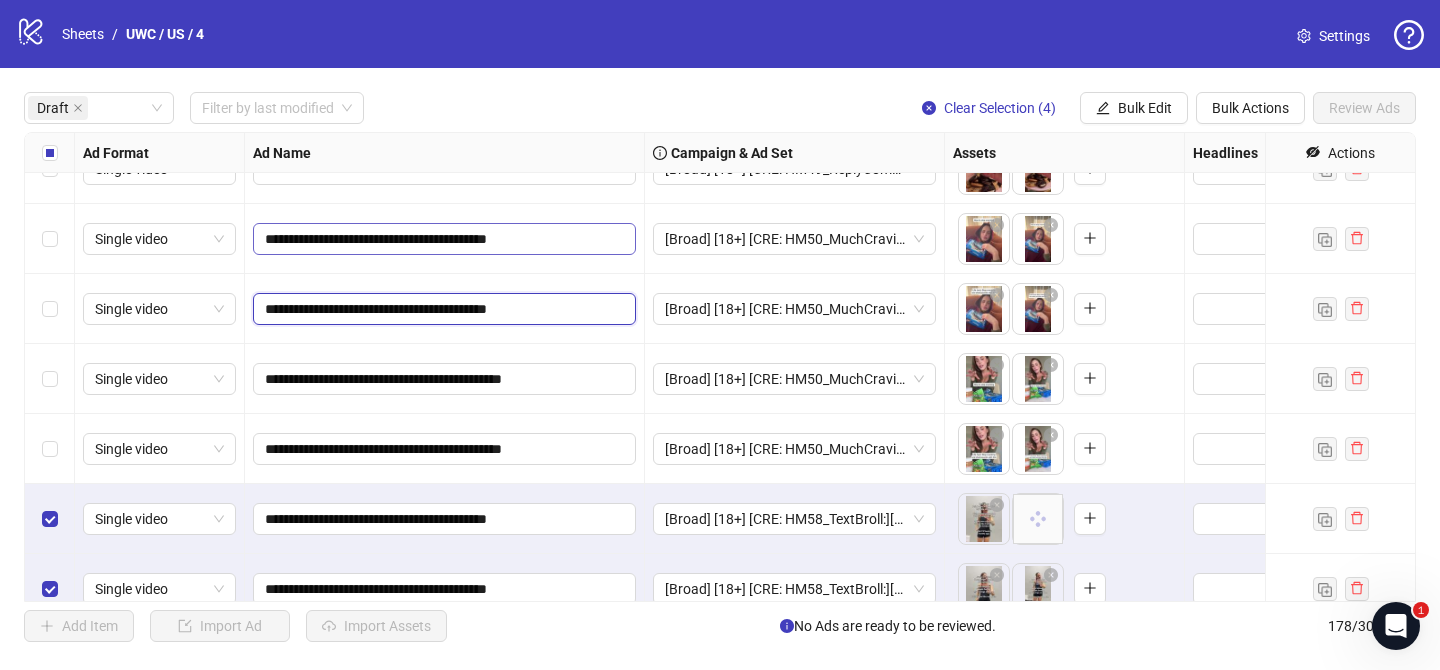 type on "**********" 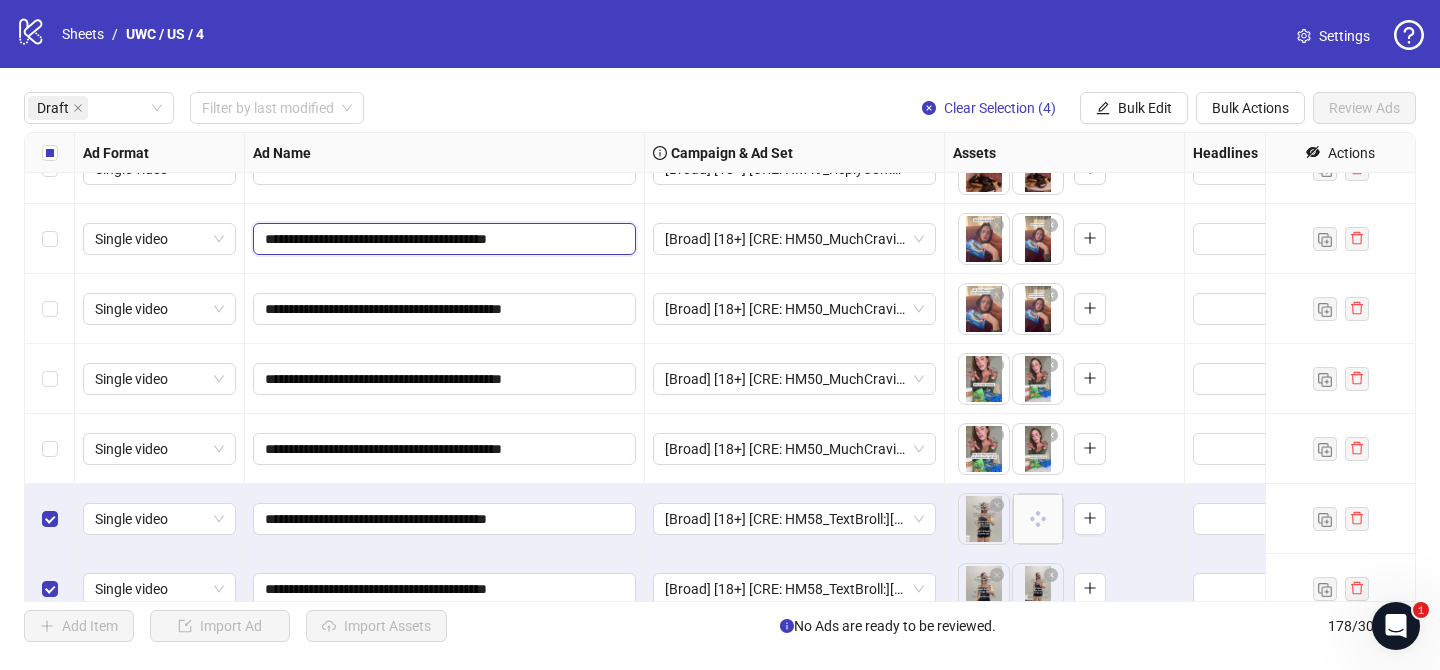 click on "**********" at bounding box center [442, 239] 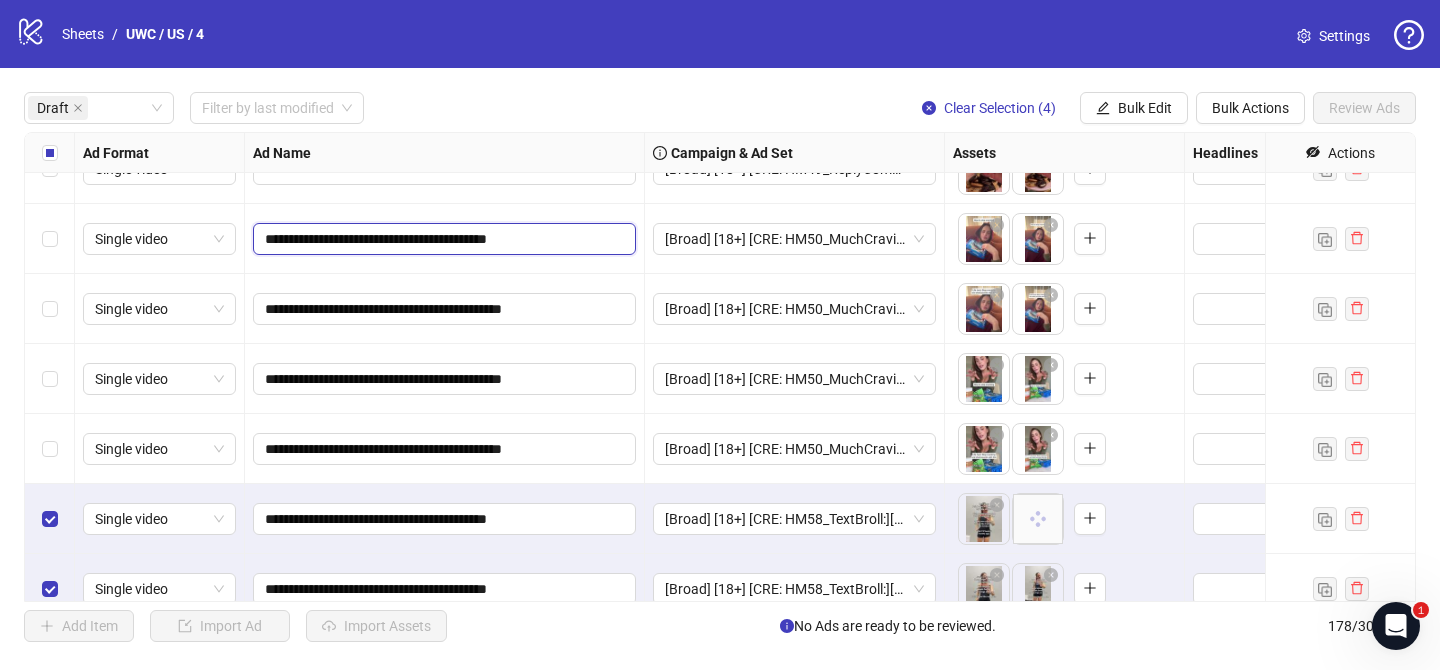 paste on "***" 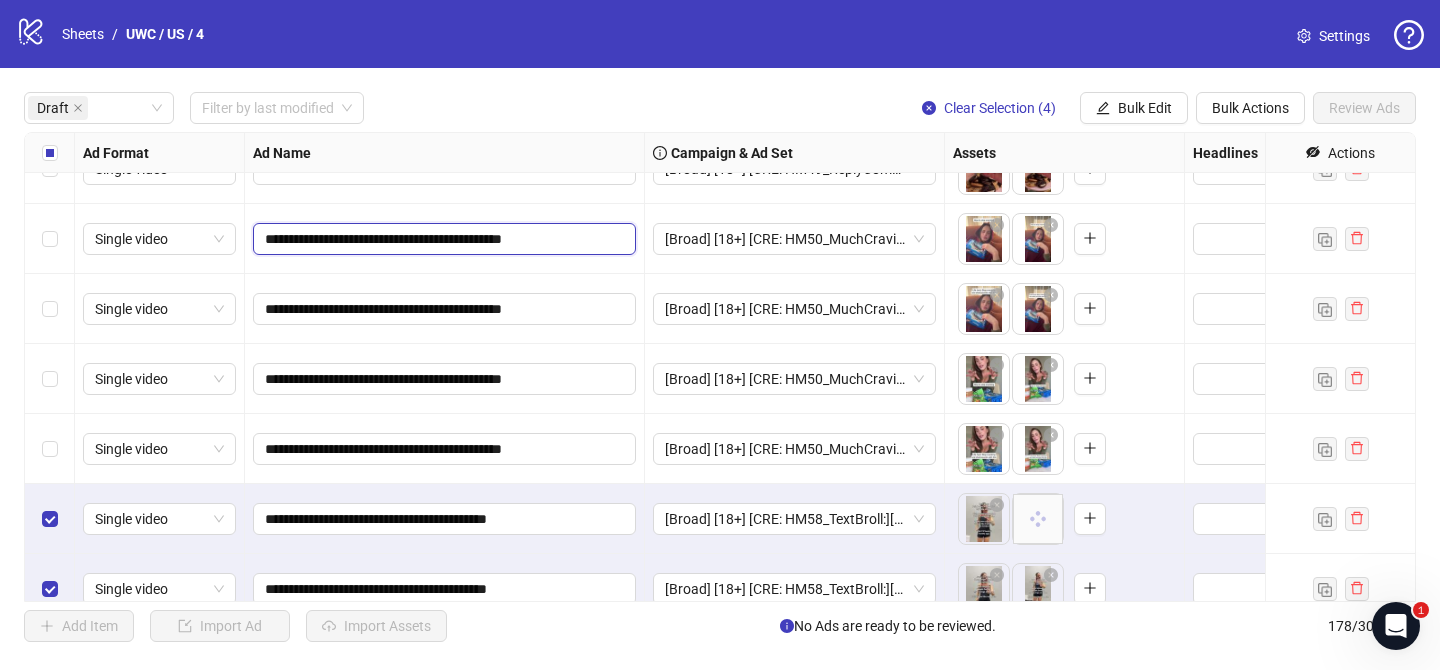 scroll, scrollTop: 2320, scrollLeft: 0, axis: vertical 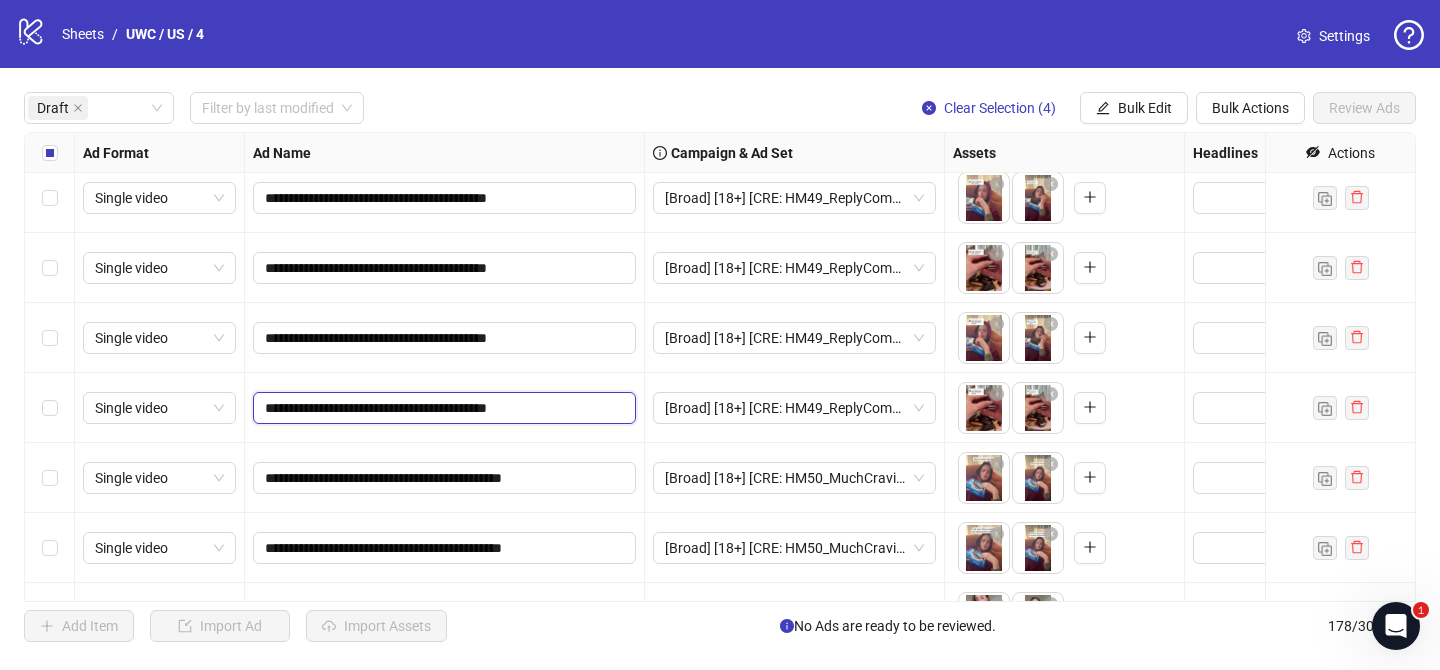 click on "**********" at bounding box center [442, 408] 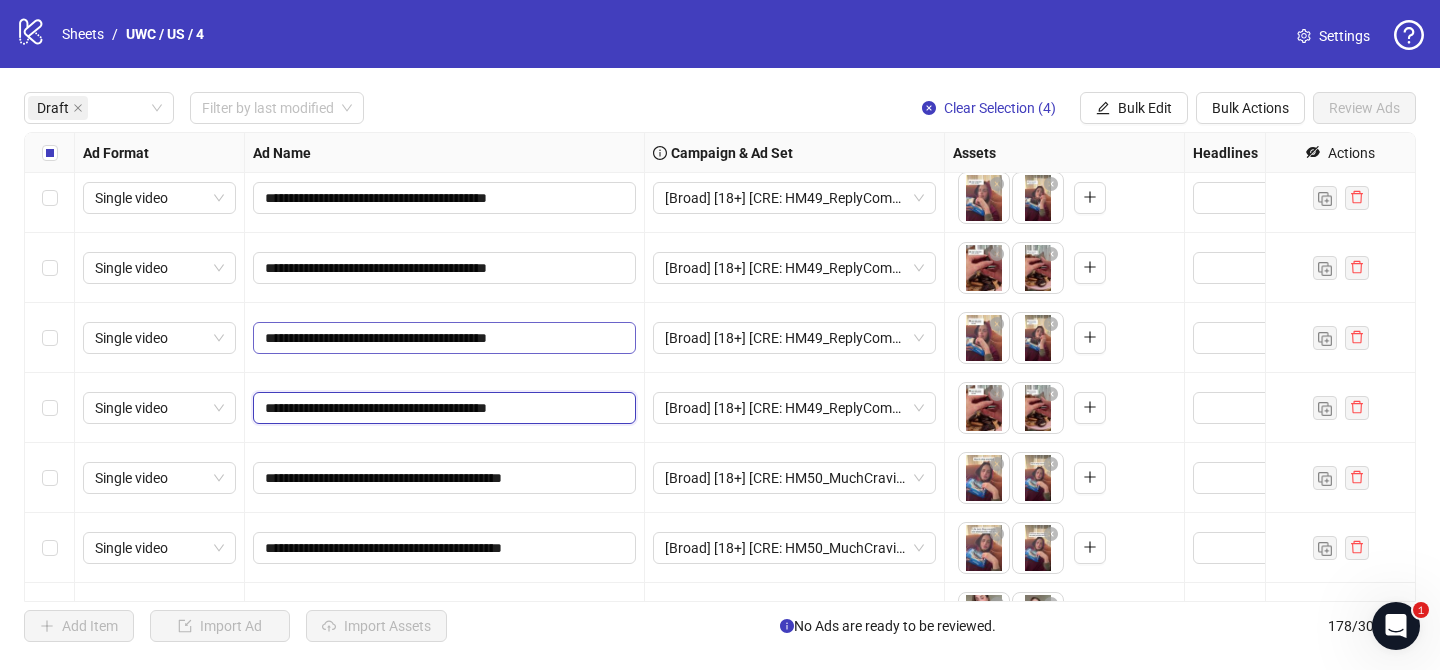 paste on "***" 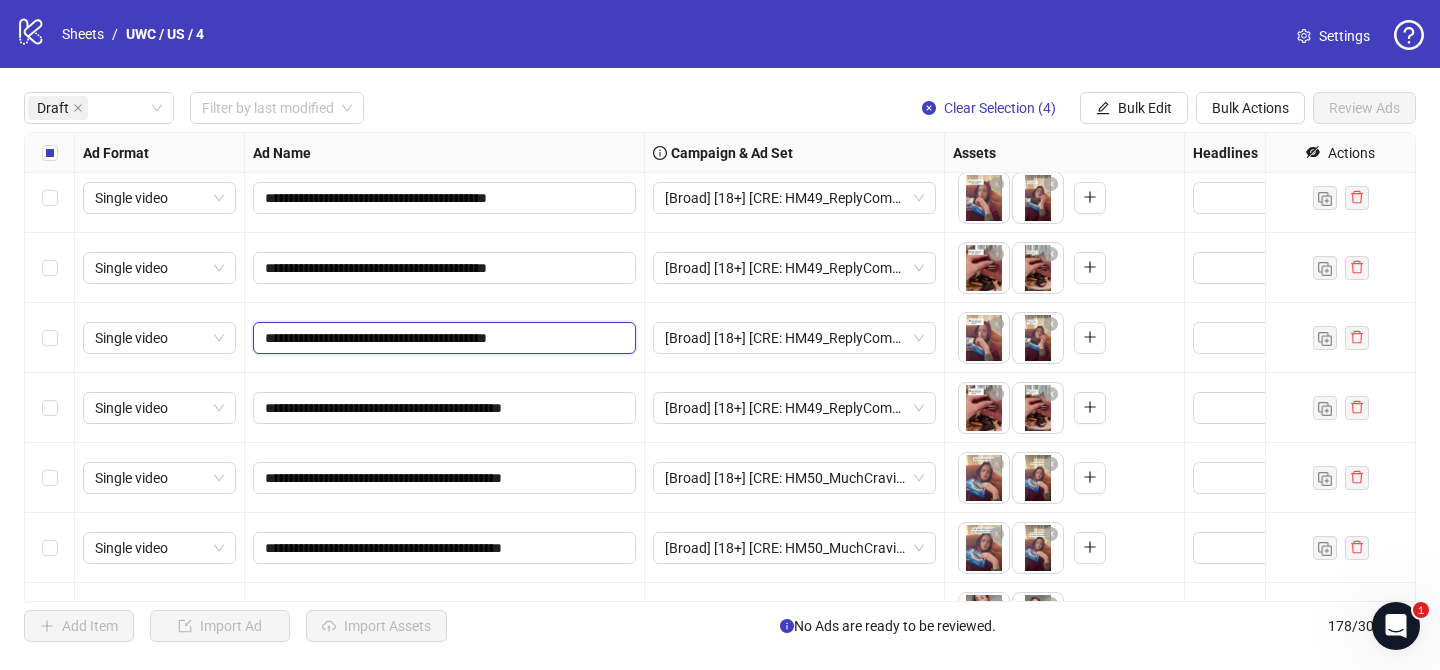 click on "**********" at bounding box center (442, 338) 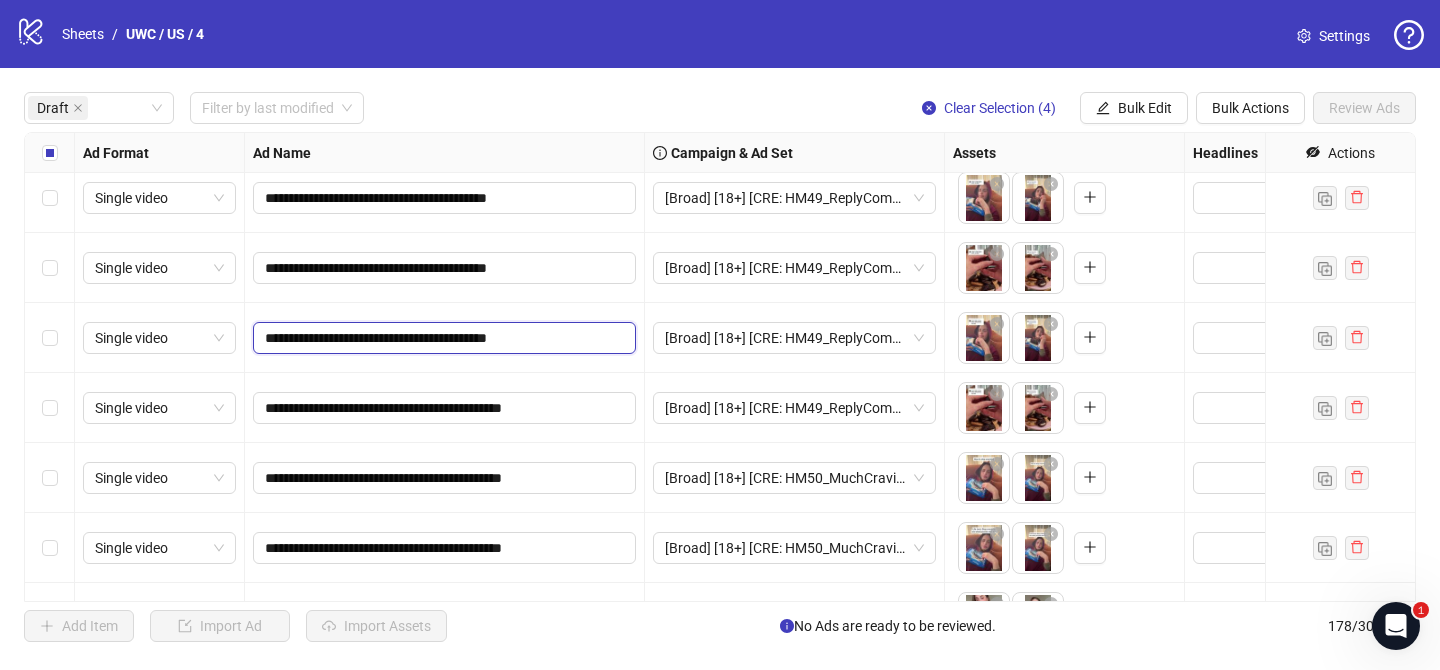 click on "**********" at bounding box center (442, 338) 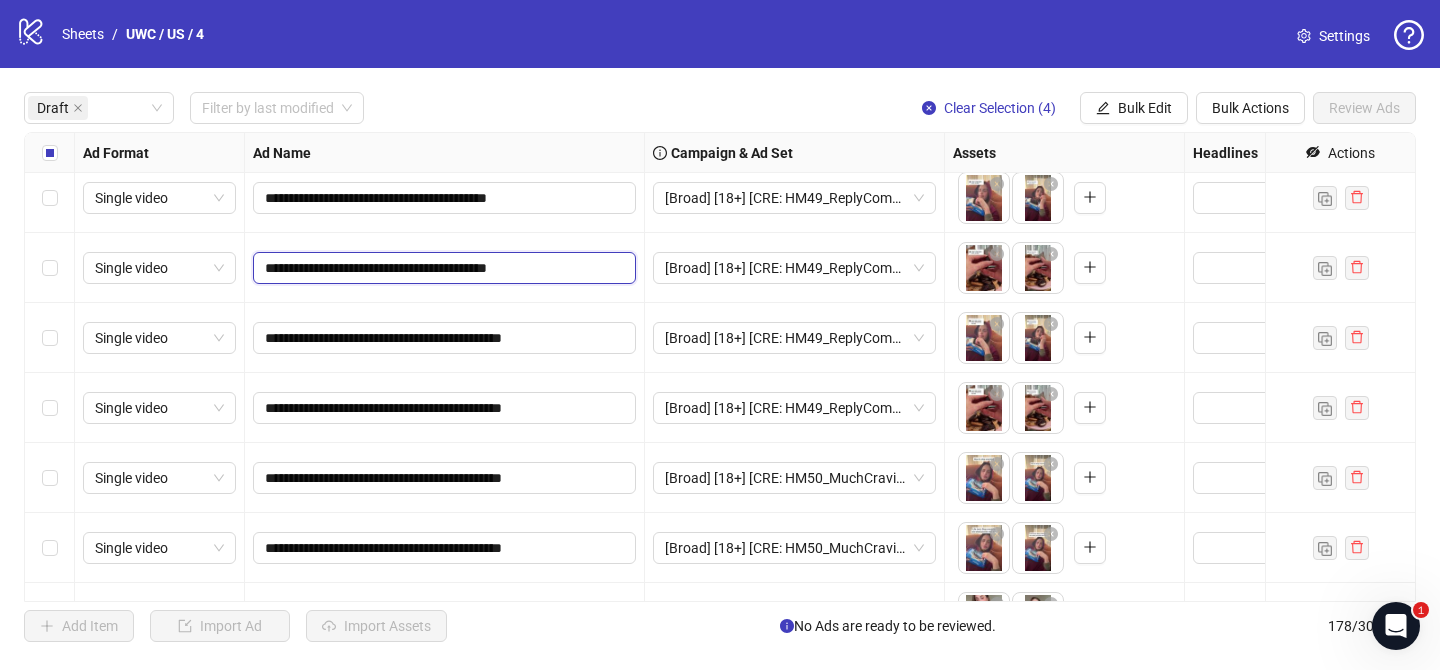 click on "**********" at bounding box center (442, 268) 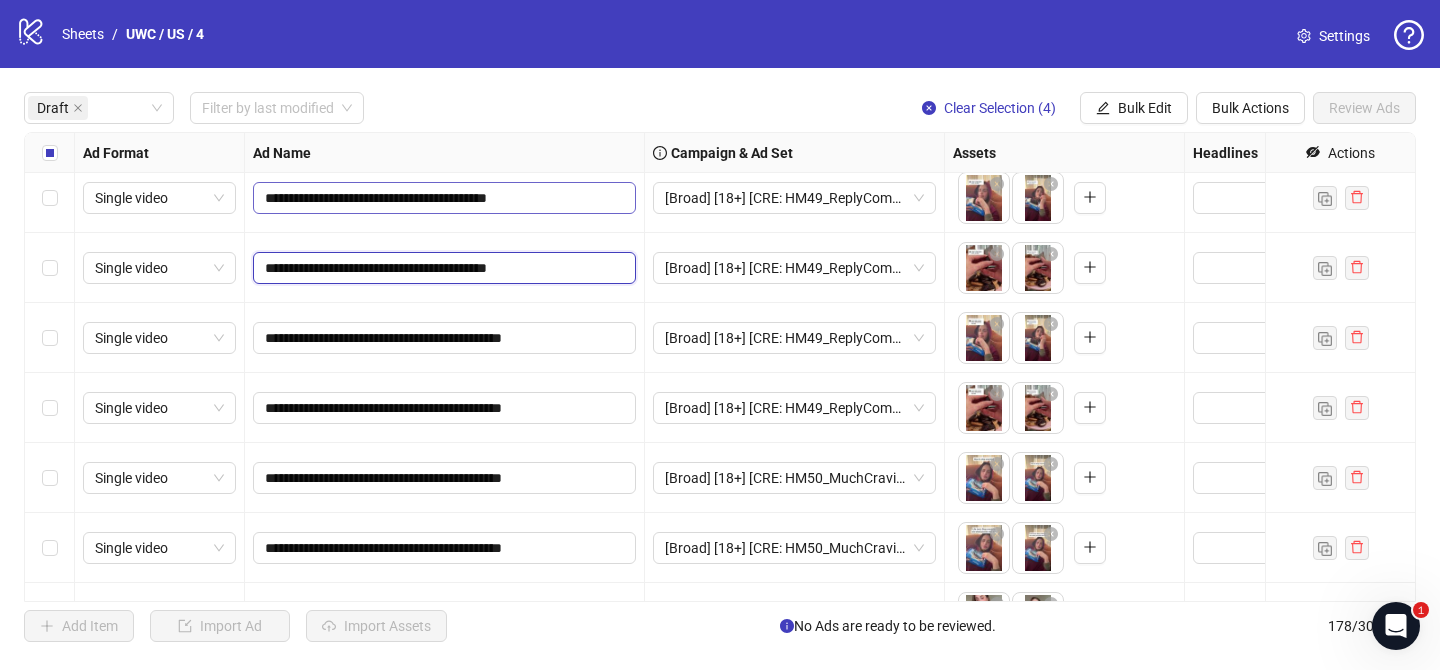 paste on "***" 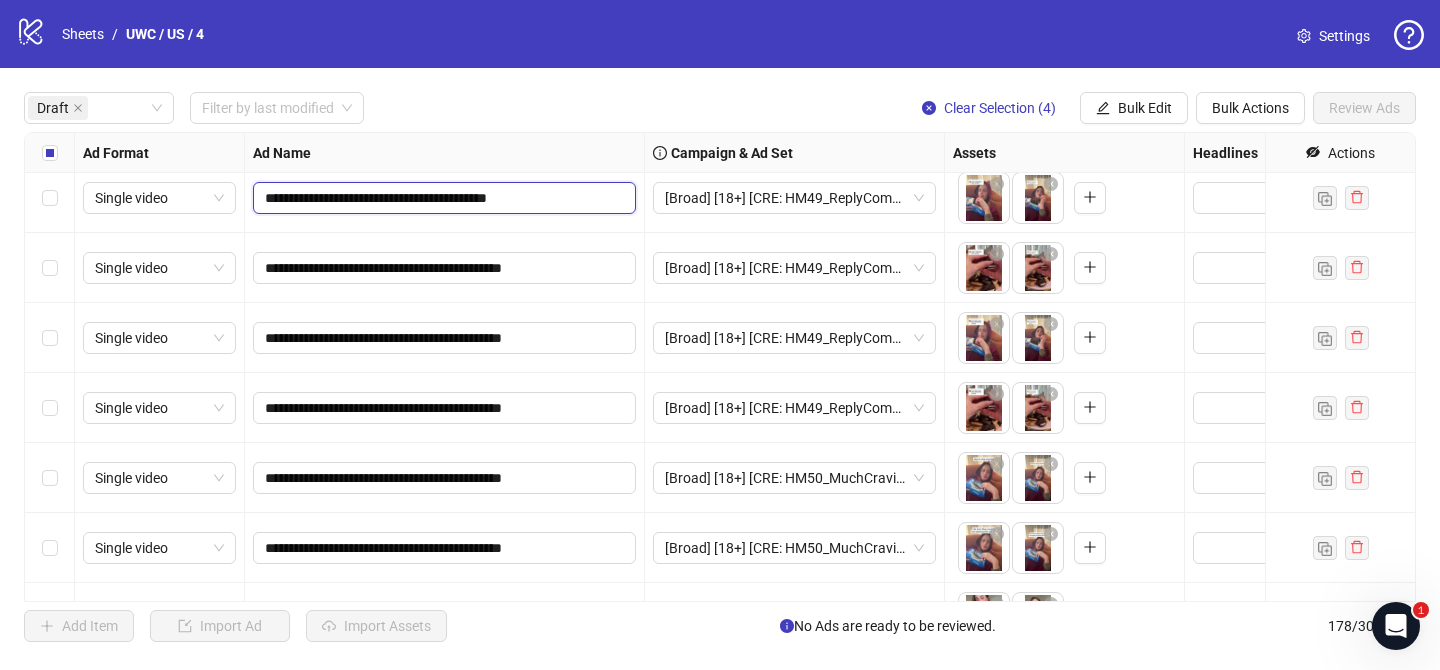 click on "**********" at bounding box center (442, 198) 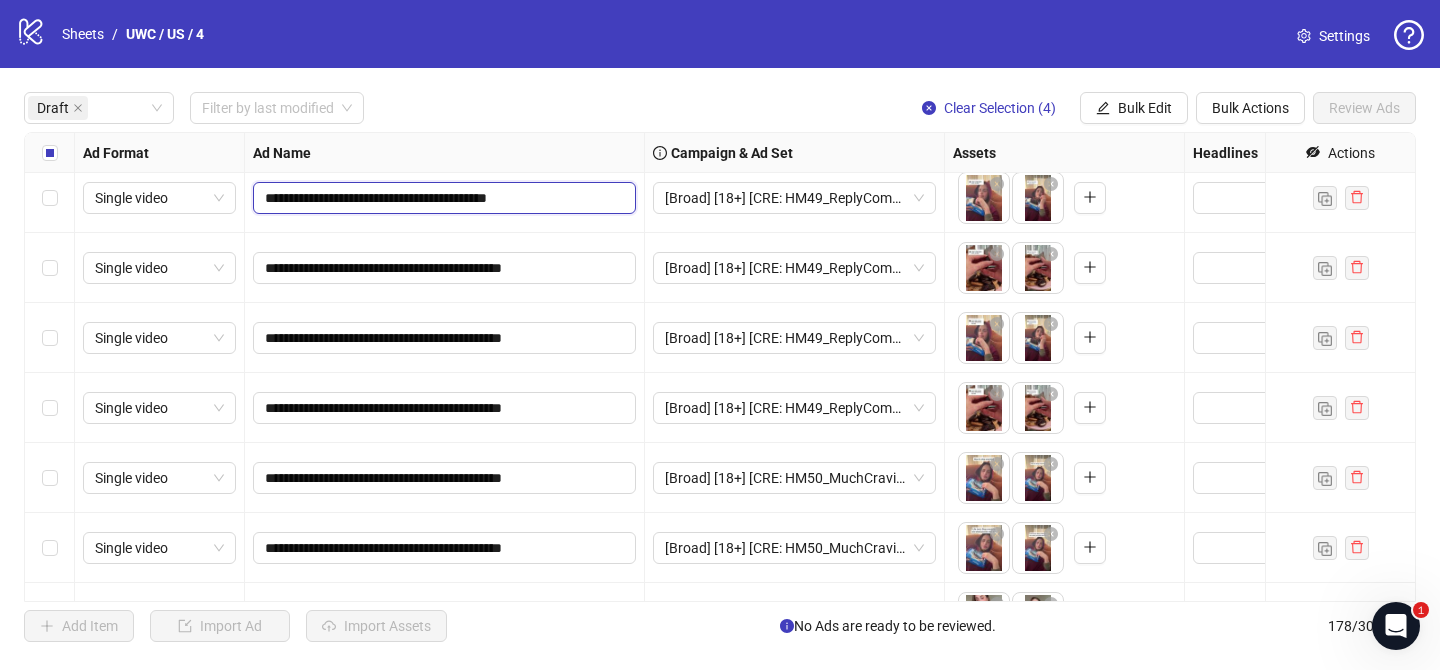 paste on "***" 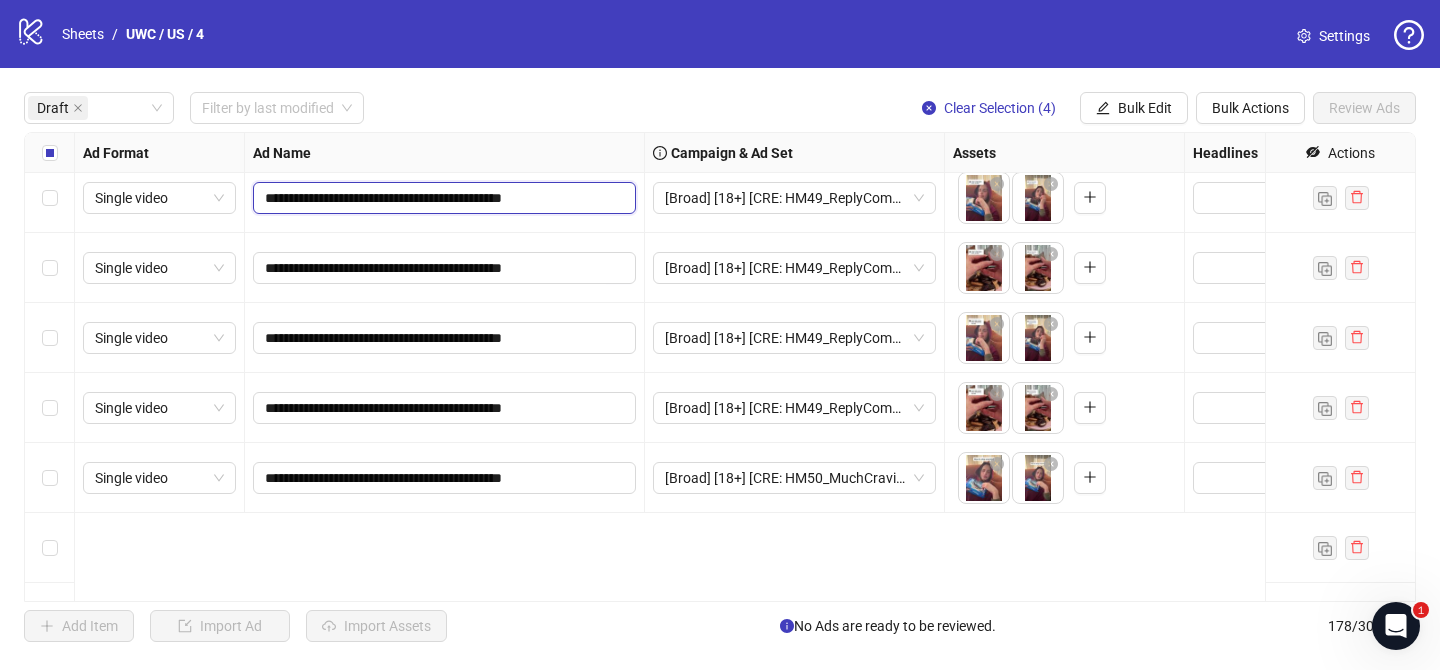 scroll, scrollTop: 1990, scrollLeft: 0, axis: vertical 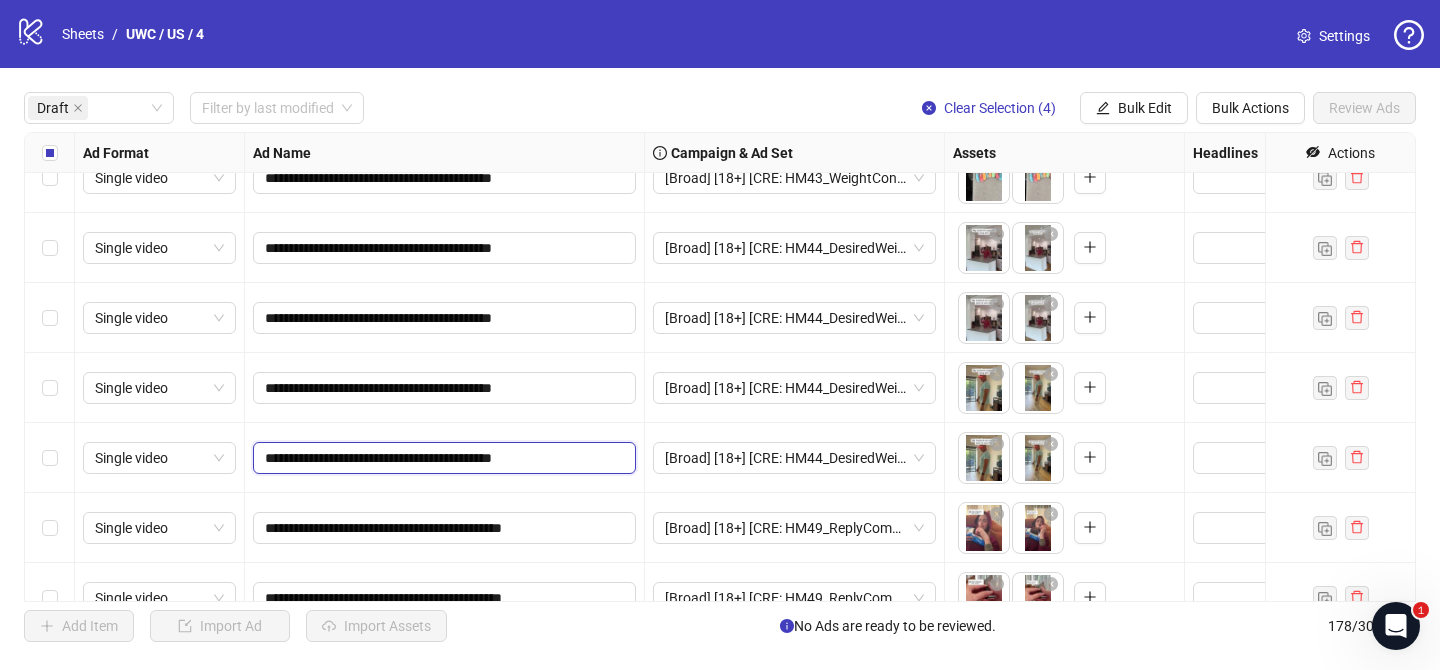 click on "**********" at bounding box center [442, 458] 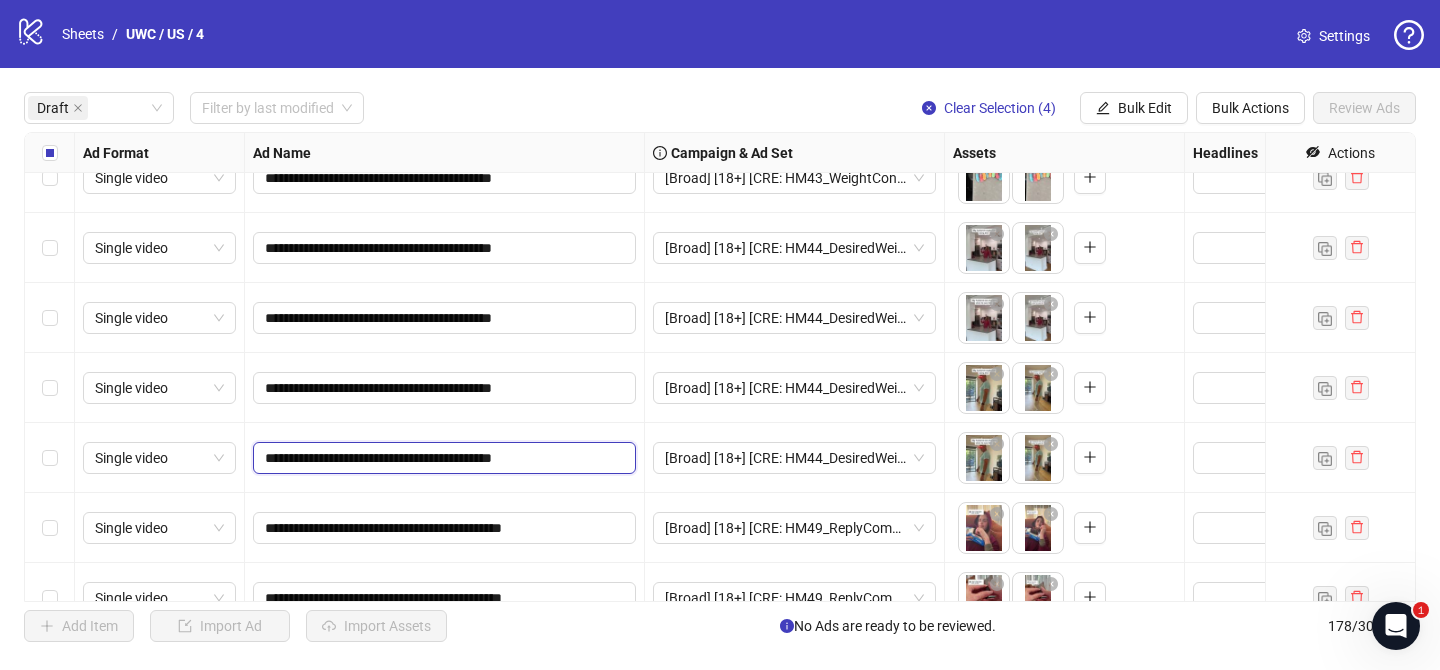 paste on "***" 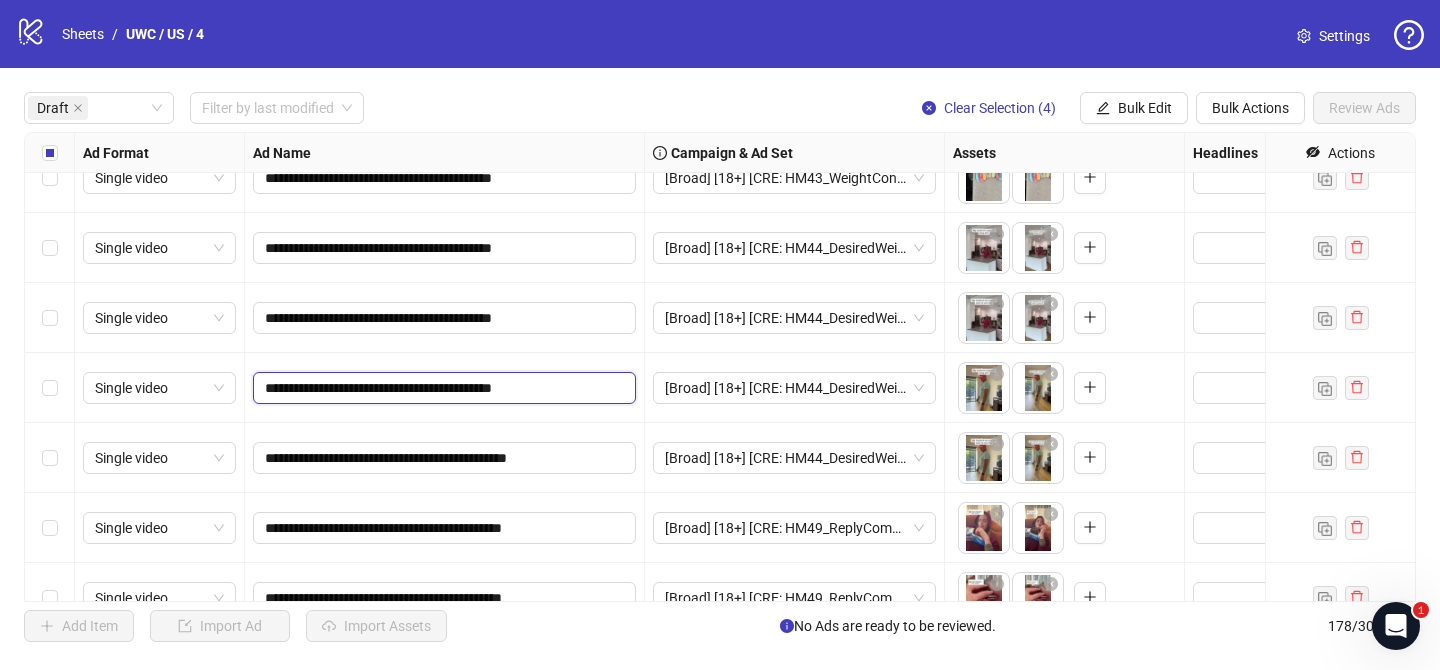 click on "**********" at bounding box center [442, 388] 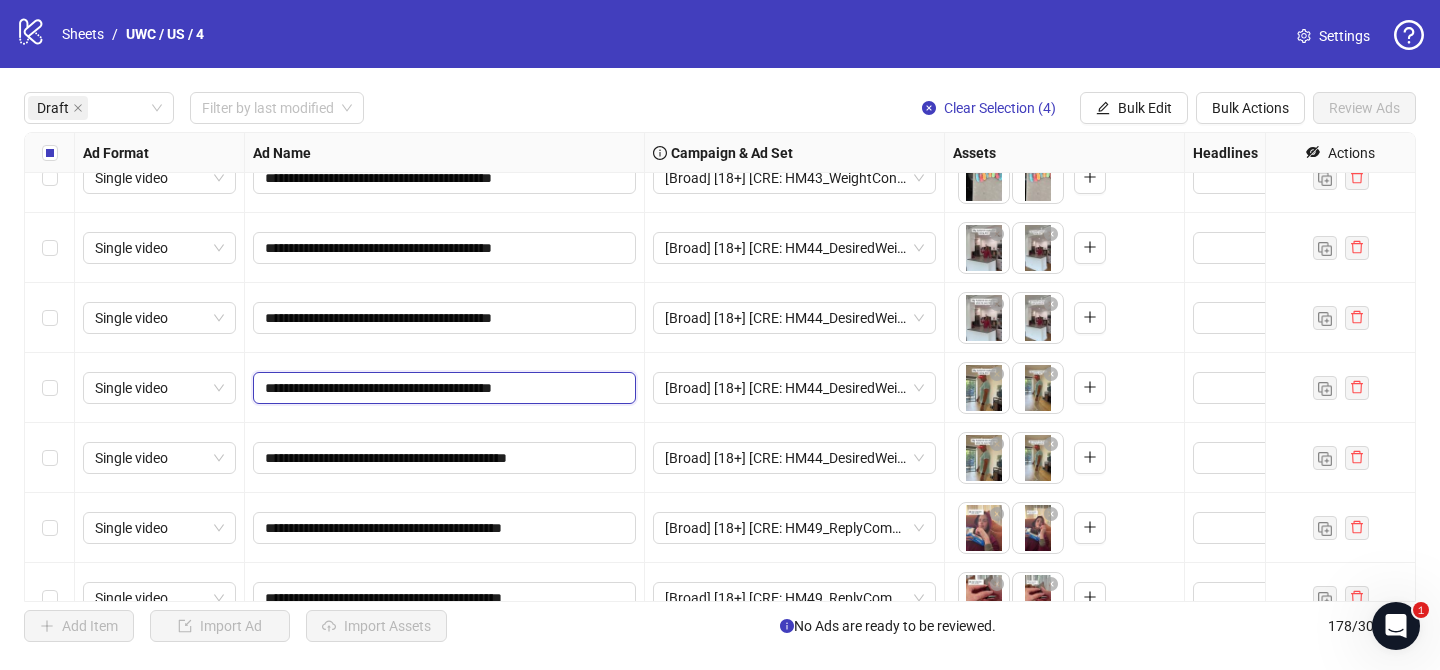 paste on "***" 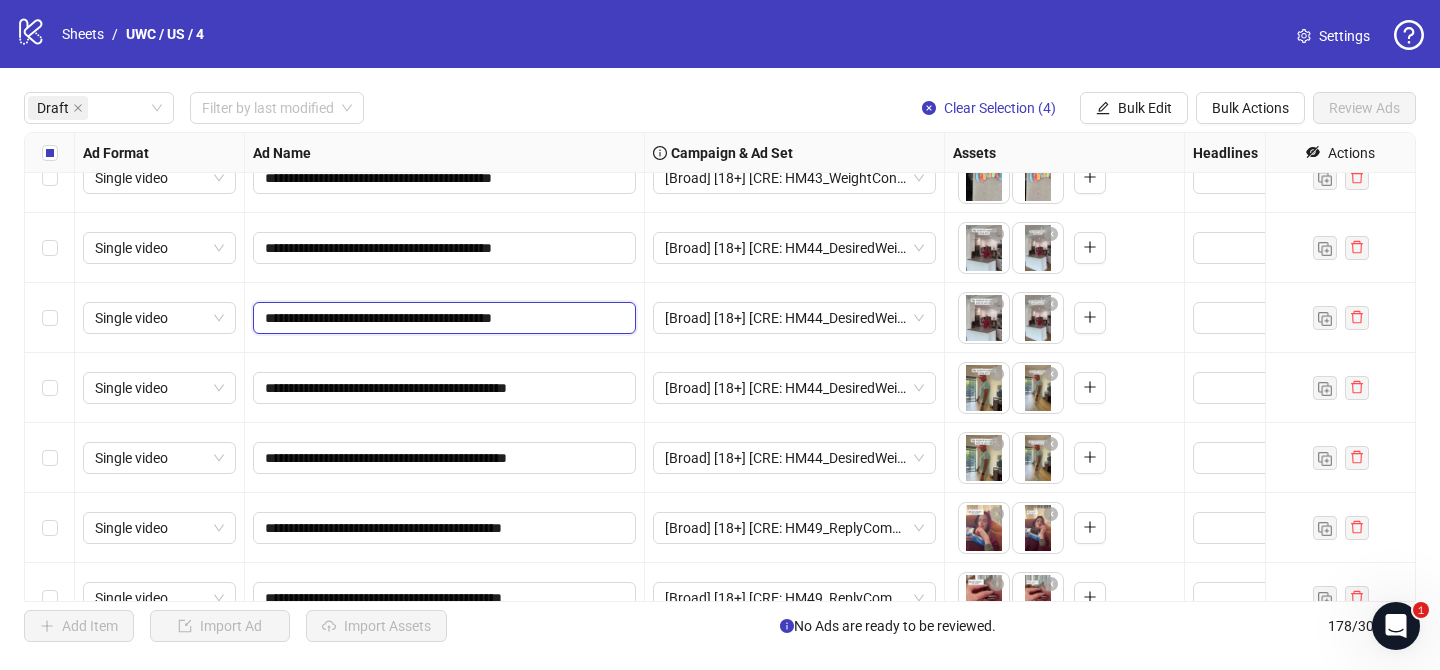 click on "**********" at bounding box center [442, 318] 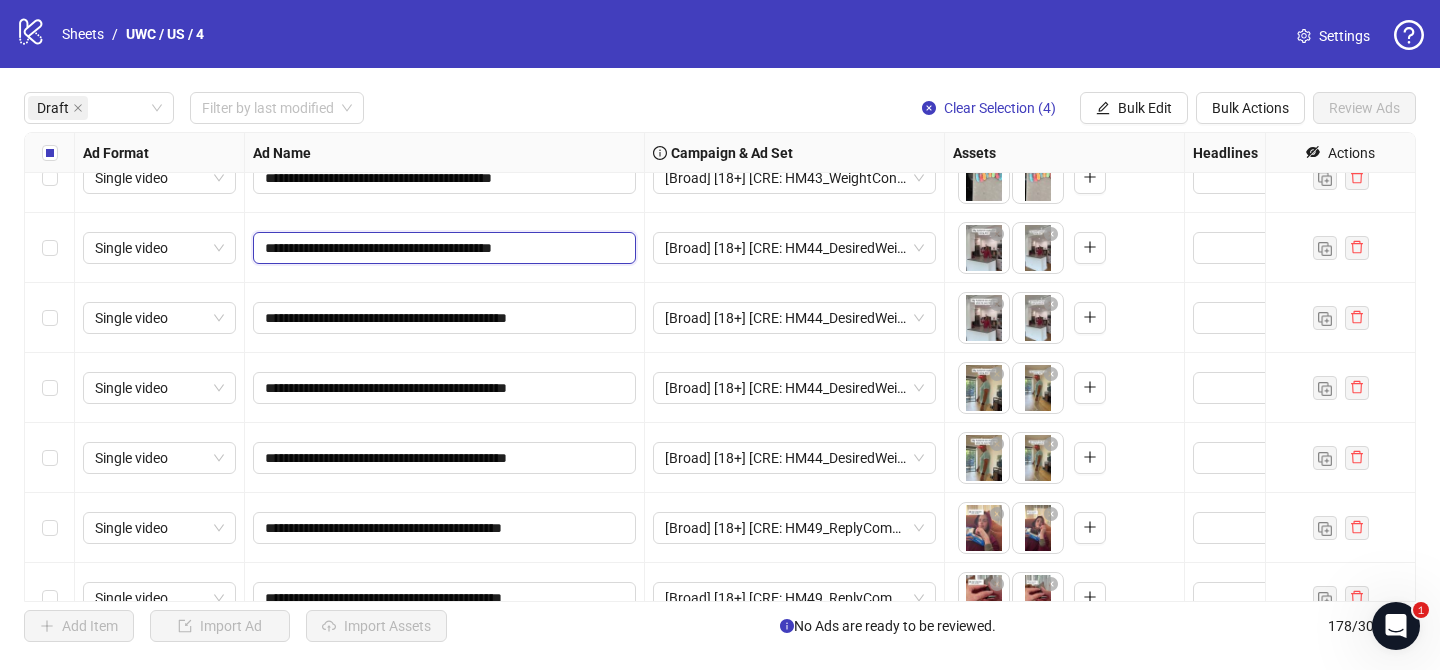 click on "**********" at bounding box center [442, 248] 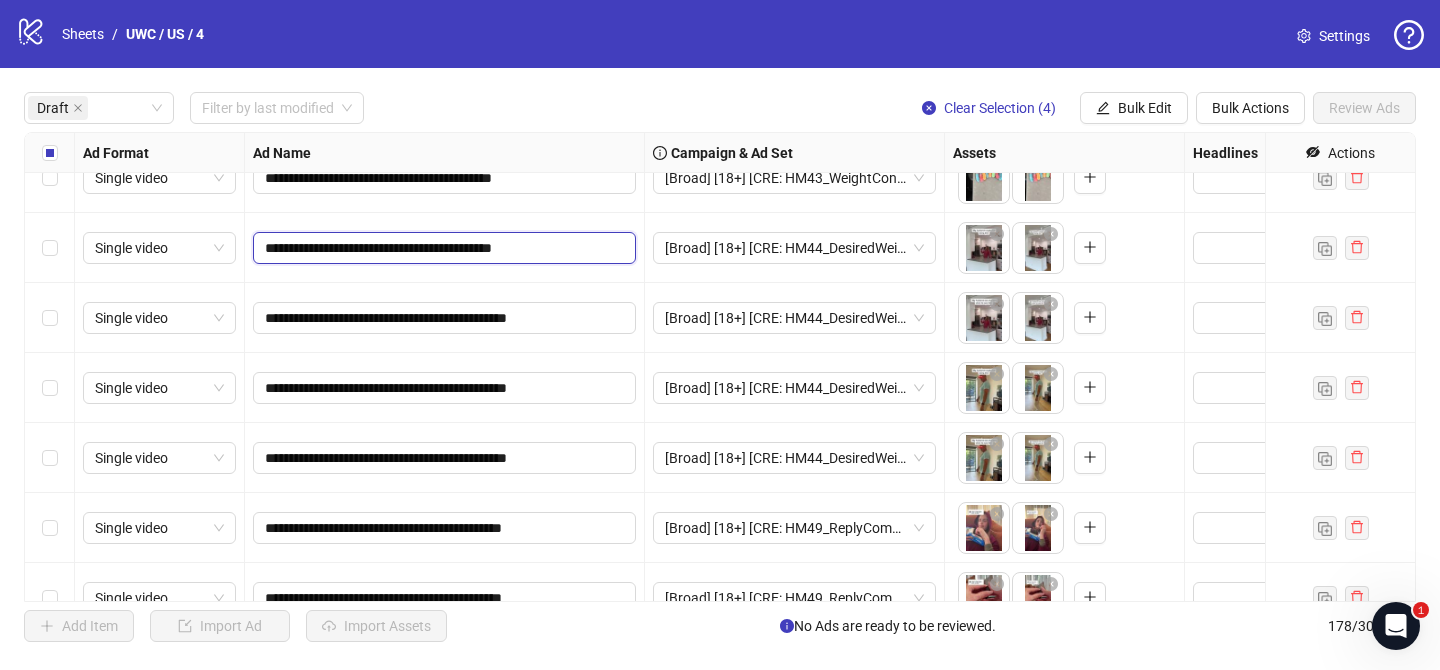 click on "**********" at bounding box center (442, 248) 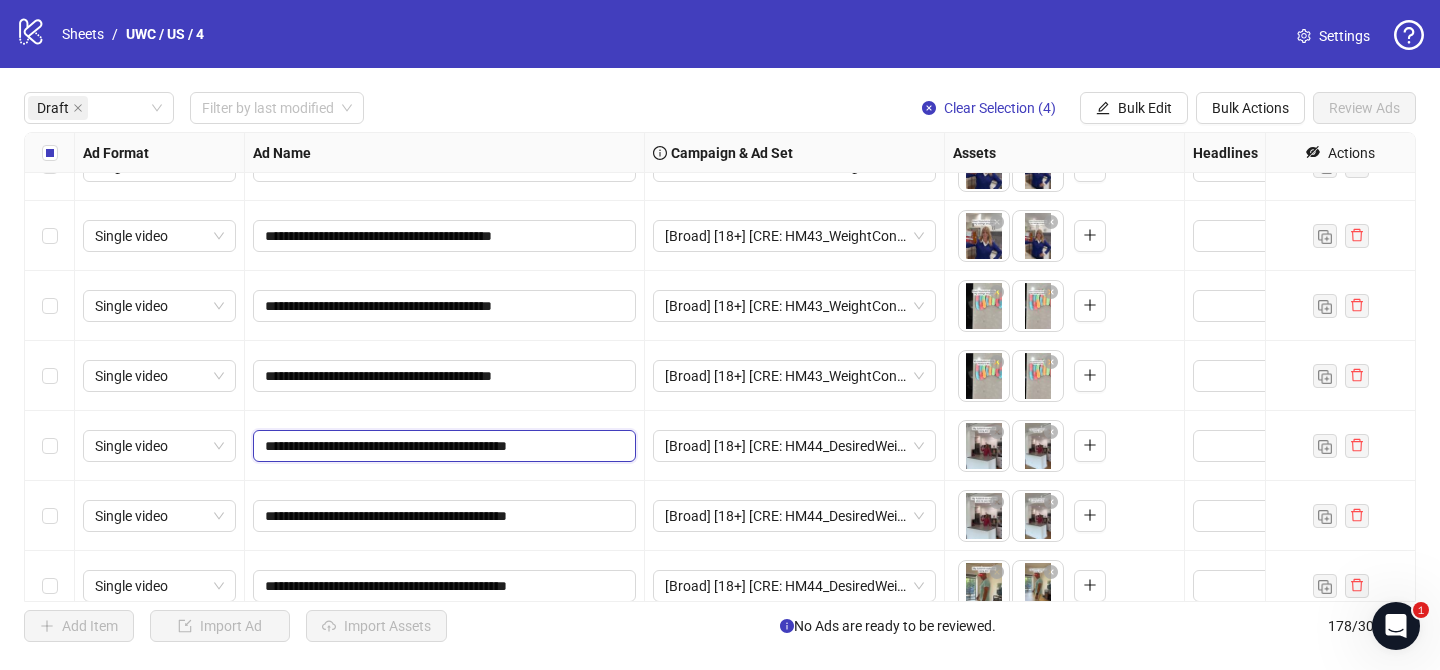 scroll, scrollTop: 1785, scrollLeft: 0, axis: vertical 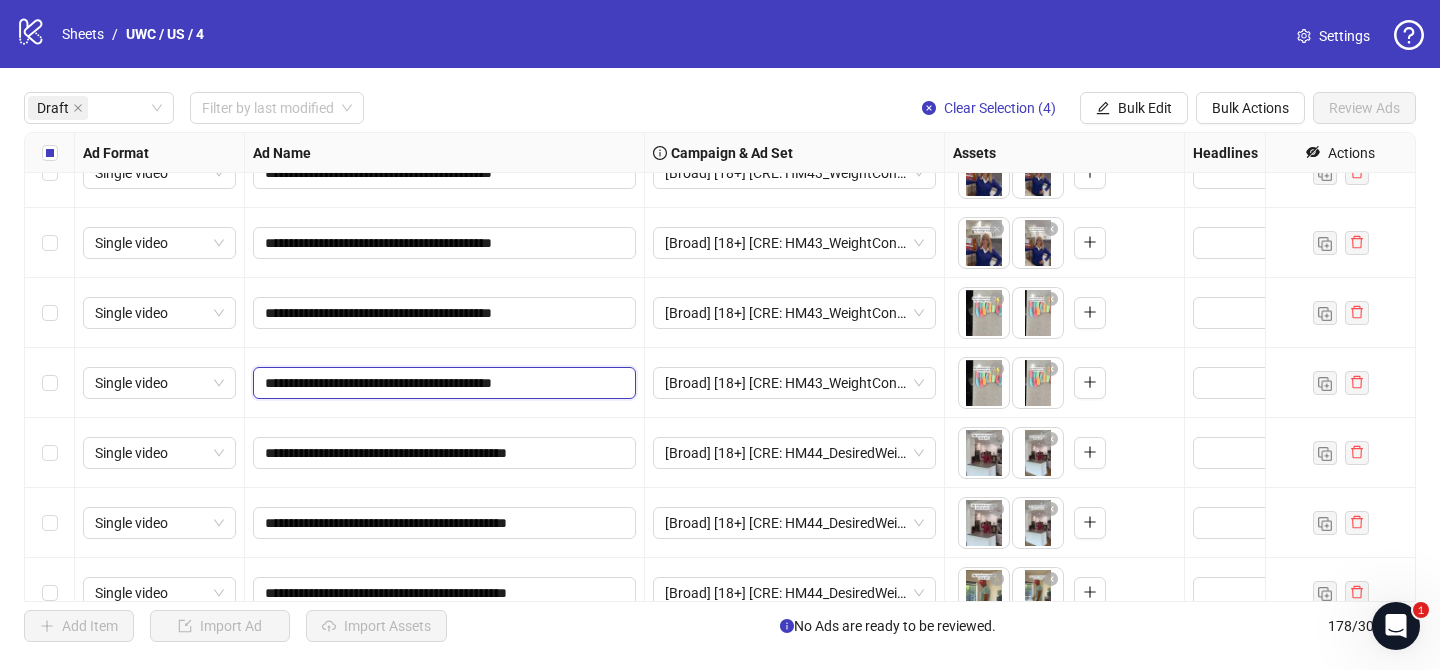 click on "**********" at bounding box center [442, 383] 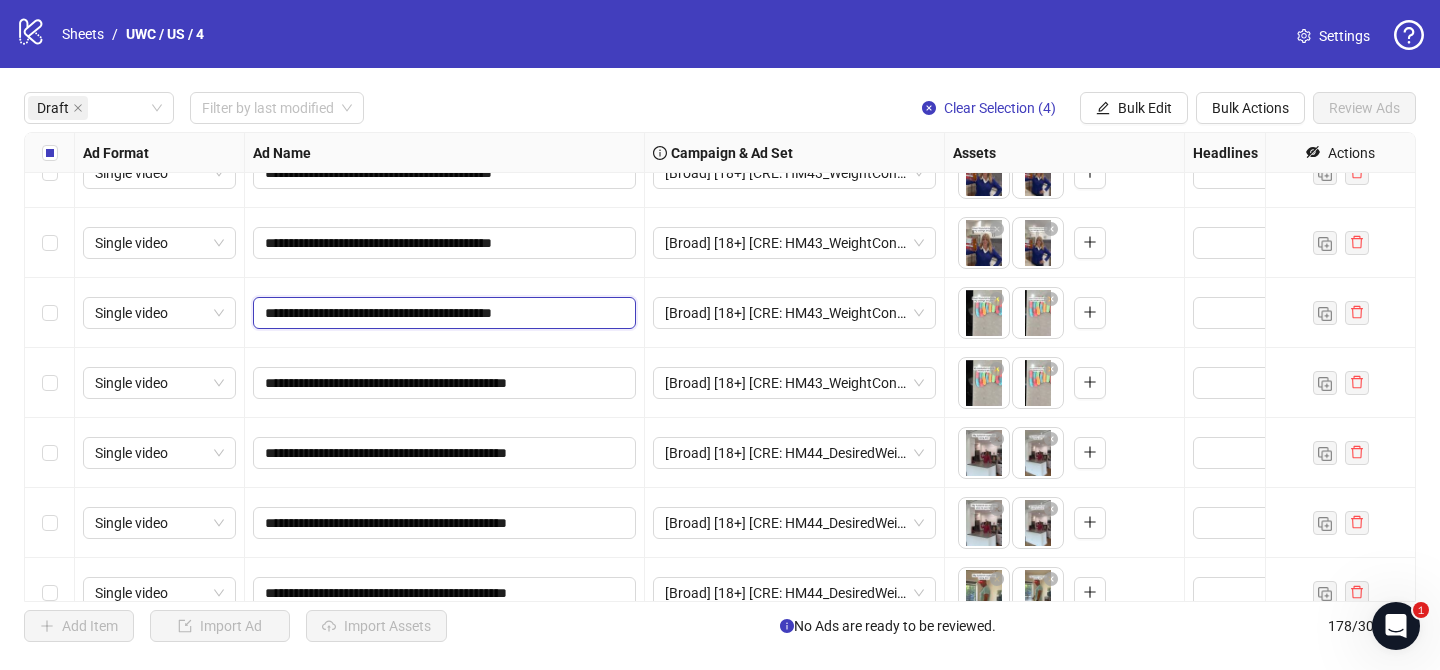 click on "**********" at bounding box center (442, 313) 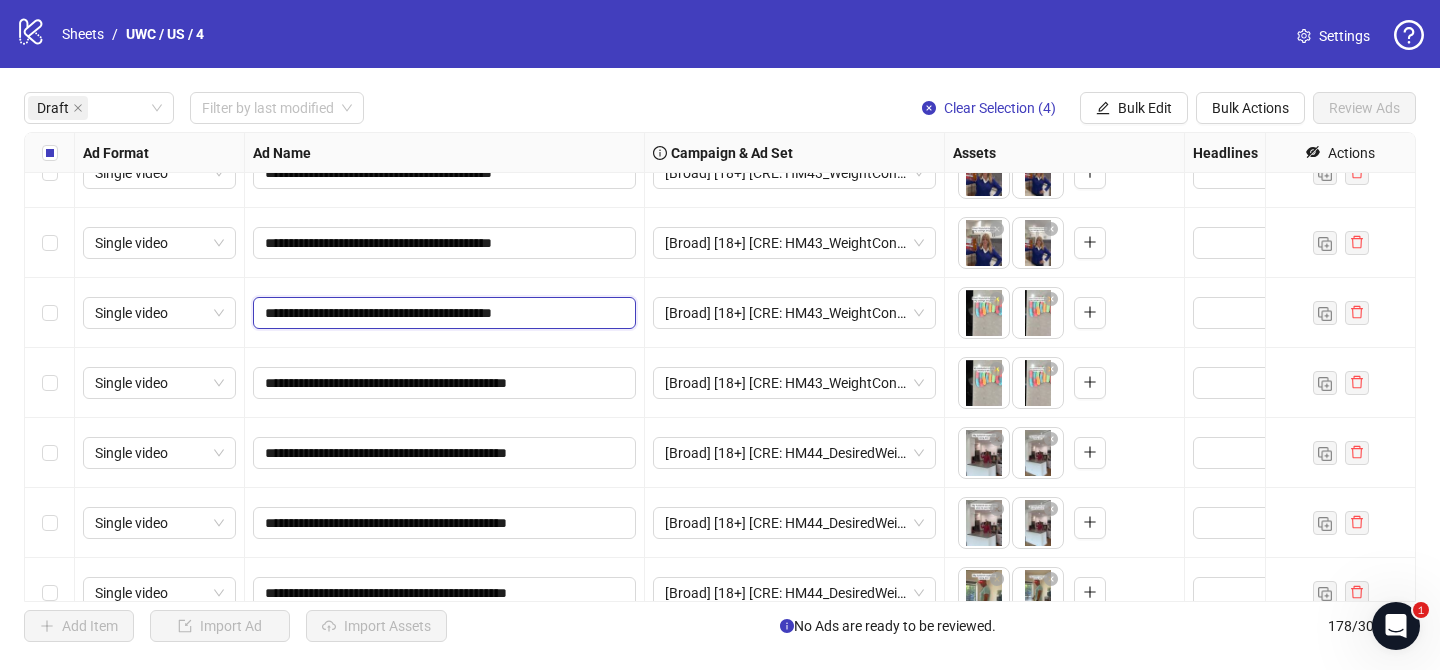 paste on "***" 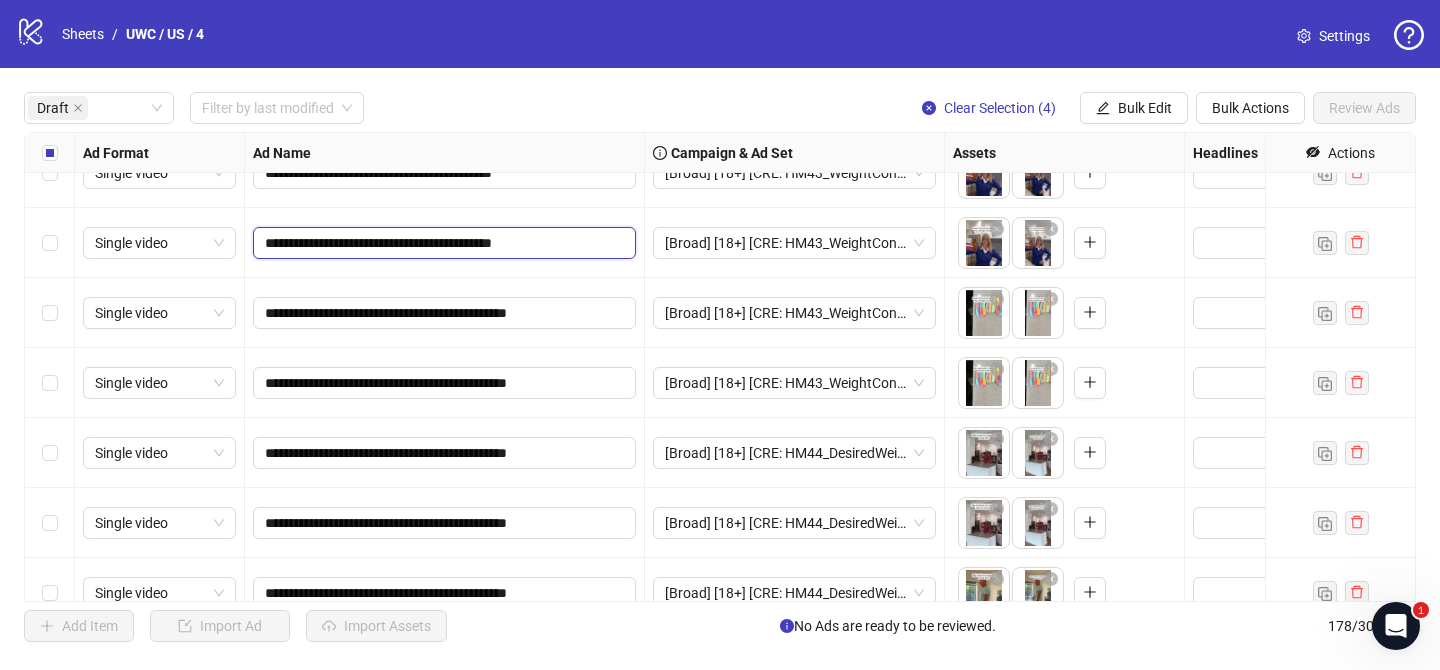click on "**********" at bounding box center [442, 243] 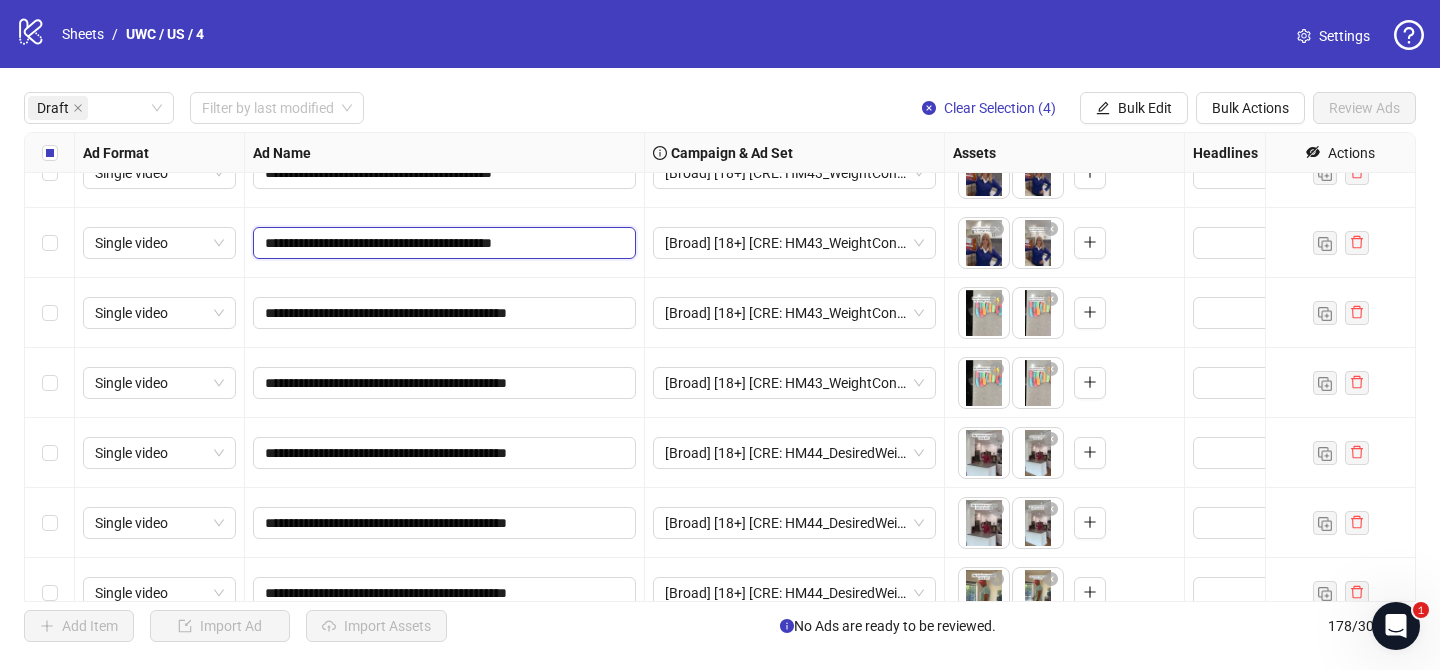 paste on "***" 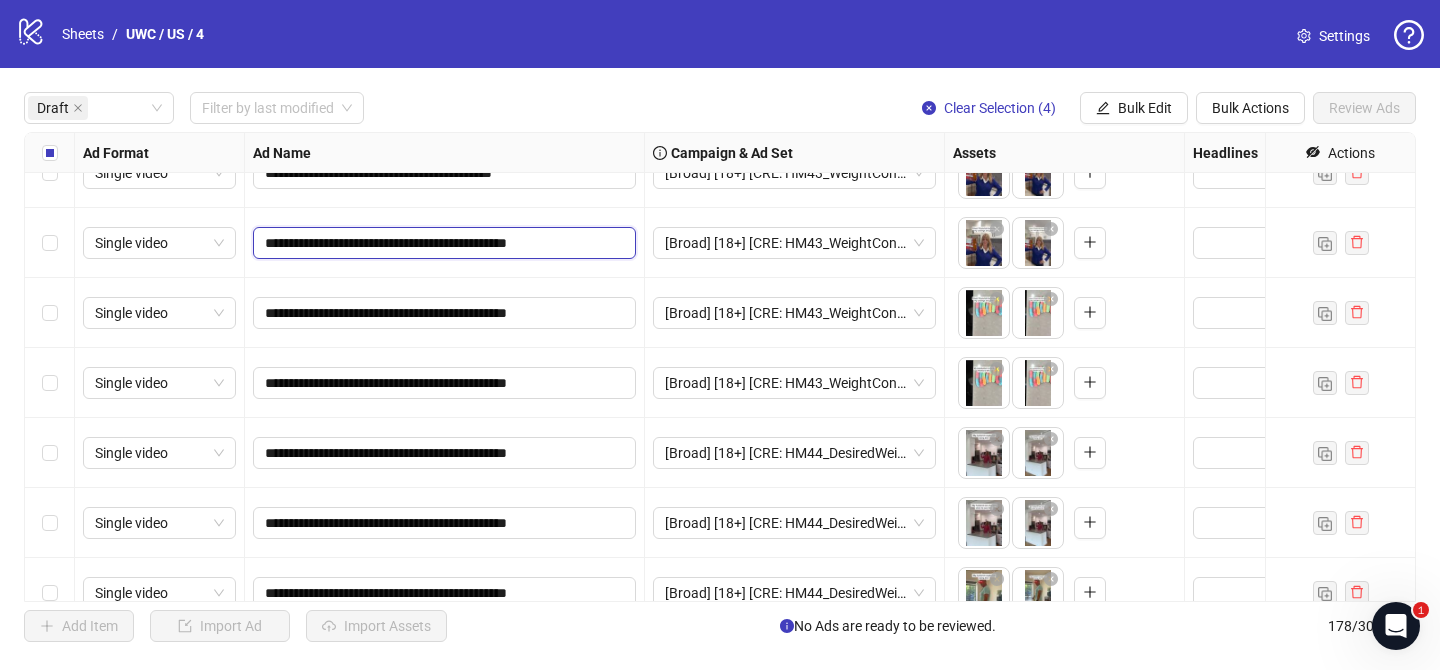 scroll, scrollTop: 1672, scrollLeft: 0, axis: vertical 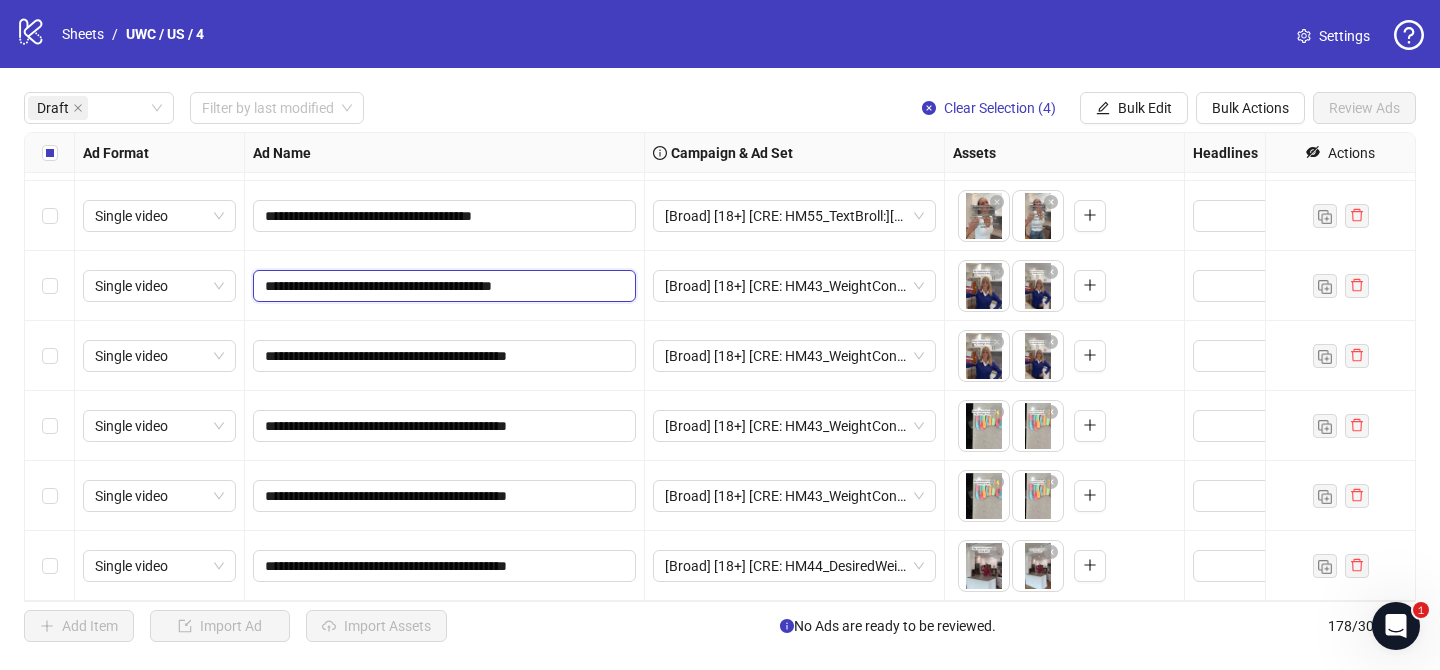 click on "**********" at bounding box center [442, 286] 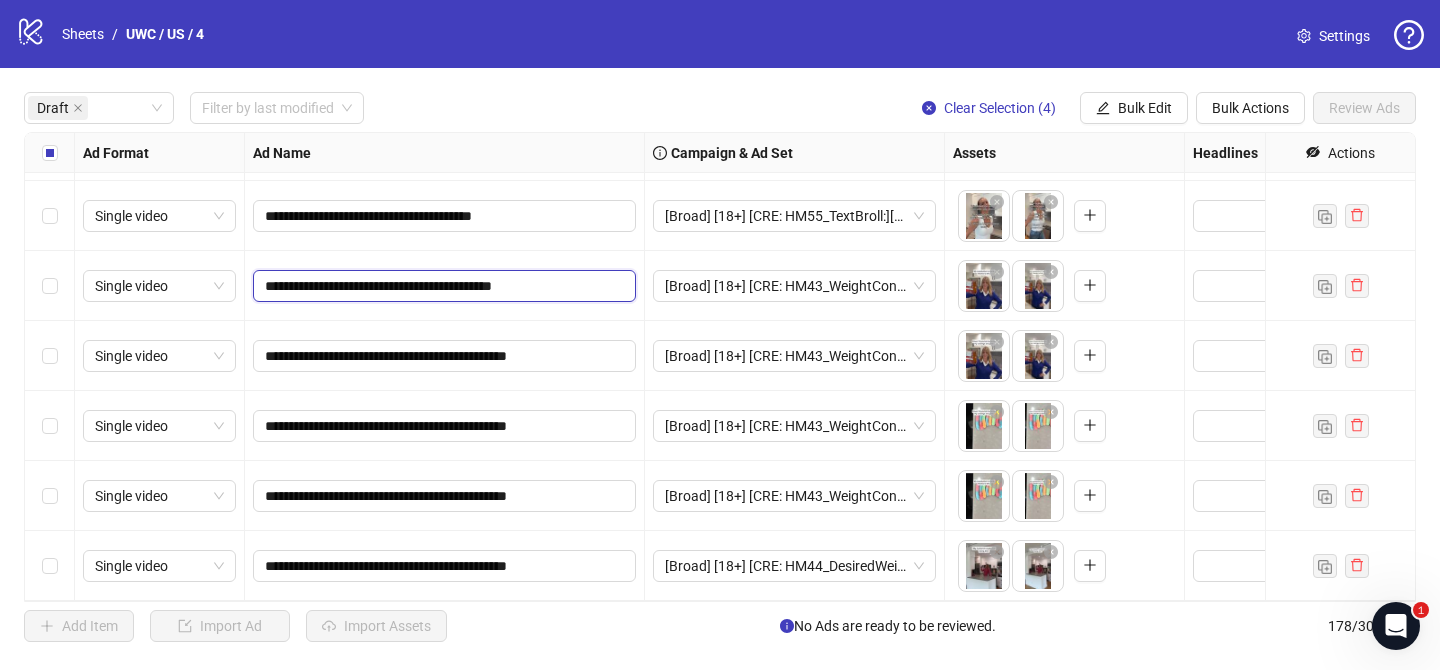 click on "**********" at bounding box center [442, 286] 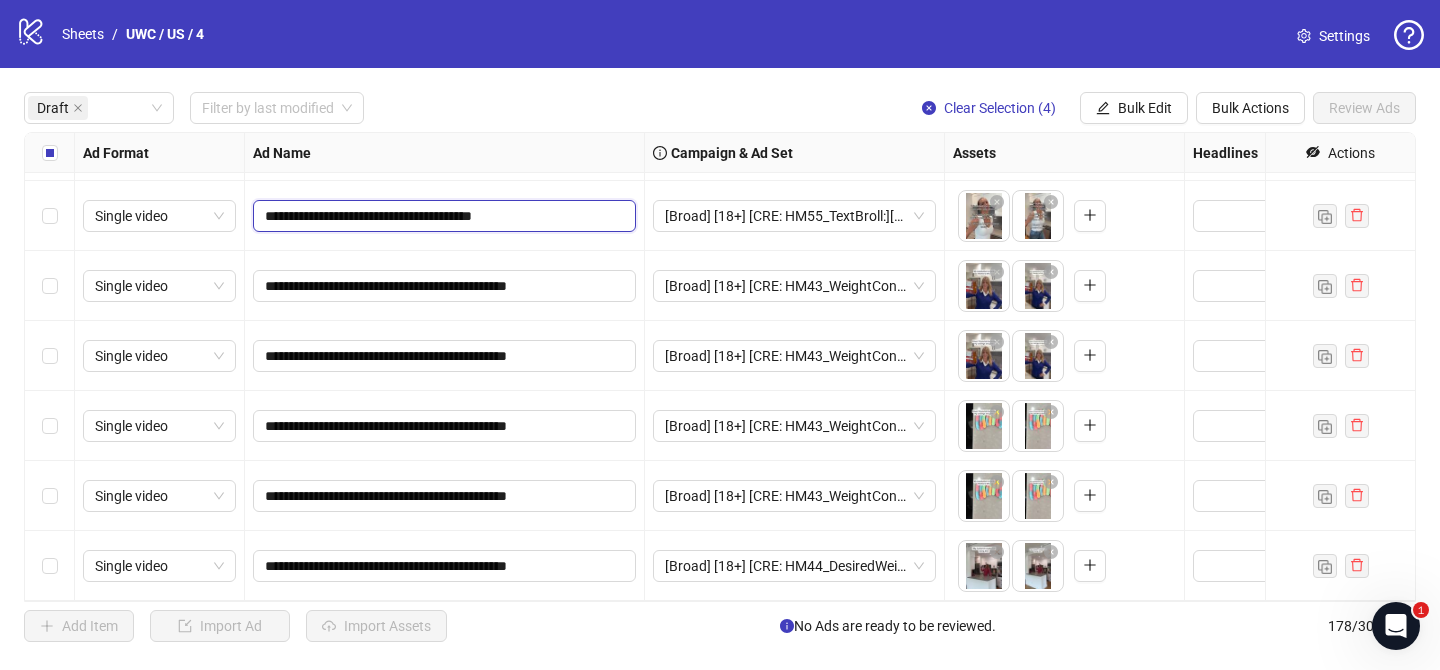 click on "**********" at bounding box center [442, 216] 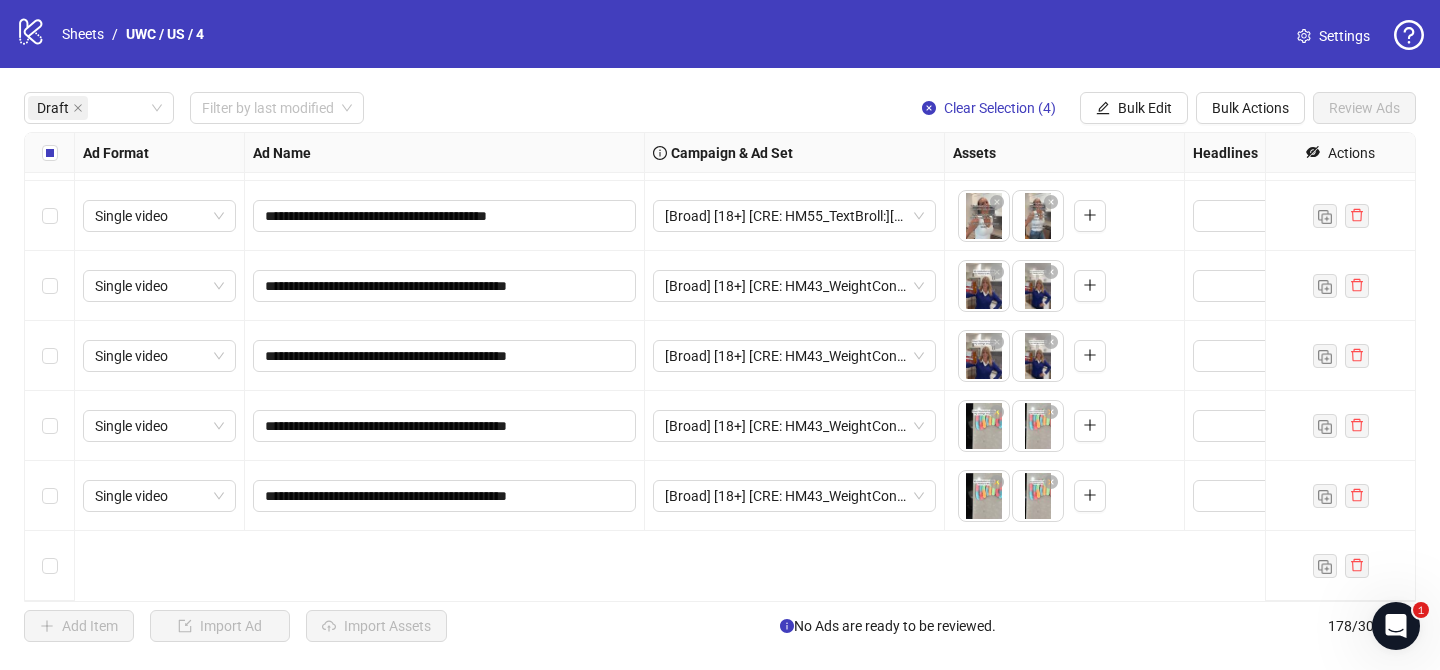 scroll, scrollTop: 1422, scrollLeft: 0, axis: vertical 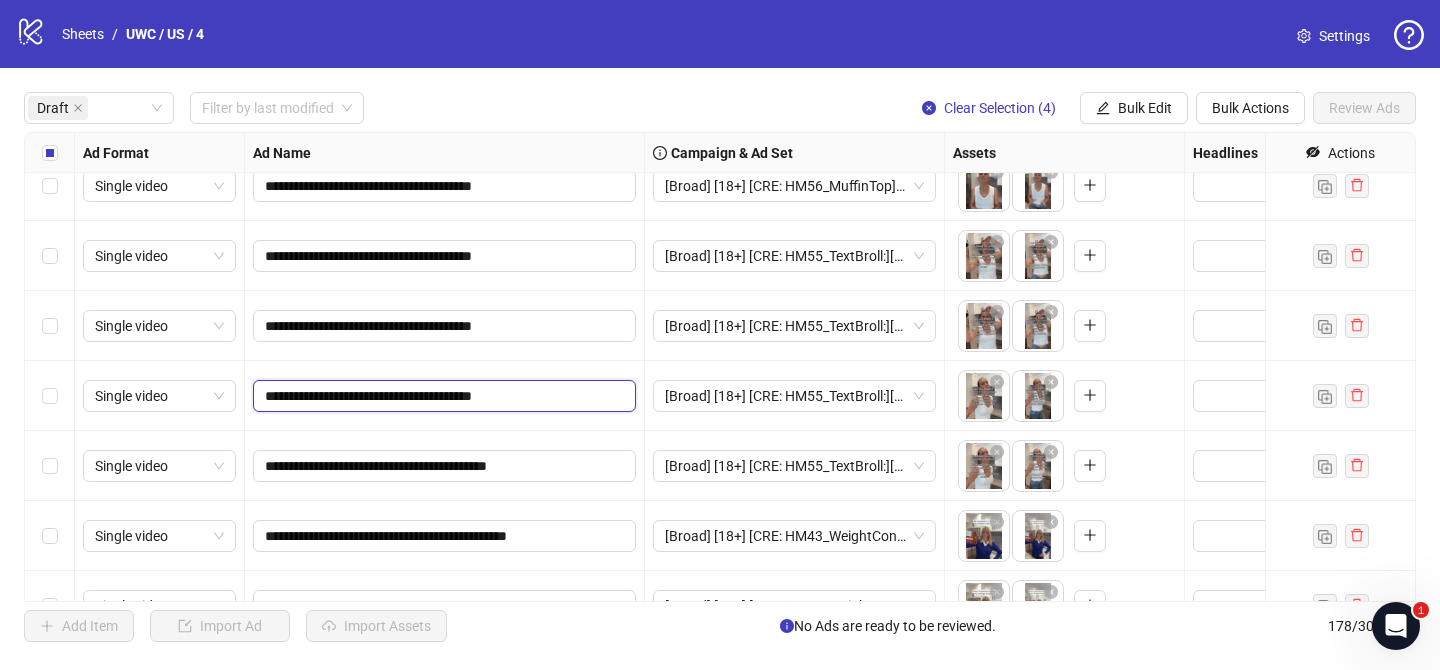 click on "**********" at bounding box center [442, 396] 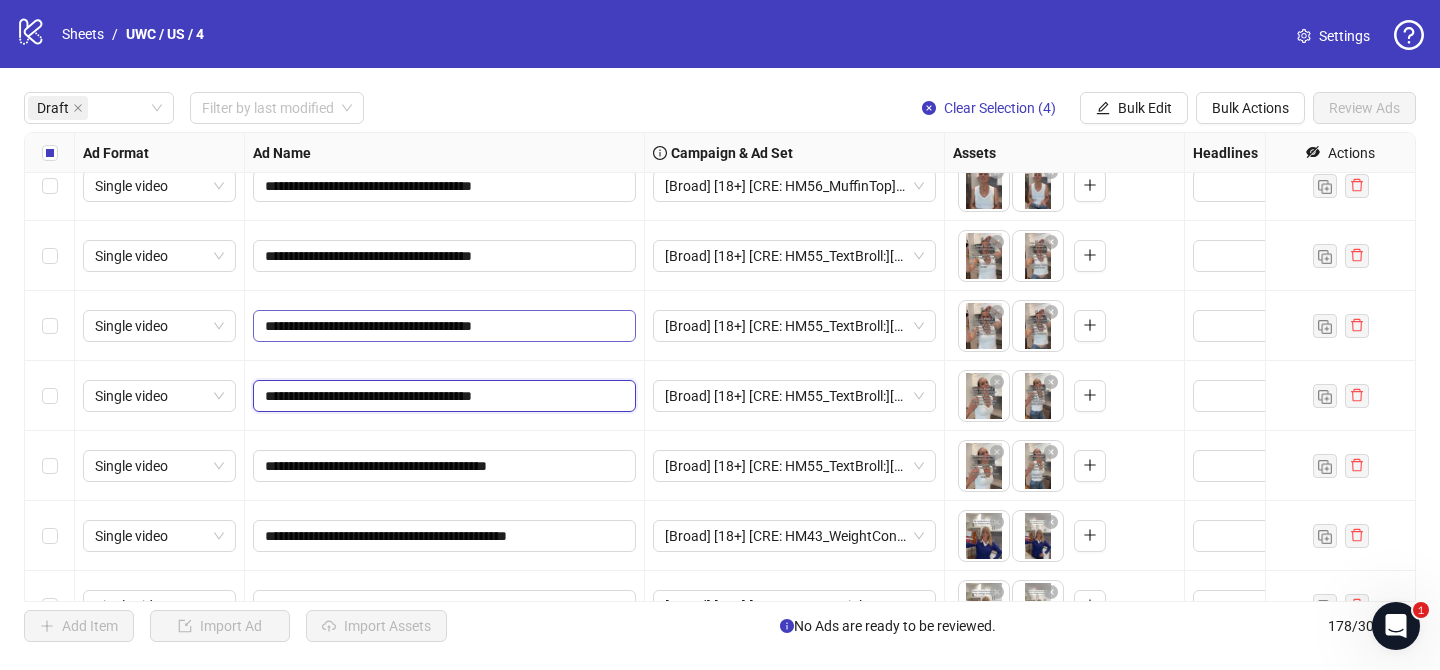 paste on "***" 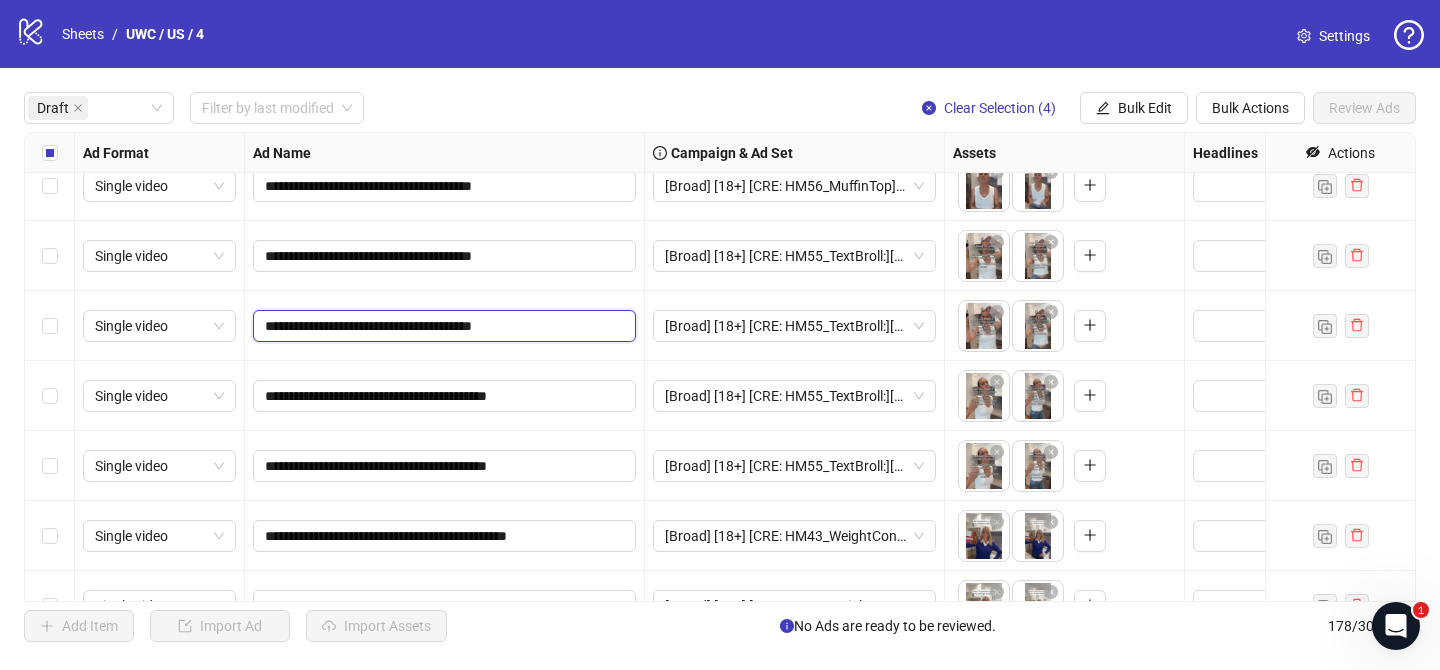 click on "**********" at bounding box center (442, 326) 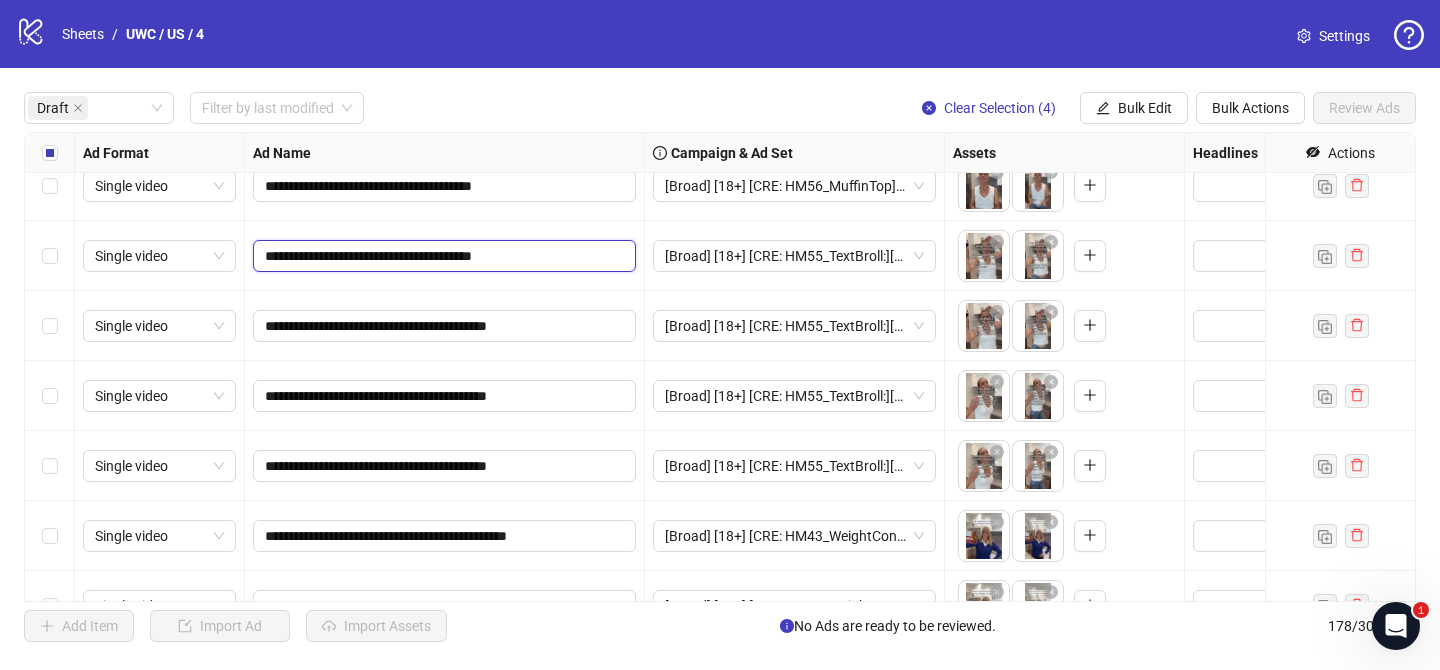 click on "**********" at bounding box center [442, 256] 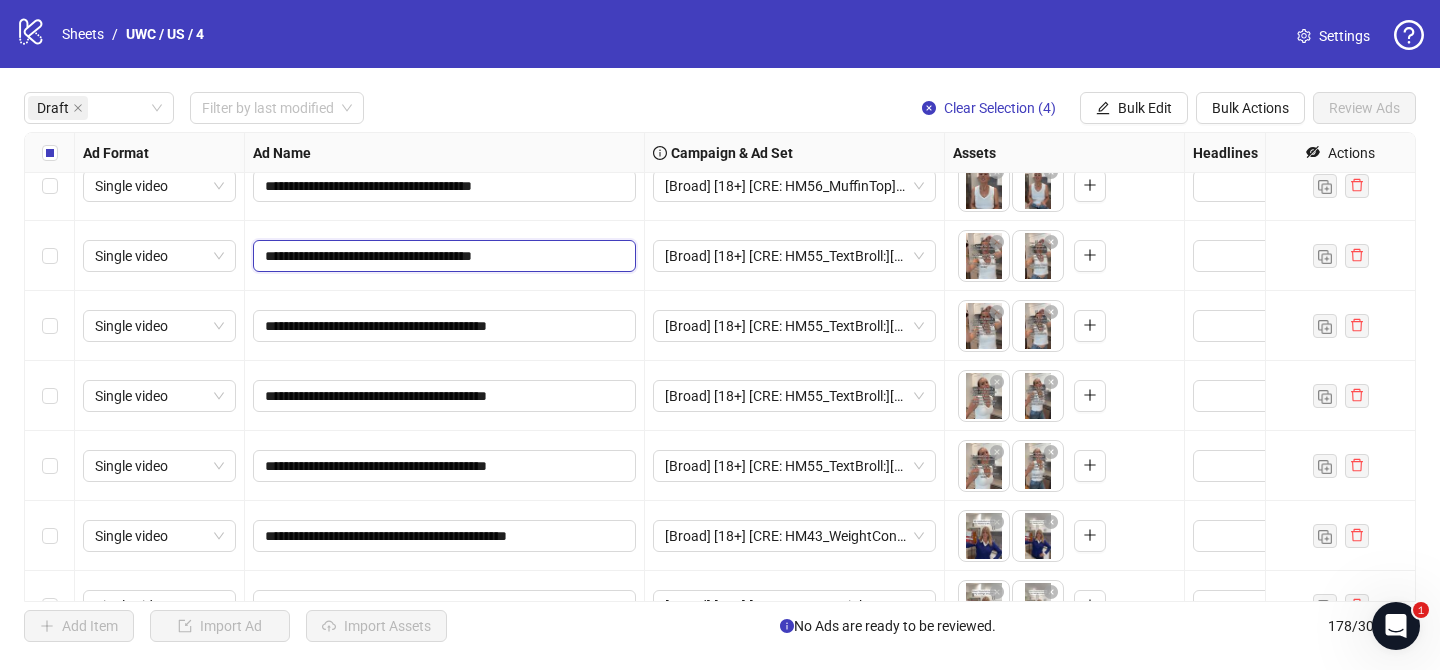 paste on "***" 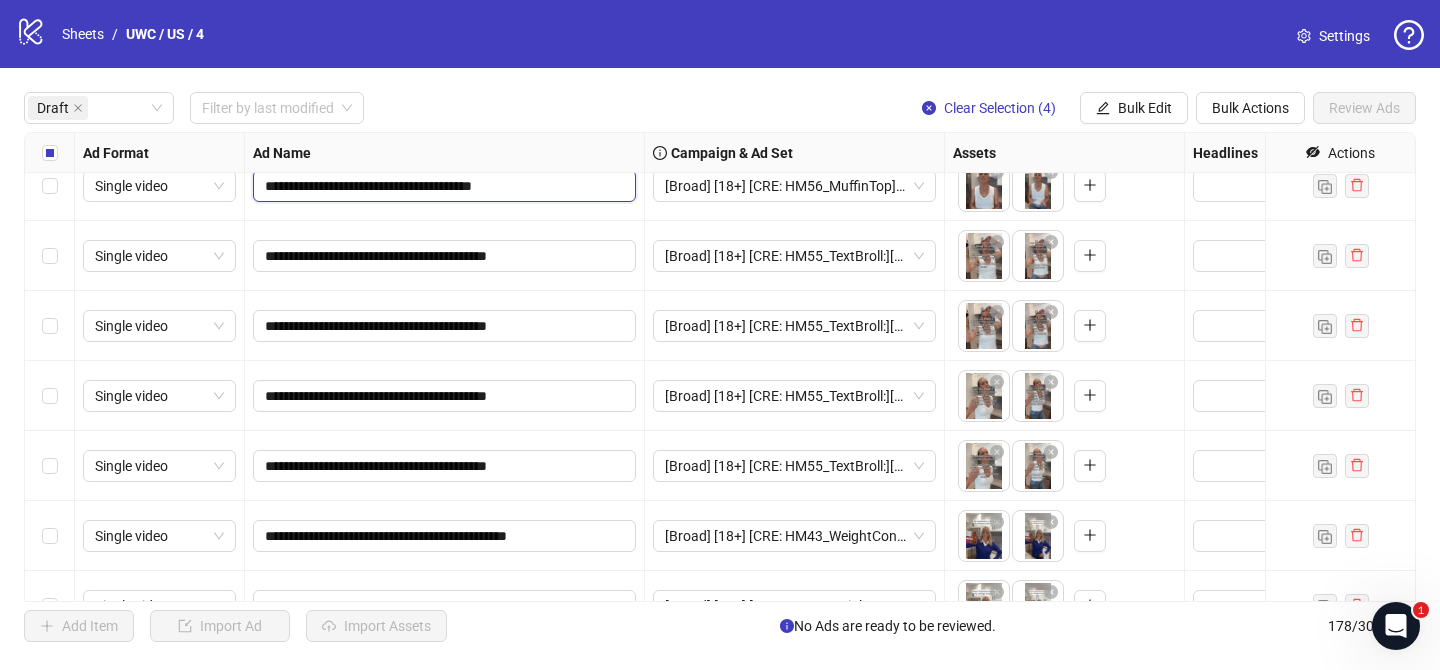 click on "**********" at bounding box center [442, 186] 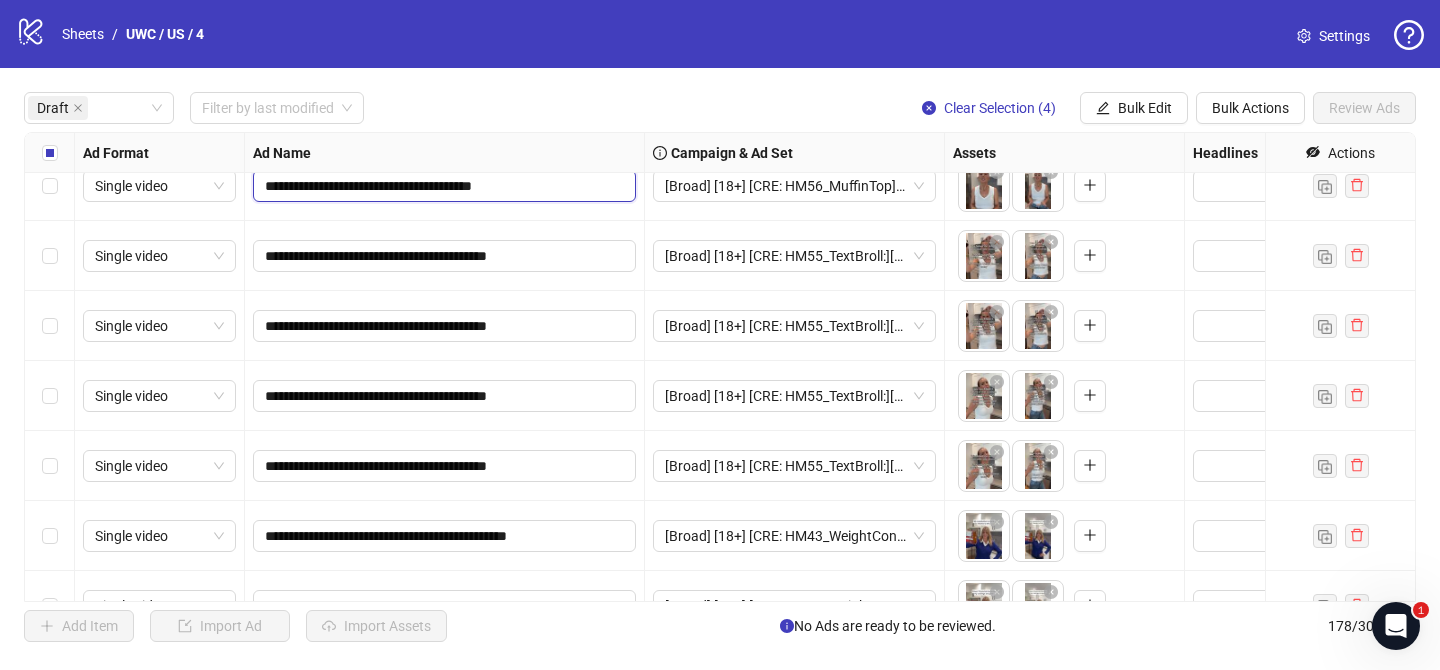 paste on "***" 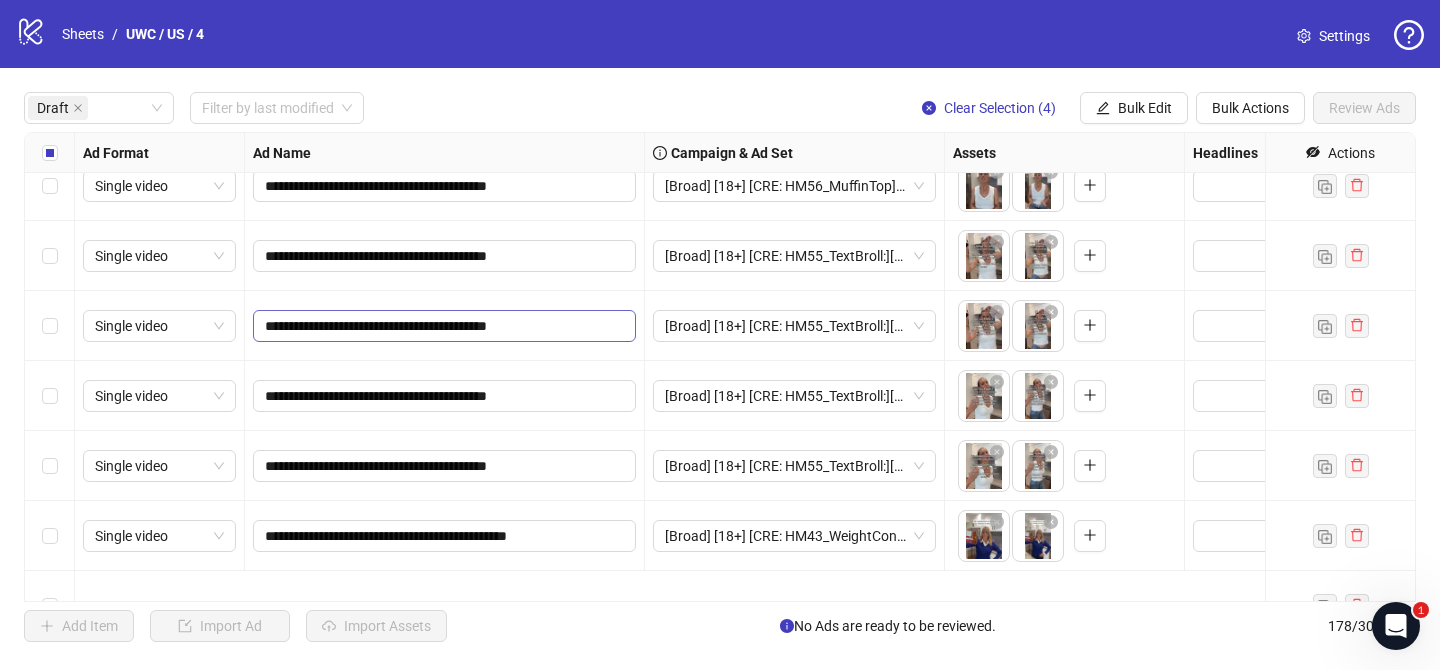 scroll, scrollTop: 1185, scrollLeft: 0, axis: vertical 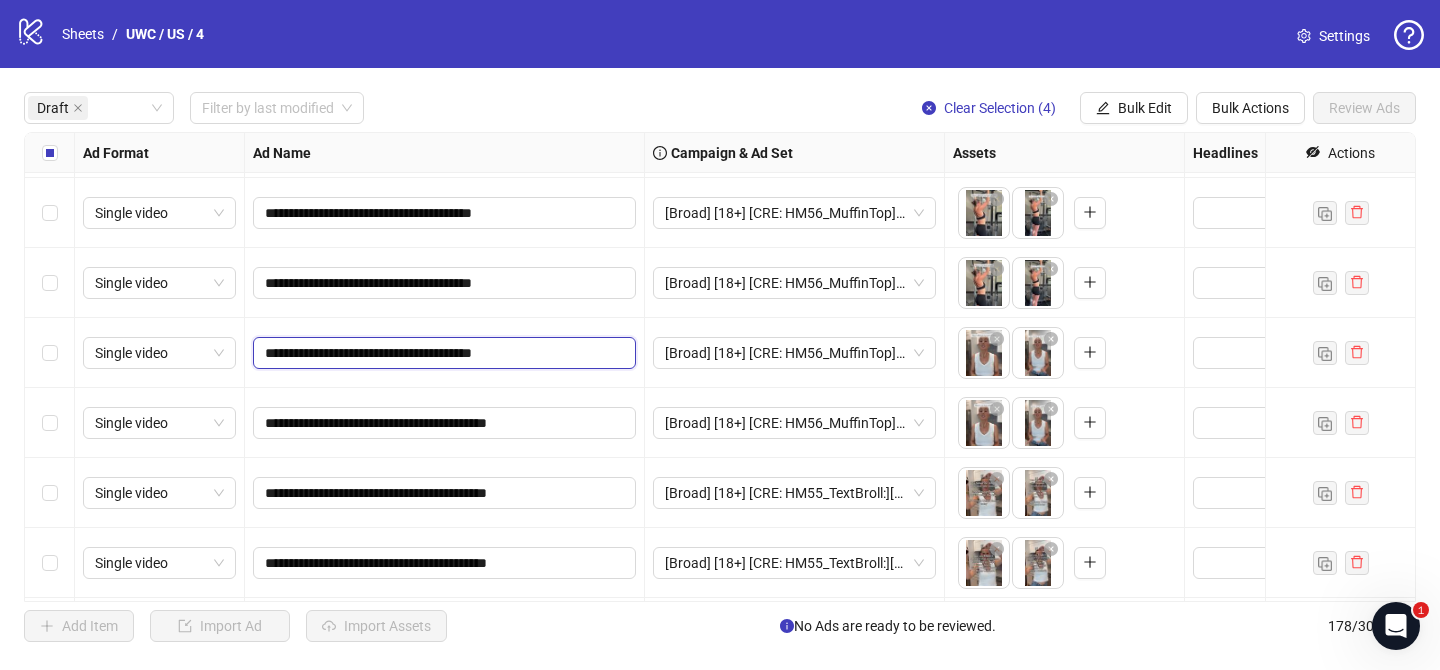 click on "**********" at bounding box center [442, 353] 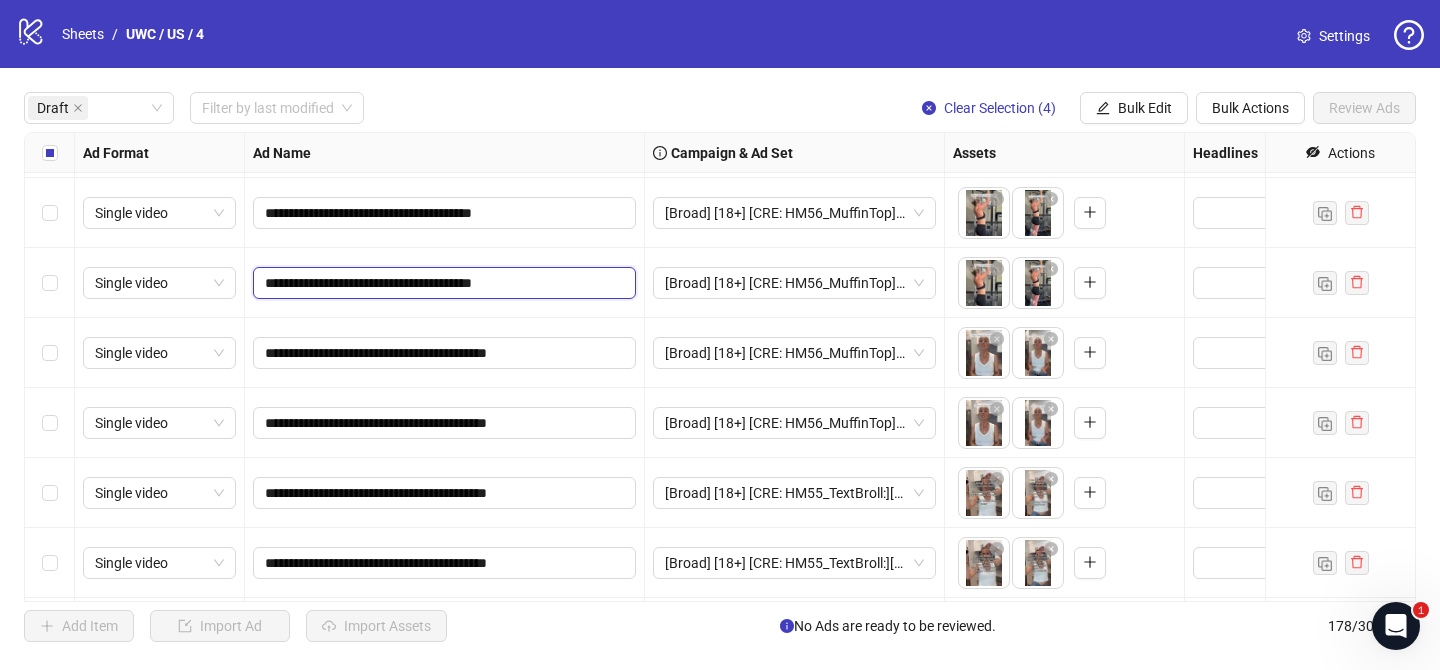 click on "**********" at bounding box center [442, 283] 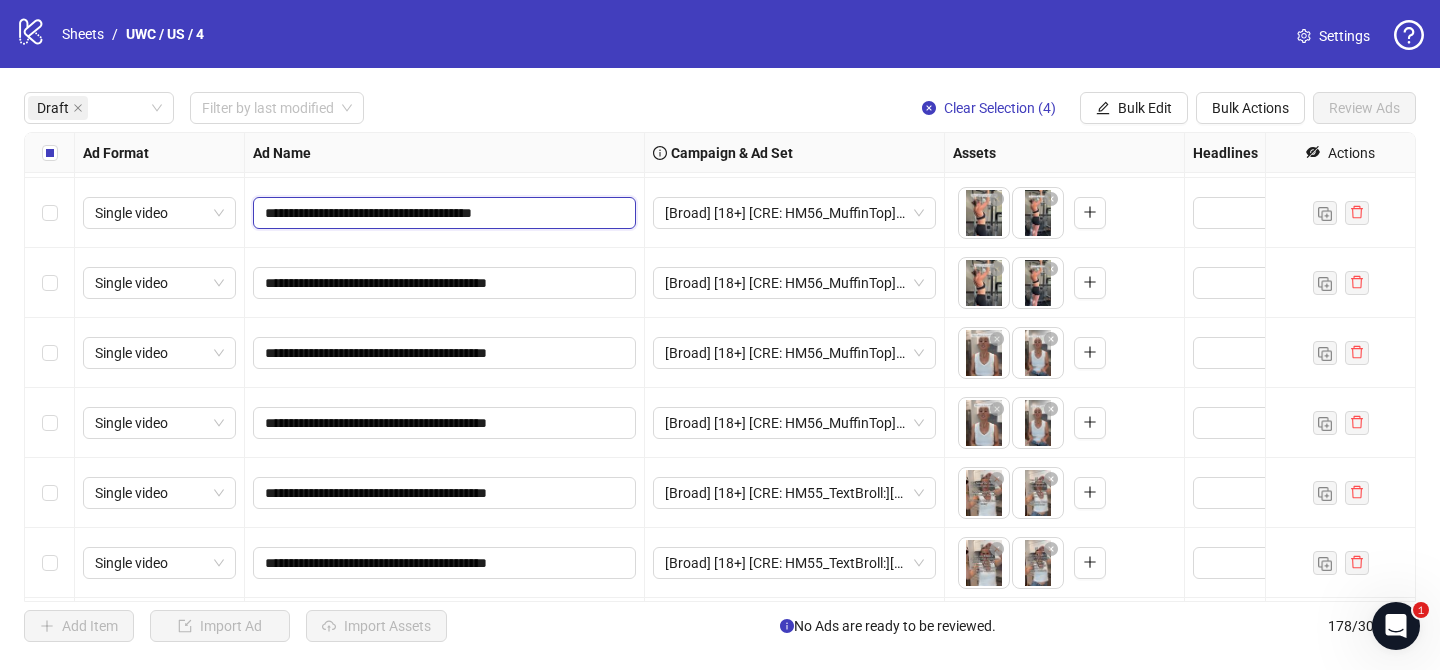 click on "**********" at bounding box center [442, 213] 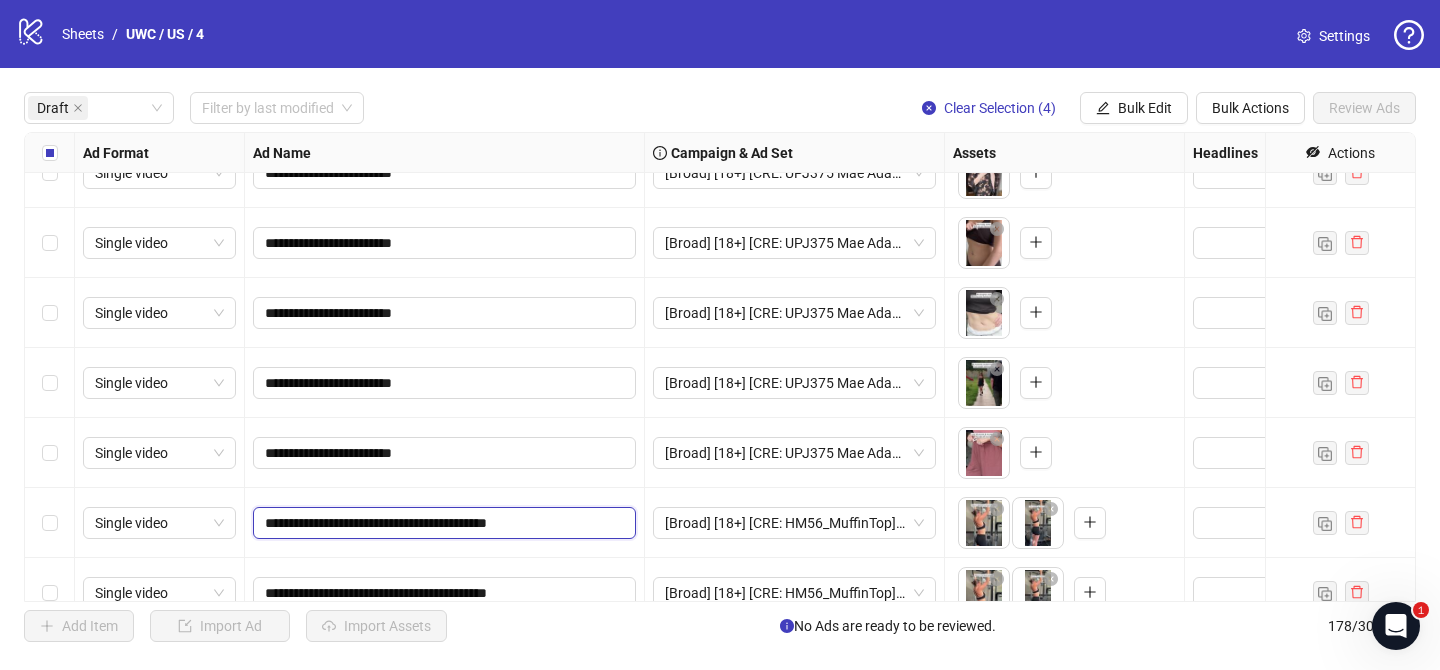 scroll, scrollTop: 848, scrollLeft: 0, axis: vertical 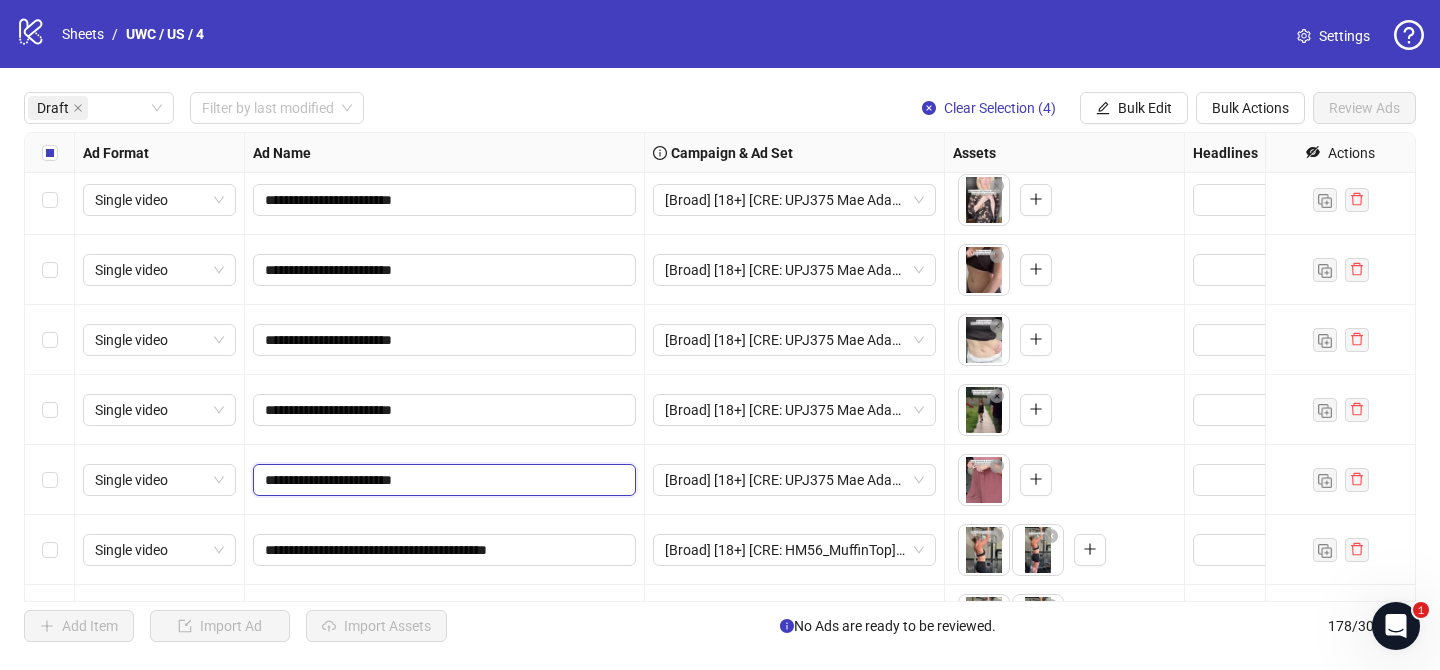 click on "**********" at bounding box center [442, 480] 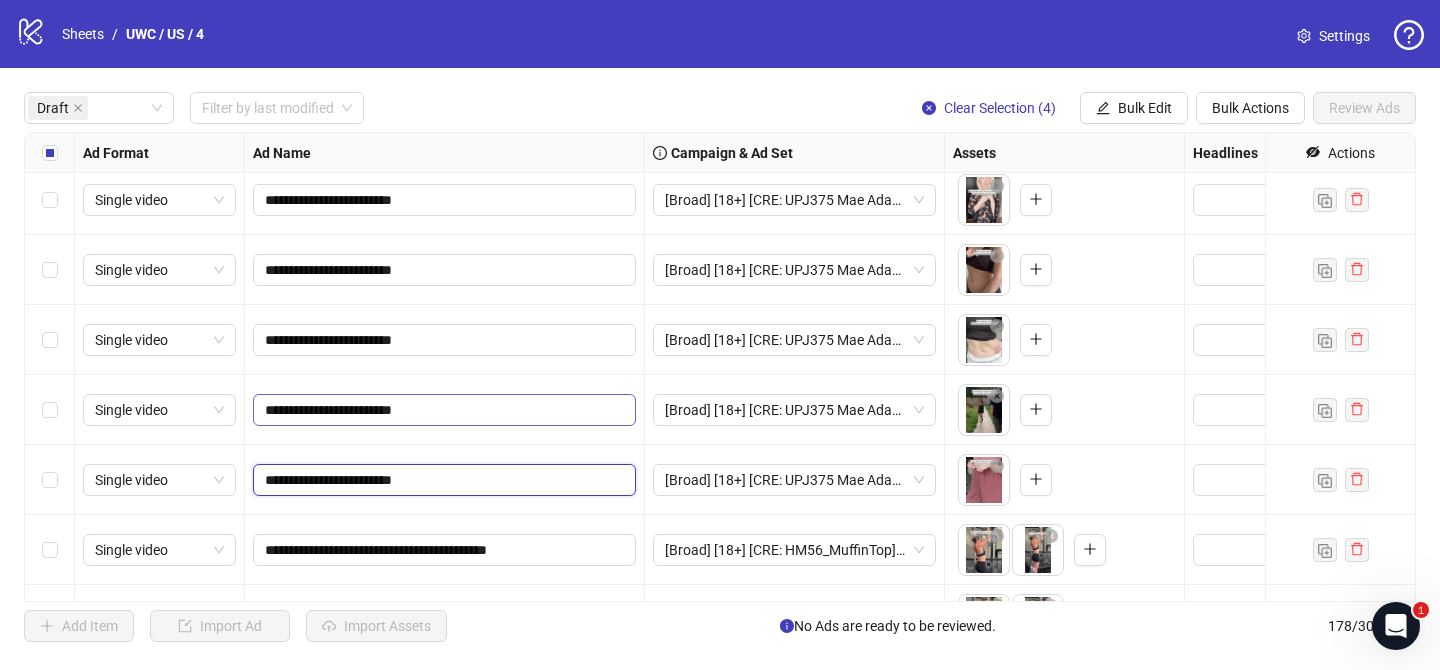 paste on "***" 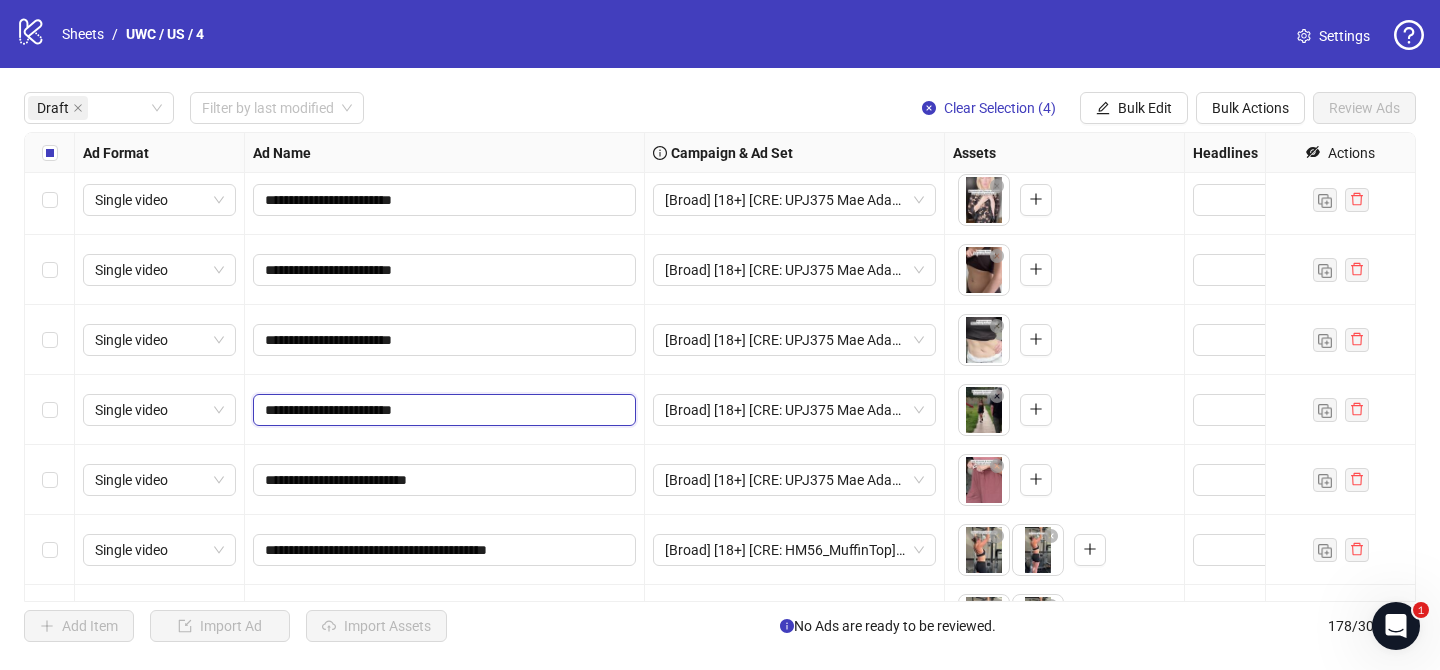 click on "**********" at bounding box center (442, 410) 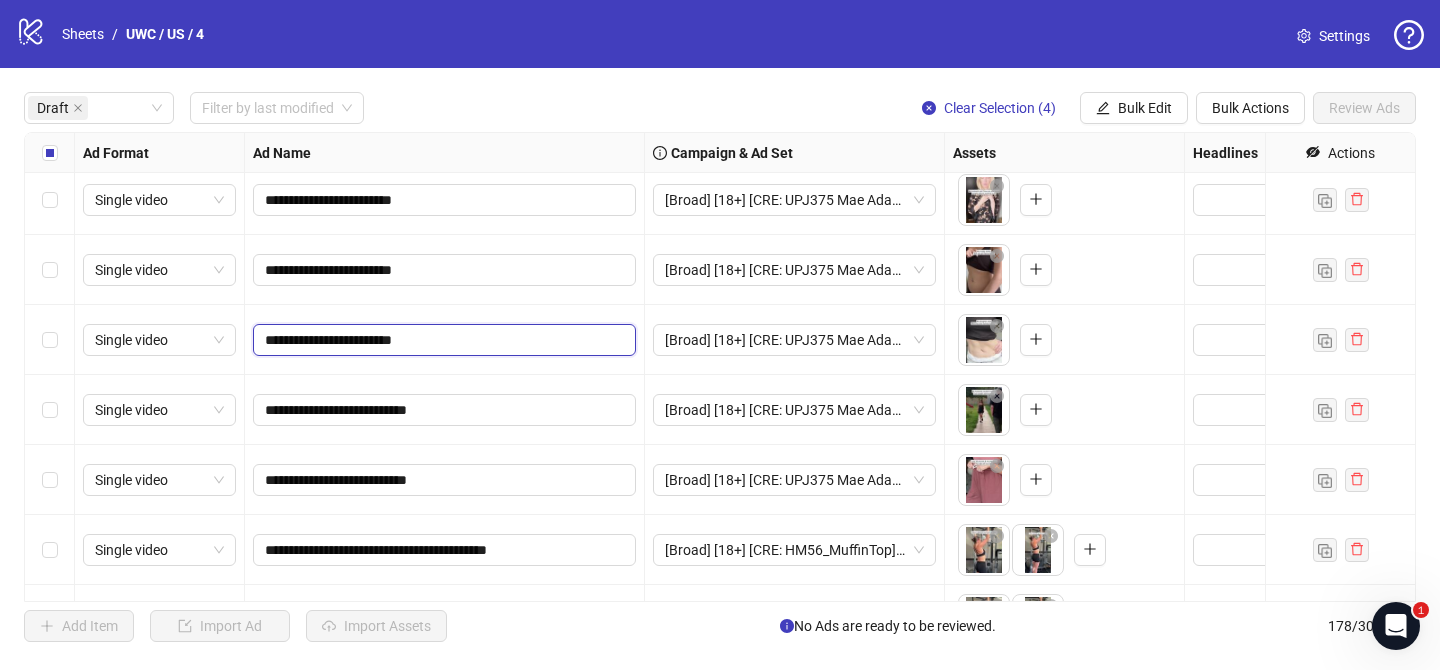 click on "**********" at bounding box center [442, 340] 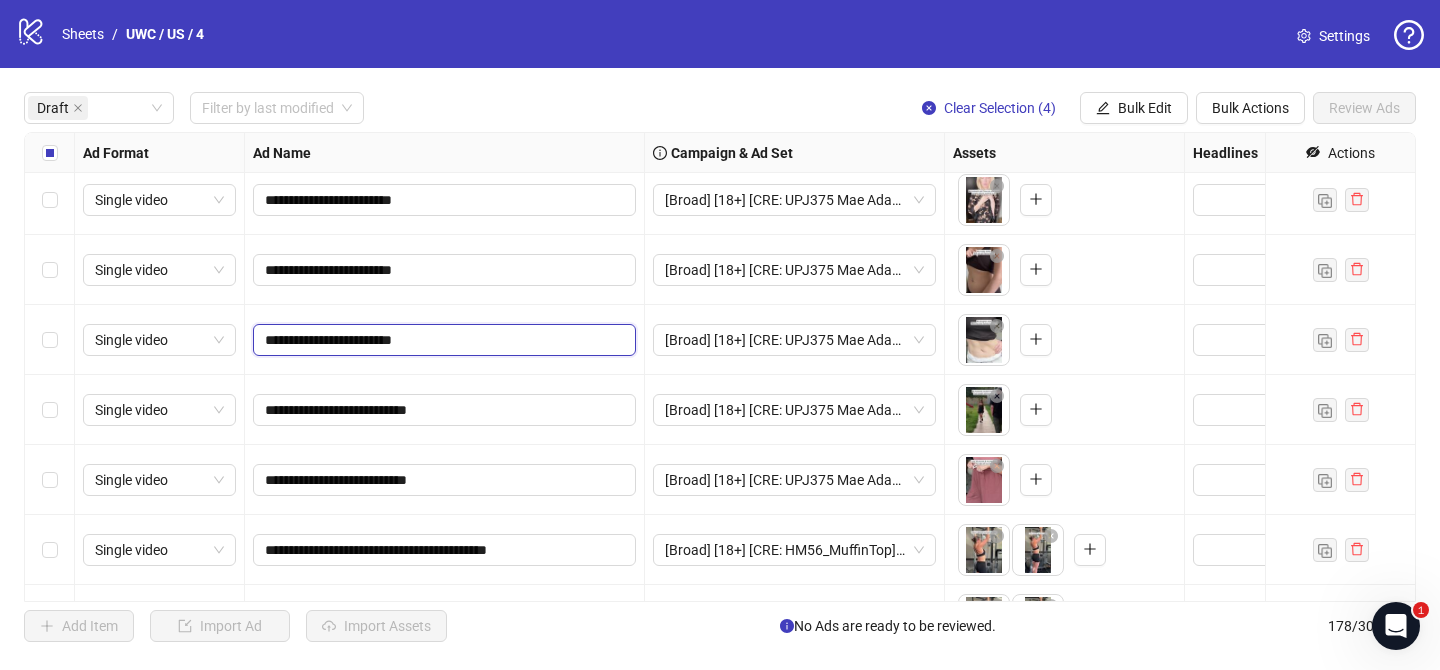 paste on "***" 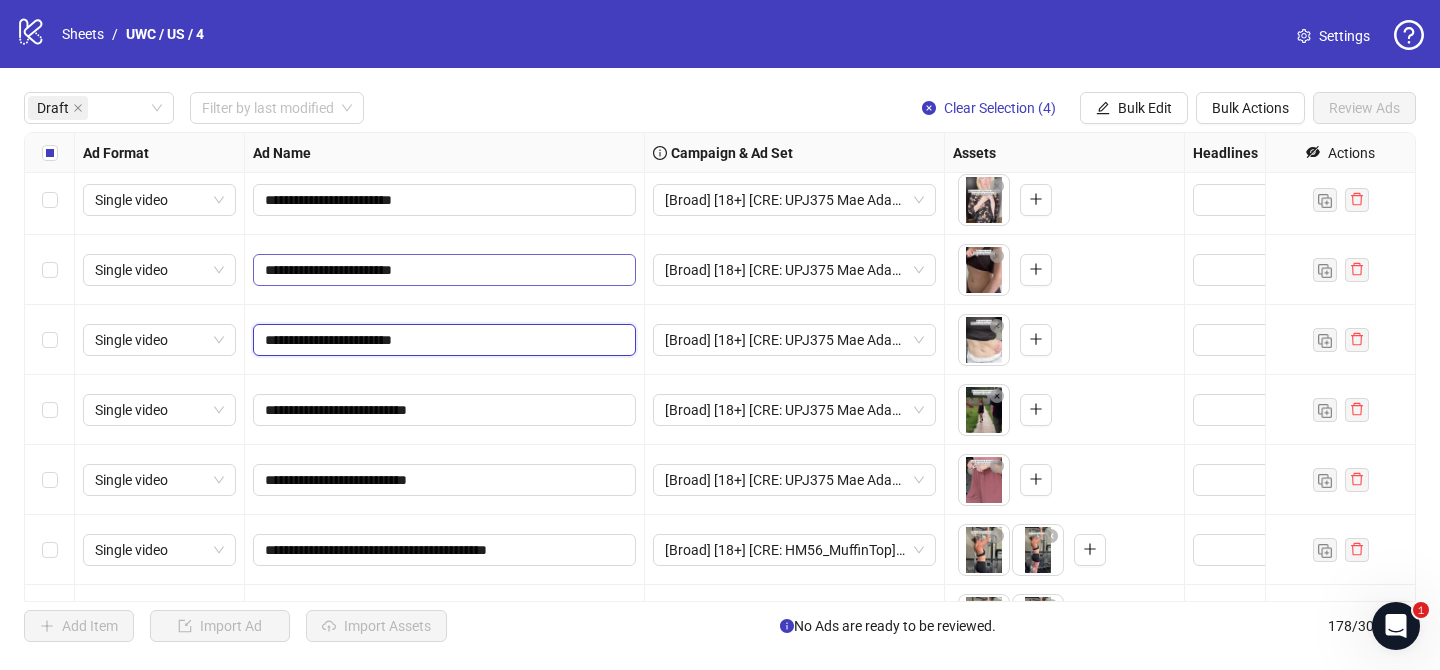 type on "**********" 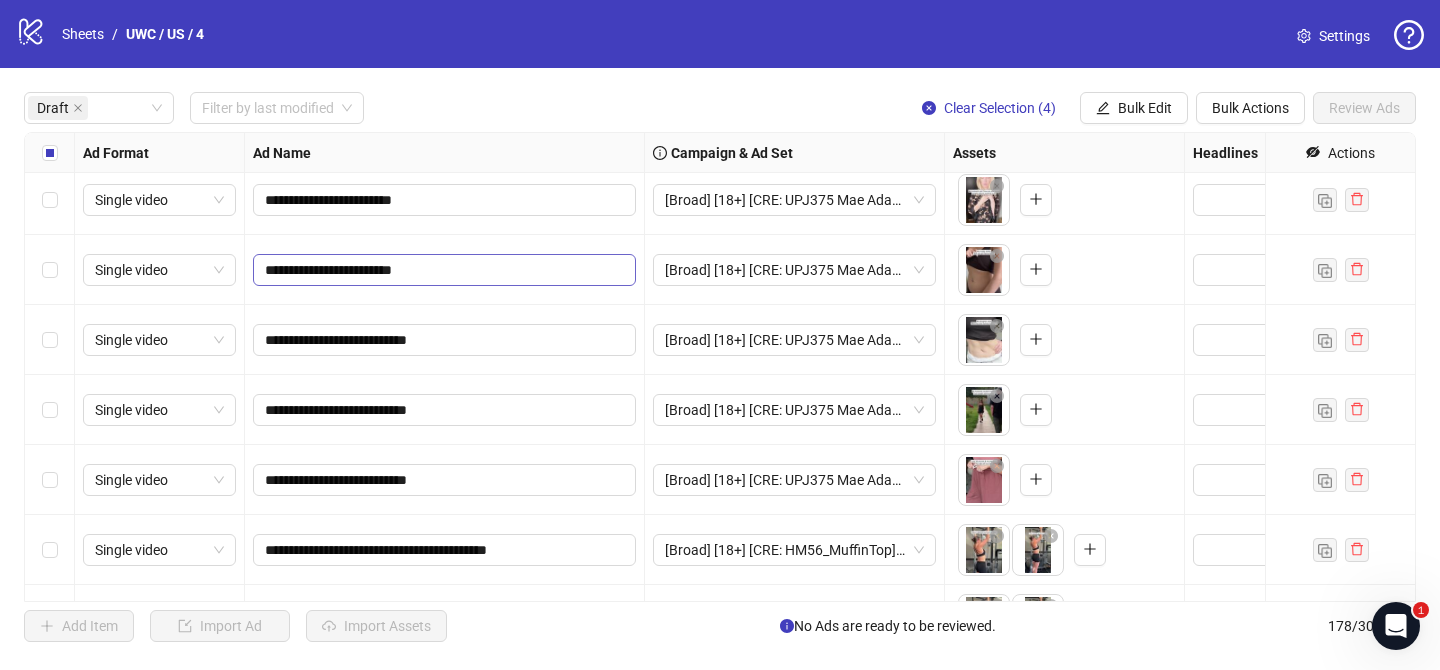 click on "**********" at bounding box center [444, 270] 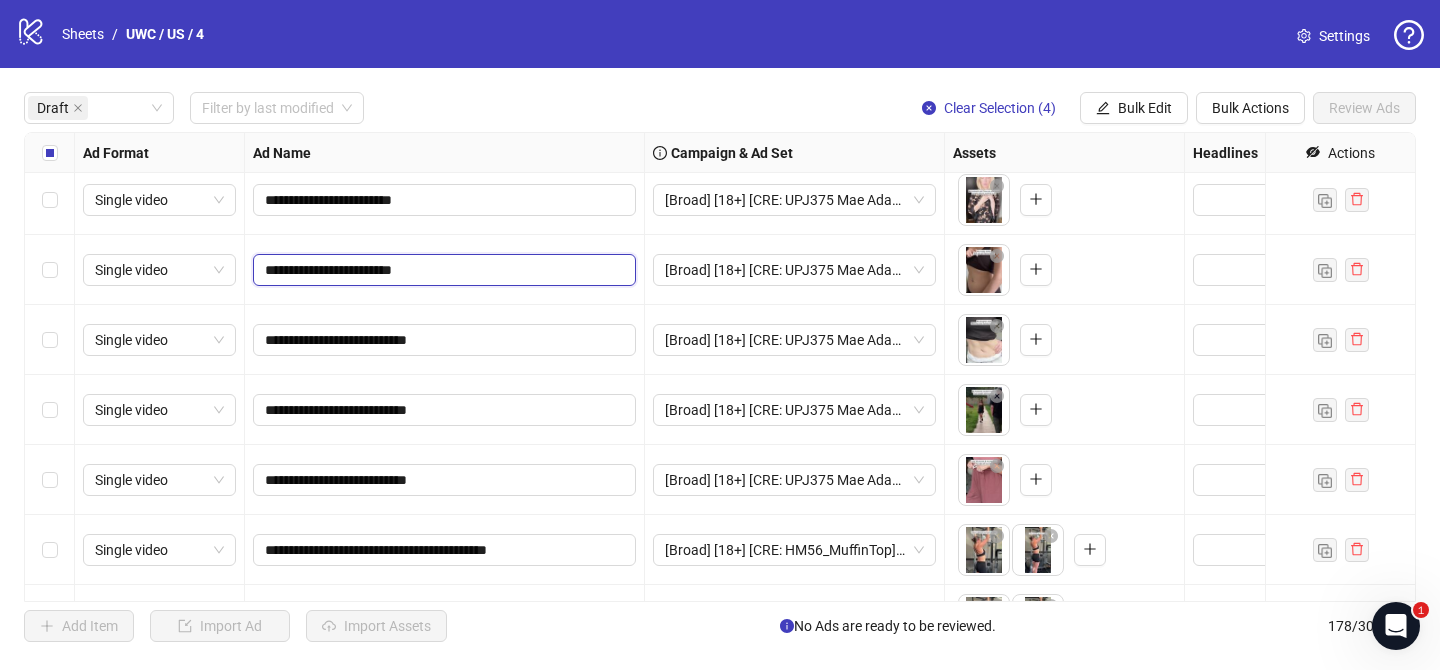 paste on "***" 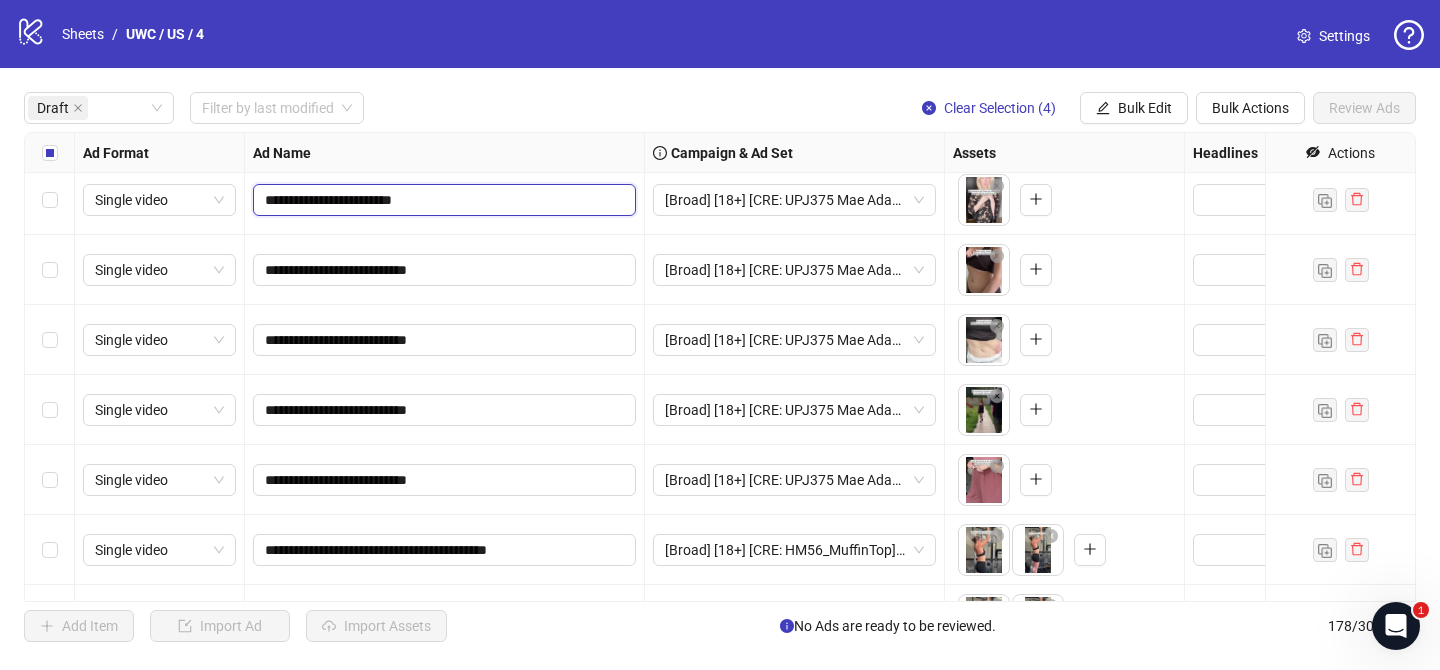 click on "**********" at bounding box center [442, 200] 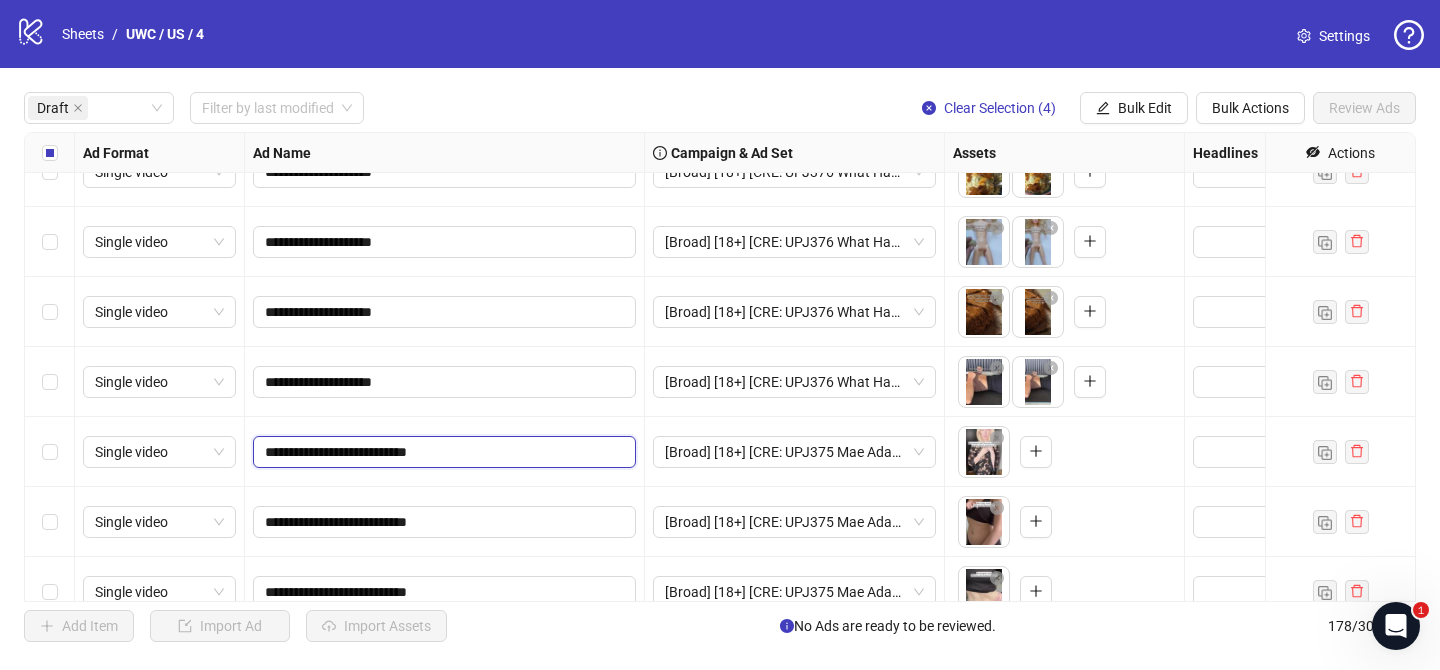 scroll, scrollTop: 590, scrollLeft: 0, axis: vertical 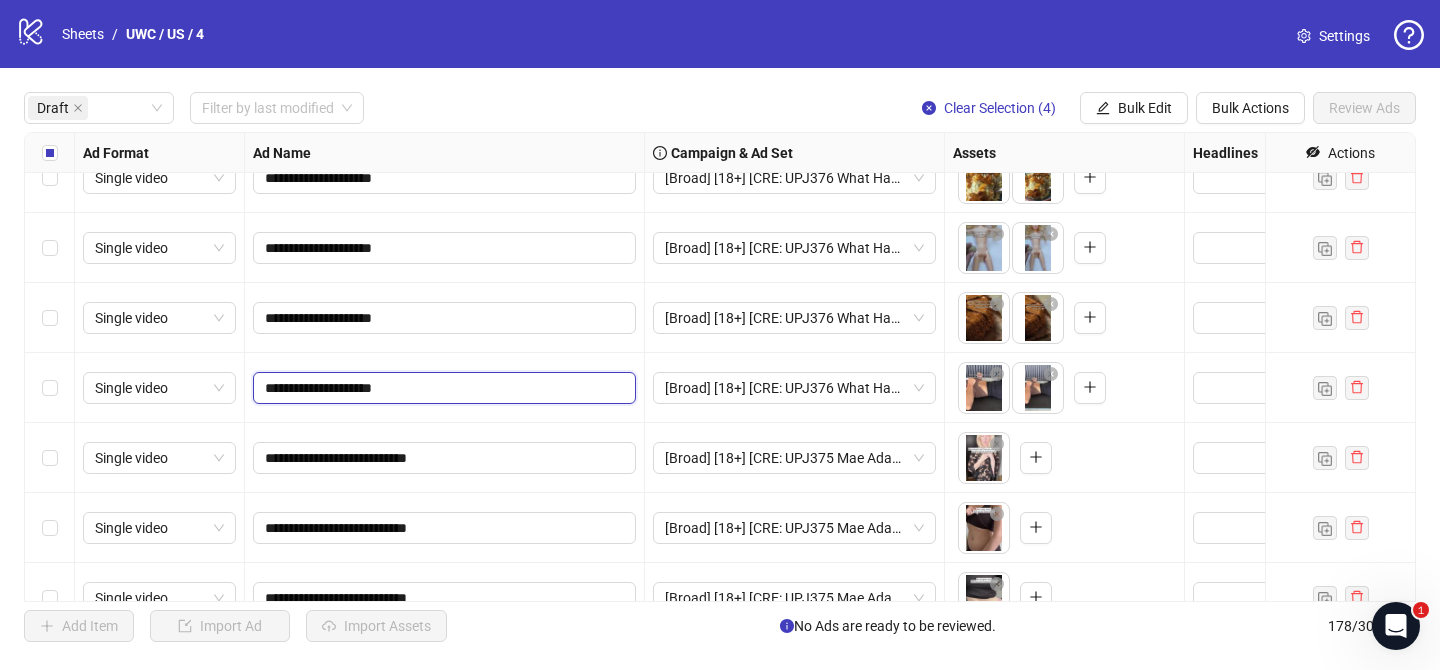 click on "**********" at bounding box center (442, 388) 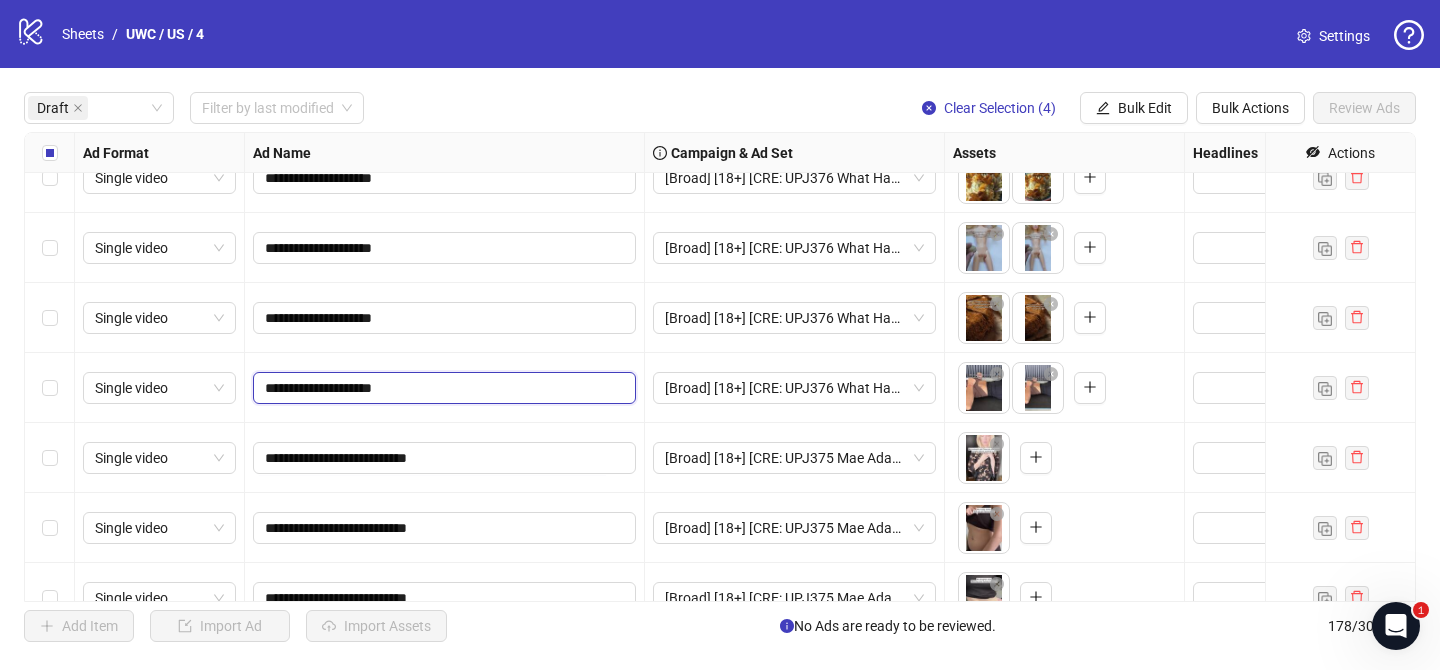 paste on "***" 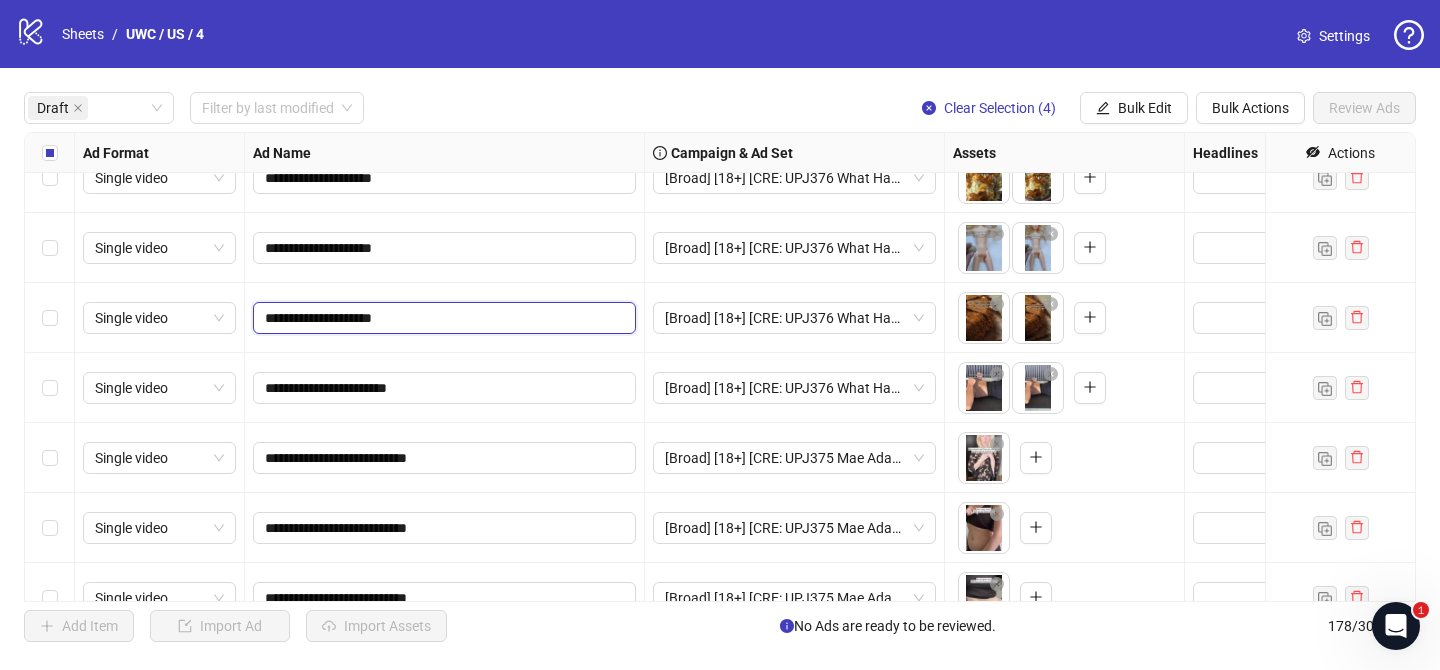 click on "**********" at bounding box center [442, 318] 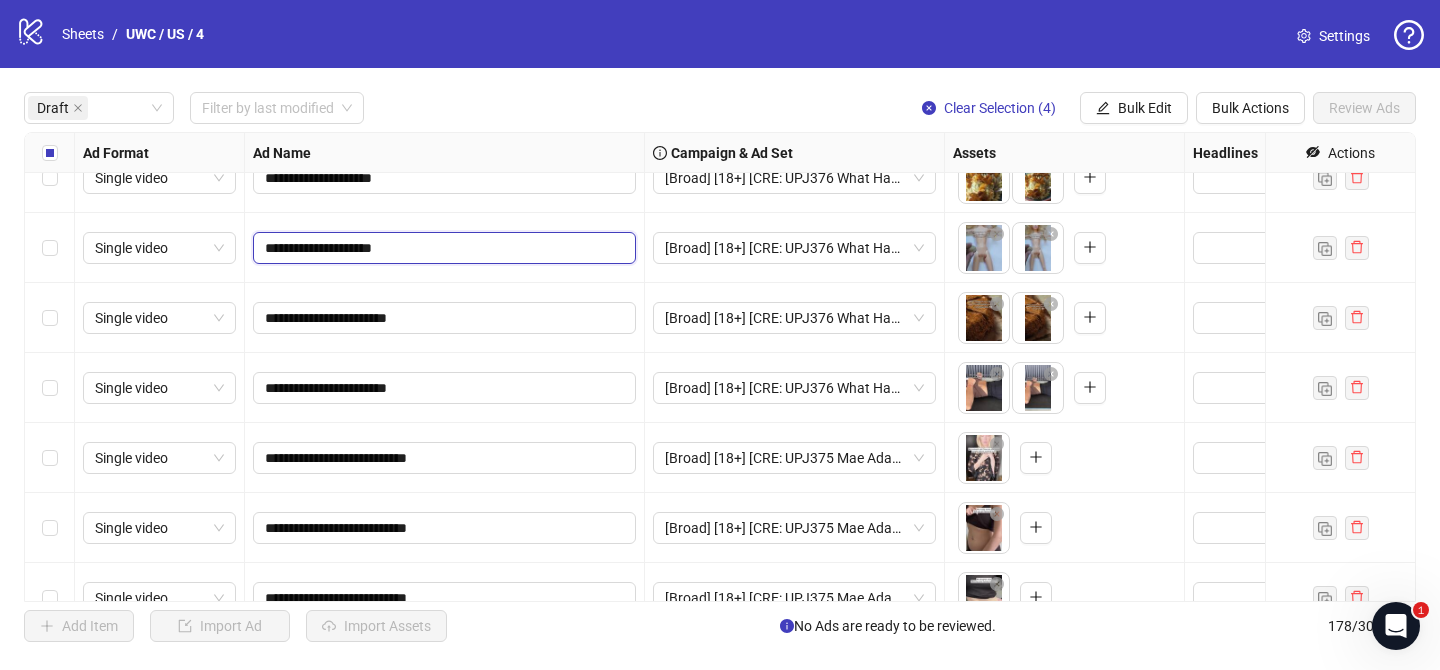 click on "**********" at bounding box center (442, 248) 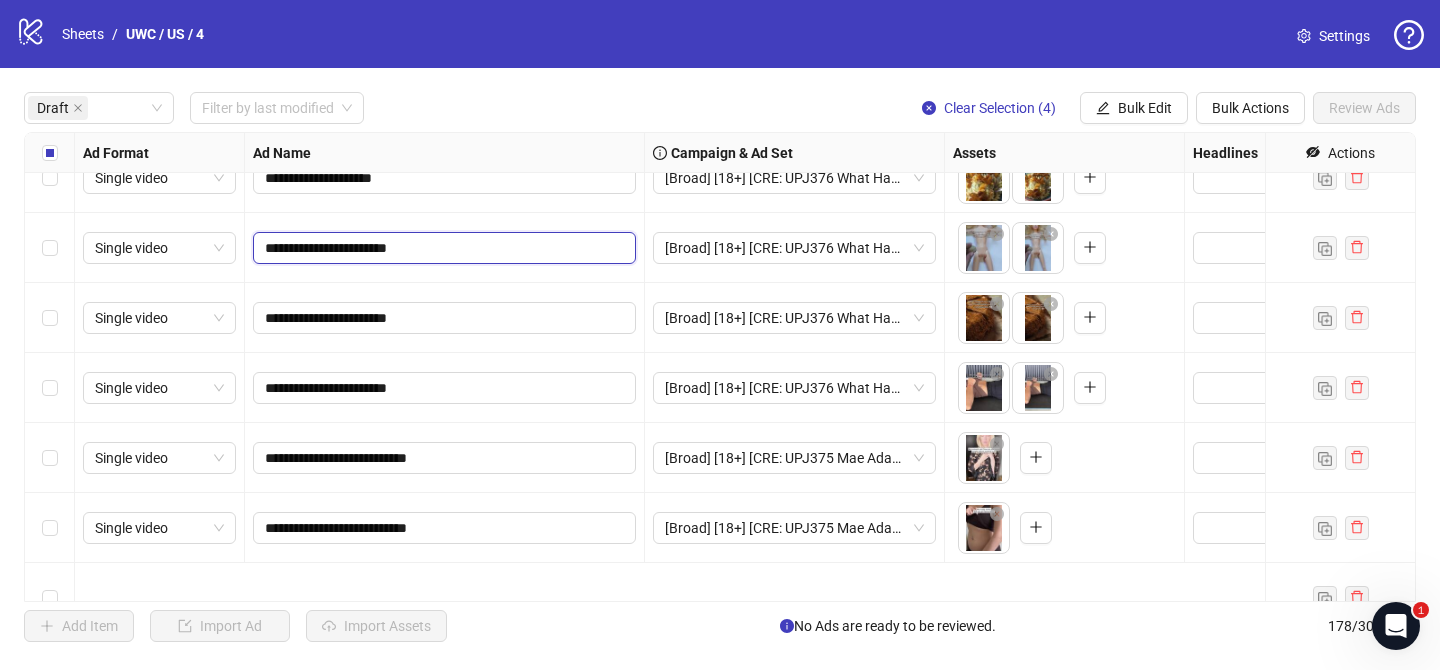 scroll, scrollTop: 390, scrollLeft: 0, axis: vertical 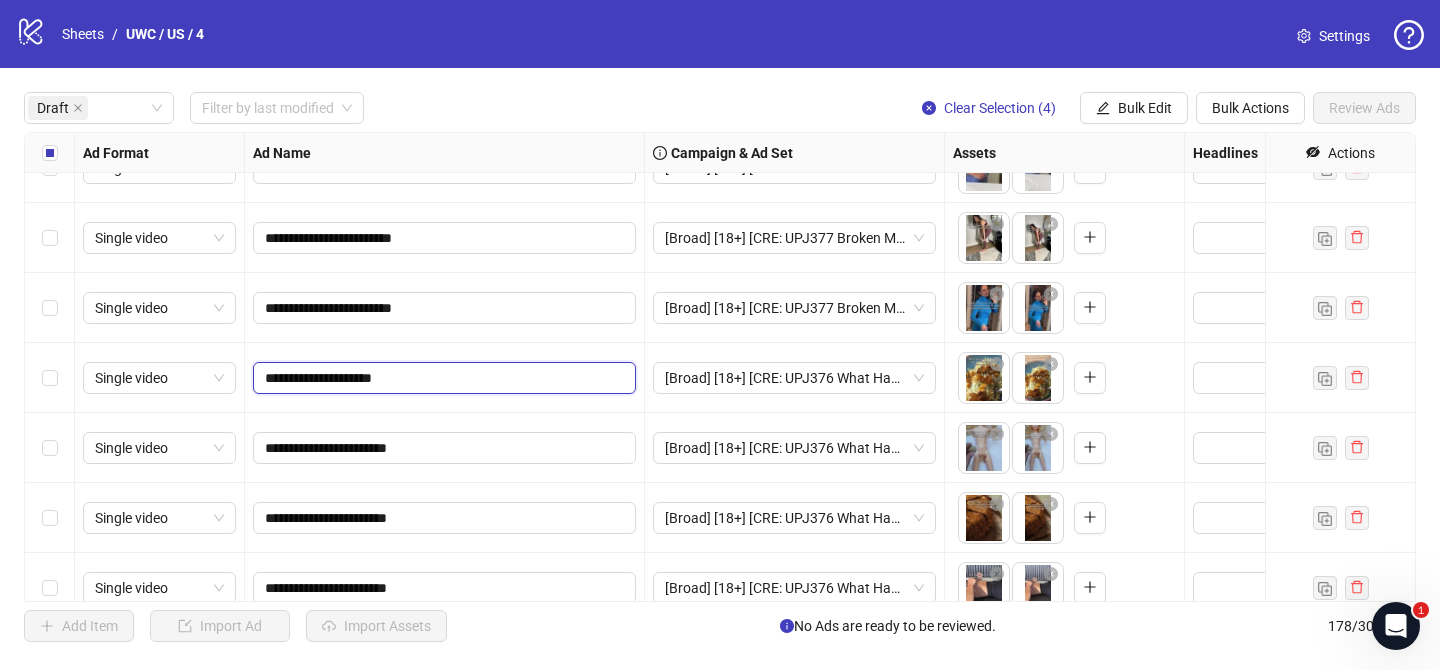 click on "**********" at bounding box center [442, 378] 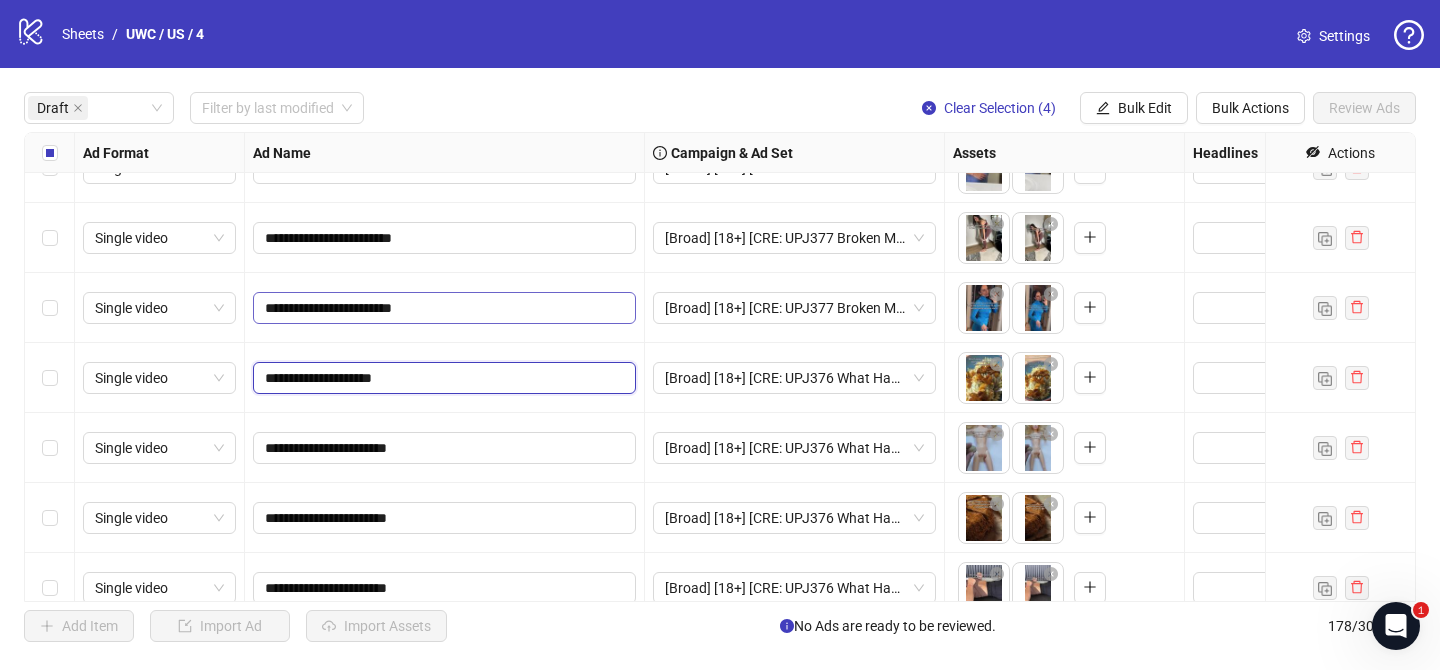 paste on "***" 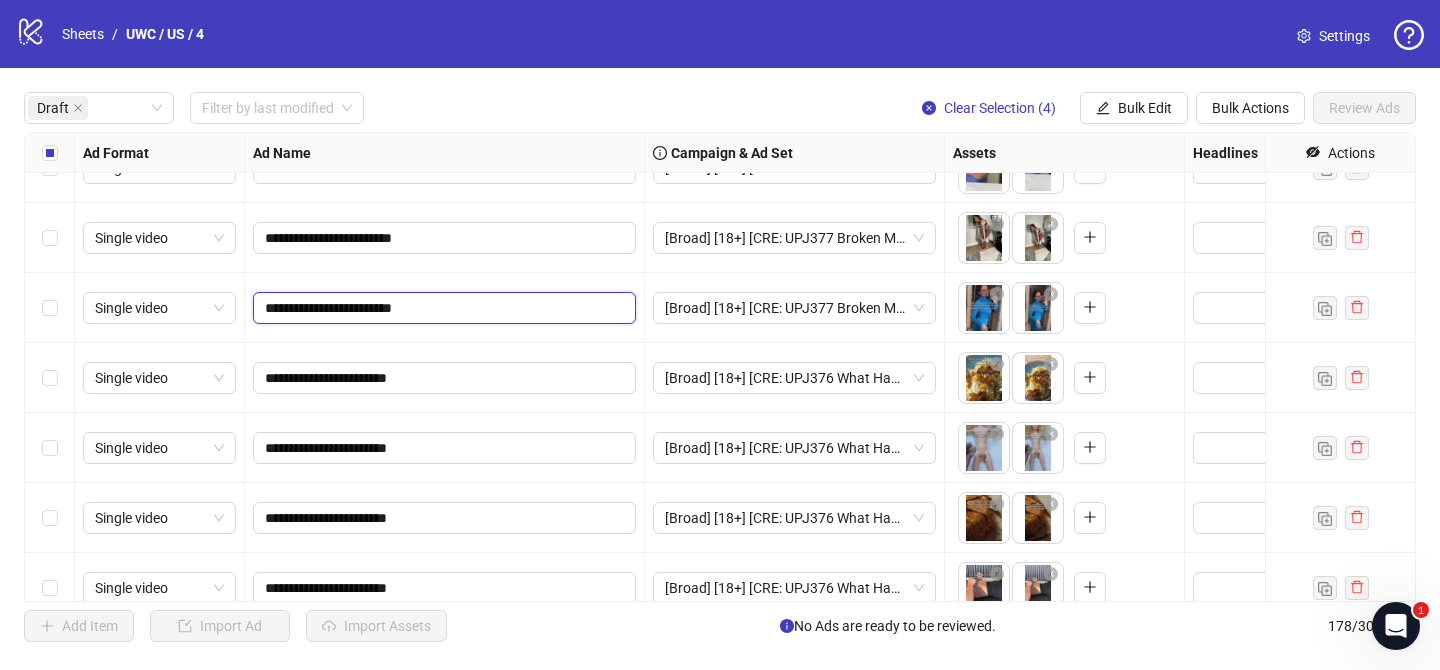 click on "**********" at bounding box center [442, 308] 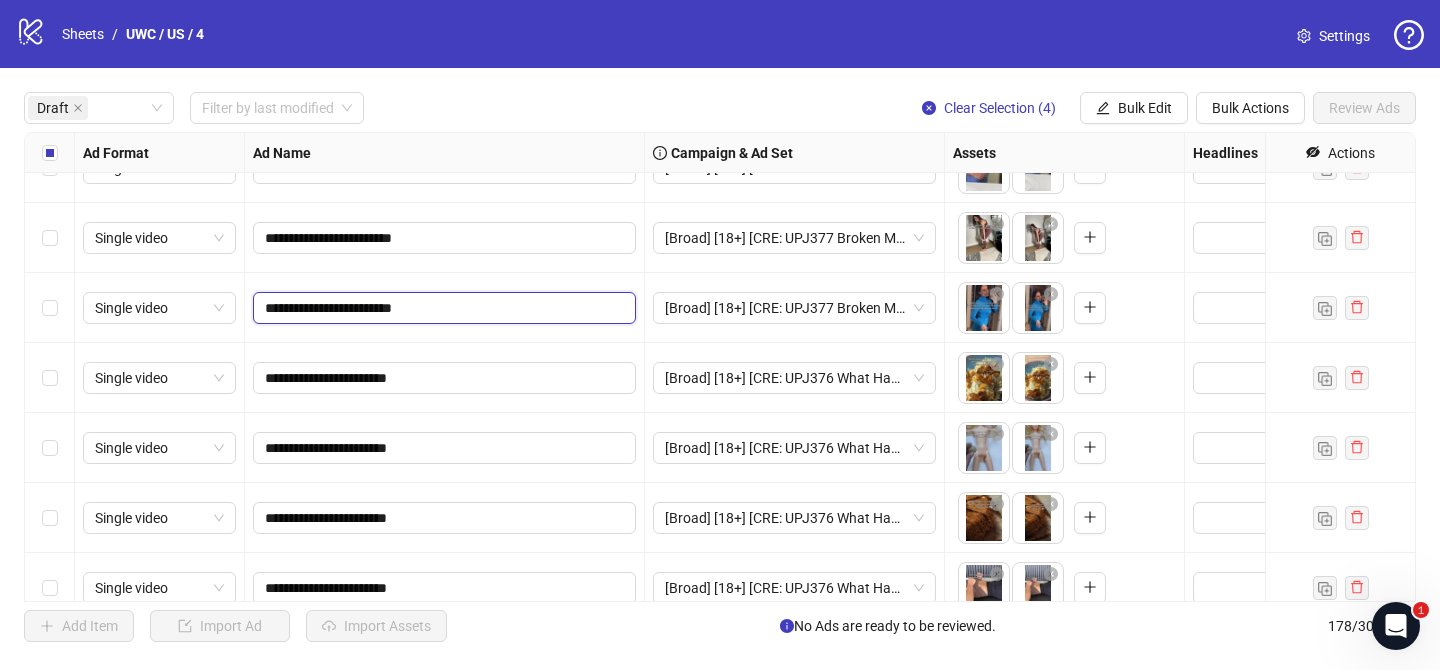 paste on "***" 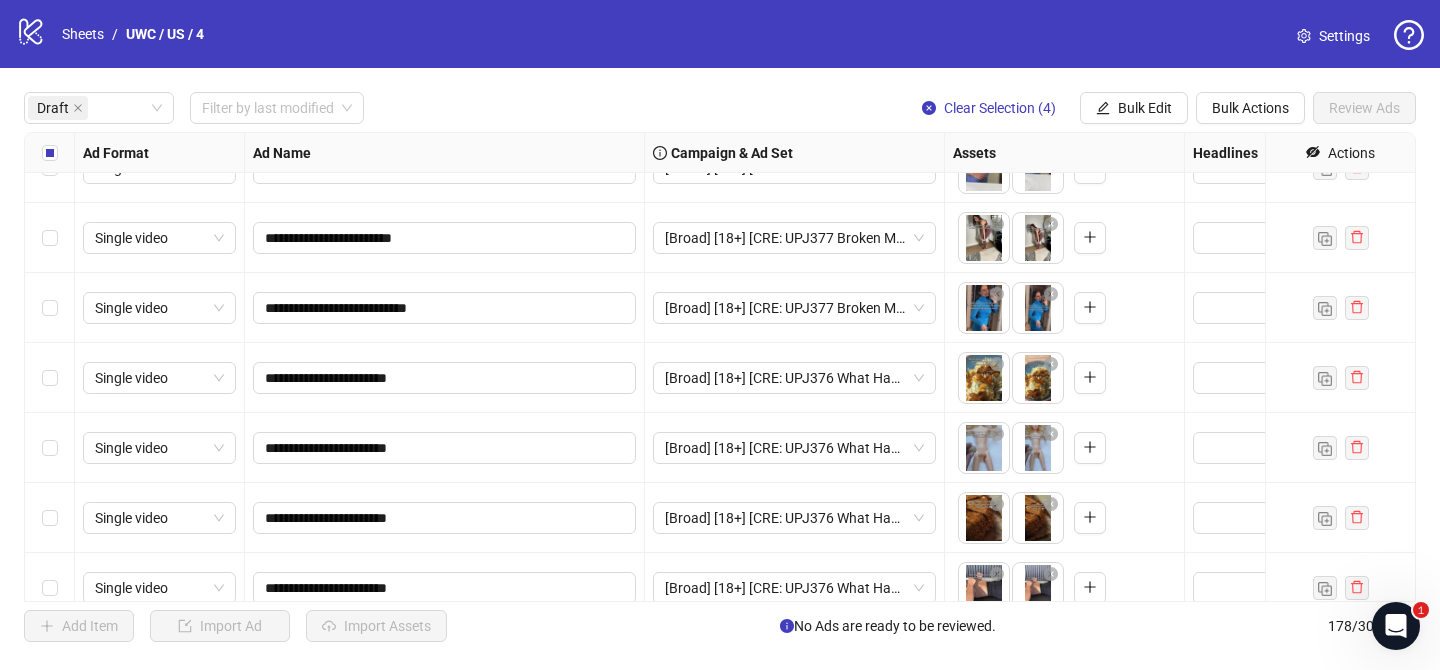 click on "**********" at bounding box center (445, 238) 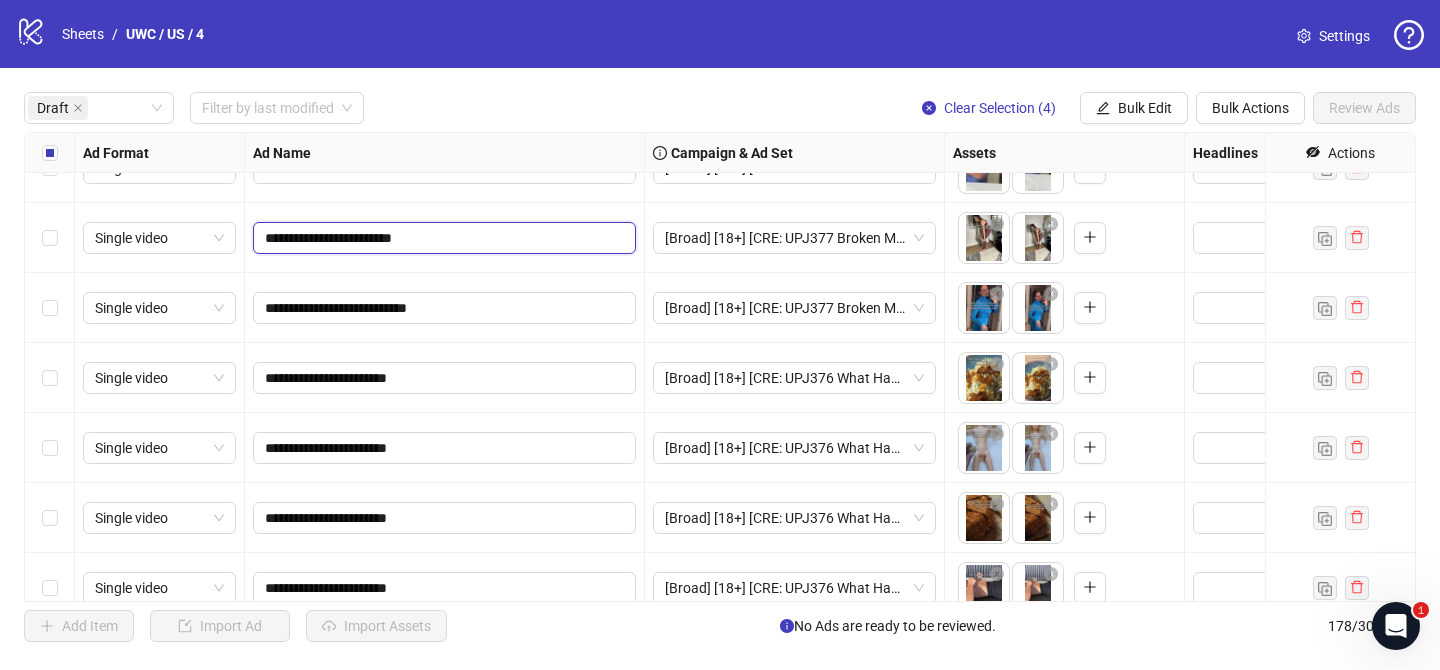 click on "**********" at bounding box center [442, 238] 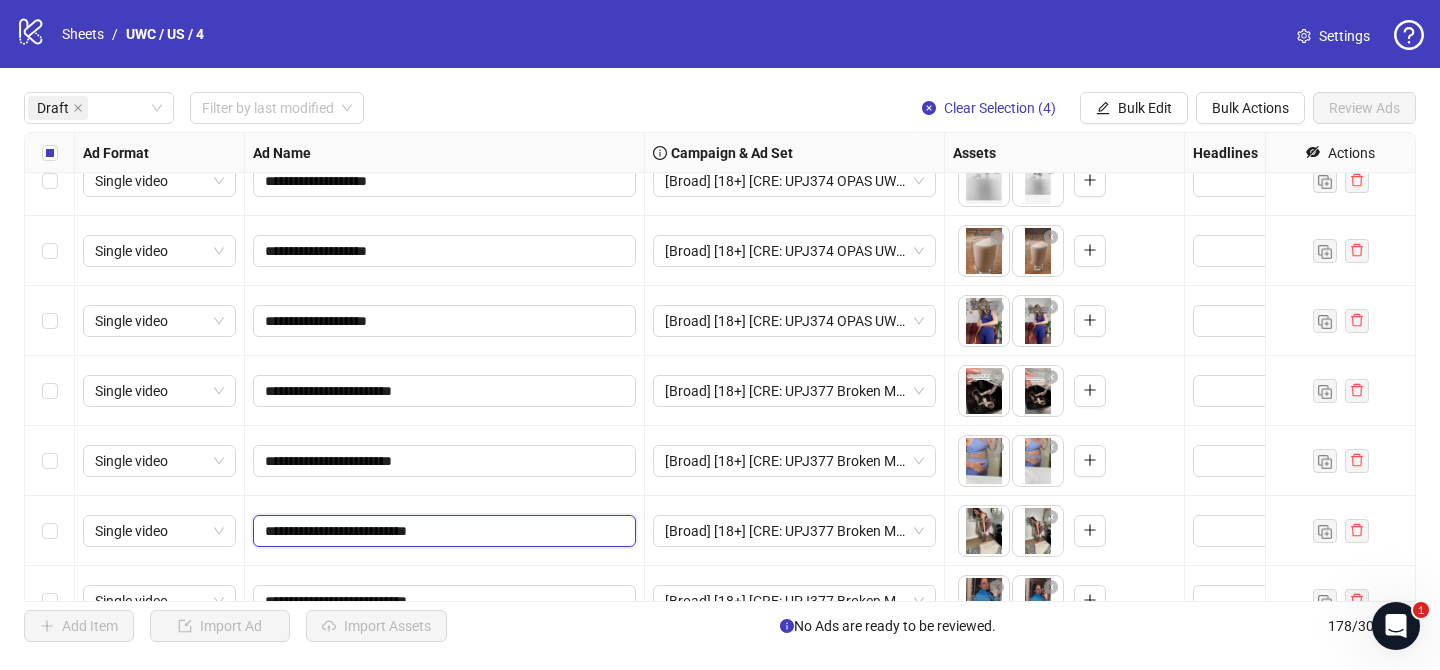 scroll, scrollTop: 75, scrollLeft: 0, axis: vertical 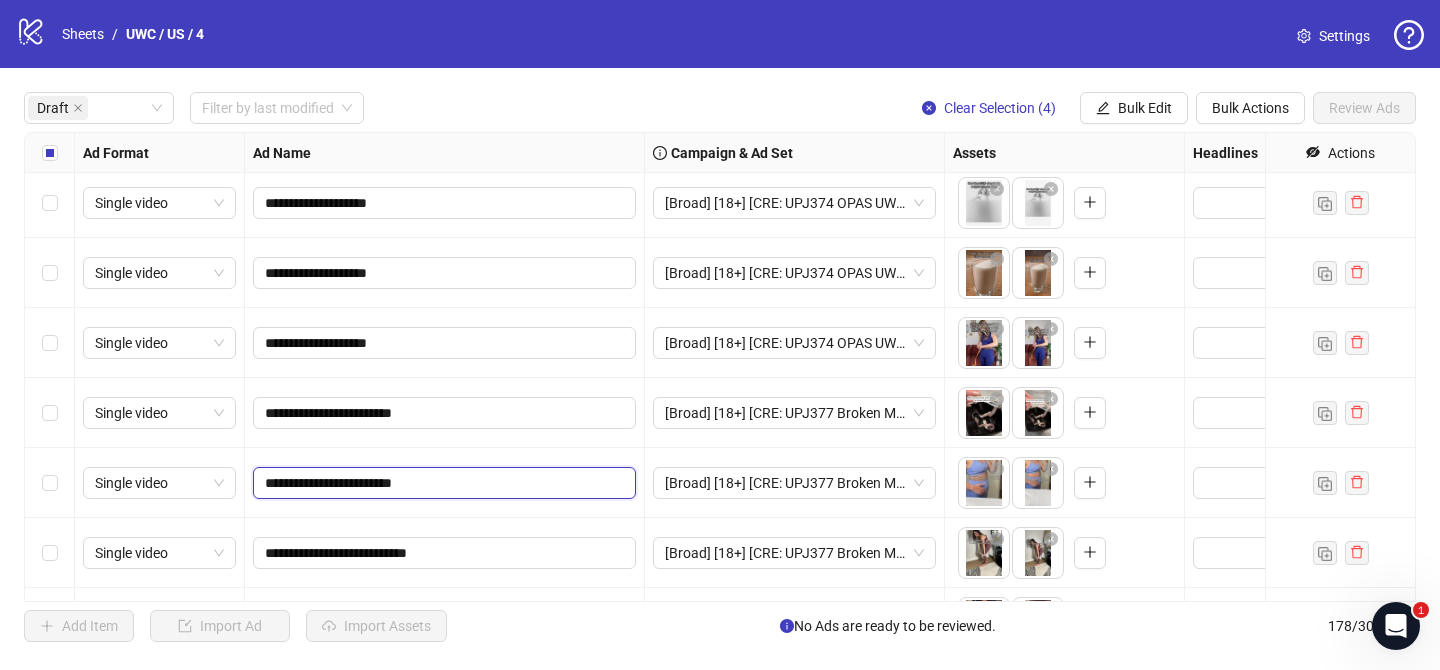 click on "**********" at bounding box center (442, 483) 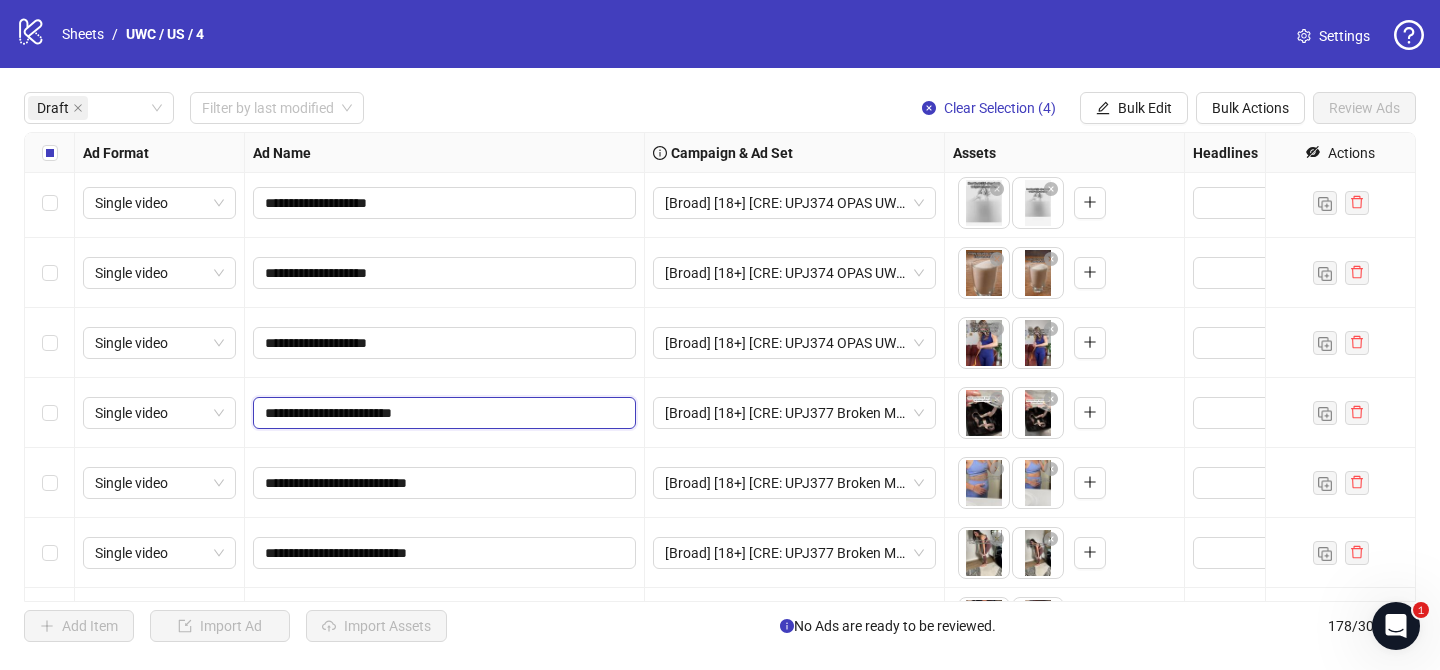 click on "**********" at bounding box center [442, 413] 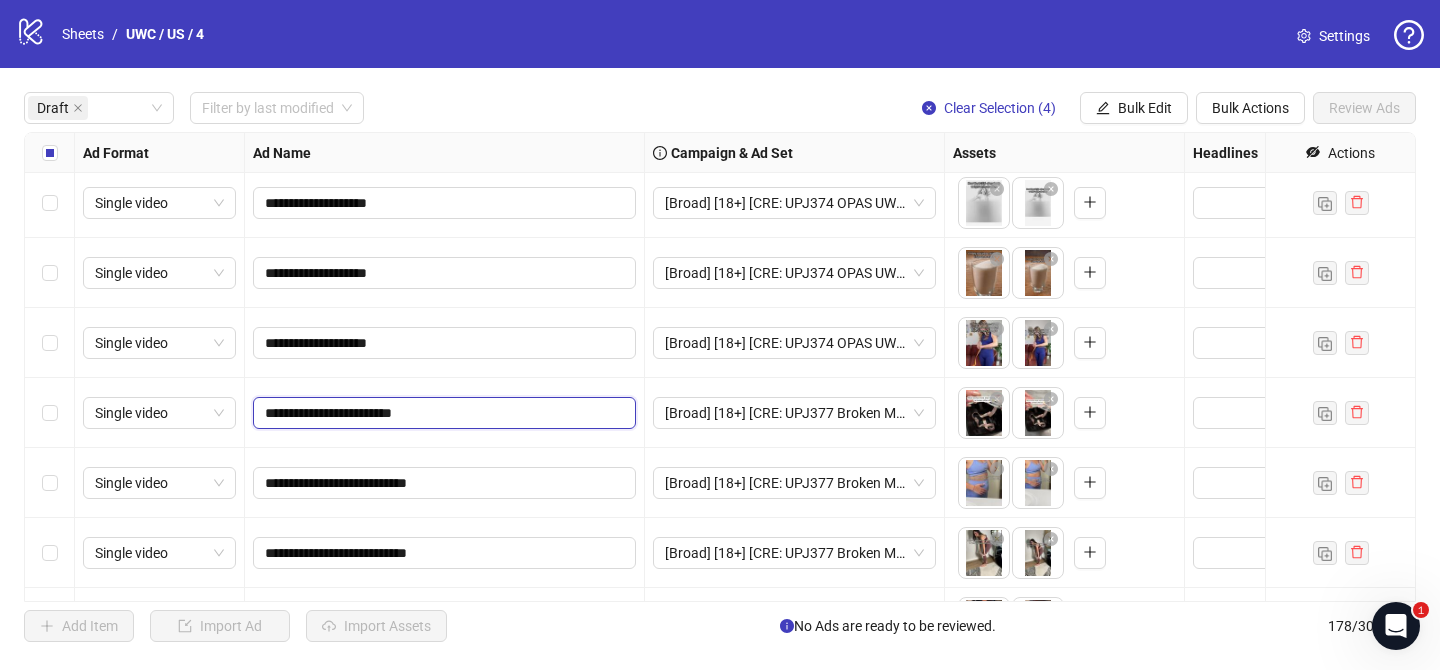 paste on "***" 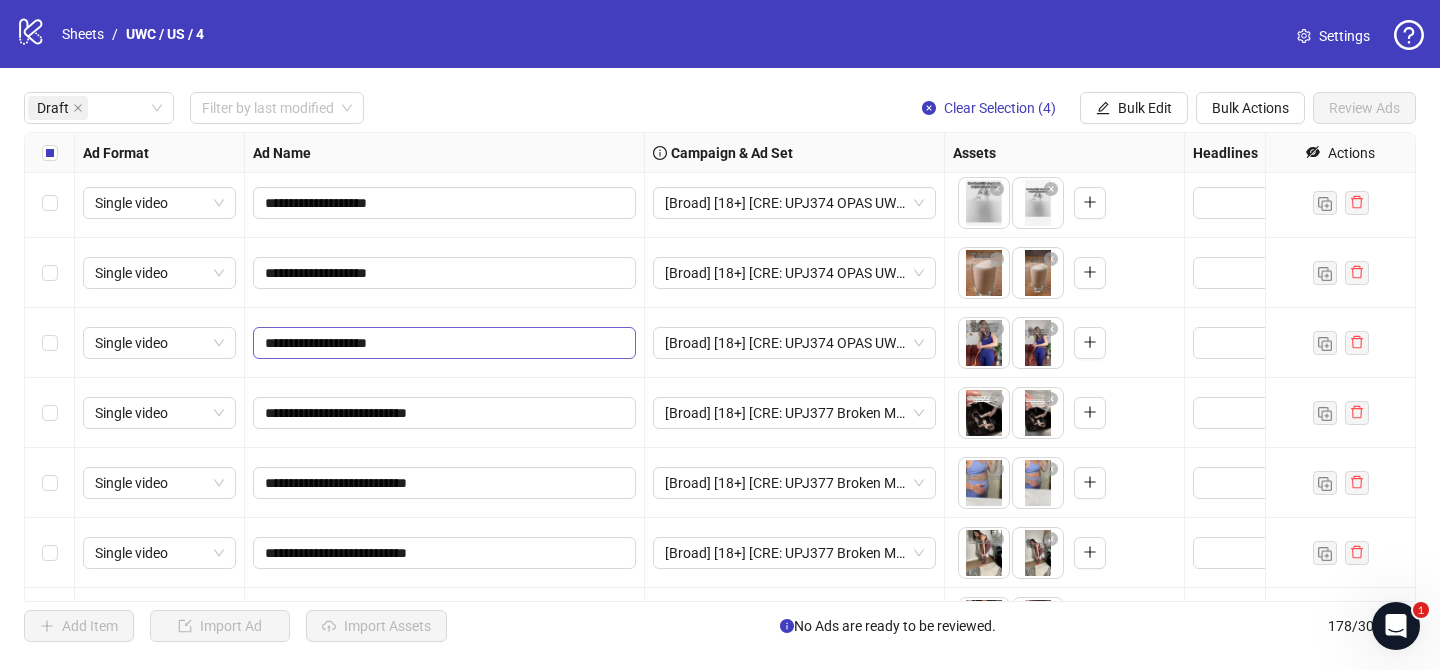 click on "**********" at bounding box center [444, 343] 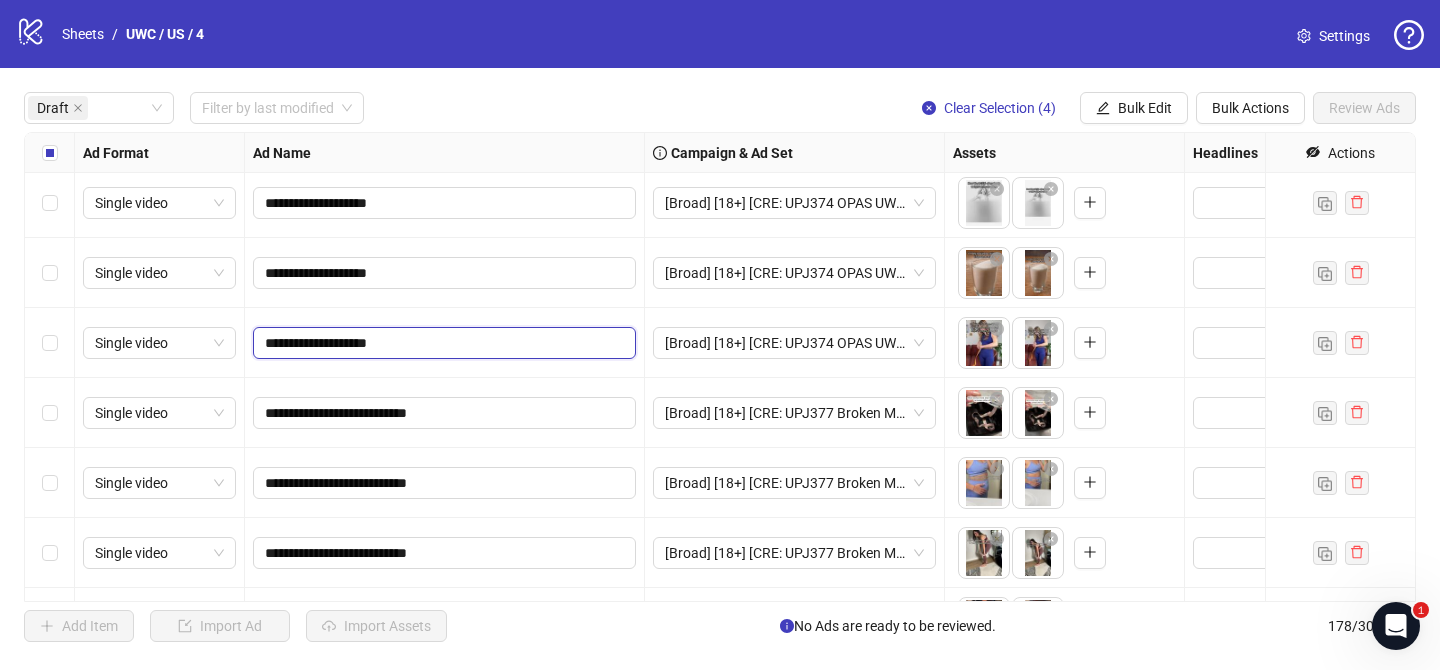 paste on "***" 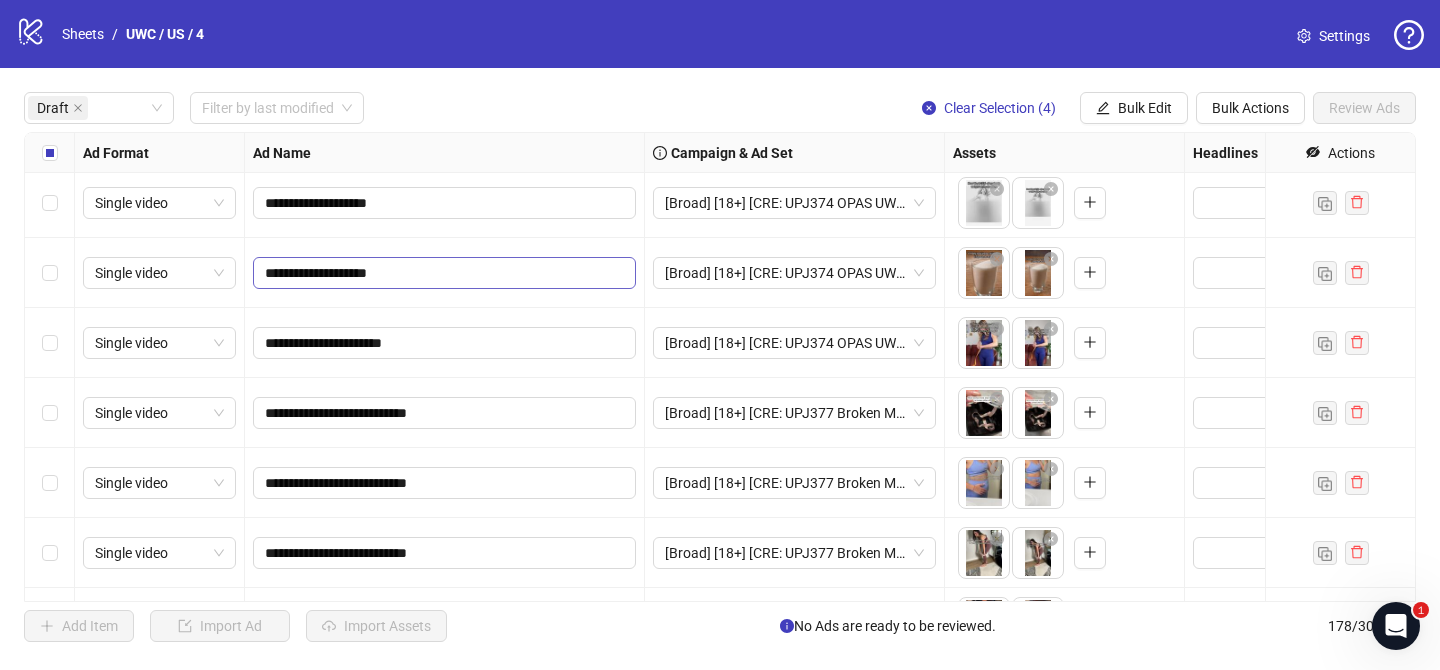 click on "**********" at bounding box center (445, 273) 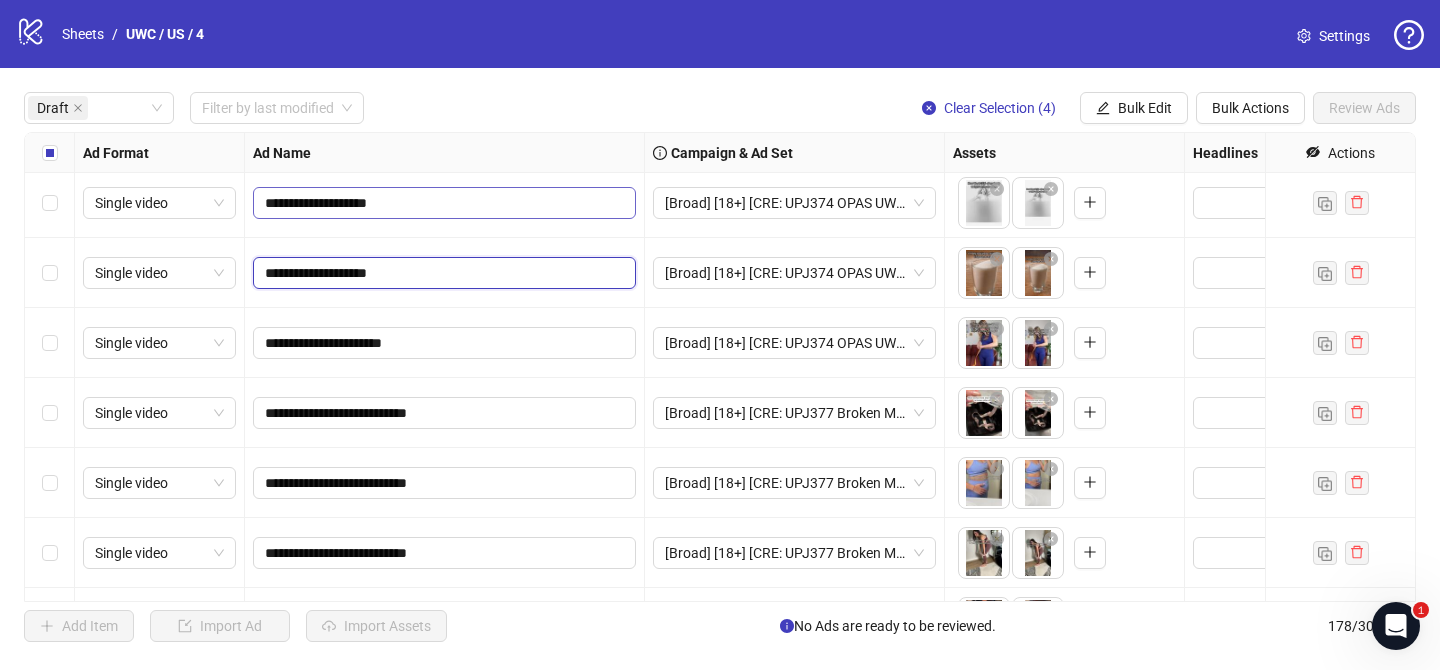 paste 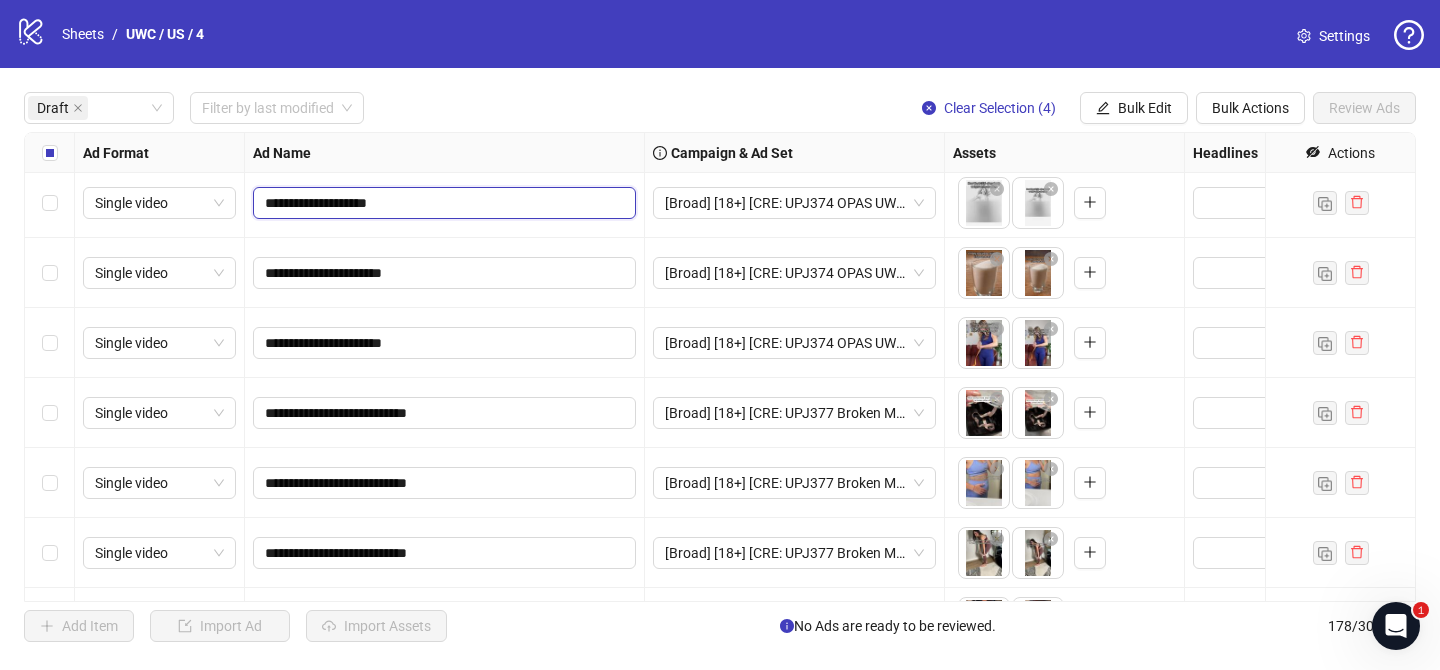 click on "**********" at bounding box center (442, 203) 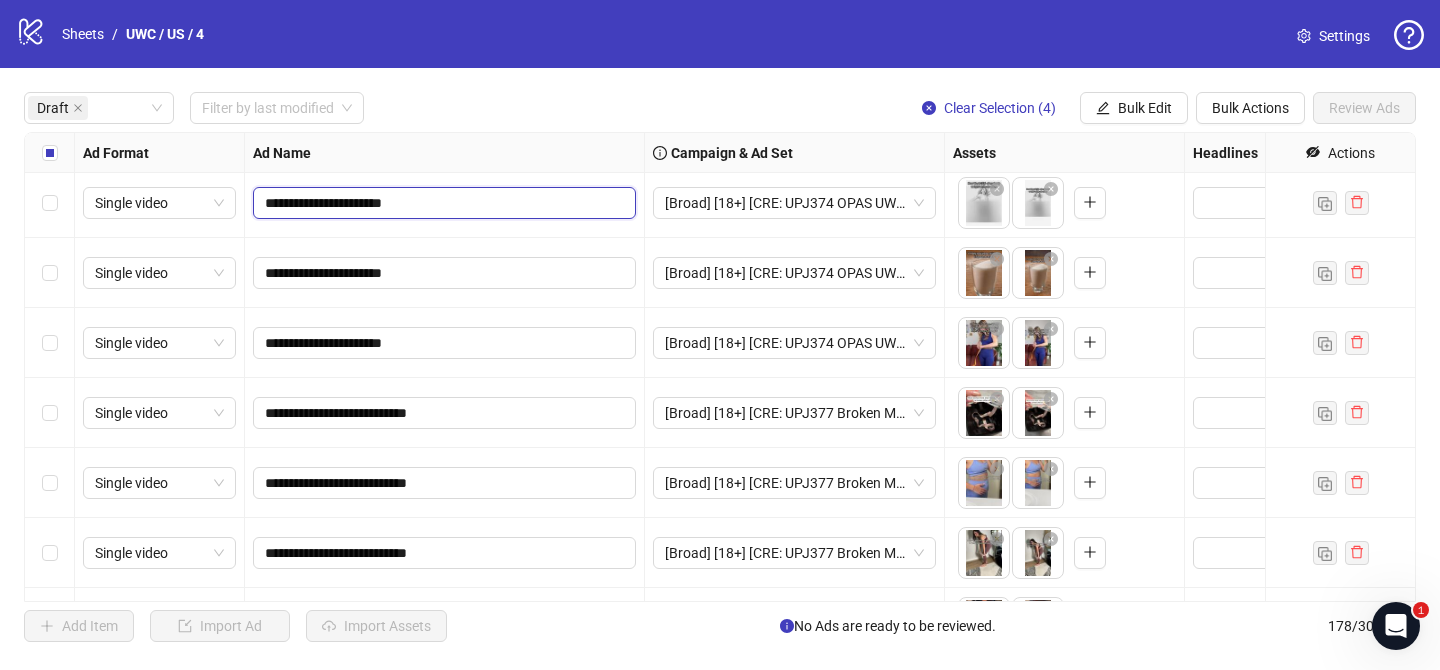scroll, scrollTop: 0, scrollLeft: 0, axis: both 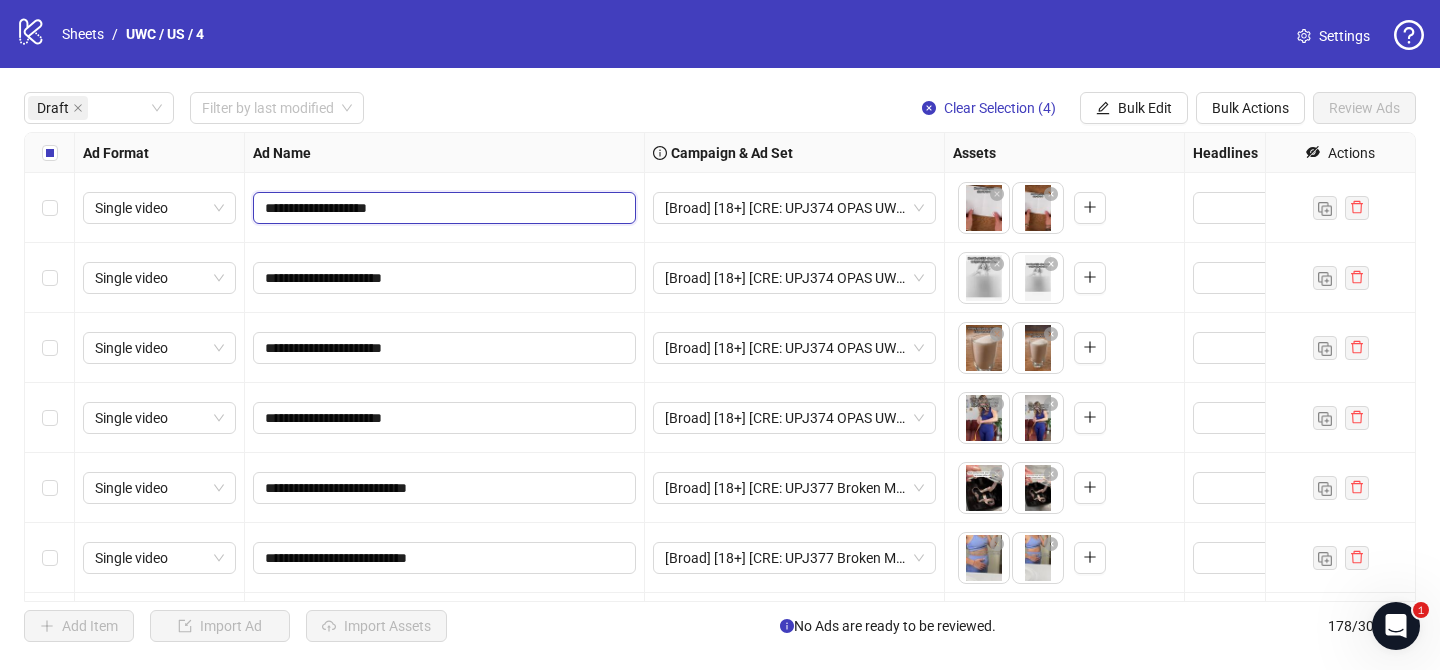 click on "**********" at bounding box center (442, 208) 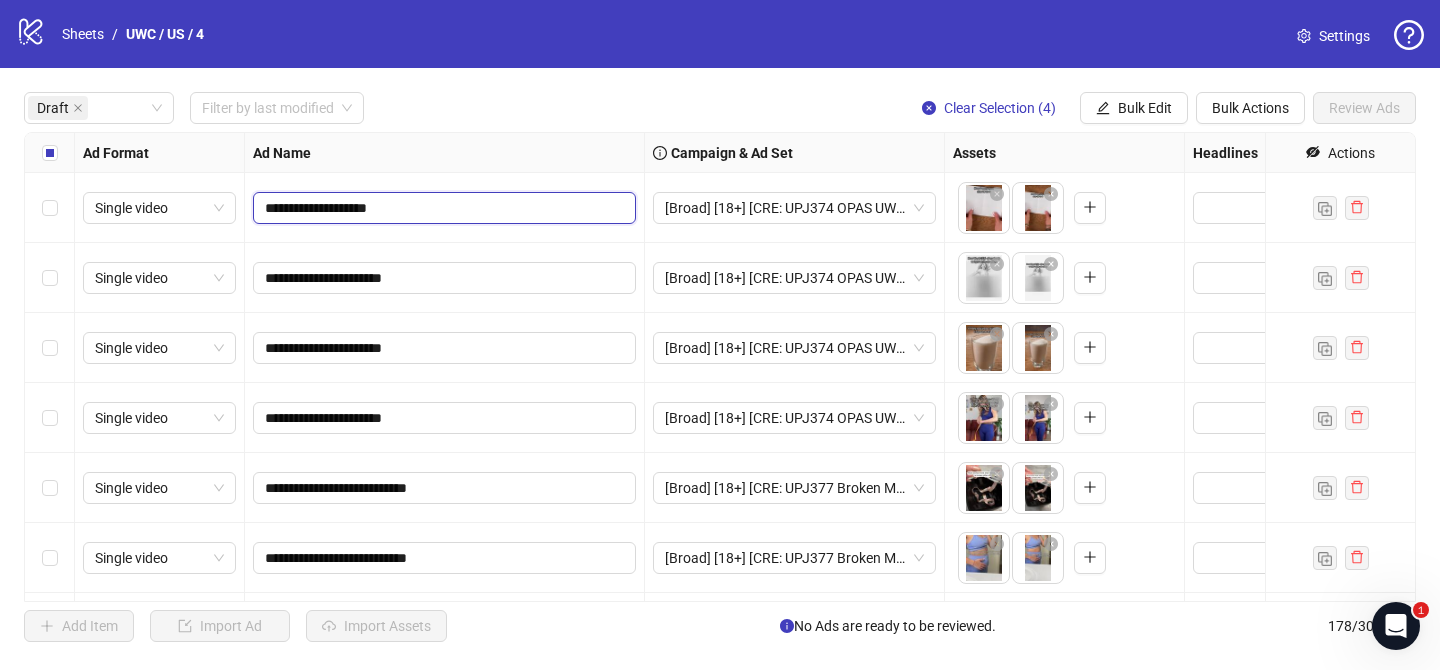 paste on "***" 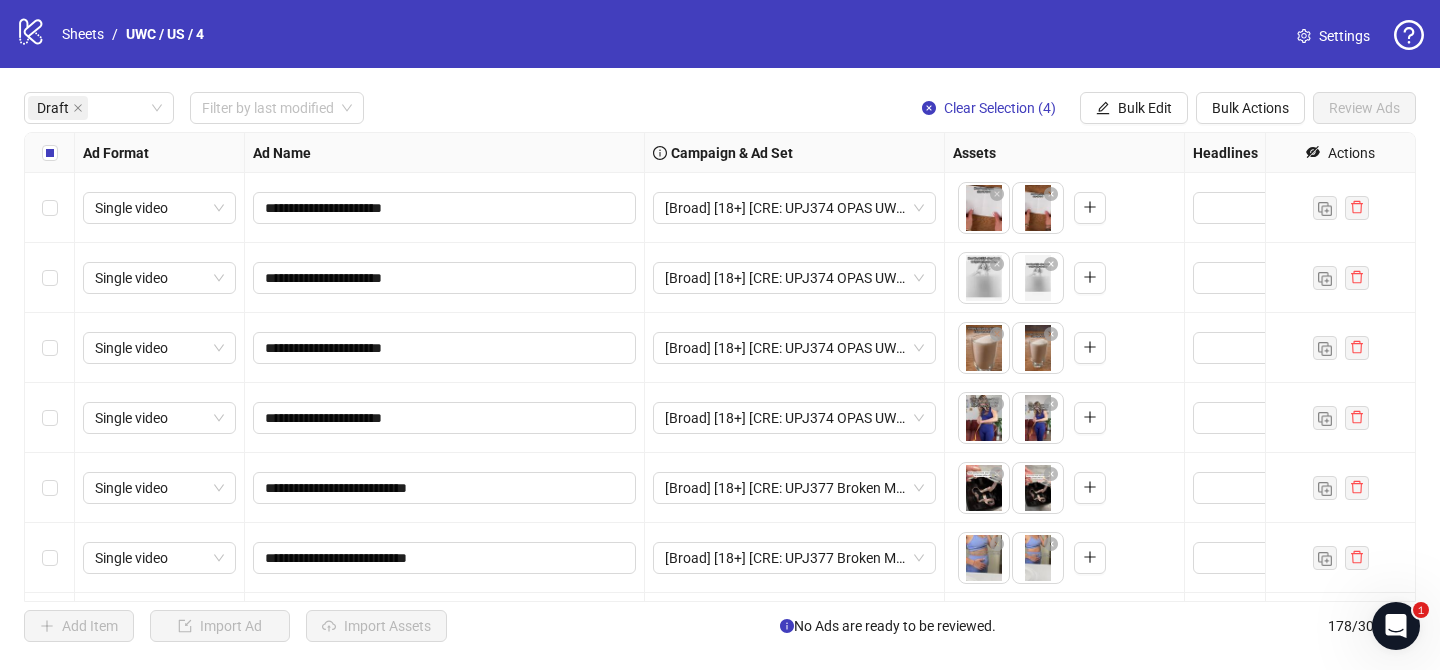 click on "Draft   Filter by last modified Clear Selection (4) Bulk Edit Bulk Actions Review Ads" at bounding box center (720, 108) 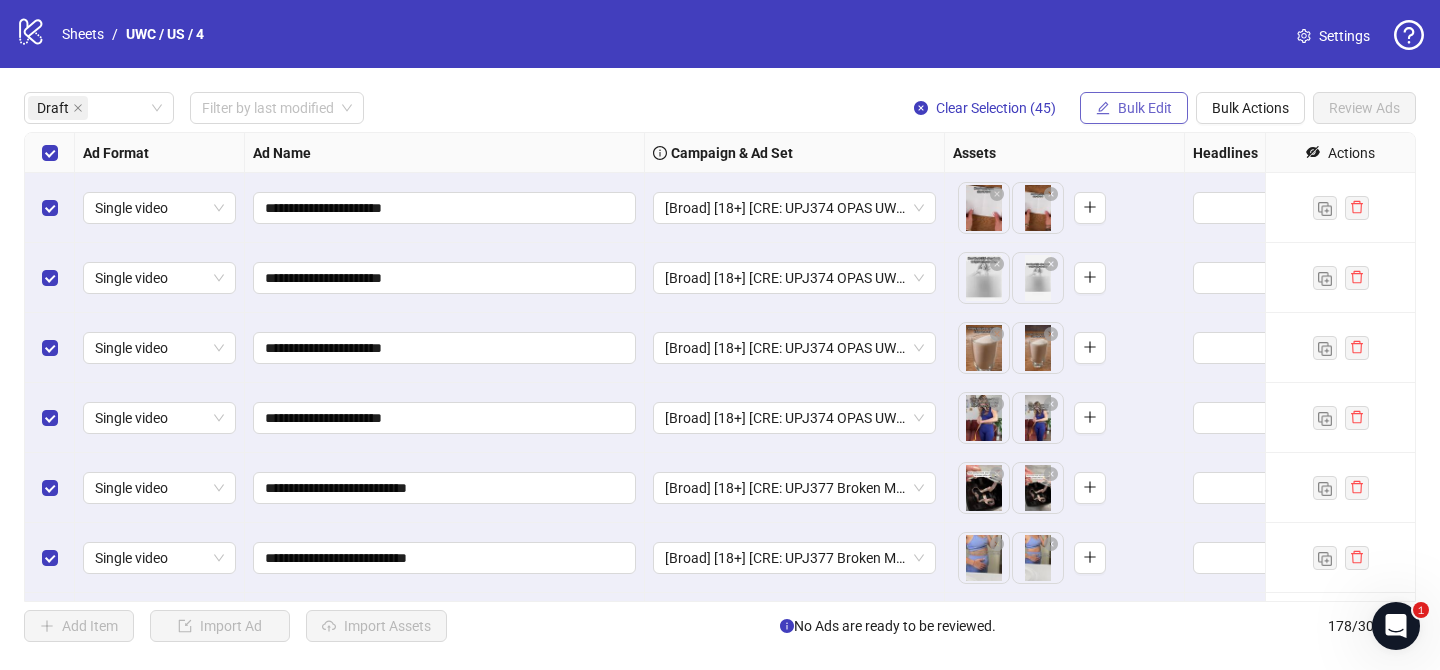 click 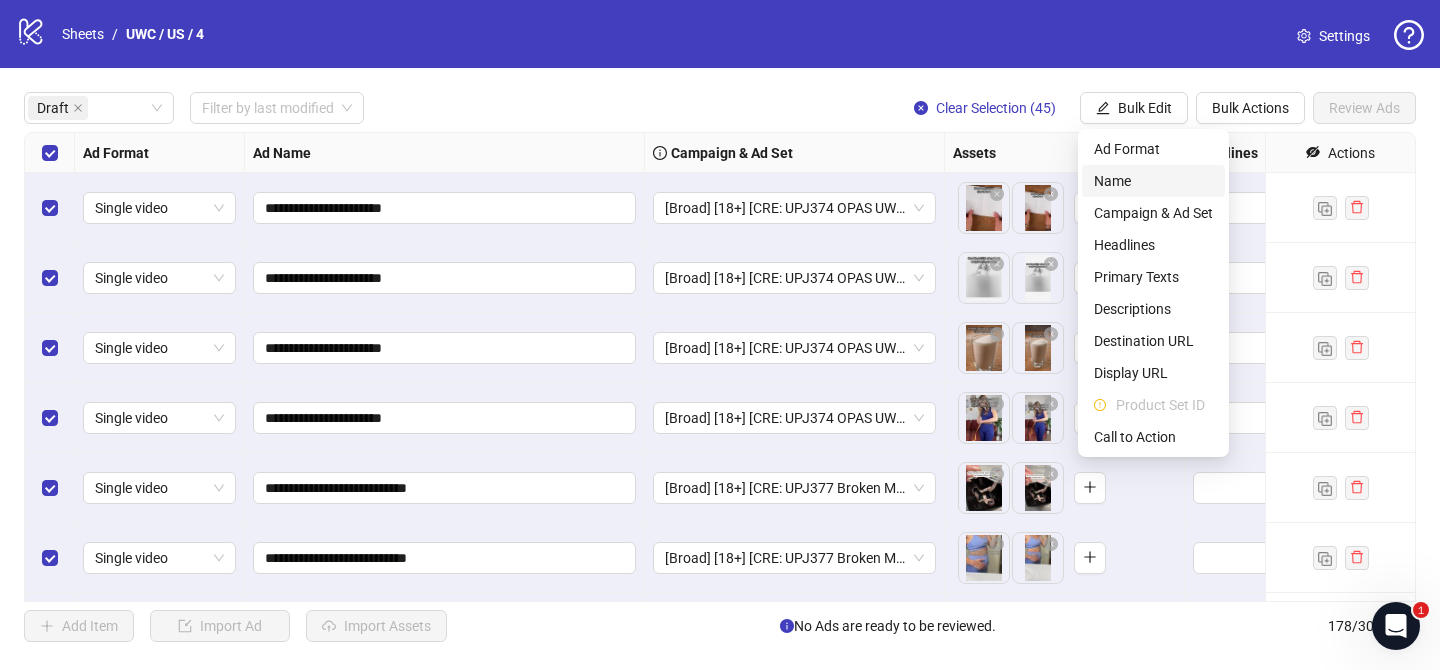 click on "Name" at bounding box center [1153, 181] 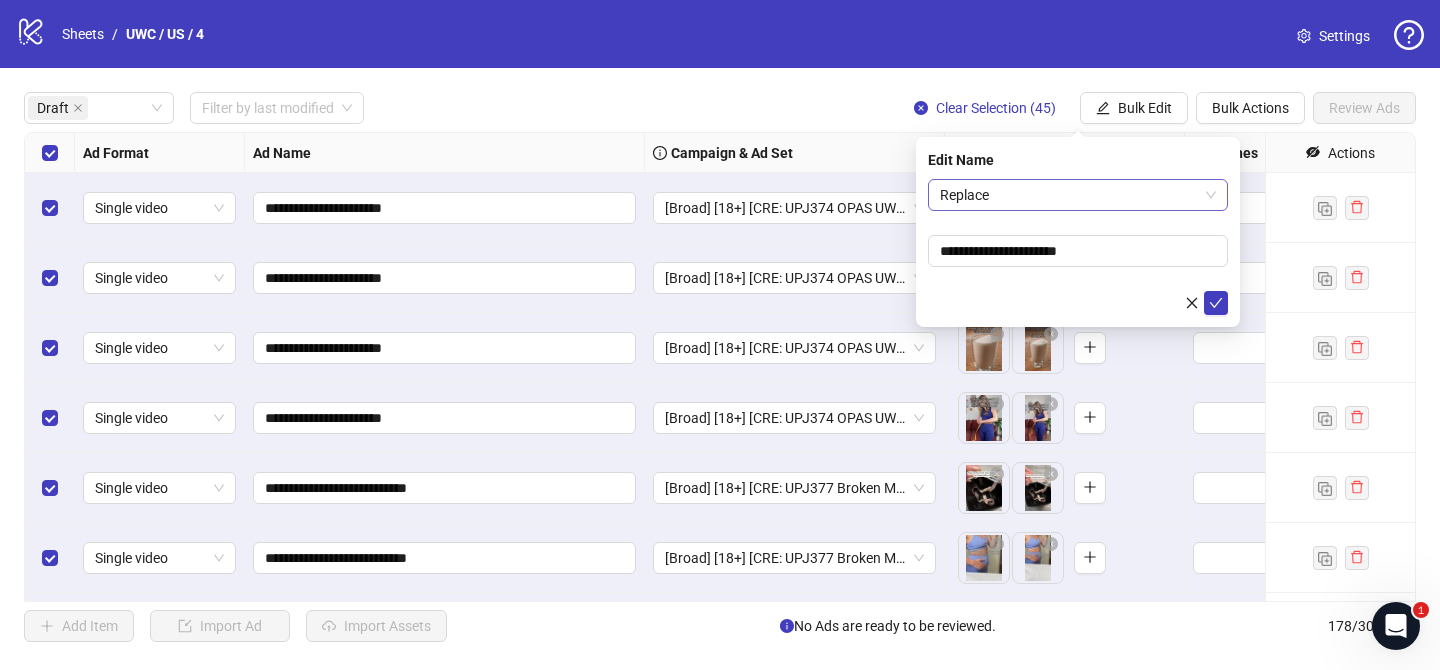click on "Replace" at bounding box center [1078, 195] 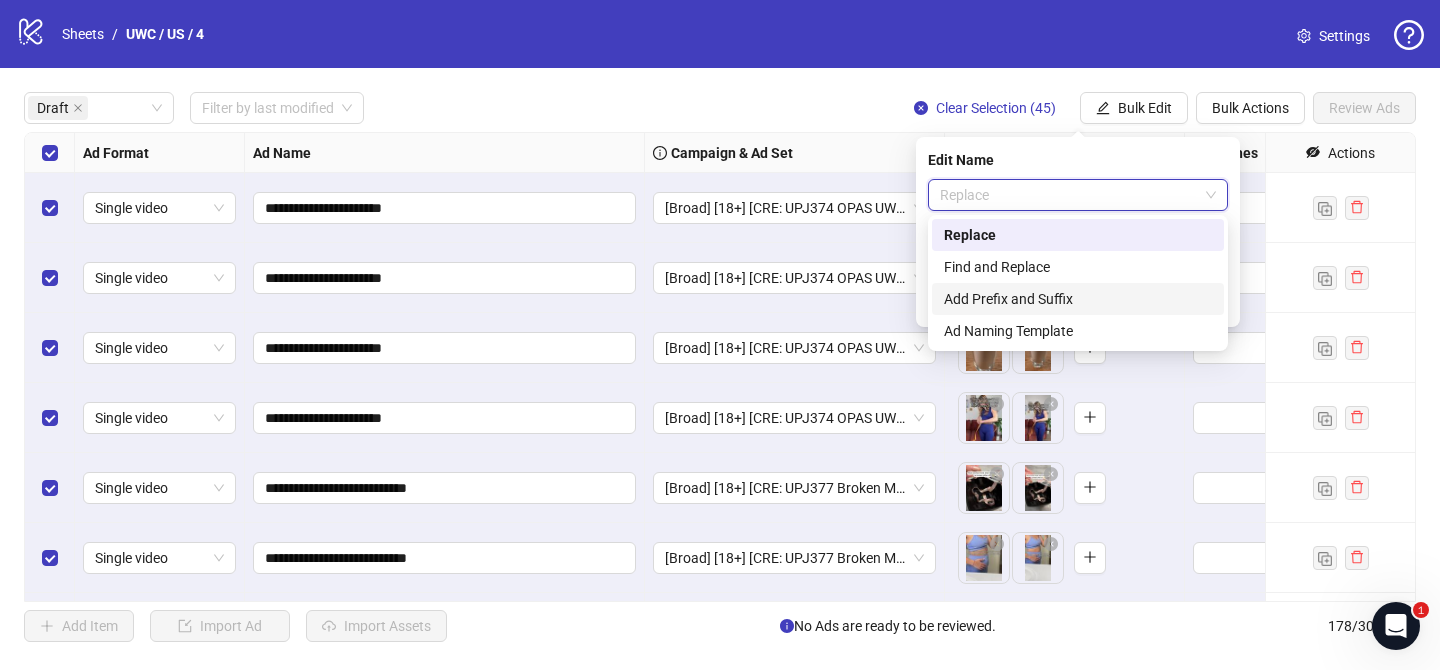click on "Add Prefix and Suffix" at bounding box center [1078, 299] 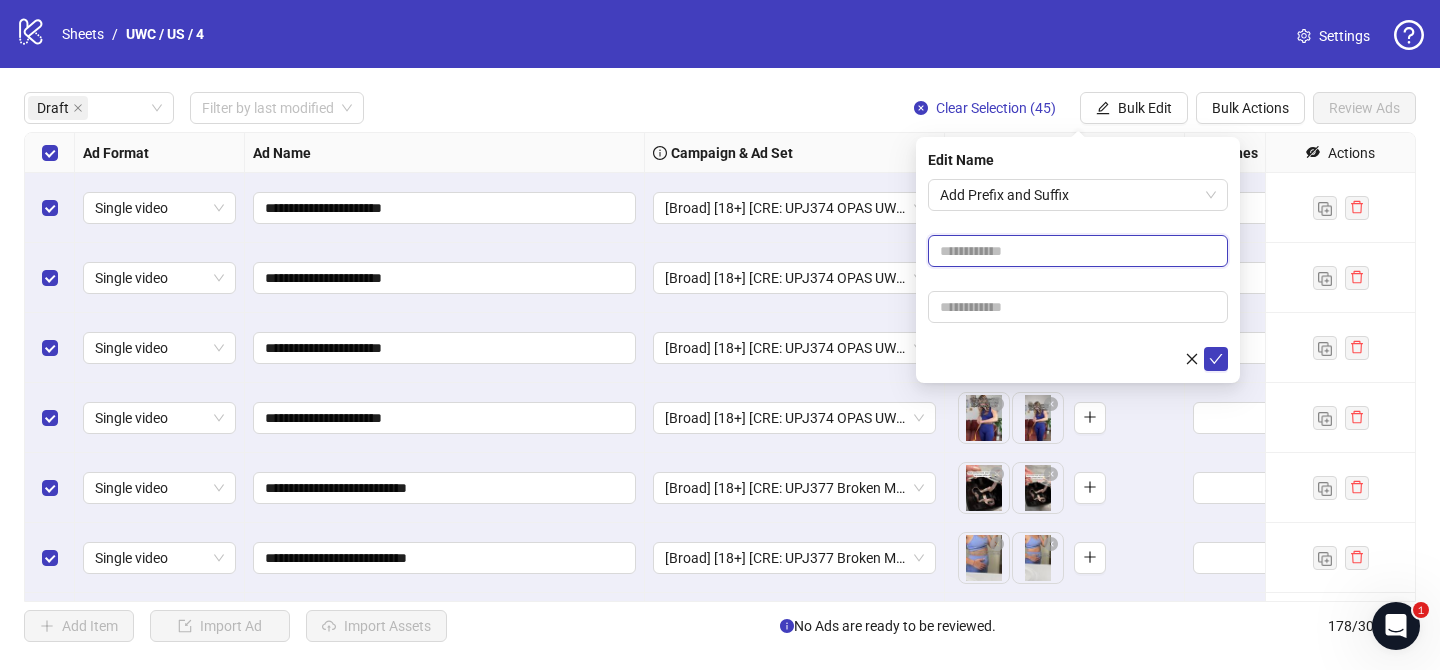 click at bounding box center [1078, 251] 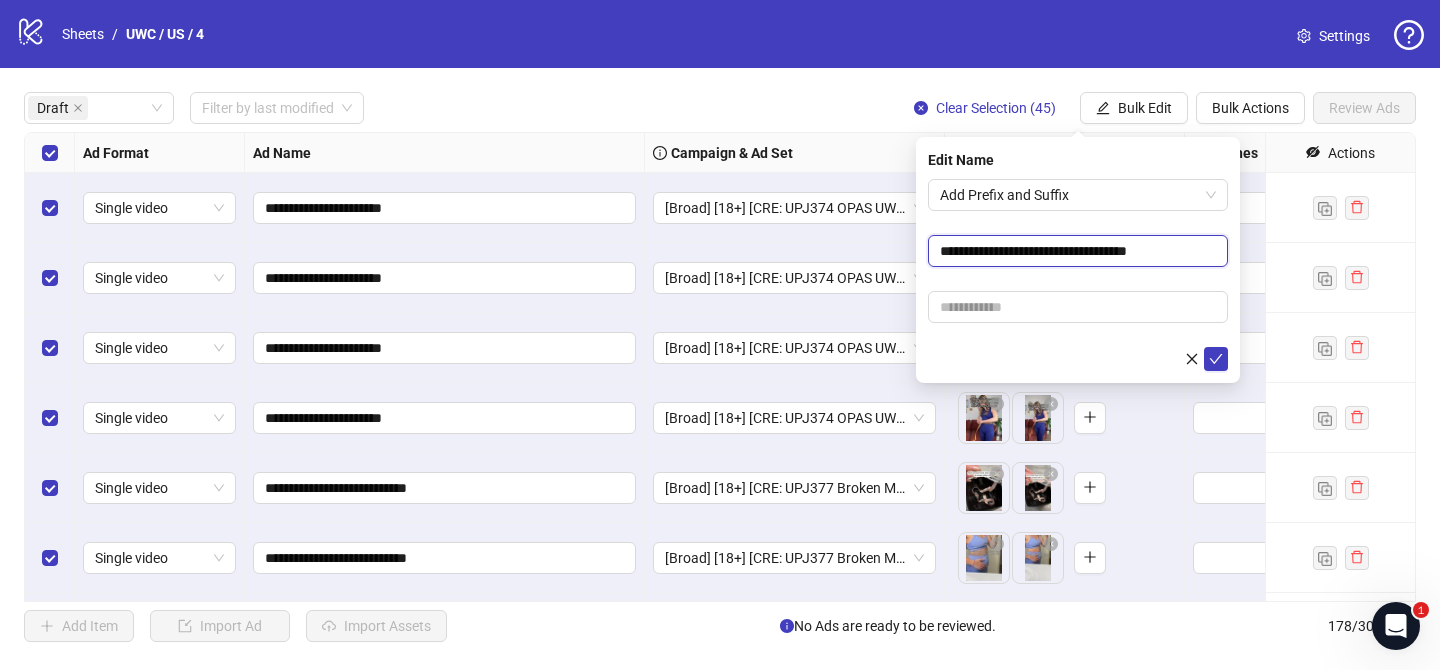 click on "**********" at bounding box center (1078, 251) 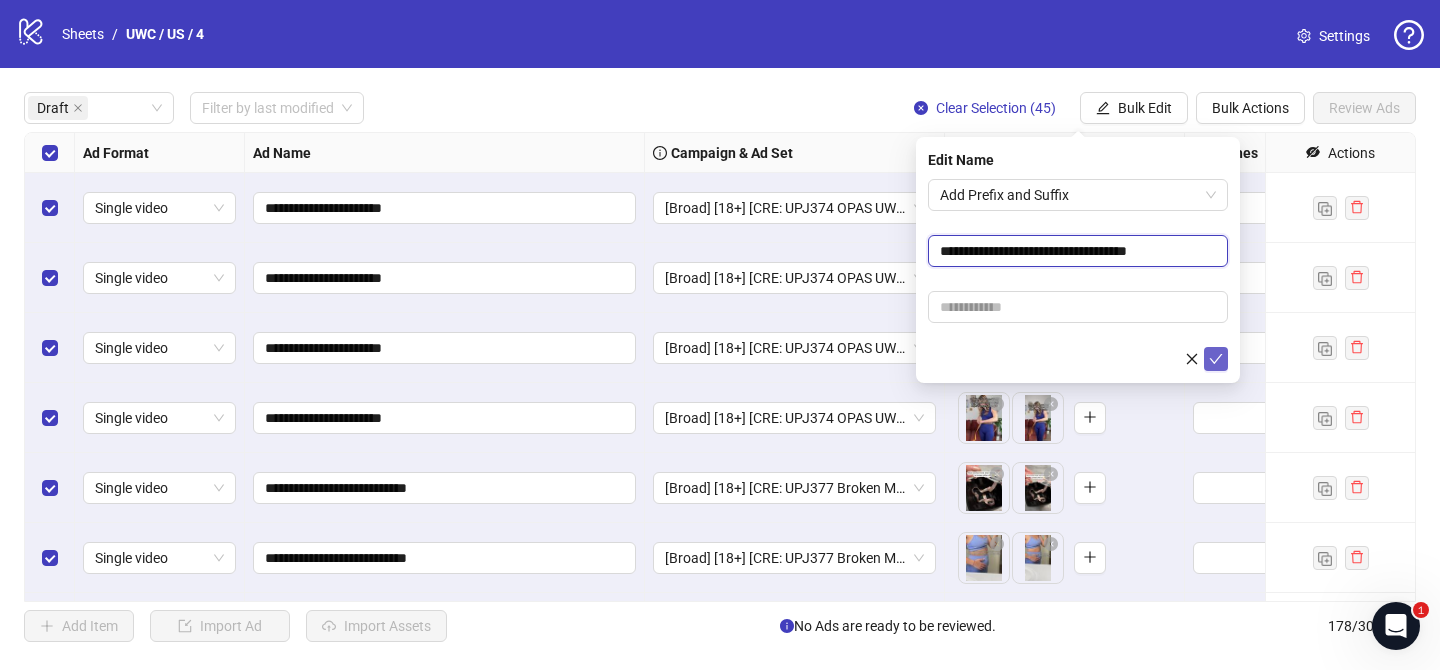 type on "**********" 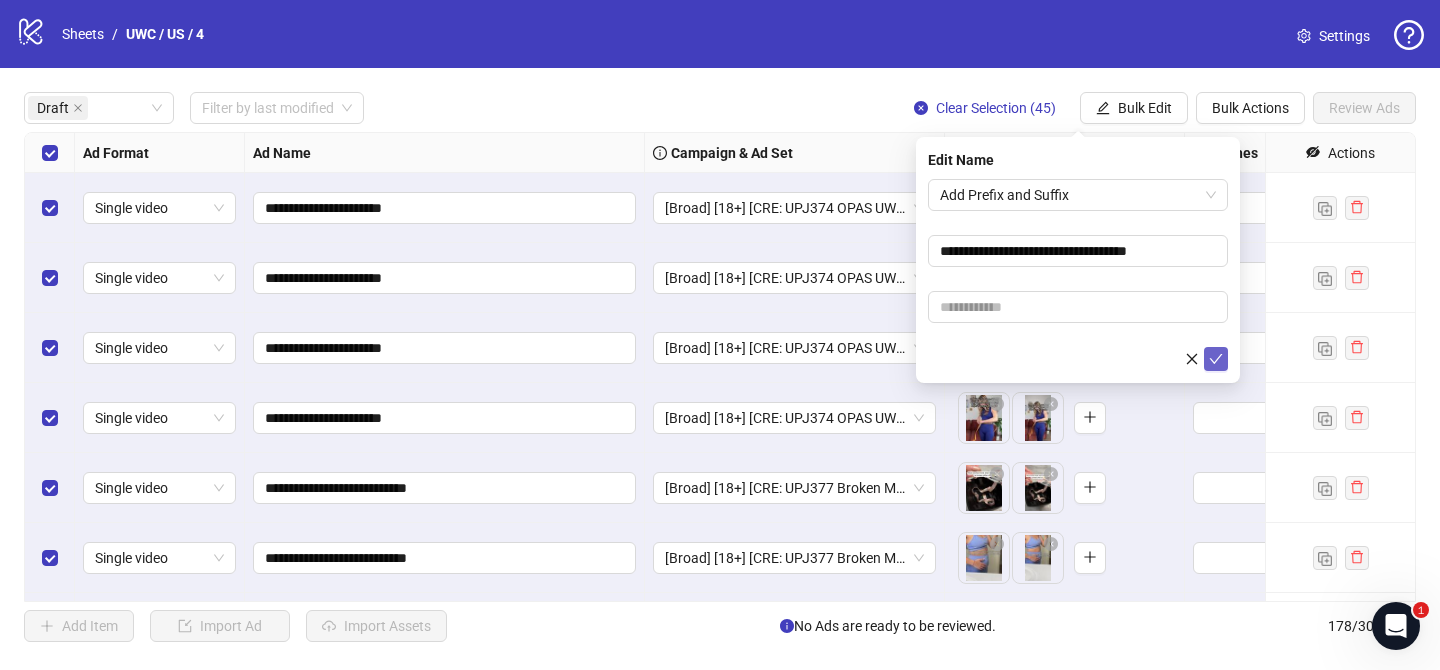 click 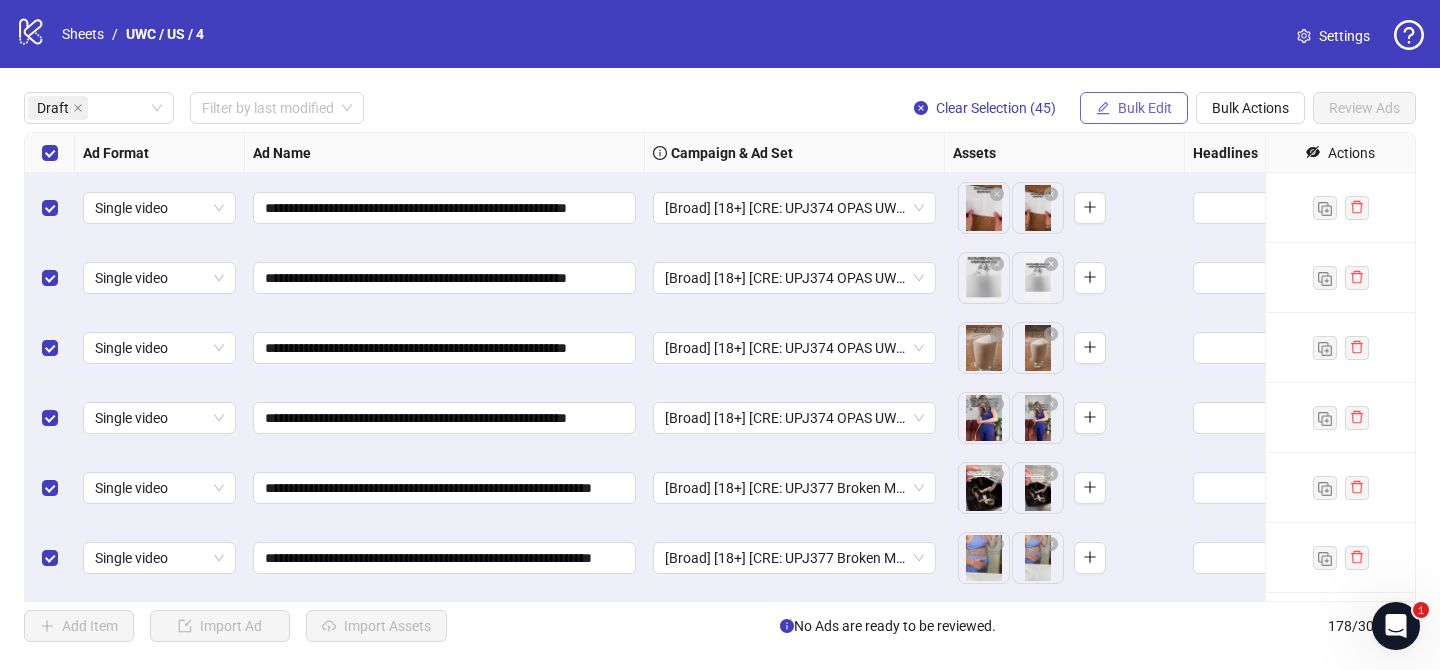 click on "Bulk Edit" at bounding box center (1145, 108) 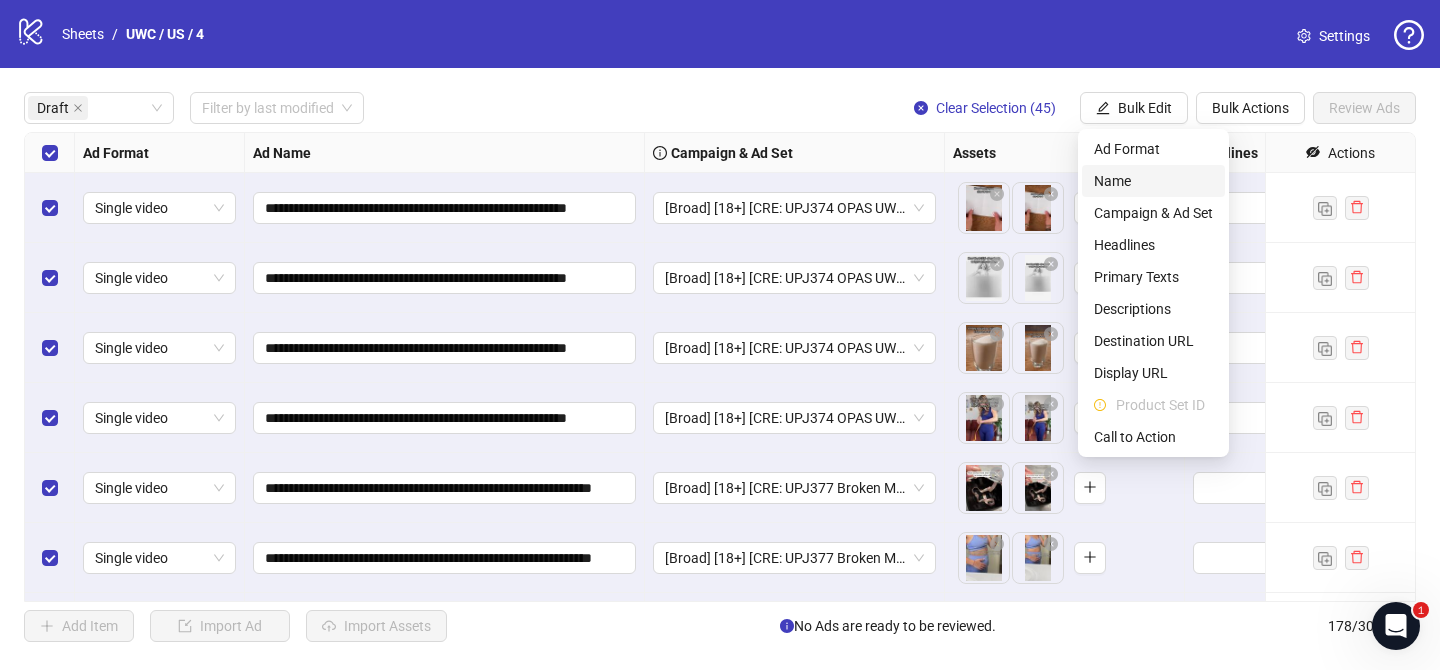 click on "Name" at bounding box center [1153, 181] 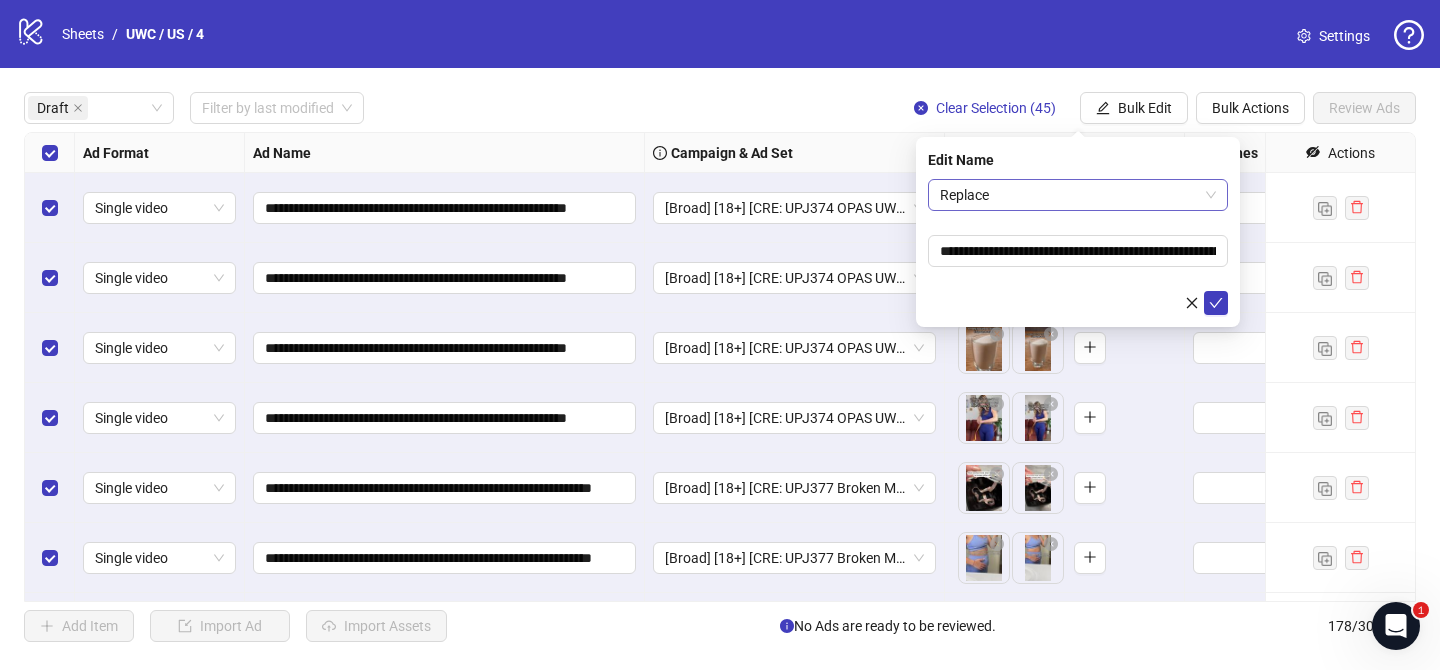 click on "Replace" at bounding box center (1078, 195) 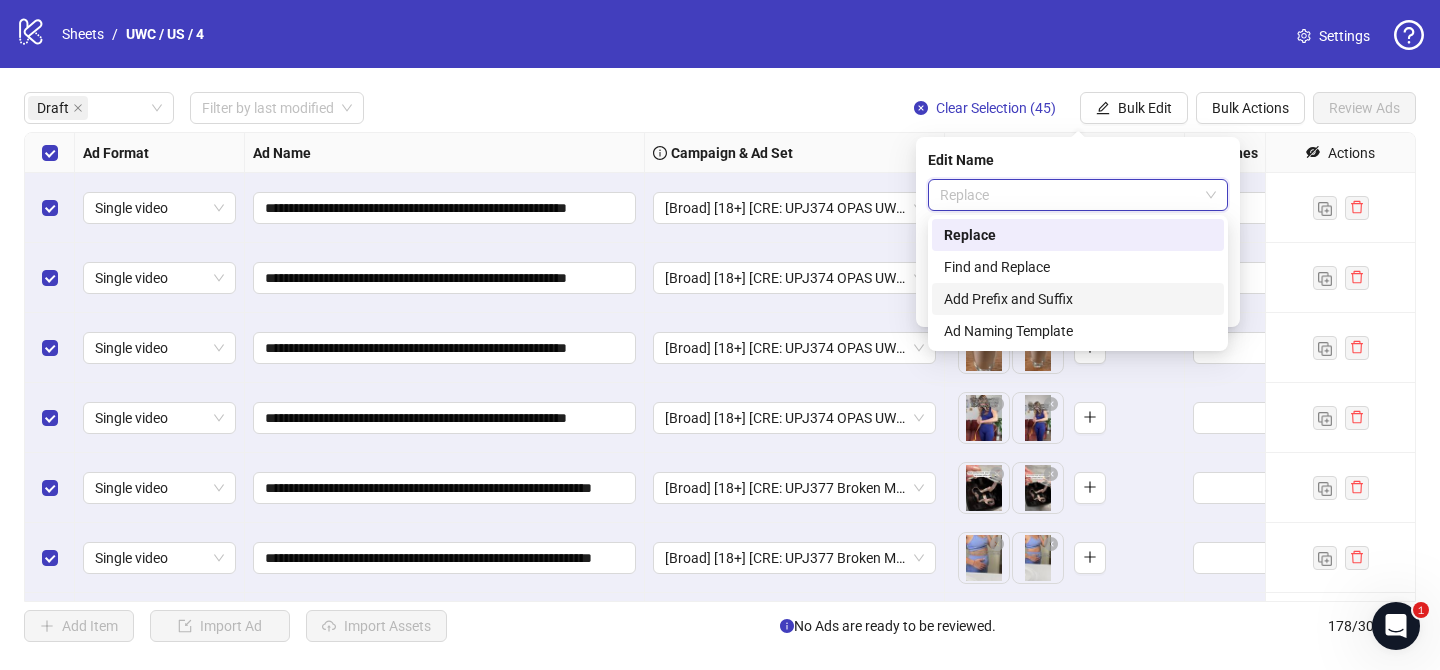 click on "Add Prefix and Suffix" at bounding box center (1078, 299) 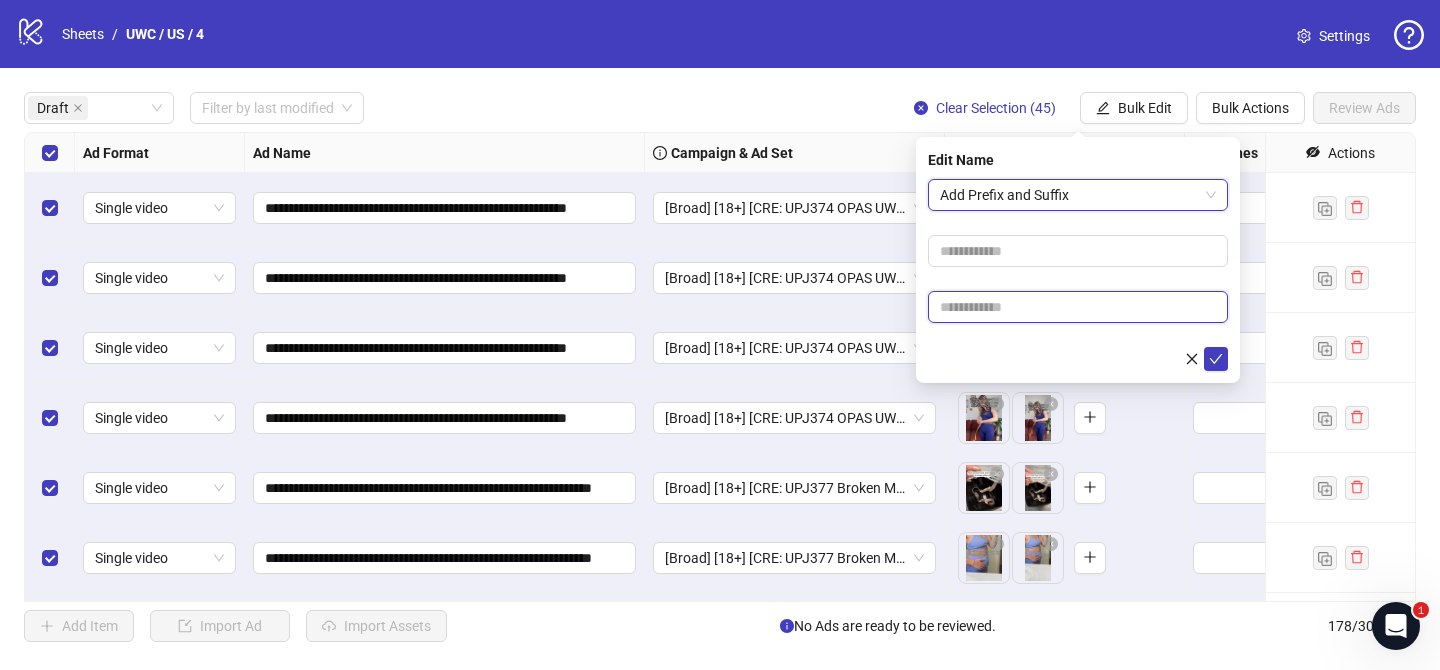 click at bounding box center [1078, 307] 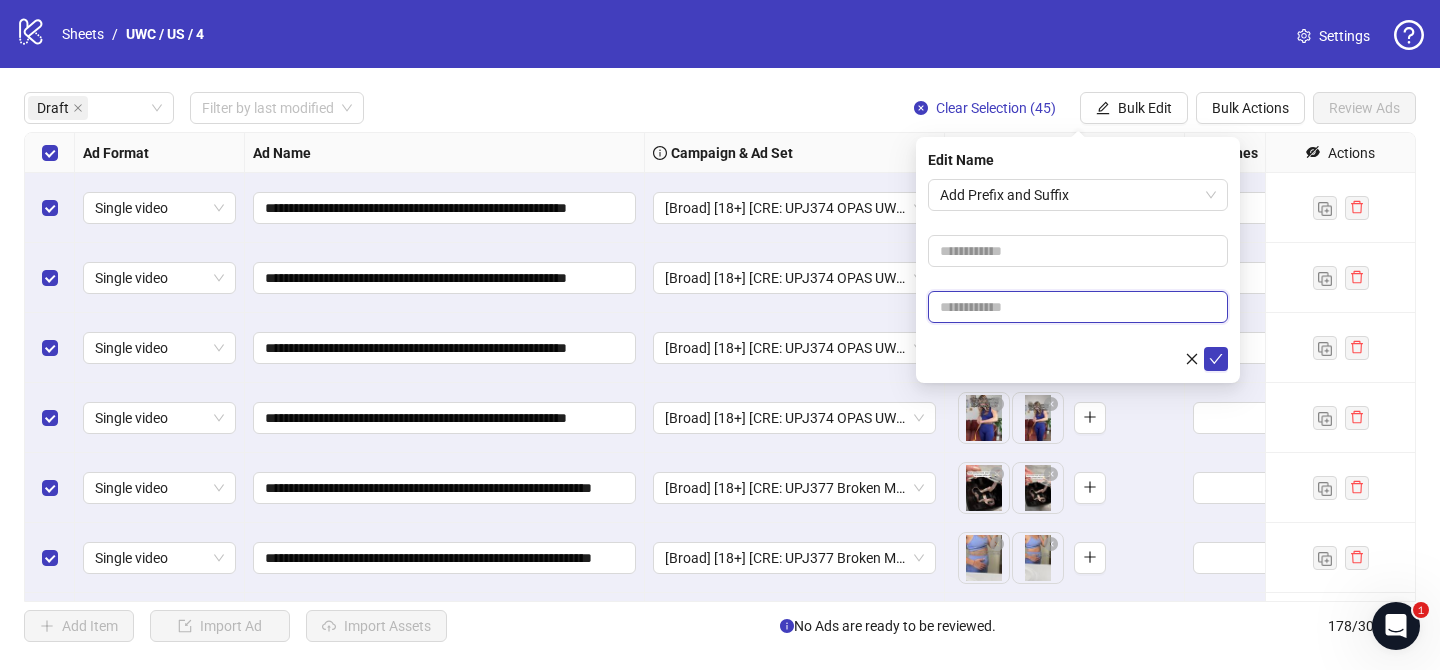 paste on "**********" 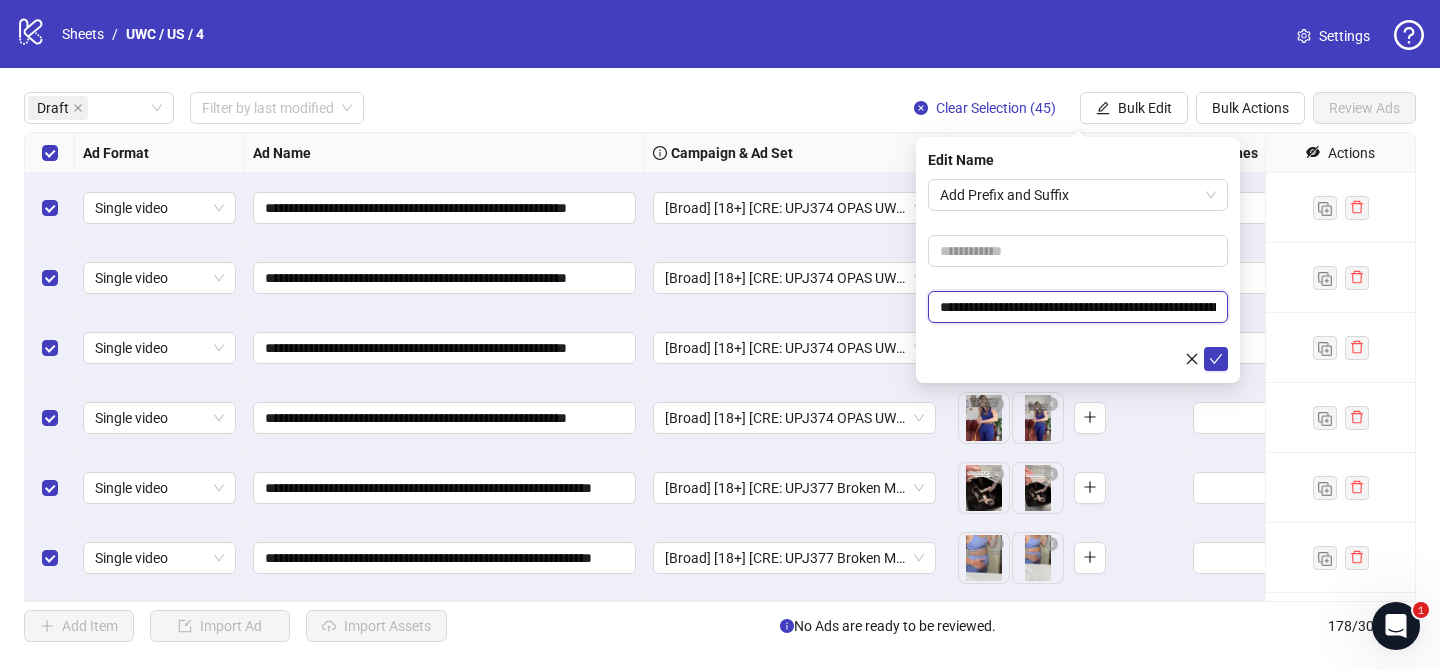 scroll, scrollTop: 0, scrollLeft: 261, axis: horizontal 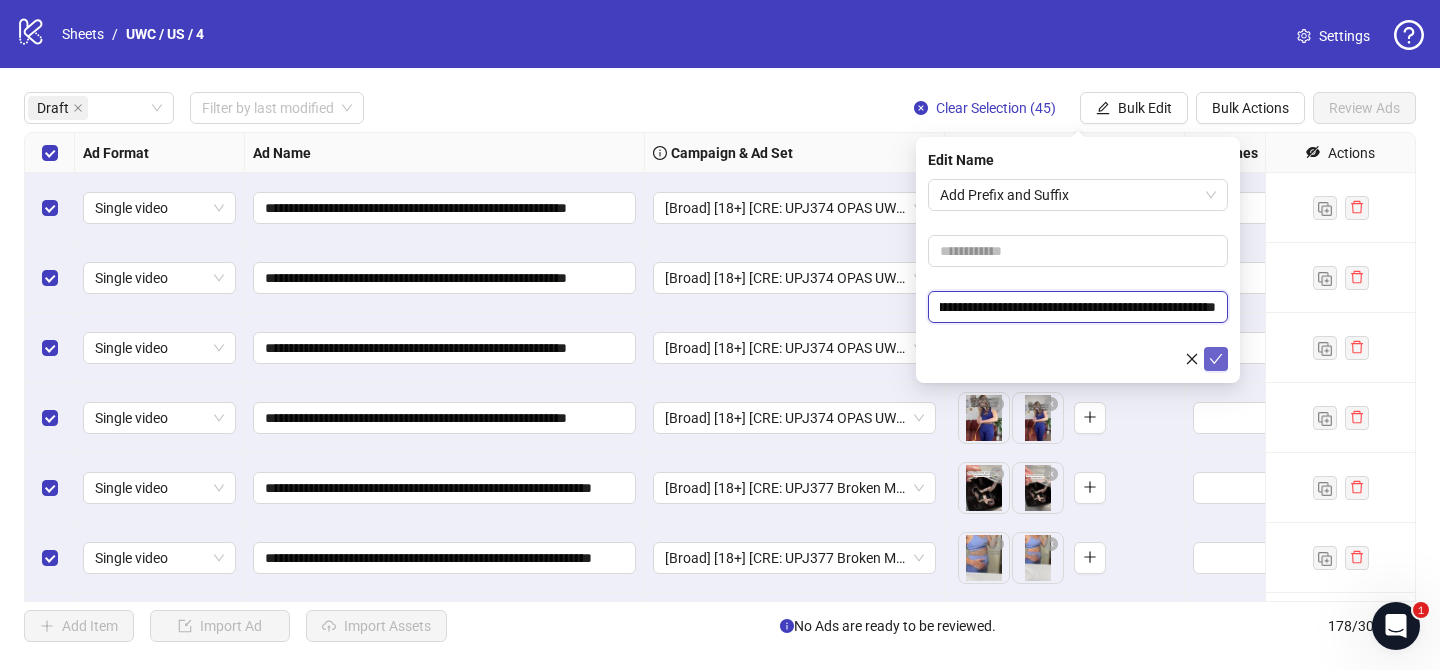 type on "**********" 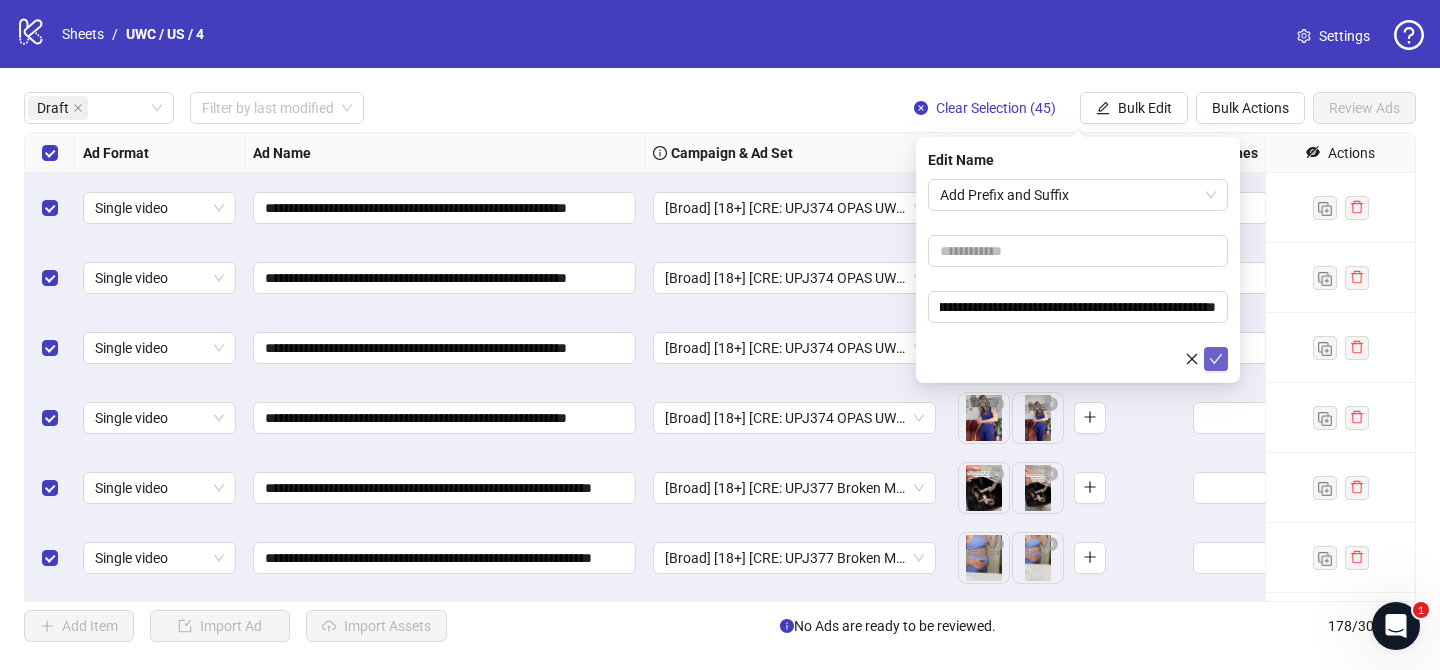click 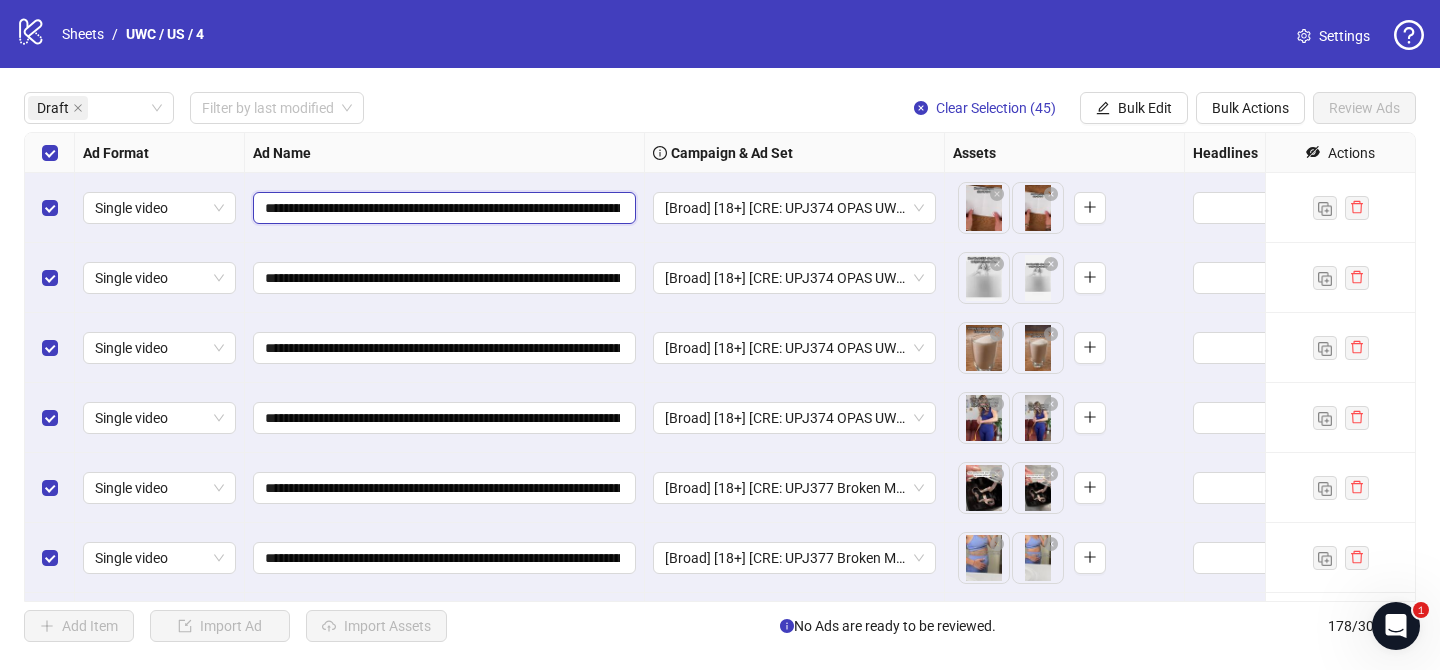 click on "**********" at bounding box center [442, 208] 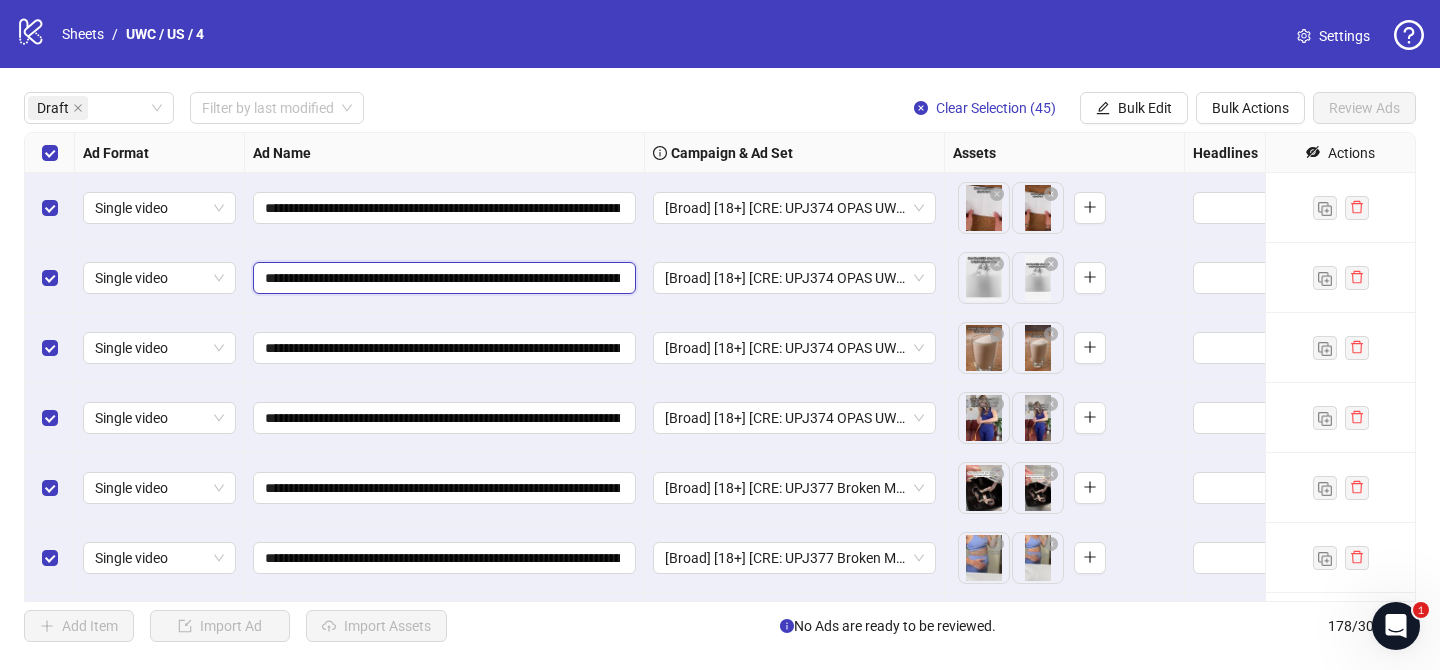 click on "**********" at bounding box center [442, 278] 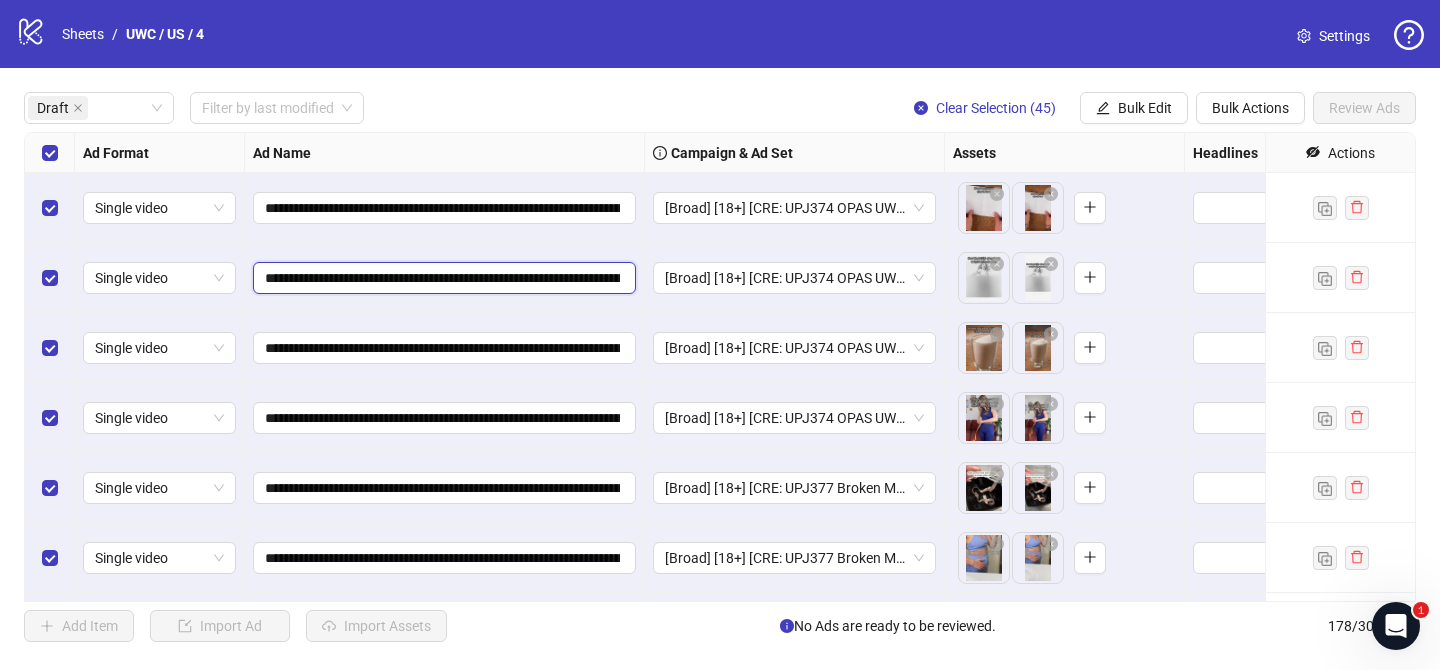 click on "**********" at bounding box center [442, 278] 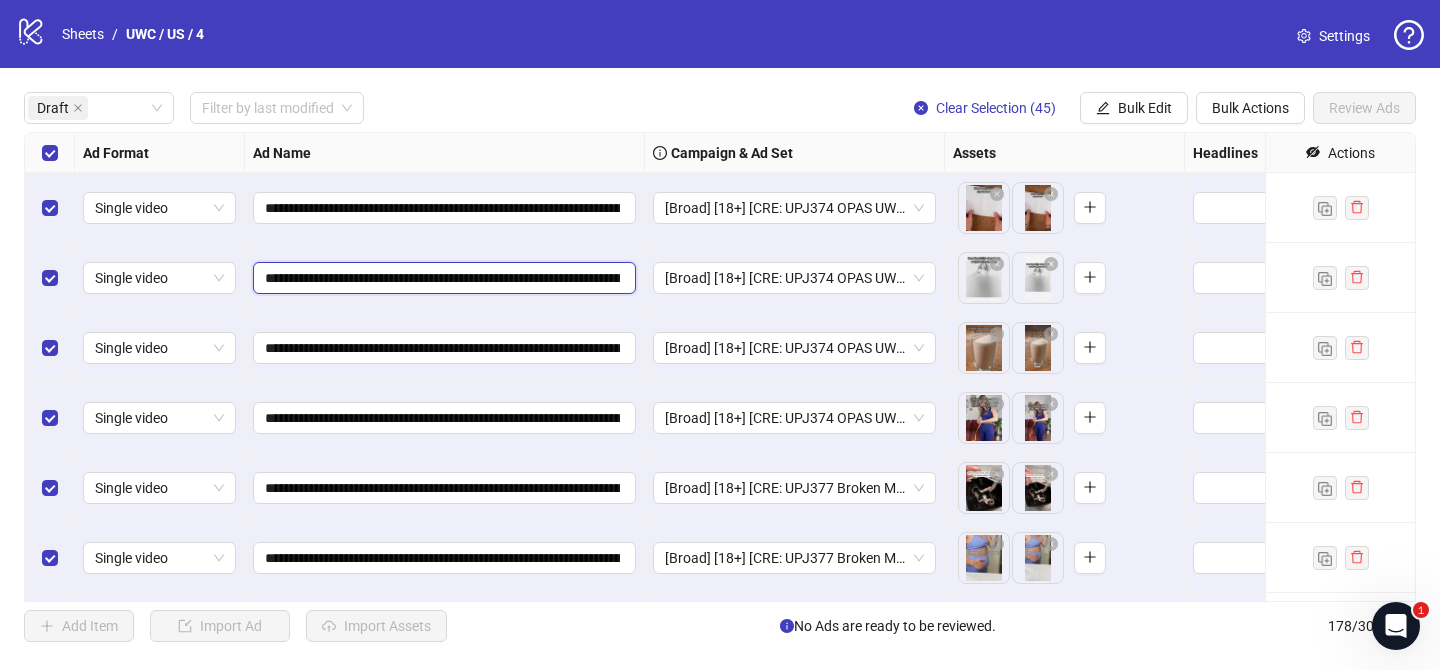 click on "**********" at bounding box center (442, 278) 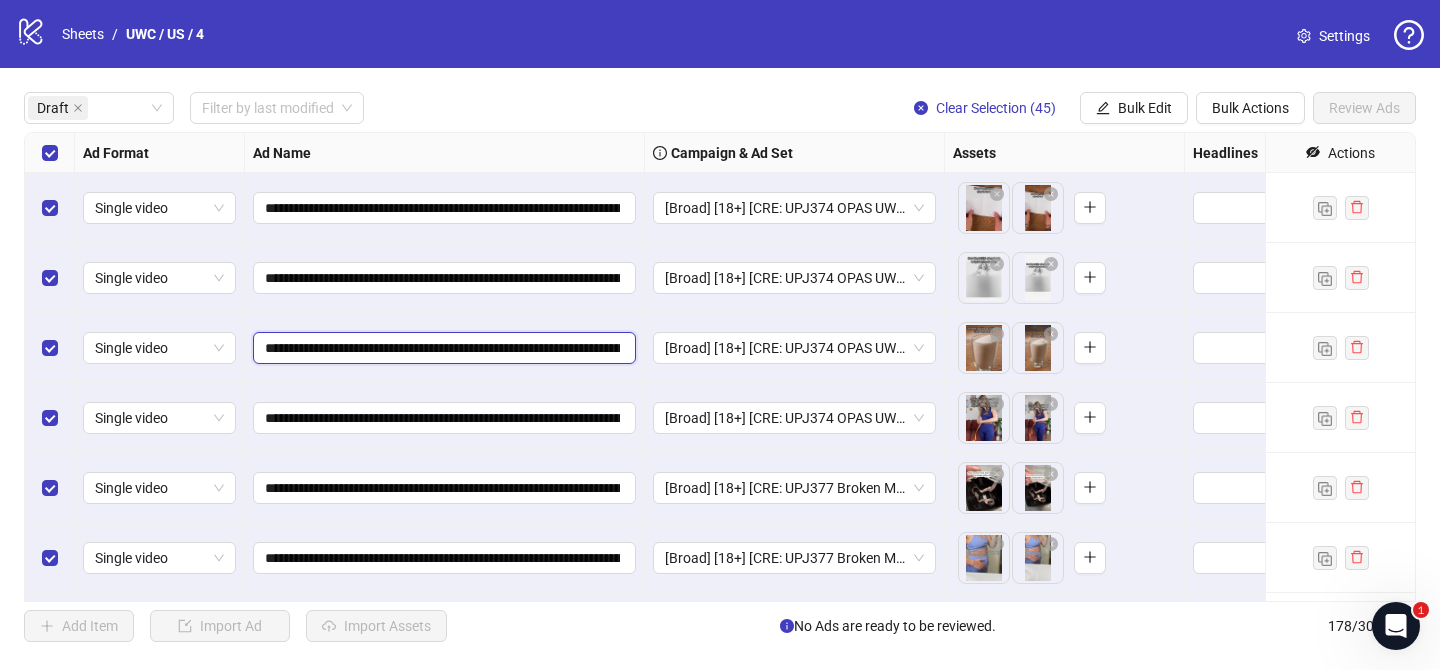 click on "**********" at bounding box center [442, 348] 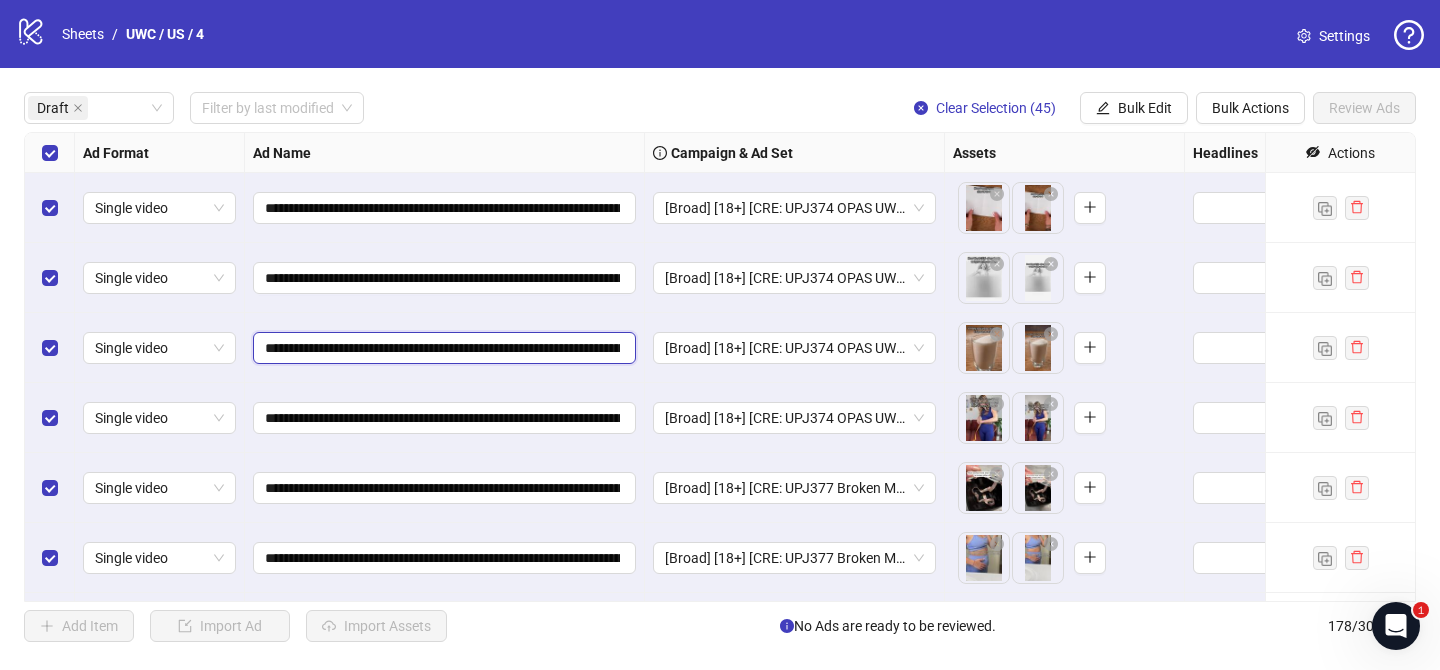 click on "**********" at bounding box center (442, 348) 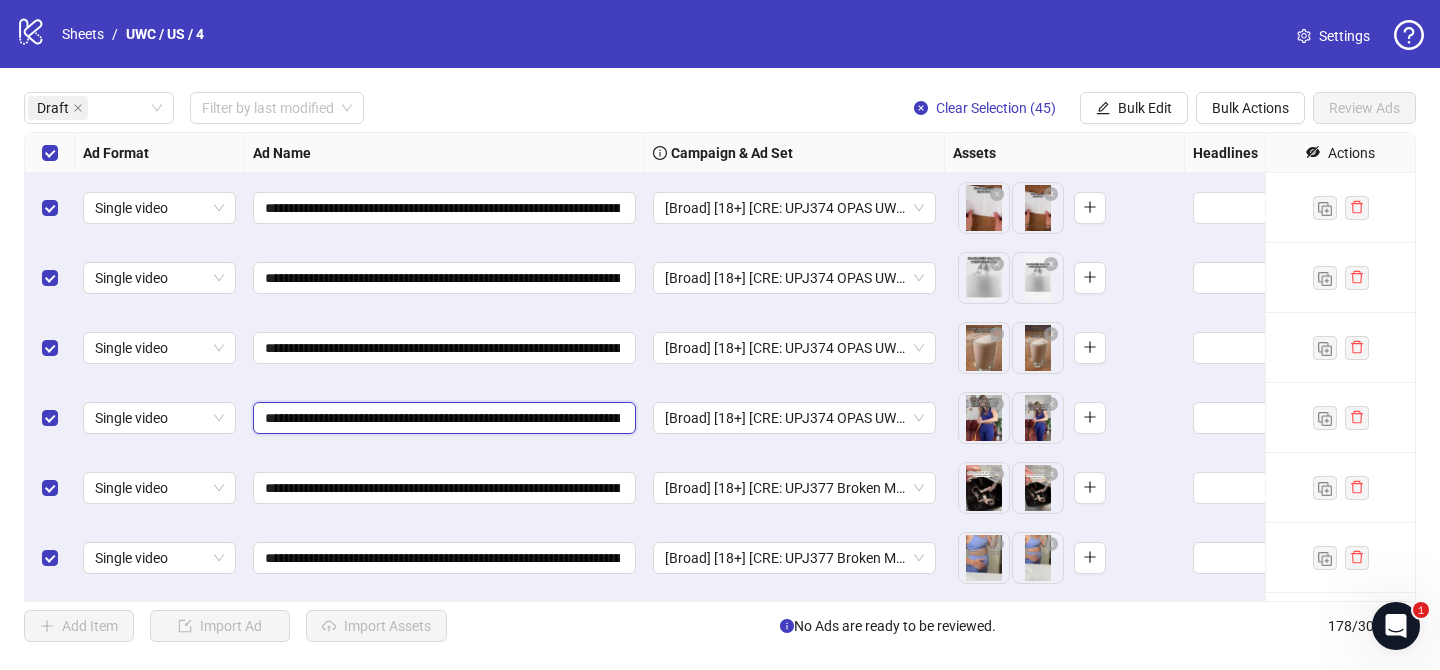 click on "**********" at bounding box center (442, 418) 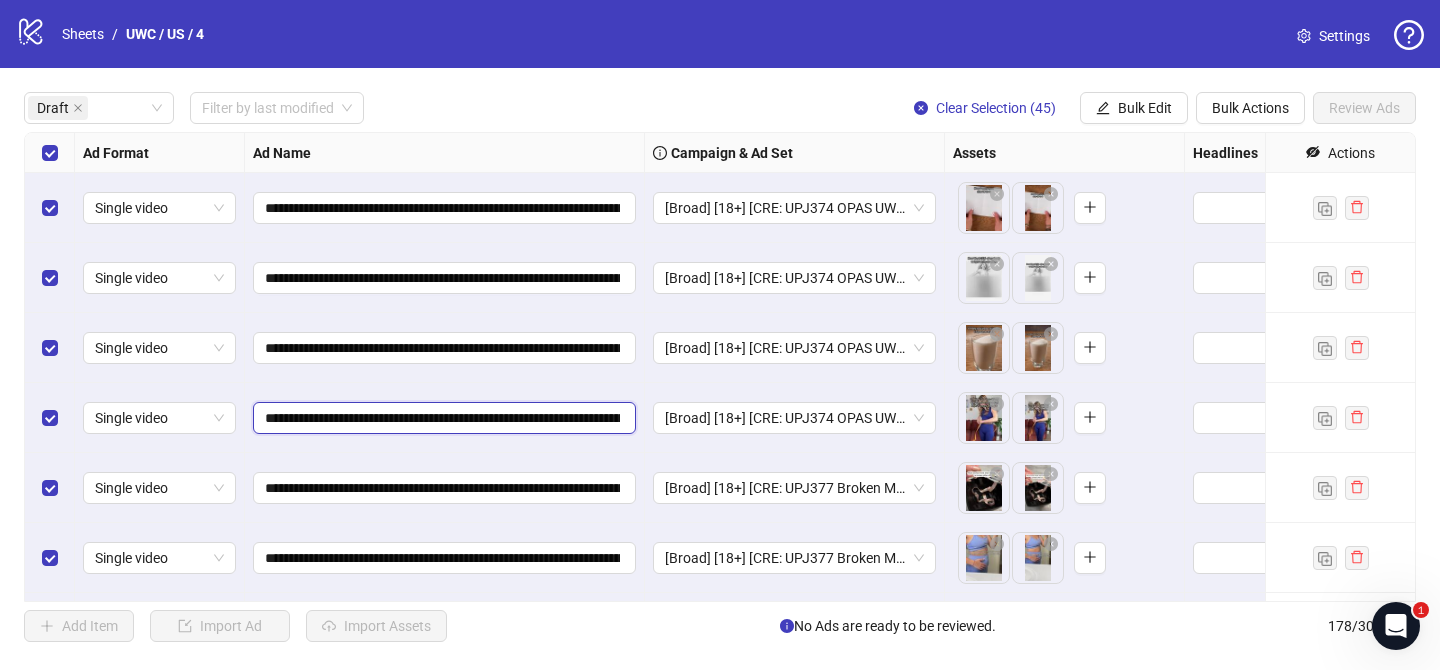 click on "**********" at bounding box center (442, 418) 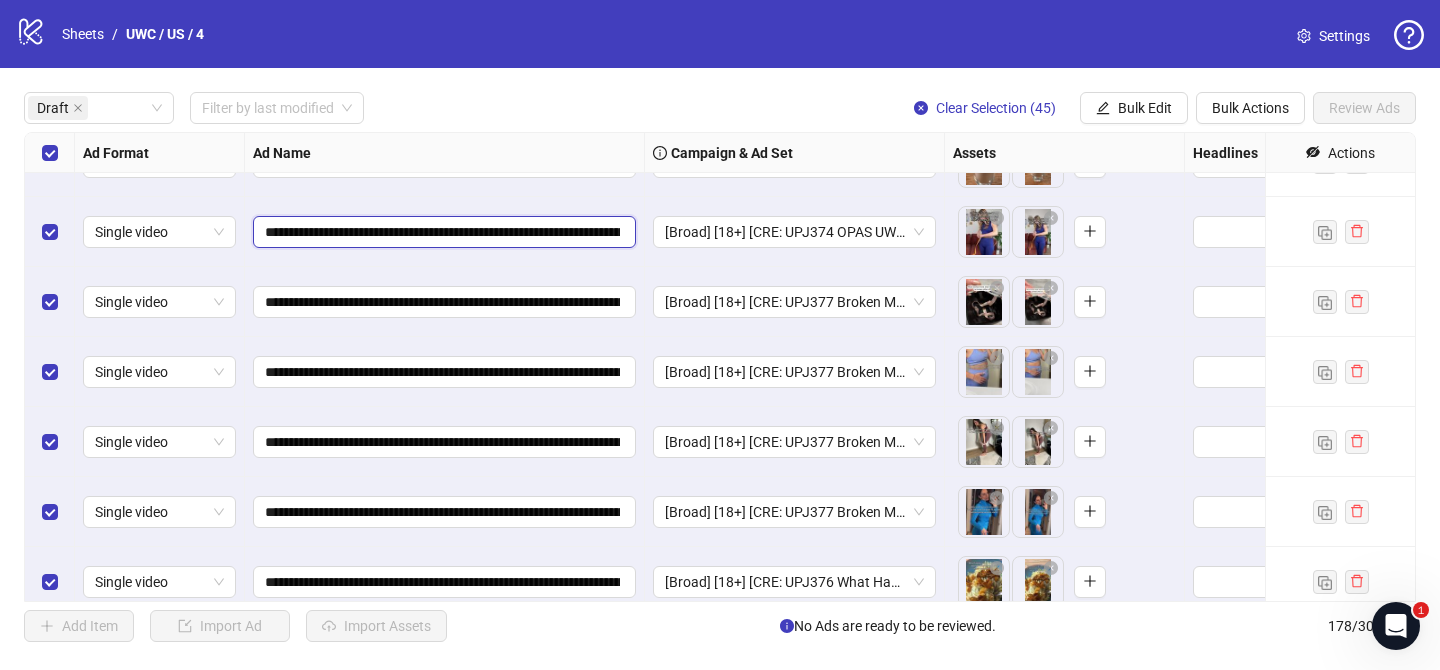 scroll, scrollTop: 218, scrollLeft: 0, axis: vertical 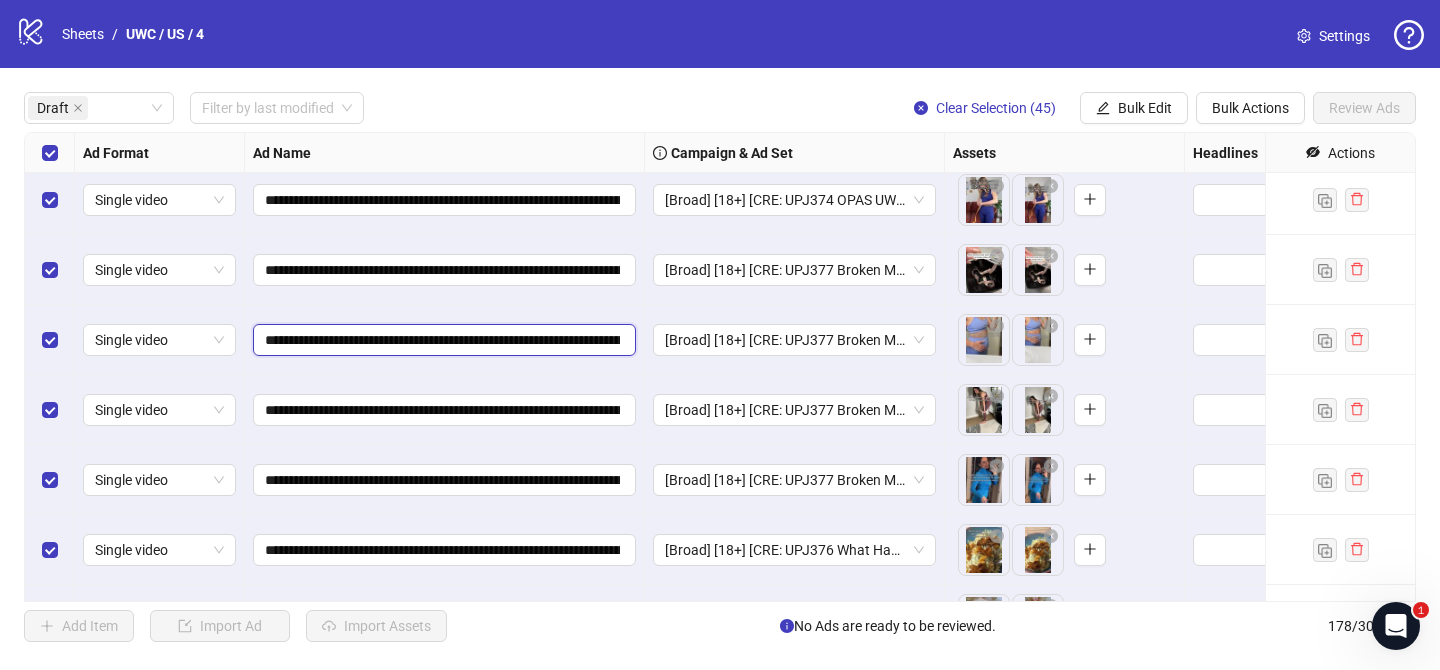 click on "**********" at bounding box center (442, 340) 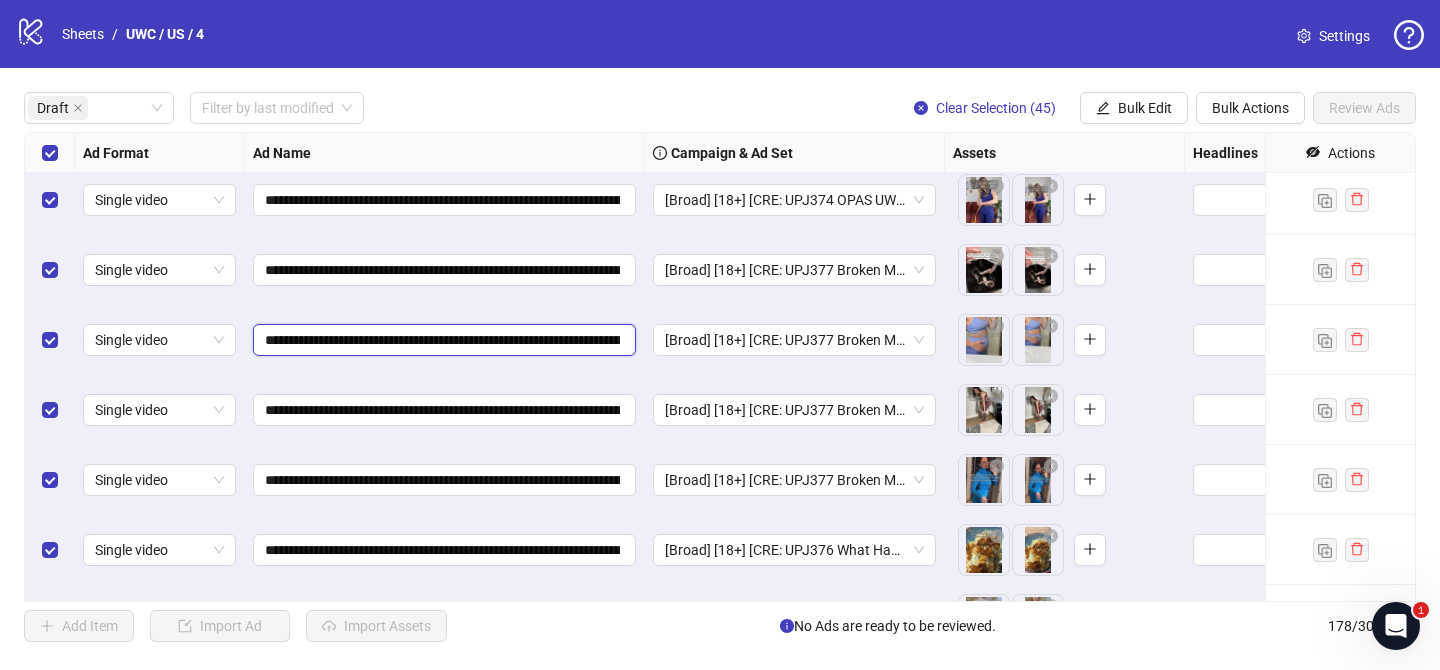 click on "**********" at bounding box center (442, 340) 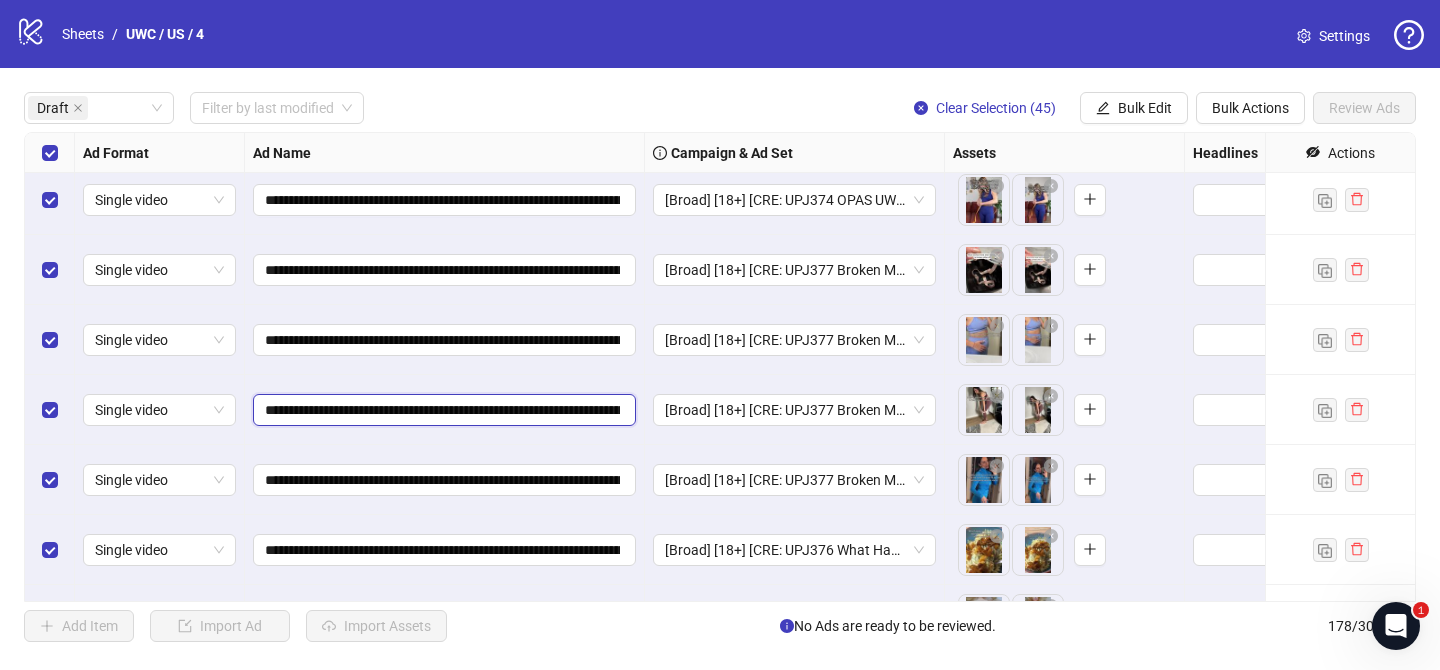 click on "**********" at bounding box center [442, 410] 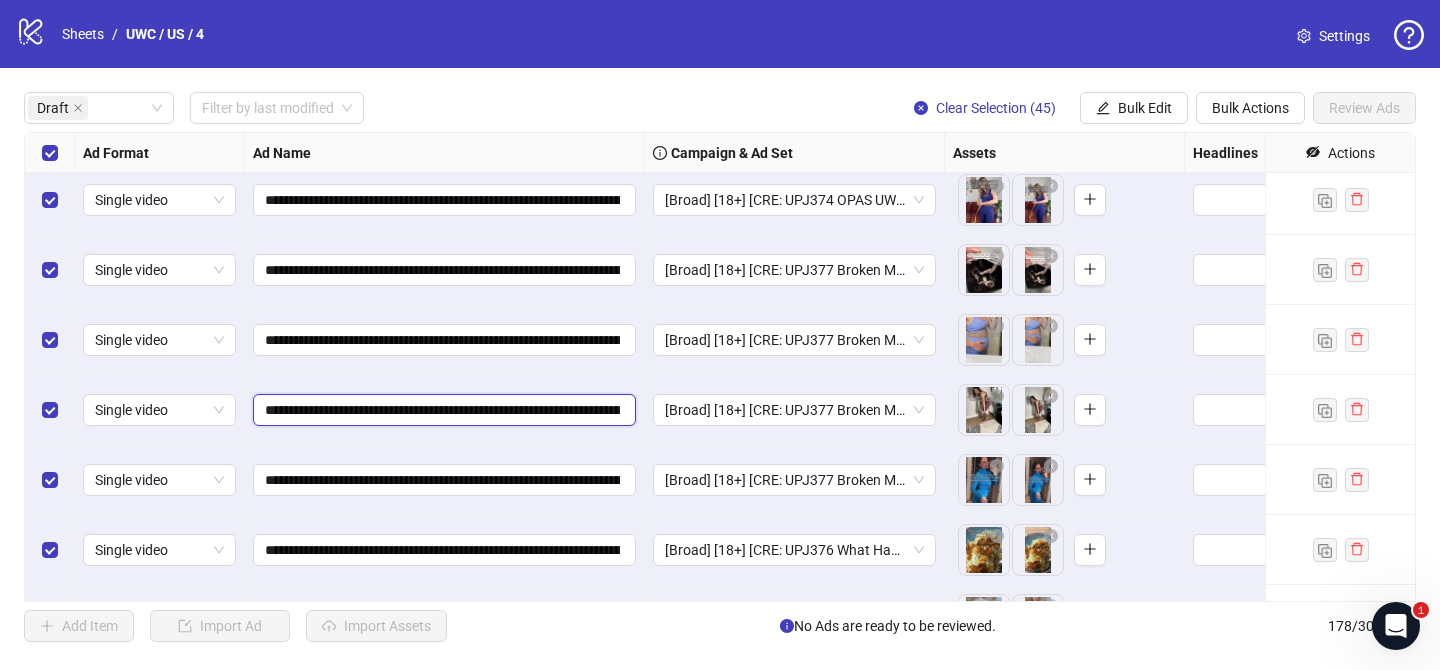 click on "**********" at bounding box center [442, 410] 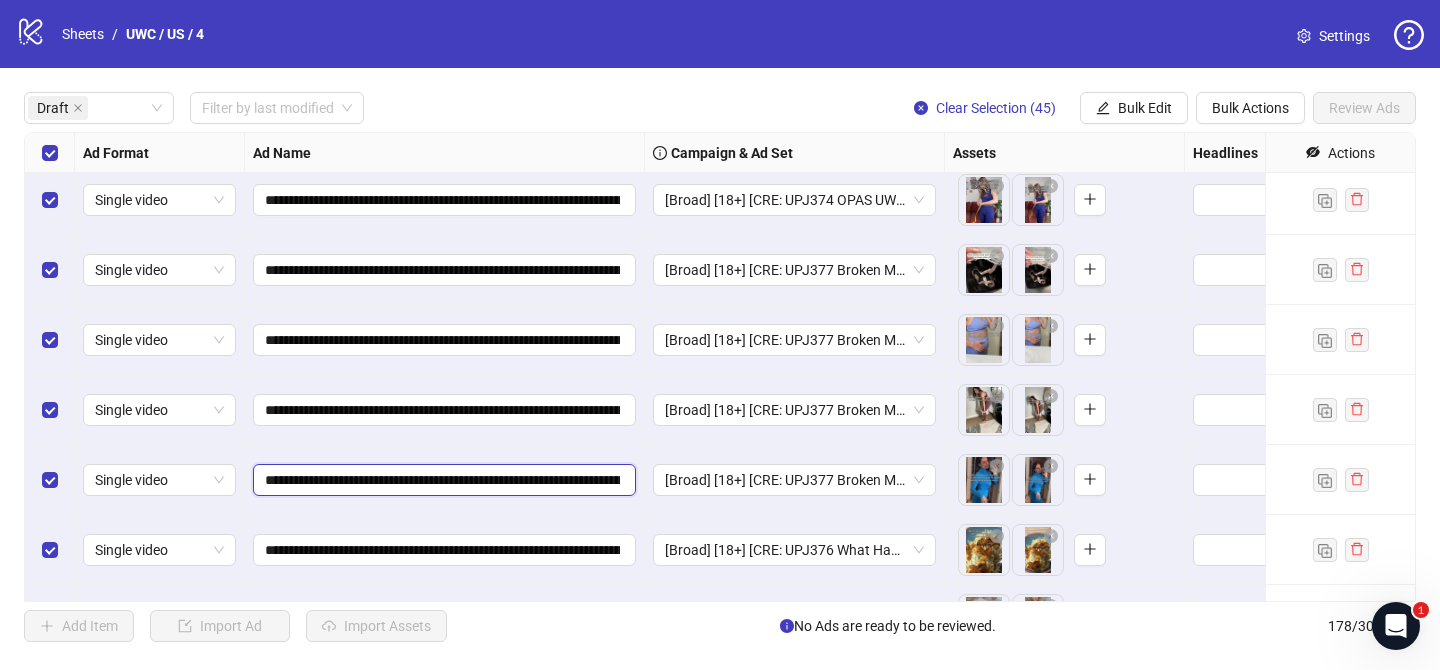 click on "**********" at bounding box center (442, 480) 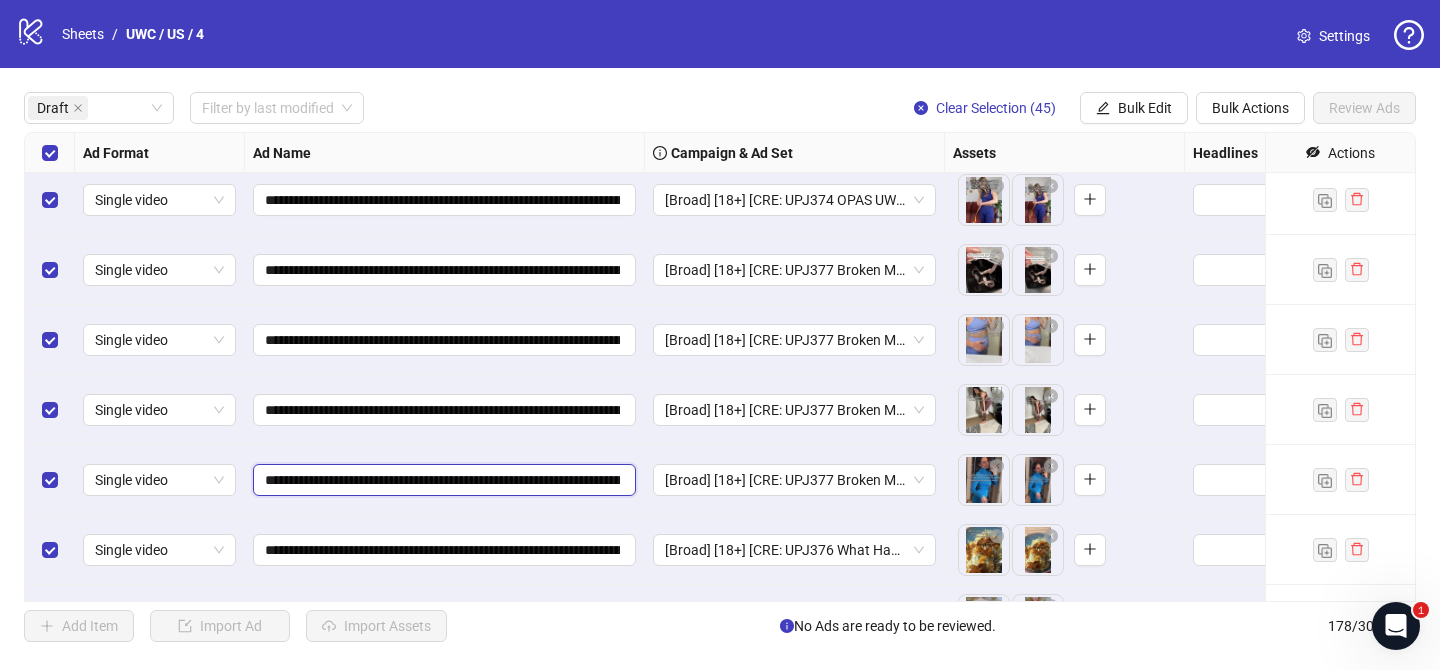 click on "**********" at bounding box center (442, 480) 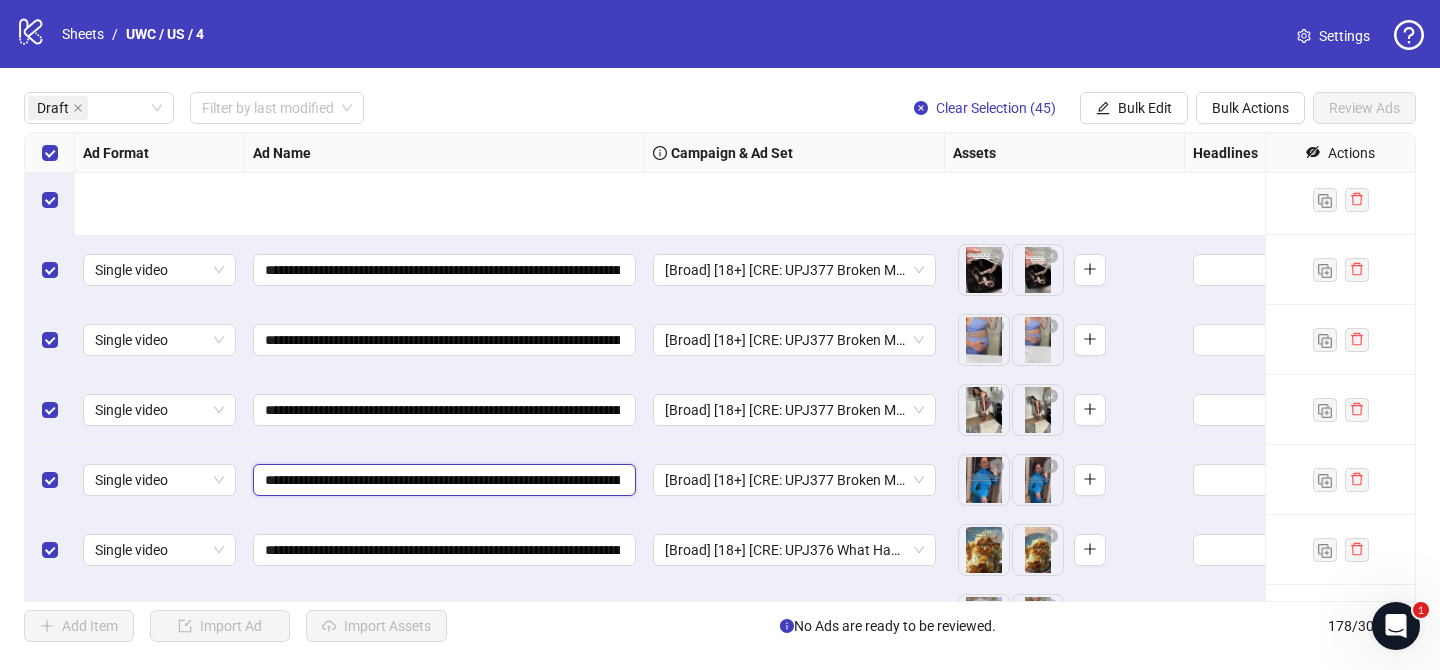 scroll, scrollTop: 472, scrollLeft: 0, axis: vertical 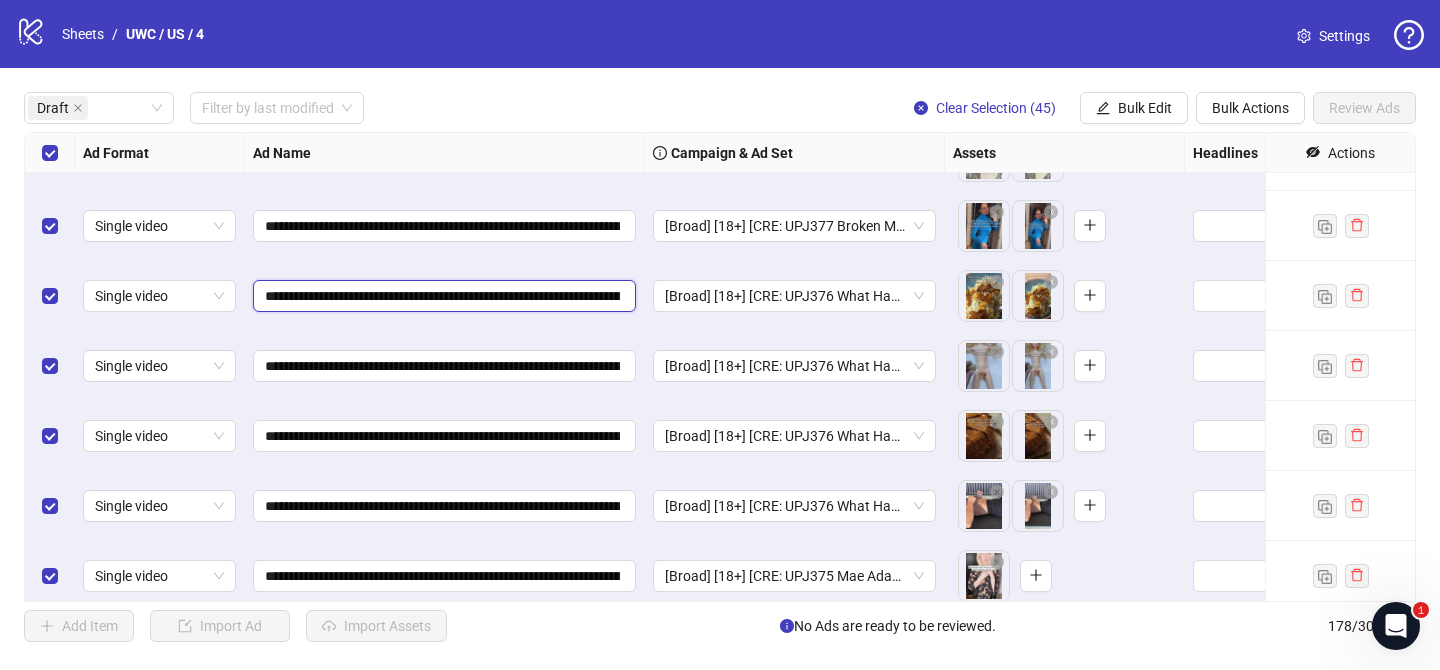 click on "**********" at bounding box center [442, 296] 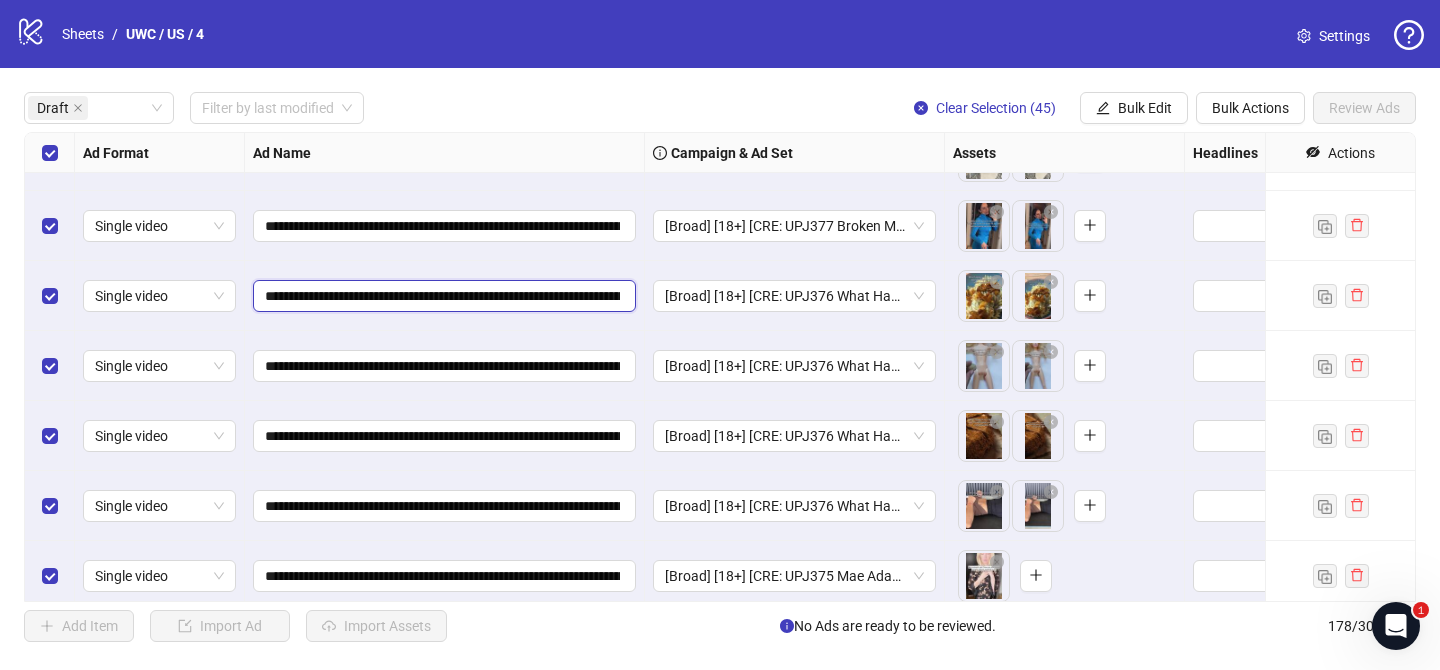 click on "**********" at bounding box center (442, 296) 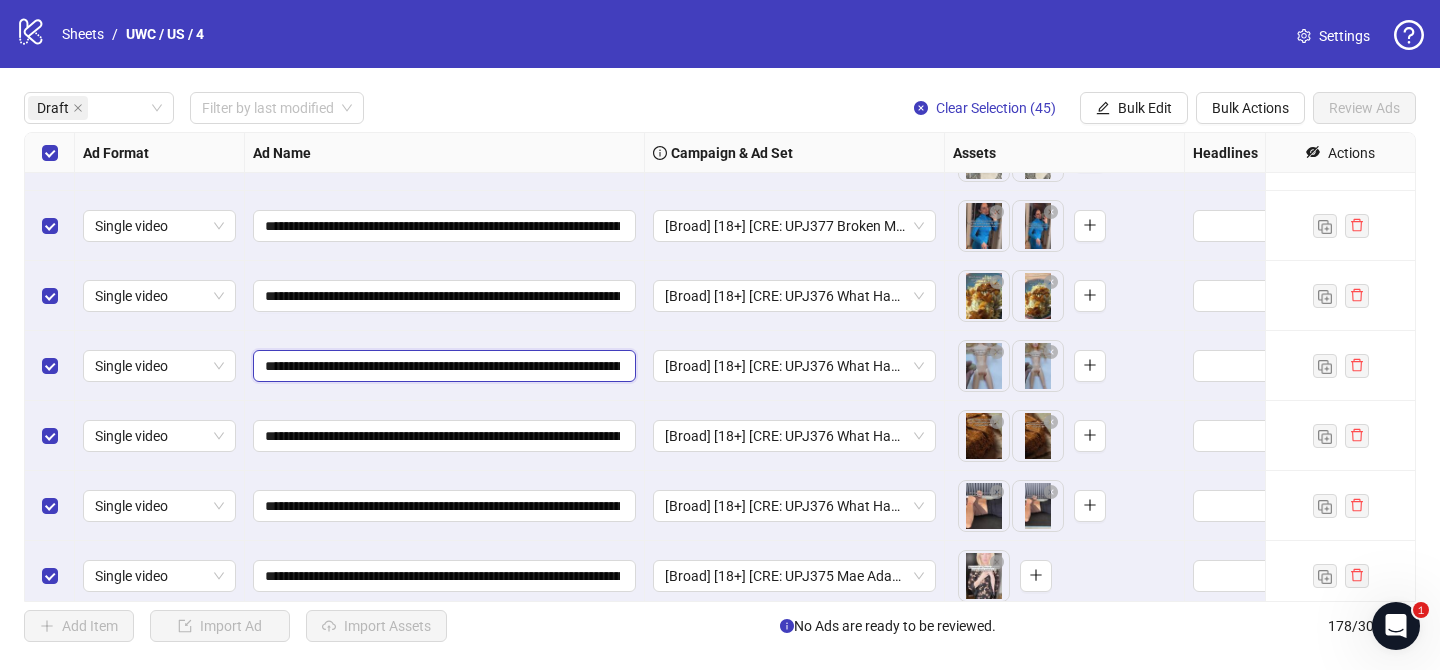click on "**********" at bounding box center [442, 366] 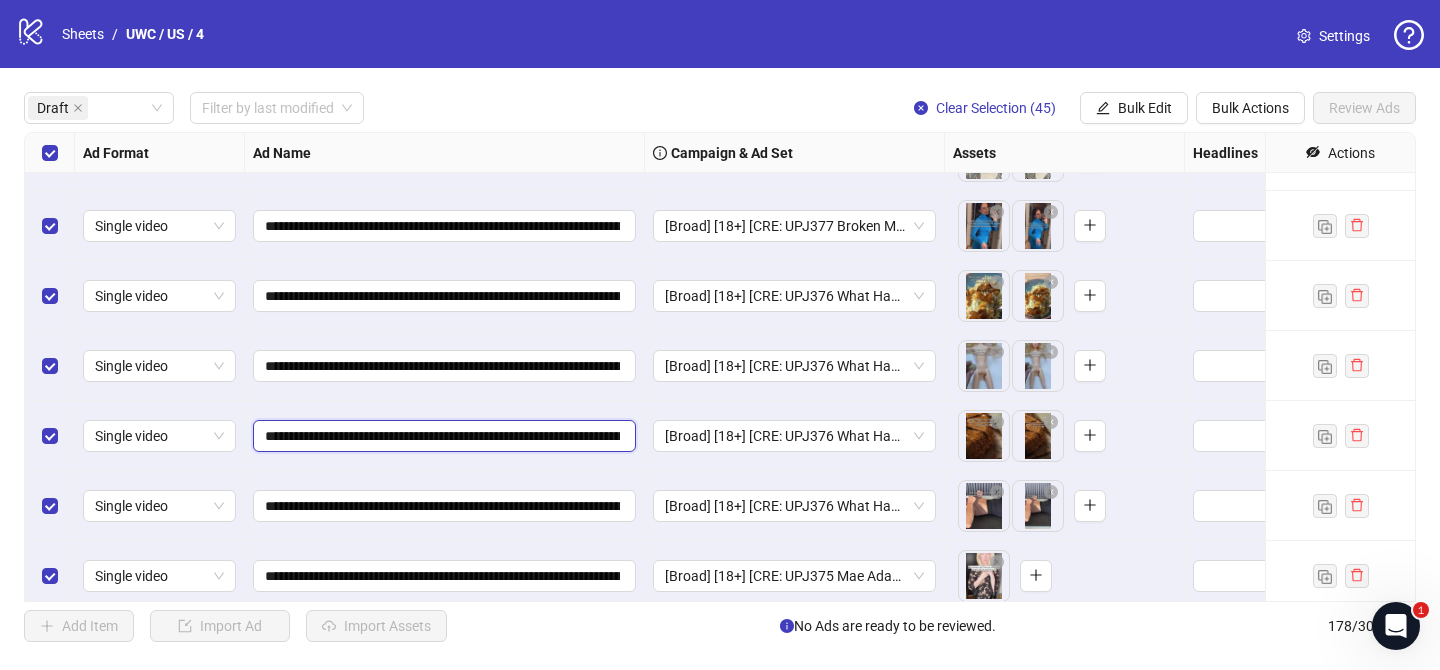 click on "**********" at bounding box center (442, 436) 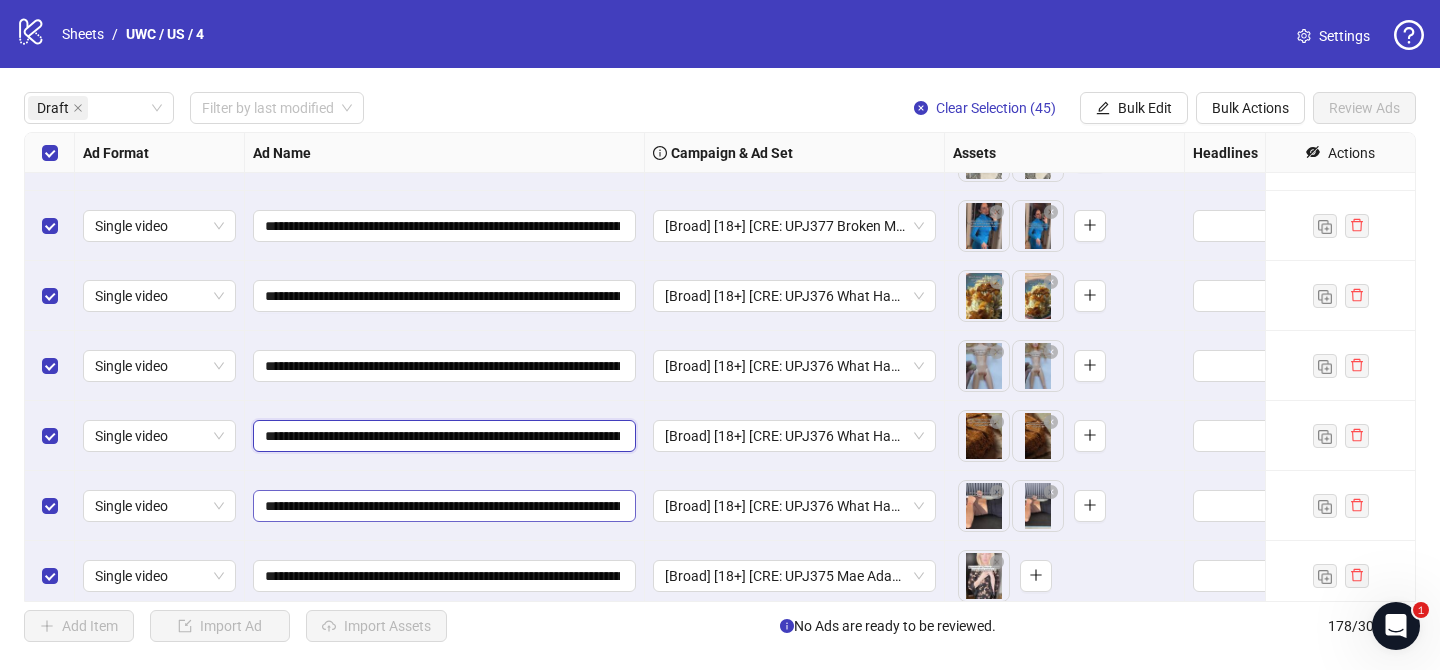 paste on "*" 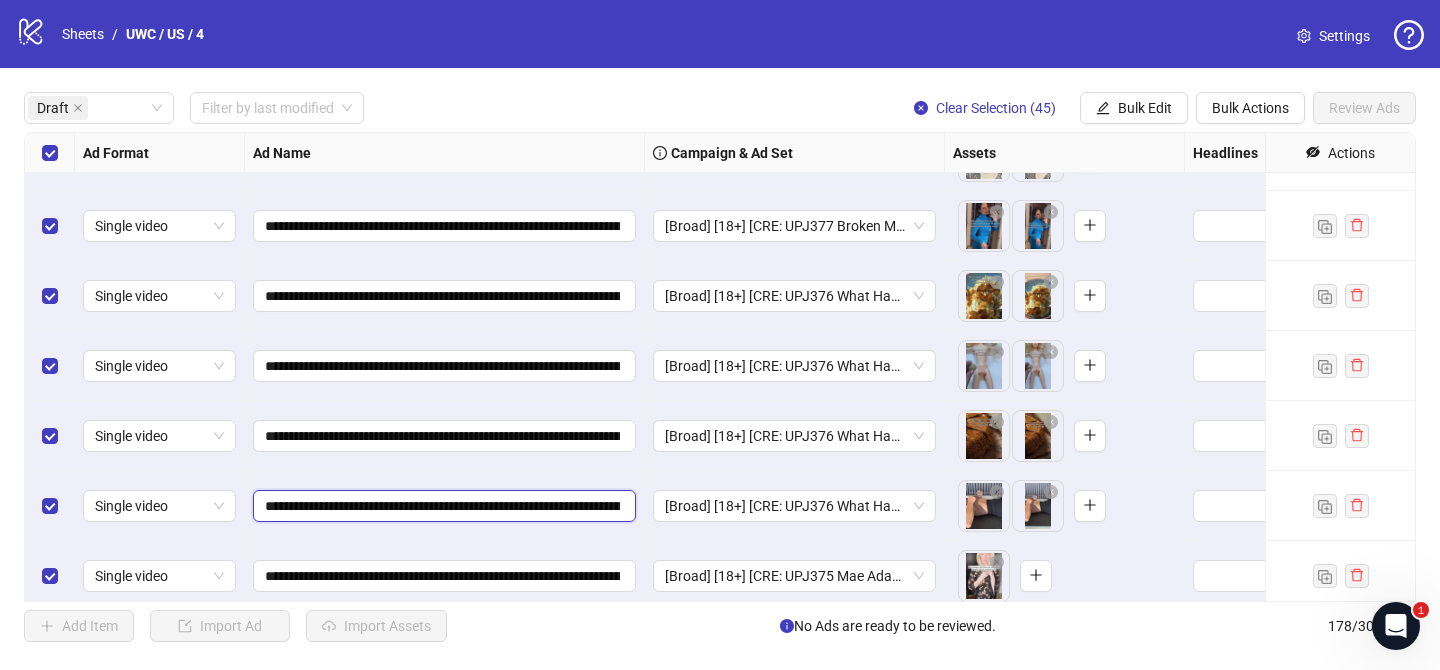 click on "**********" at bounding box center [442, 506] 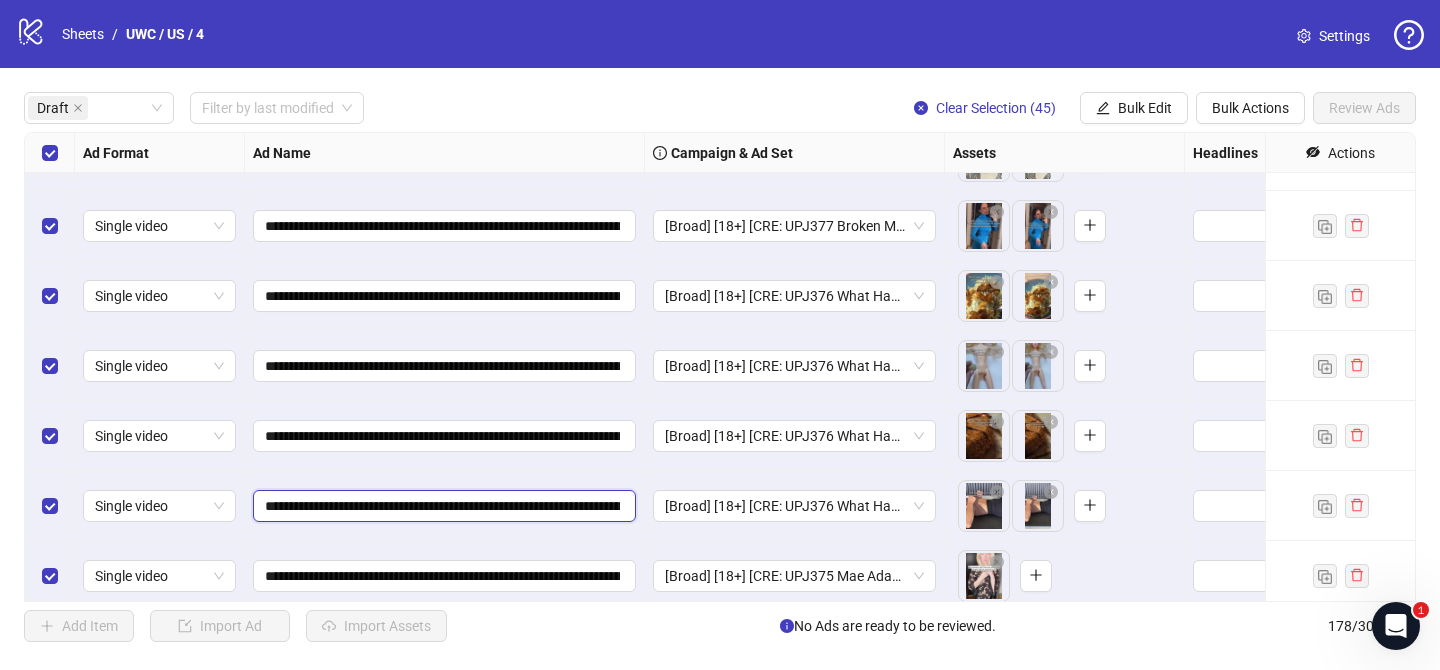 click on "**********" at bounding box center (442, 506) 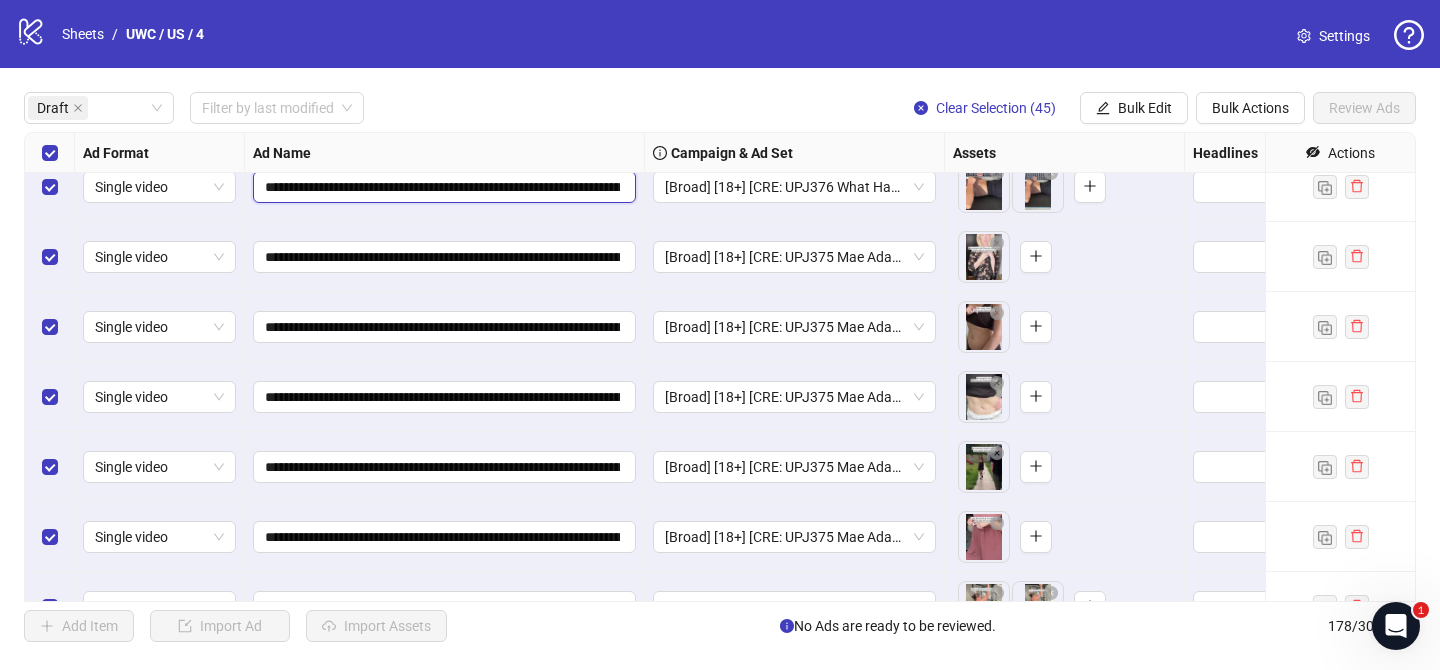 scroll, scrollTop: 797, scrollLeft: 0, axis: vertical 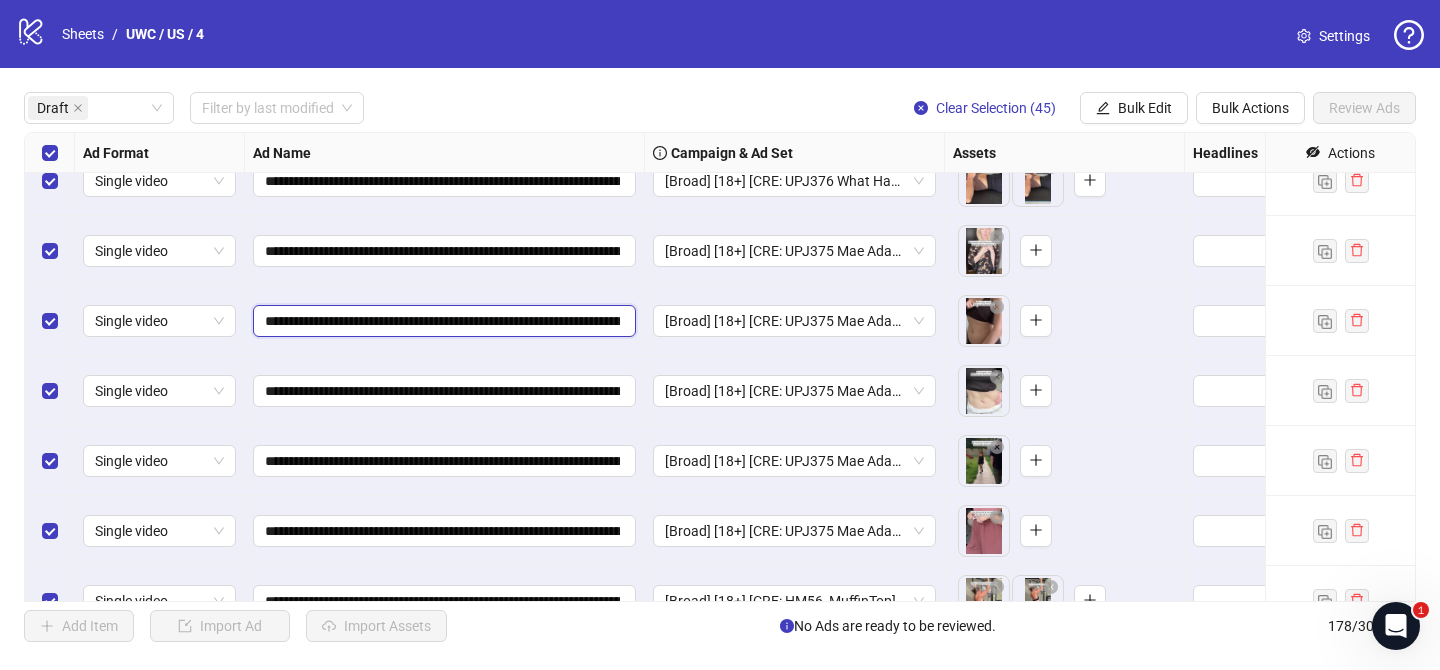 click on "**********" at bounding box center [442, 321] 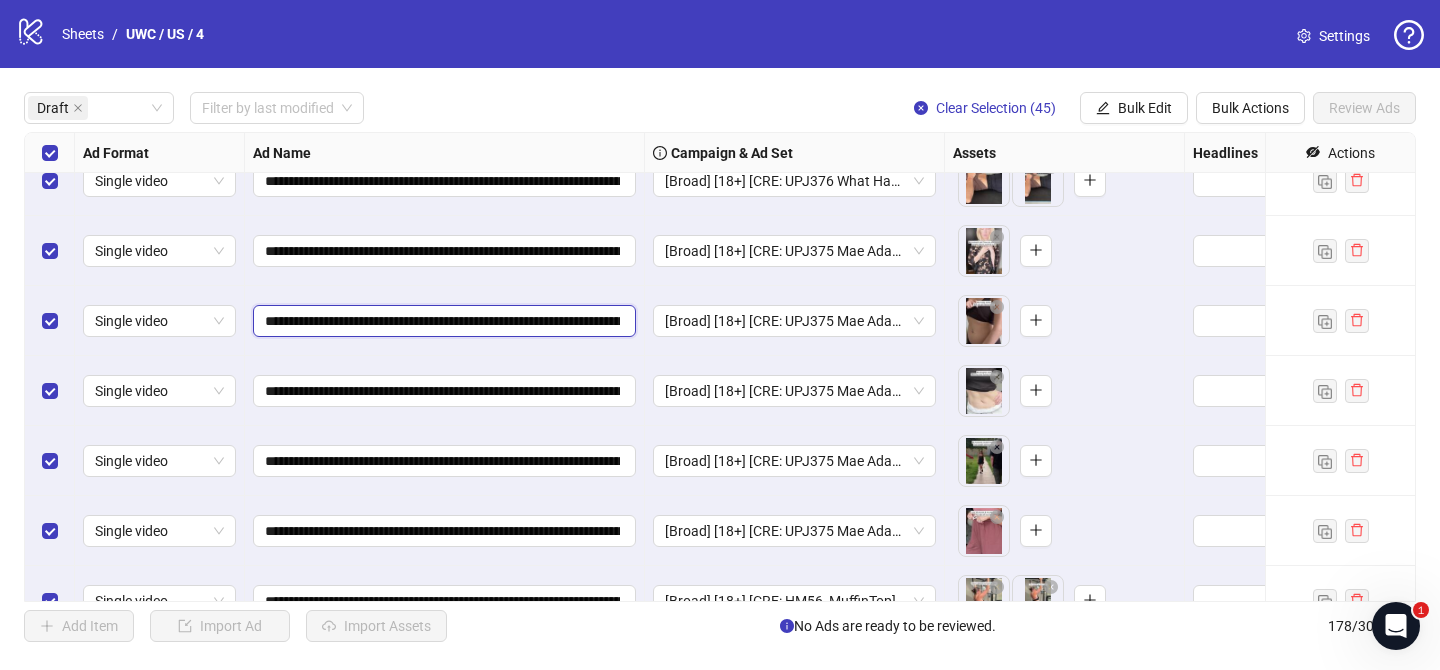 click on "**********" at bounding box center [442, 321] 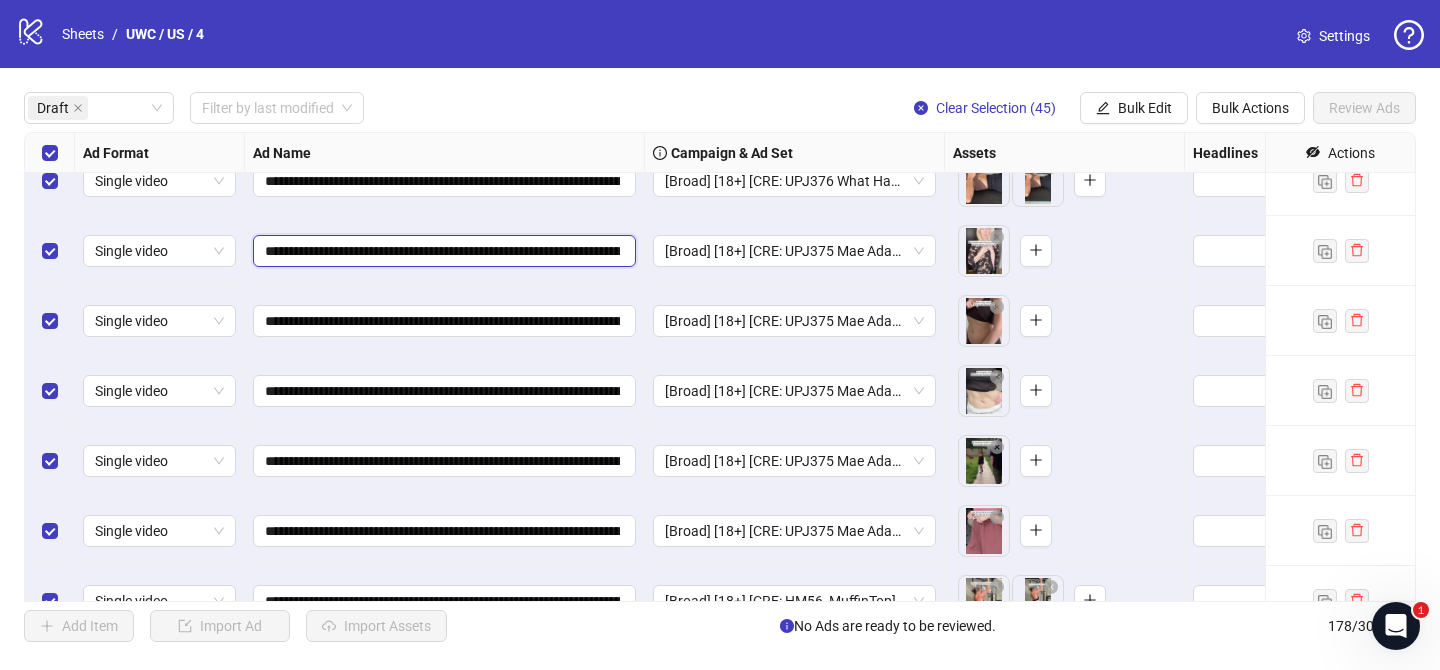 click on "**********" at bounding box center (442, 251) 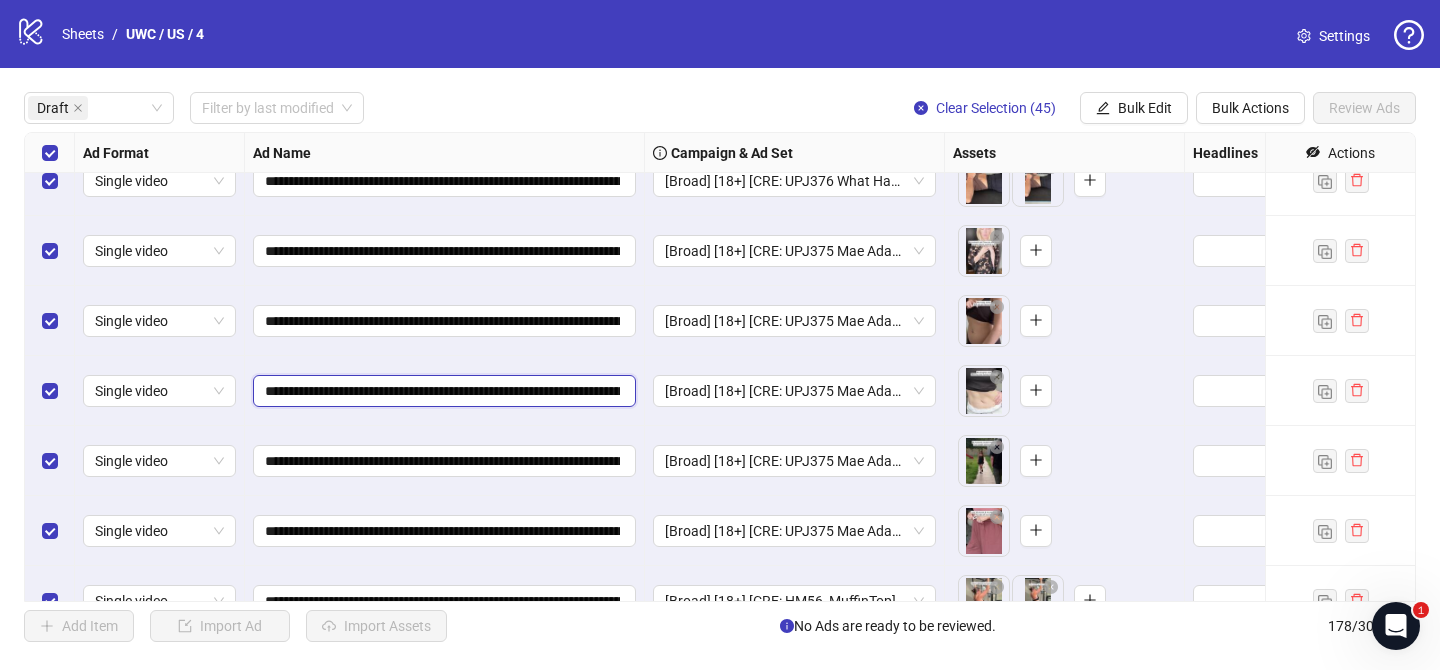 click on "**********" at bounding box center (442, 391) 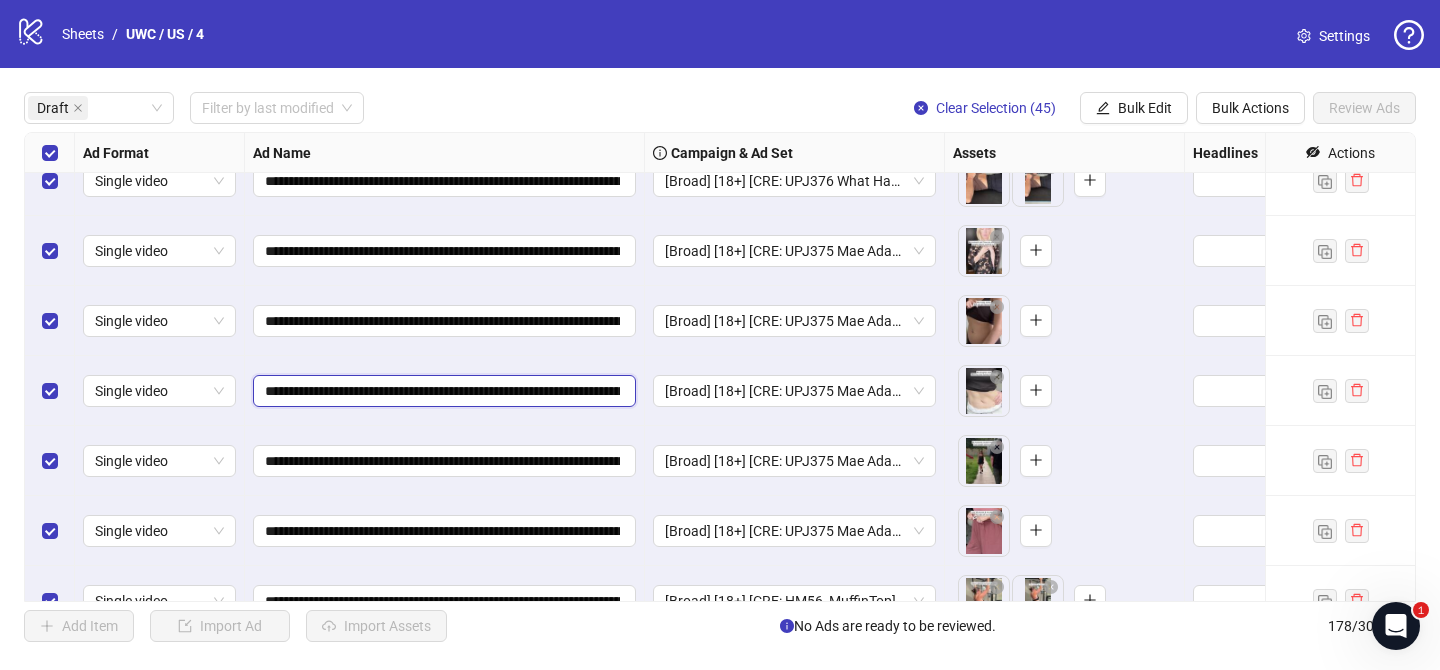 click on "**********" at bounding box center (442, 391) 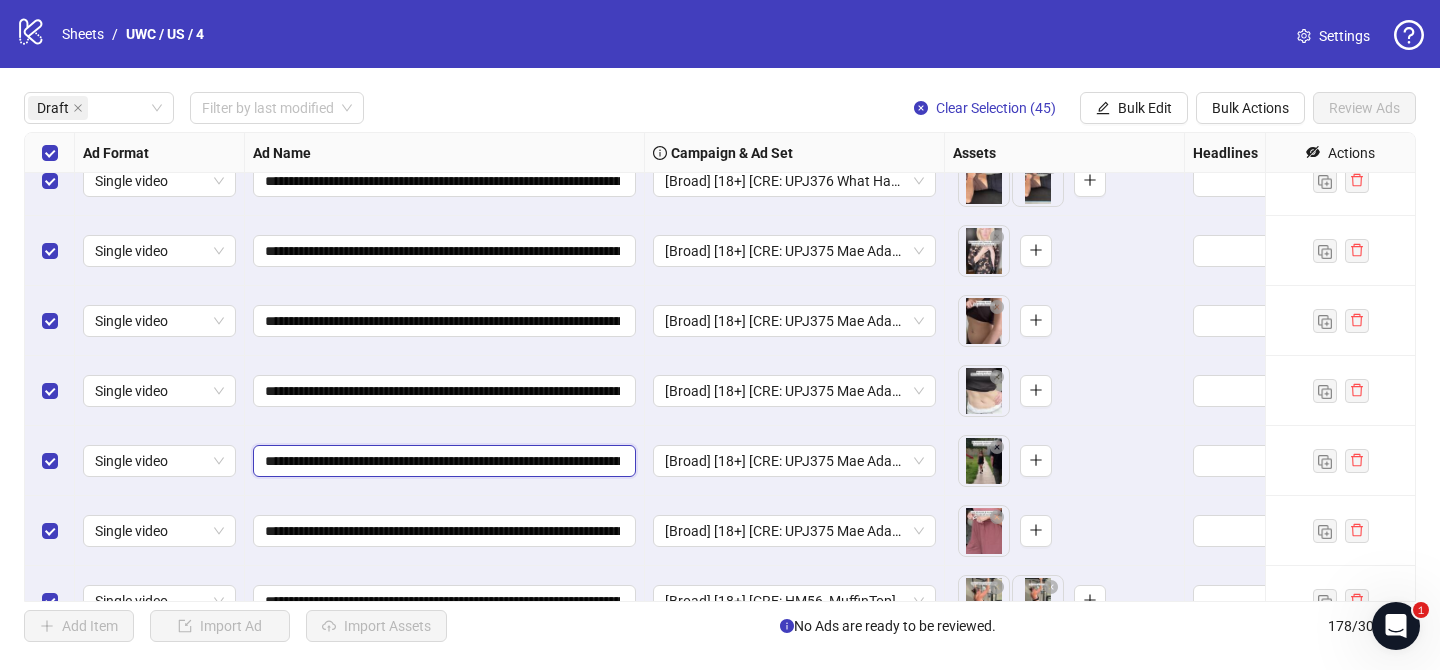 click on "**********" at bounding box center [442, 461] 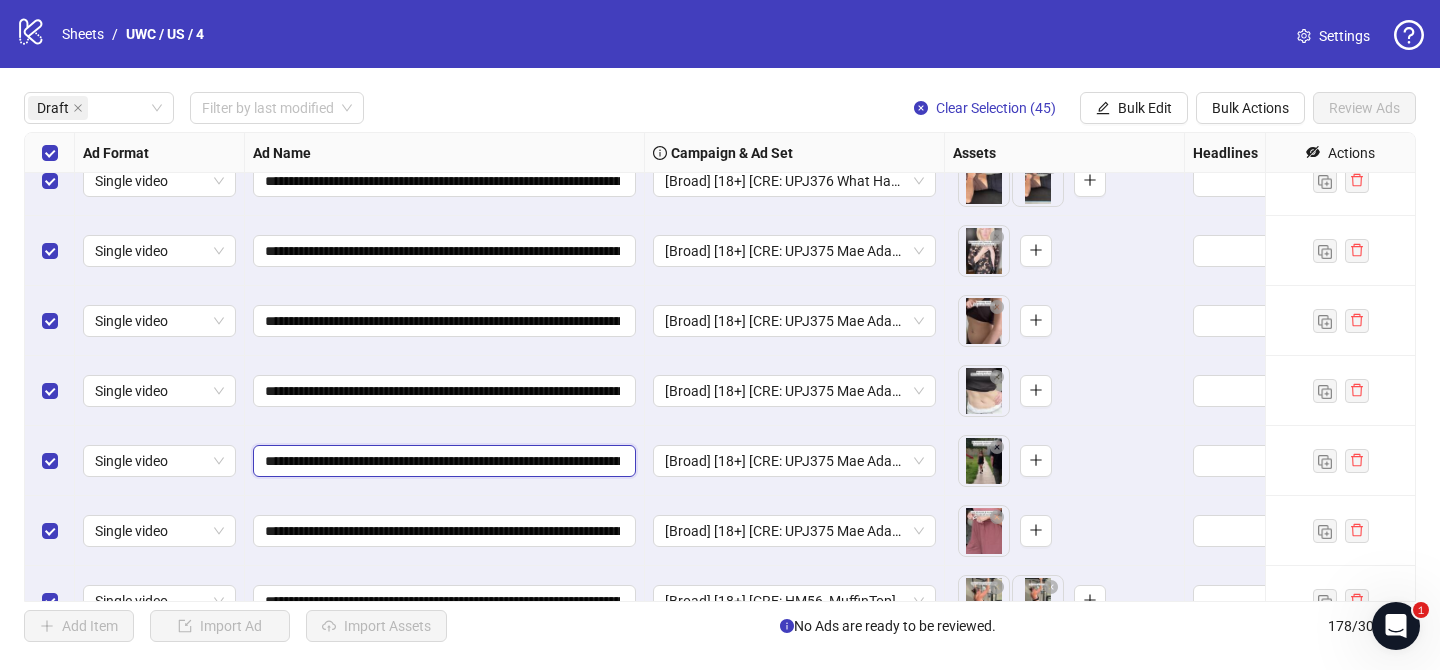 click on "**********" at bounding box center (442, 461) 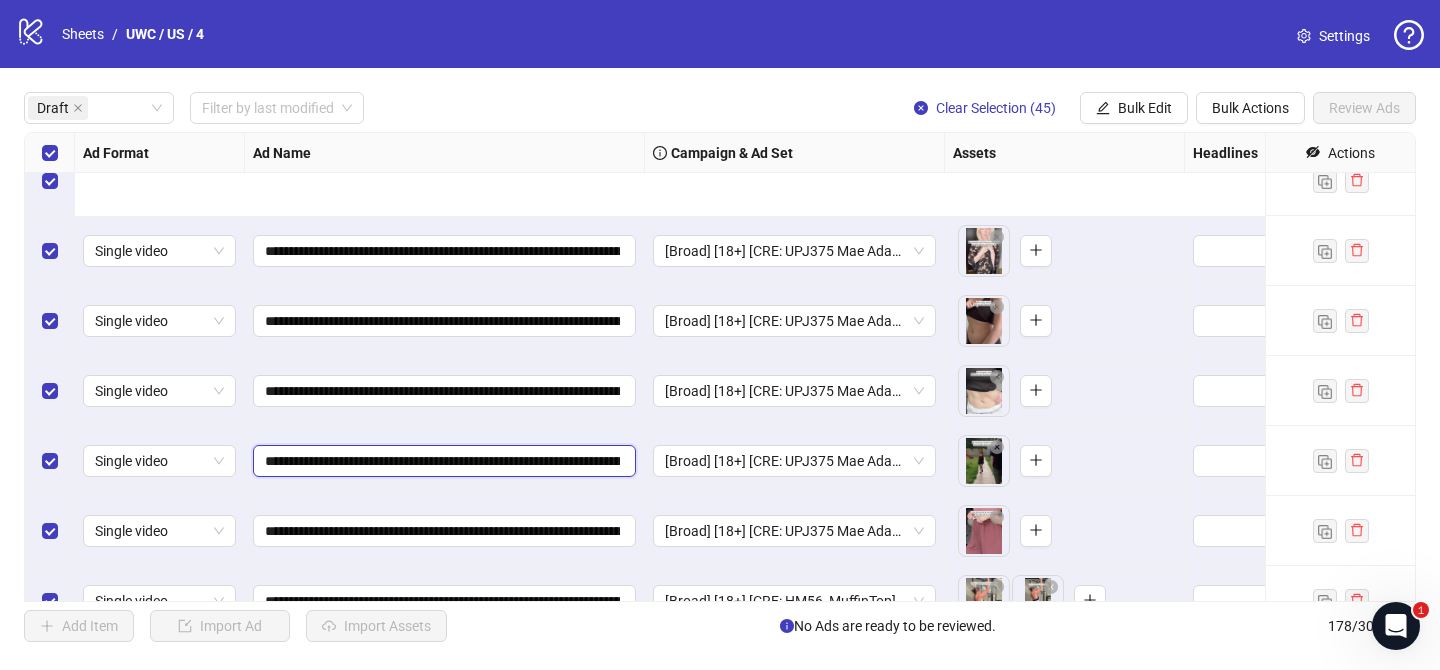 scroll, scrollTop: 1039, scrollLeft: 0, axis: vertical 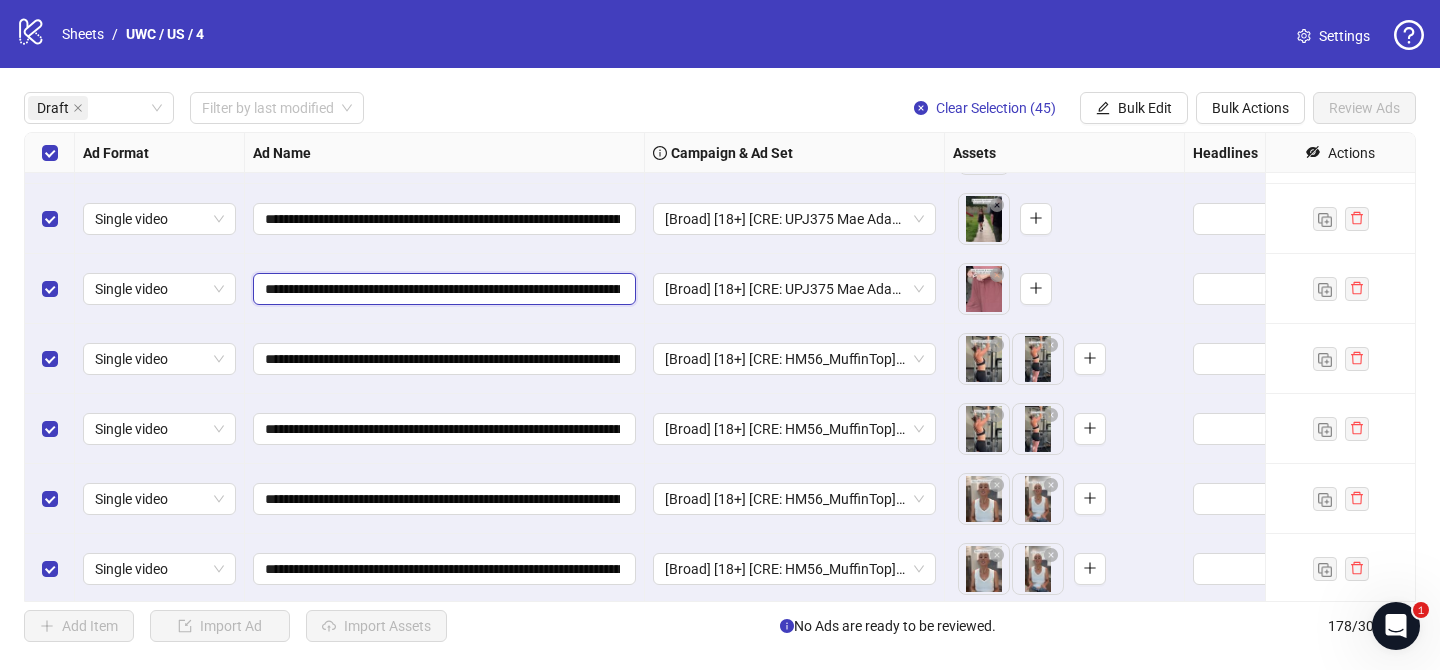 click on "**********" at bounding box center (442, 289) 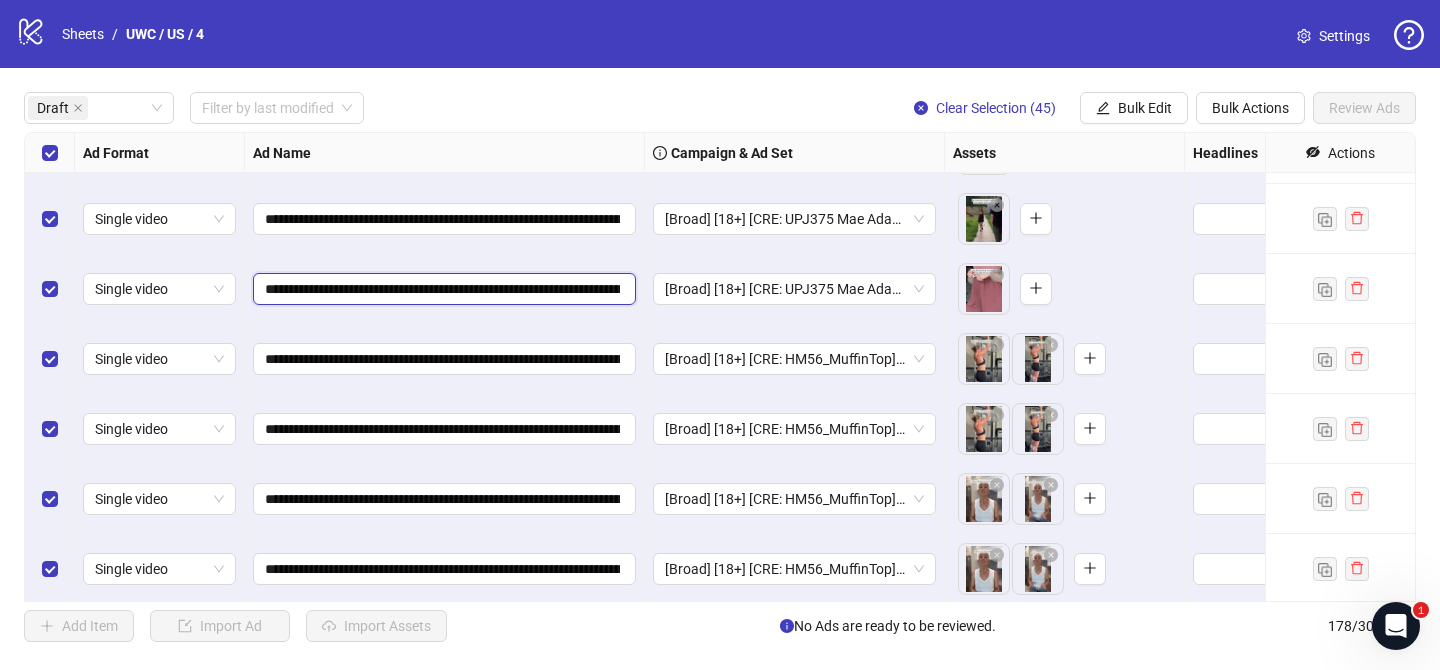 click on "**********" at bounding box center (442, 289) 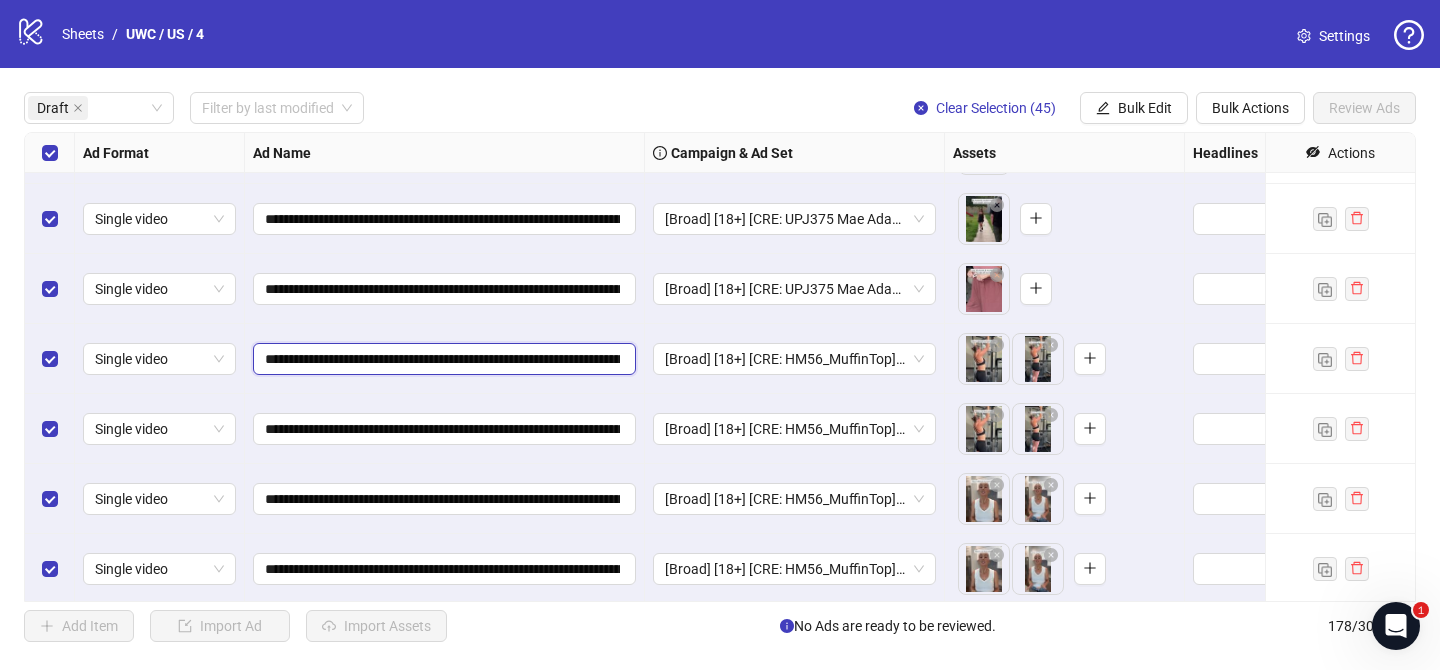 click on "**********" at bounding box center [442, 359] 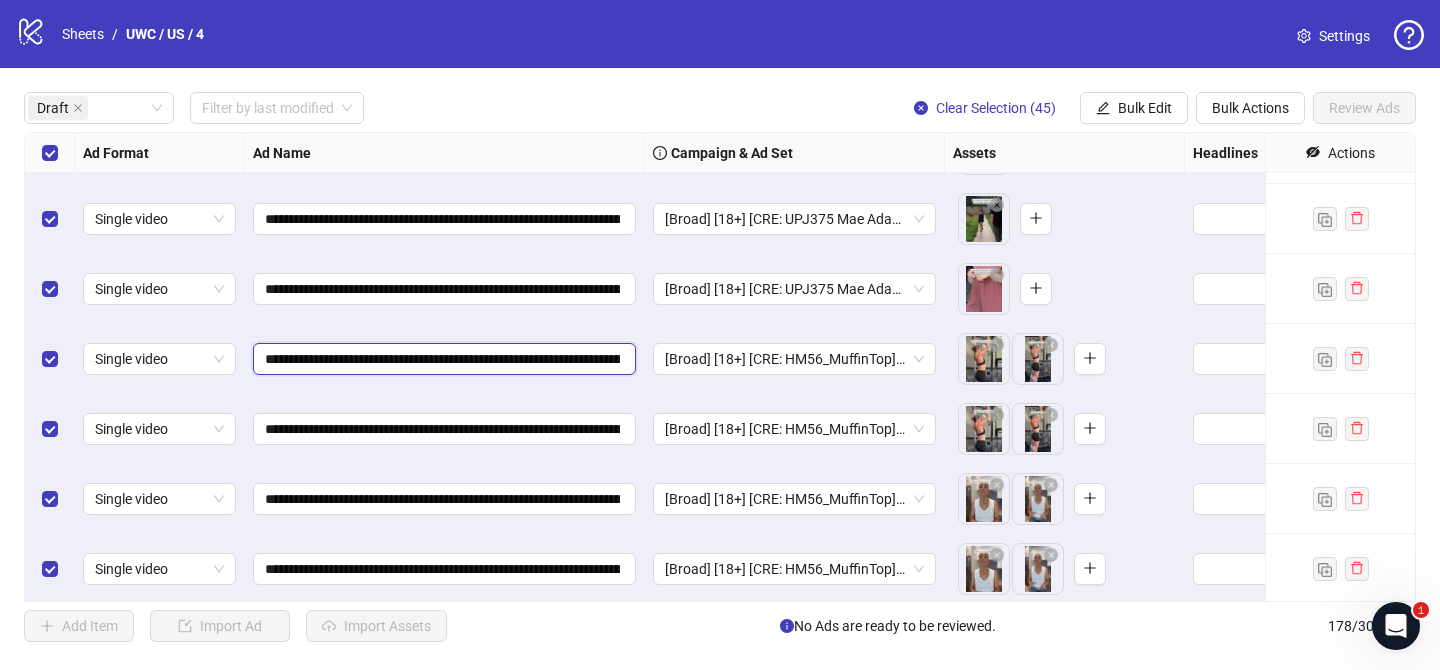 click on "**********" at bounding box center [442, 359] 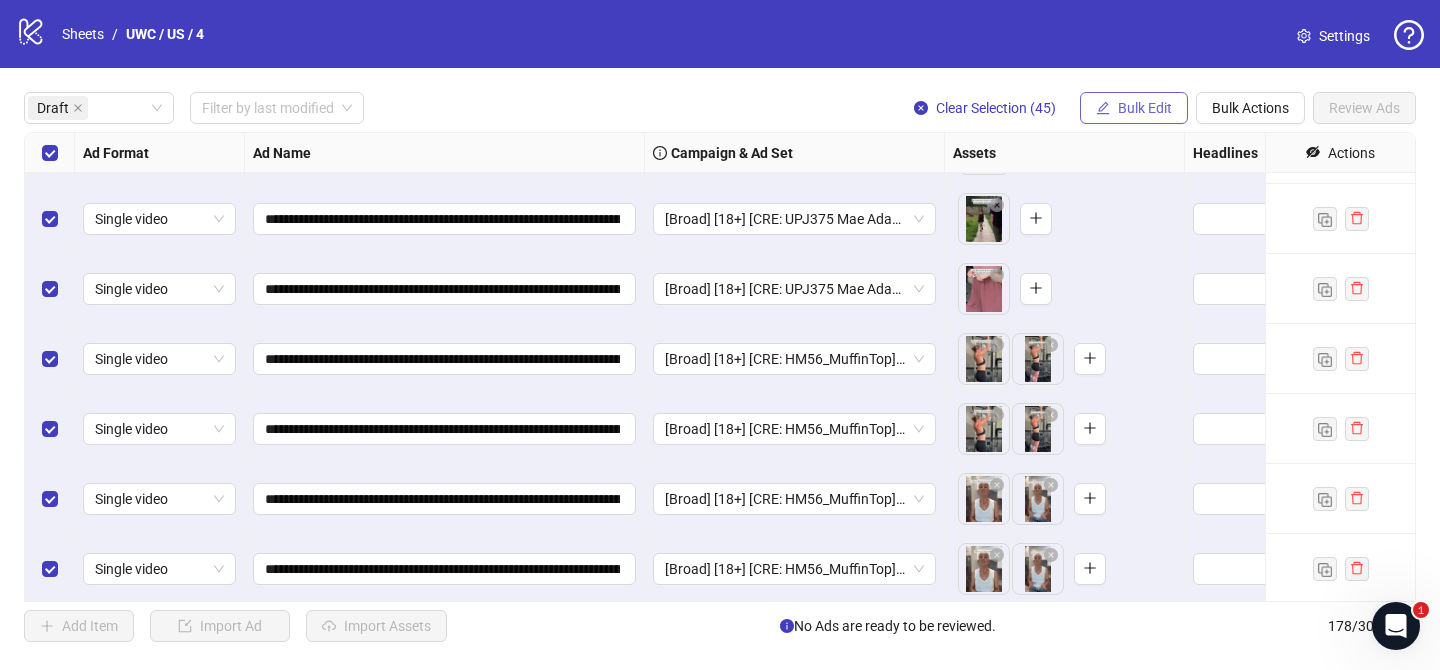 click on "Bulk Edit" at bounding box center [1134, 108] 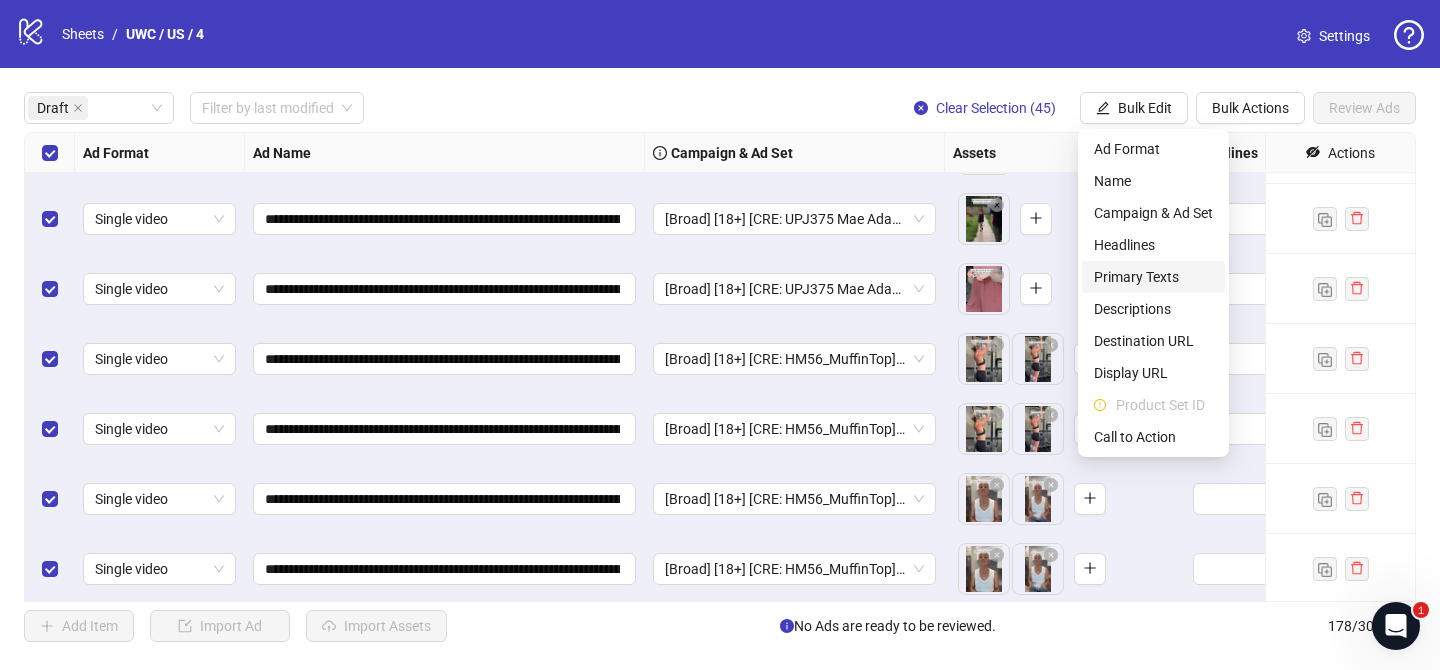 click on "Primary Texts" at bounding box center (1153, 277) 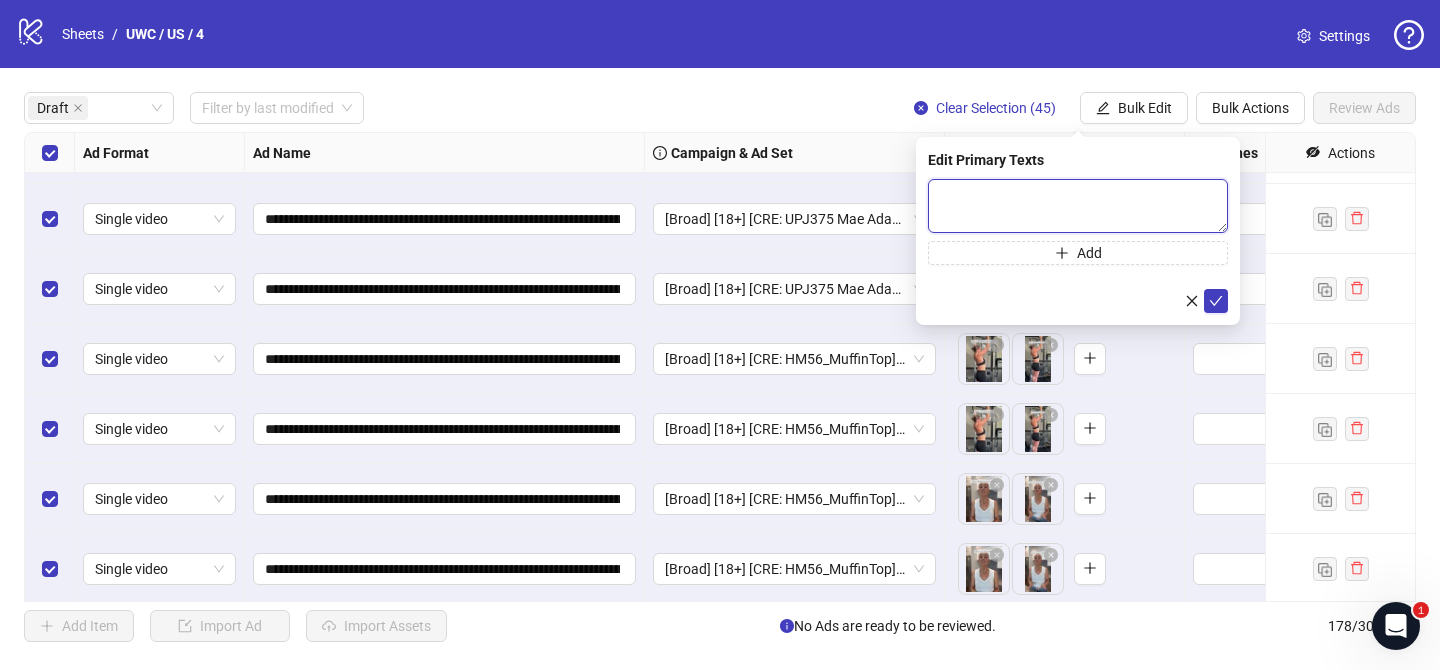 click at bounding box center [1078, 206] 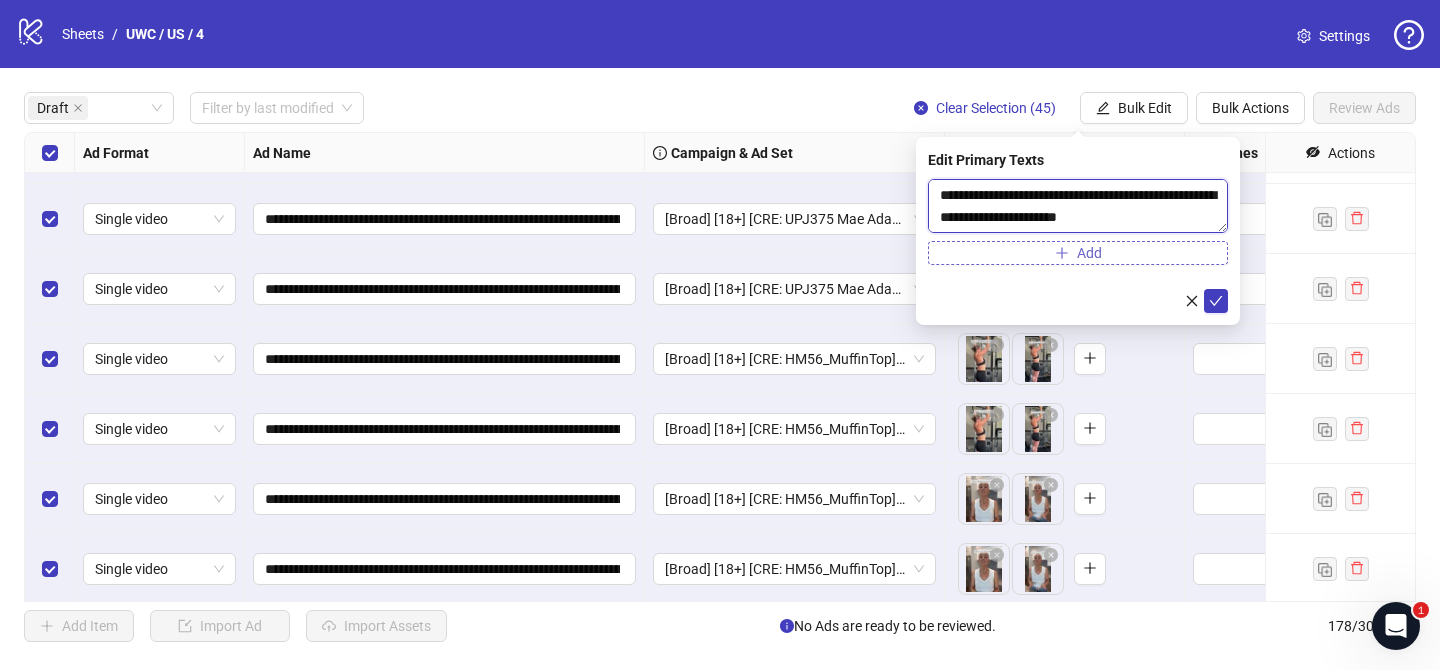 scroll, scrollTop: 411, scrollLeft: 0, axis: vertical 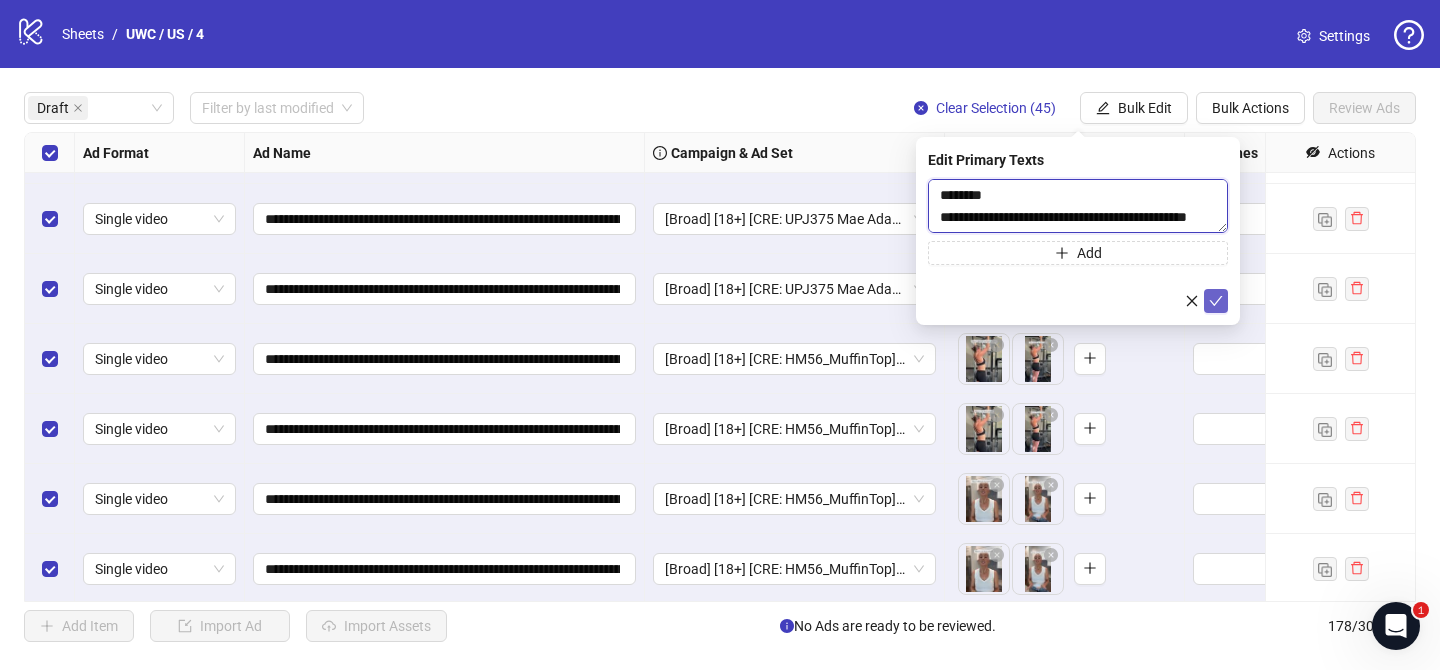 type on "**********" 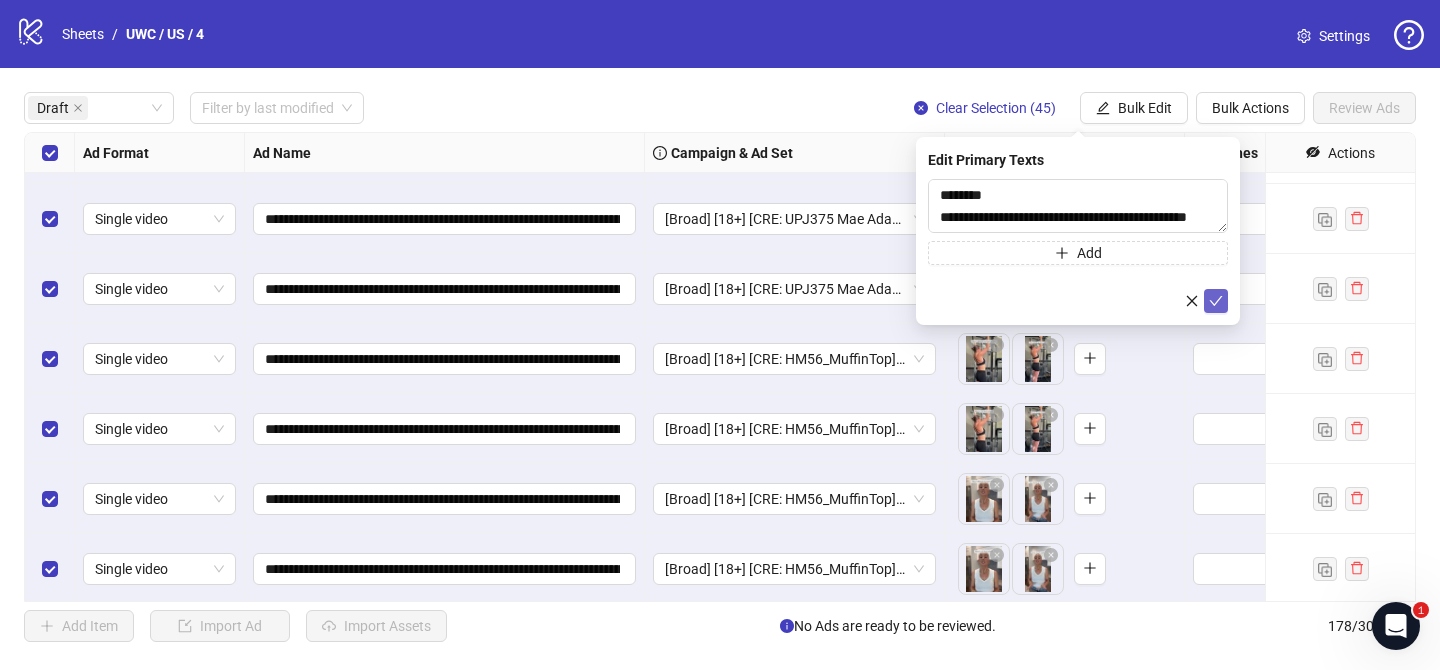 click 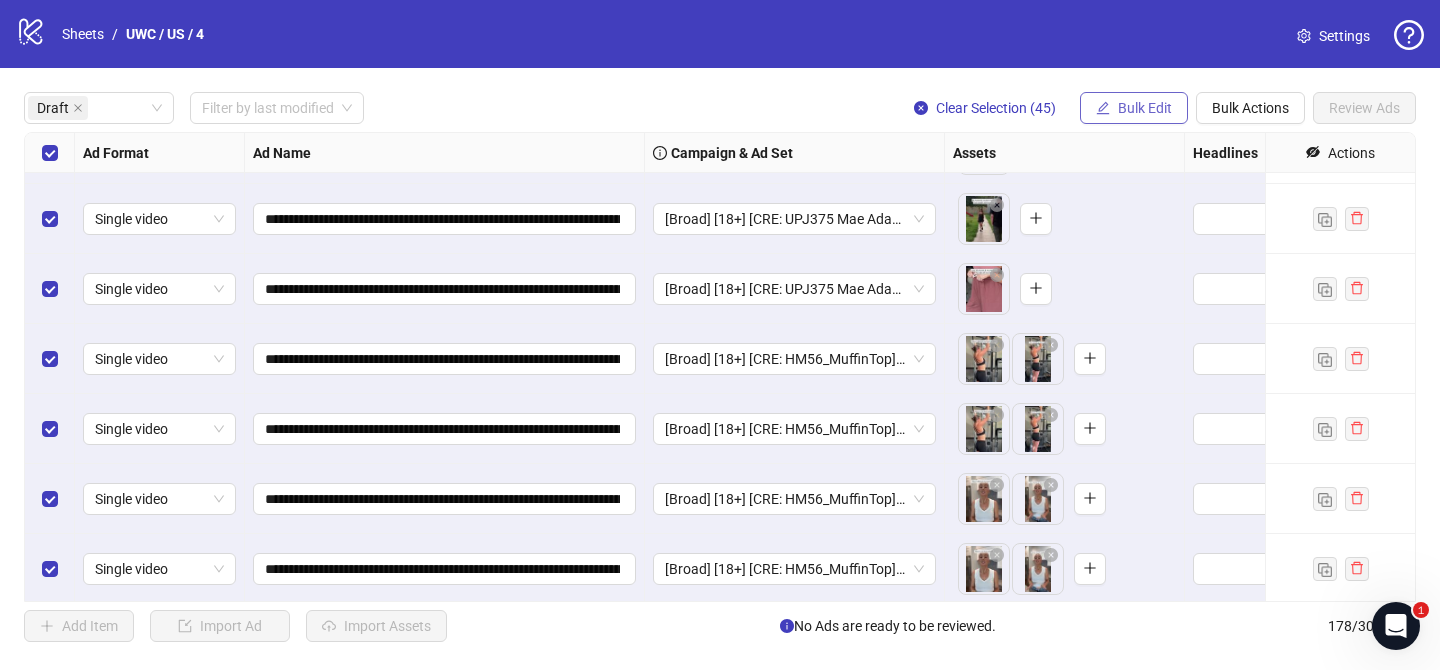 click on "Bulk Edit" at bounding box center [1134, 108] 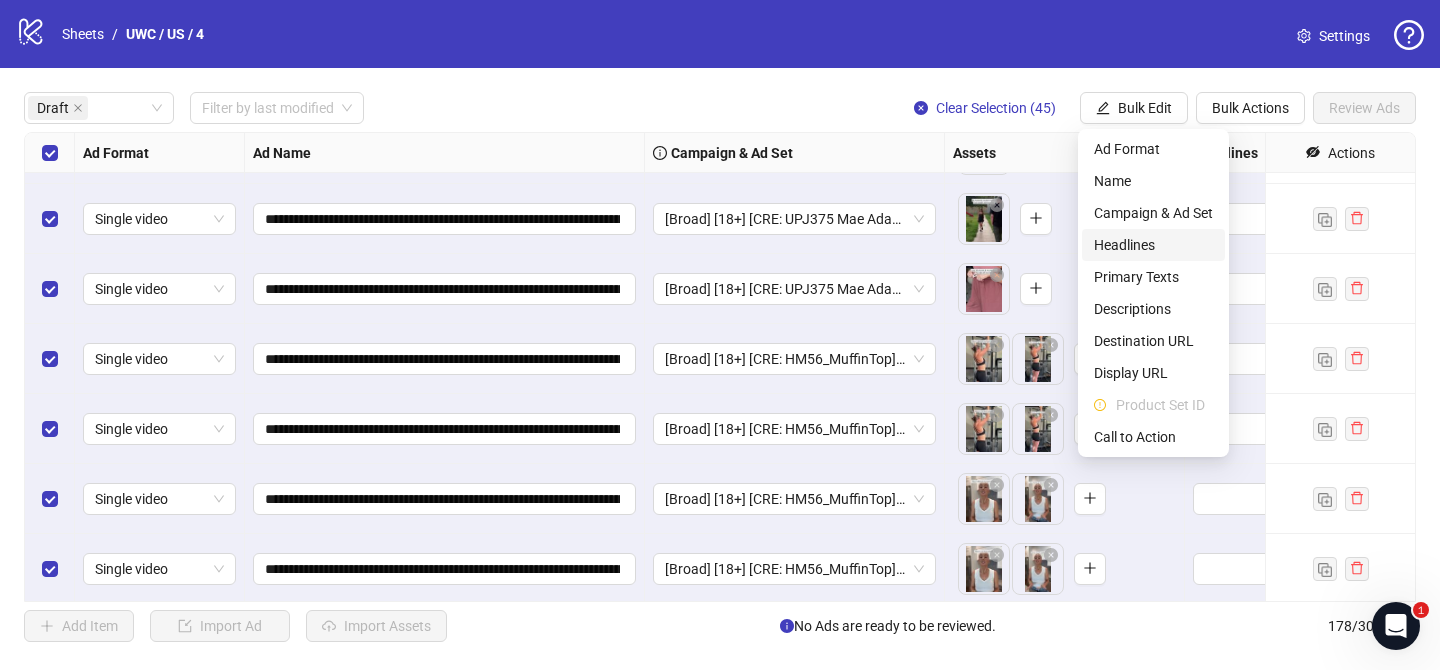 click on "Headlines" at bounding box center (1153, 245) 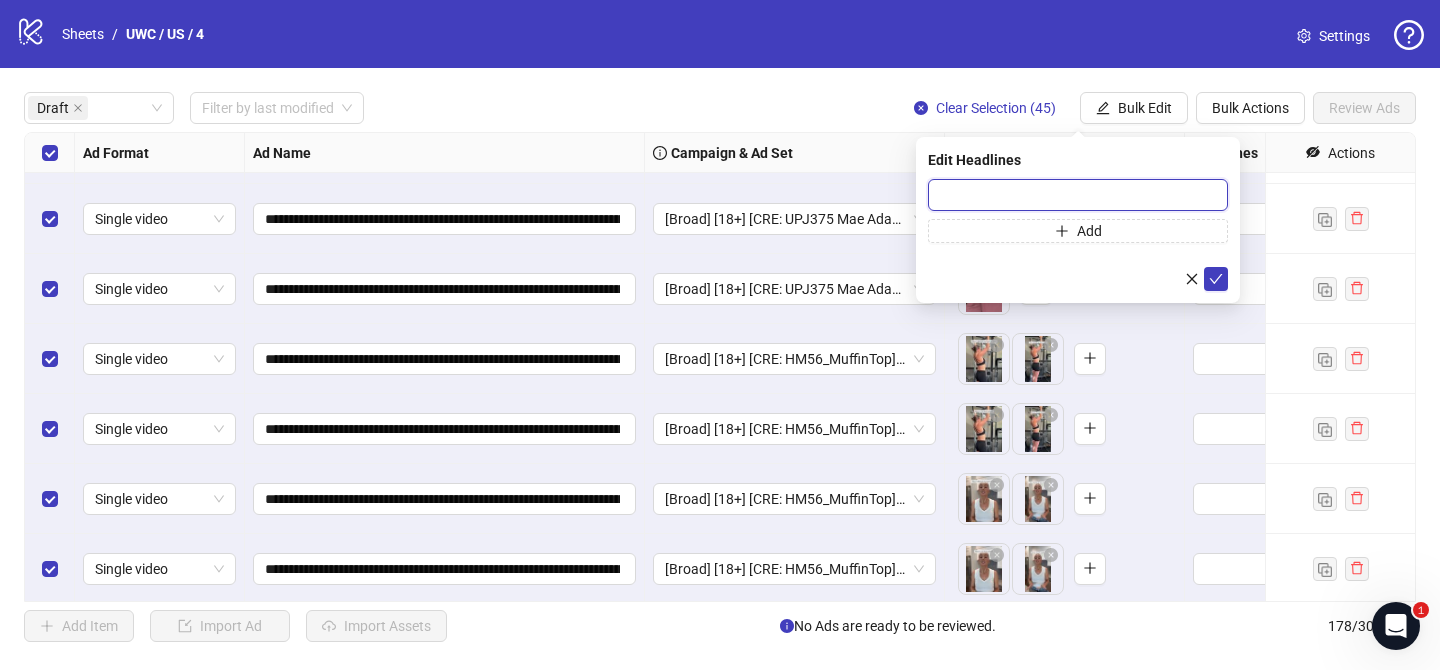 click at bounding box center [1078, 195] 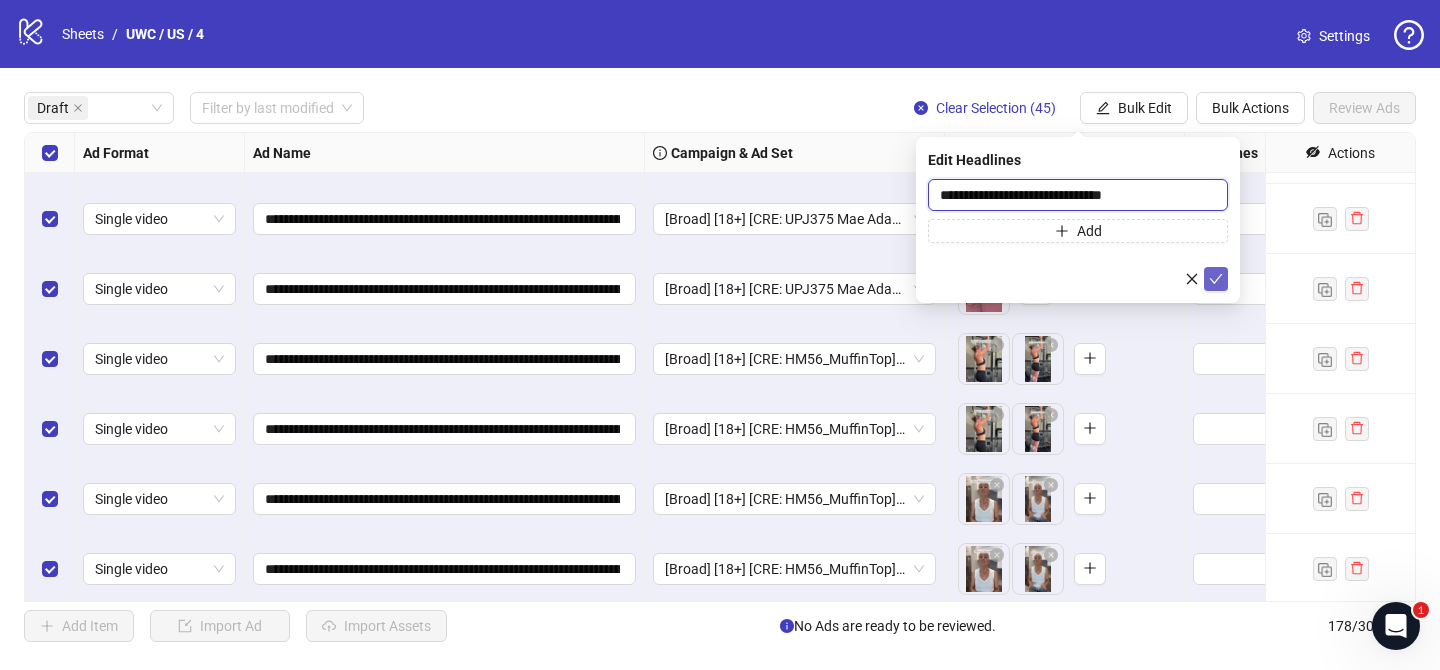type on "**********" 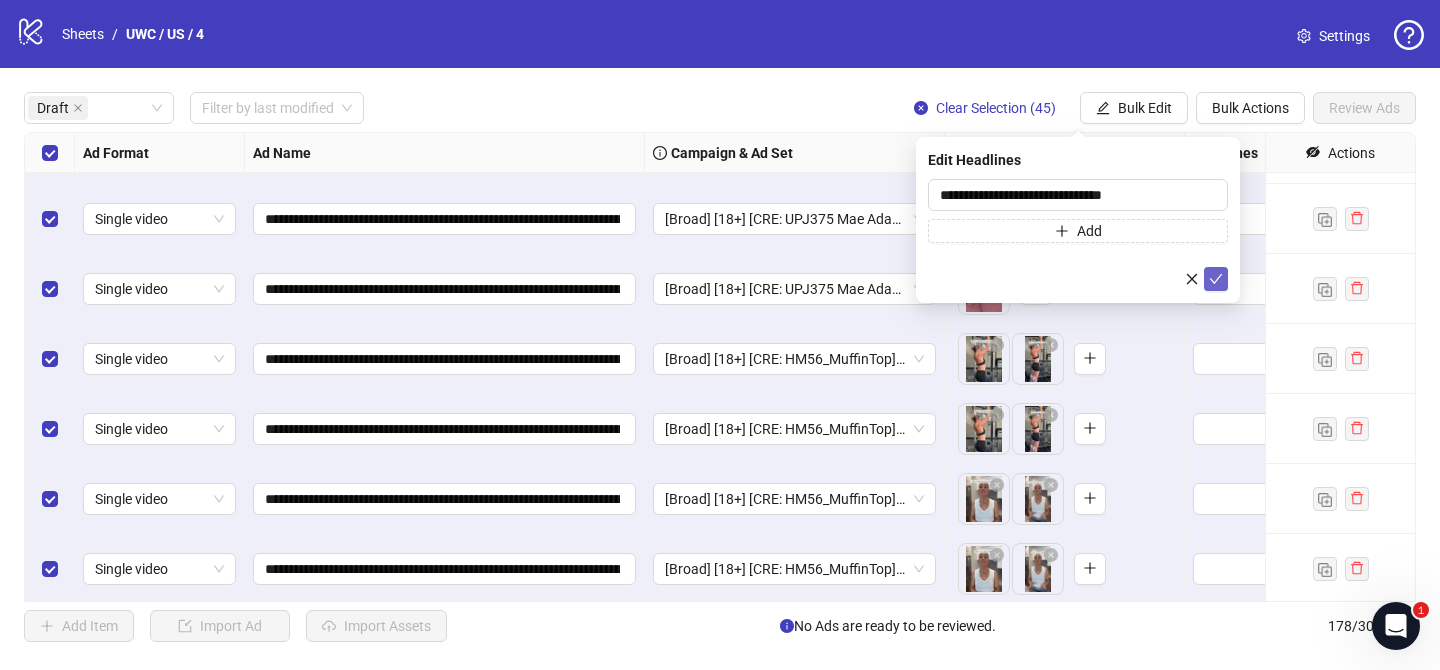 click 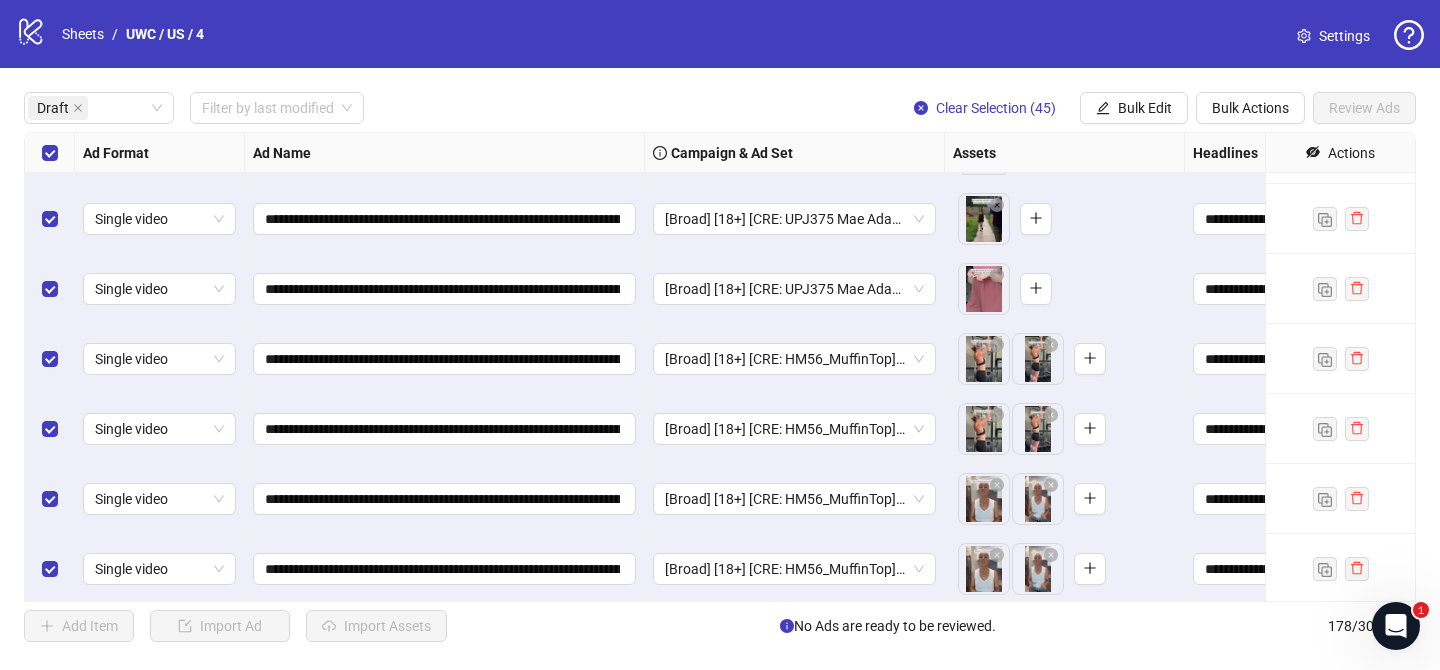 click on "**********" at bounding box center (720, 367) 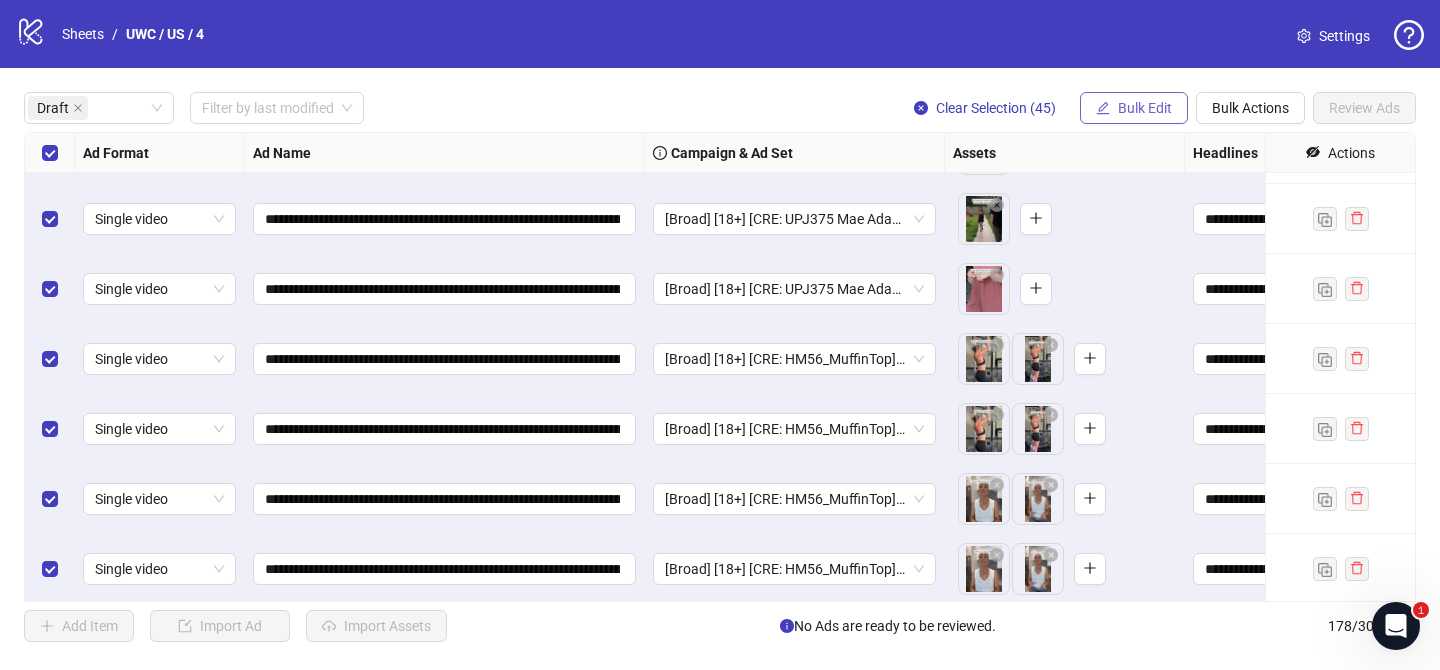 click on "Bulk Edit" at bounding box center (1145, 108) 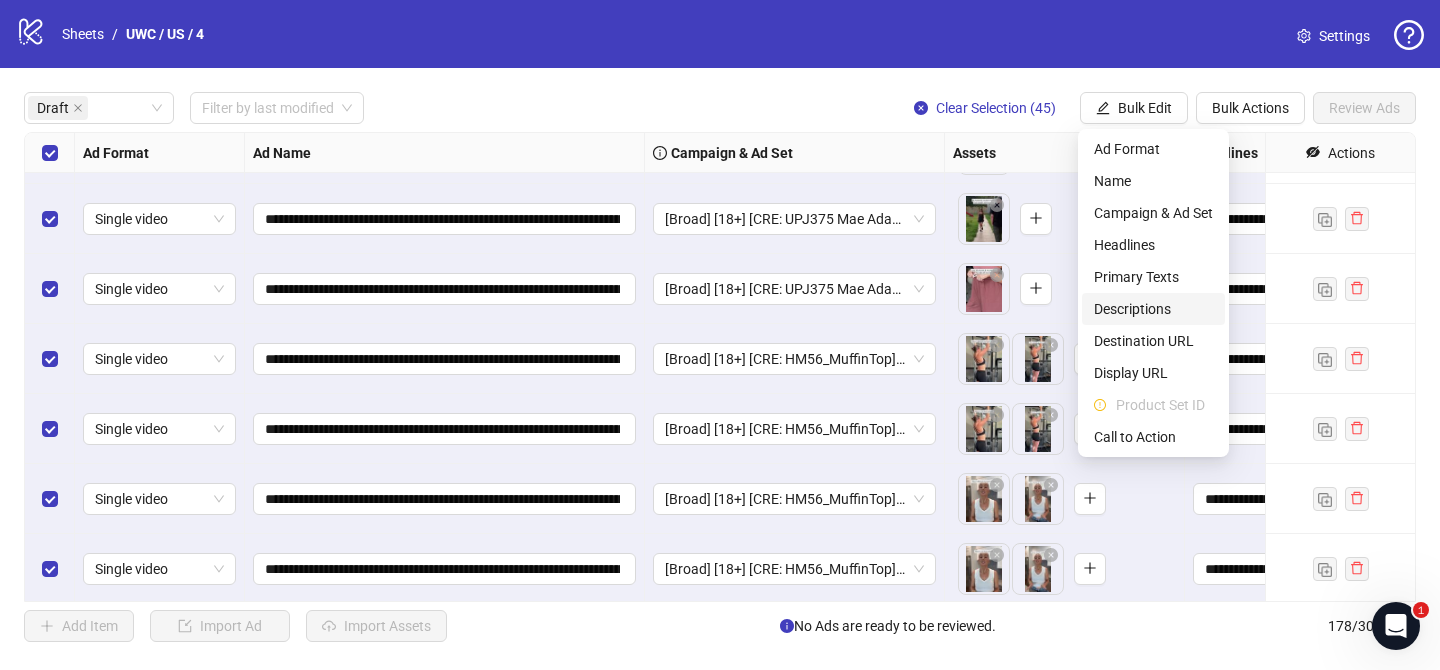 click on "Descriptions" at bounding box center [1153, 309] 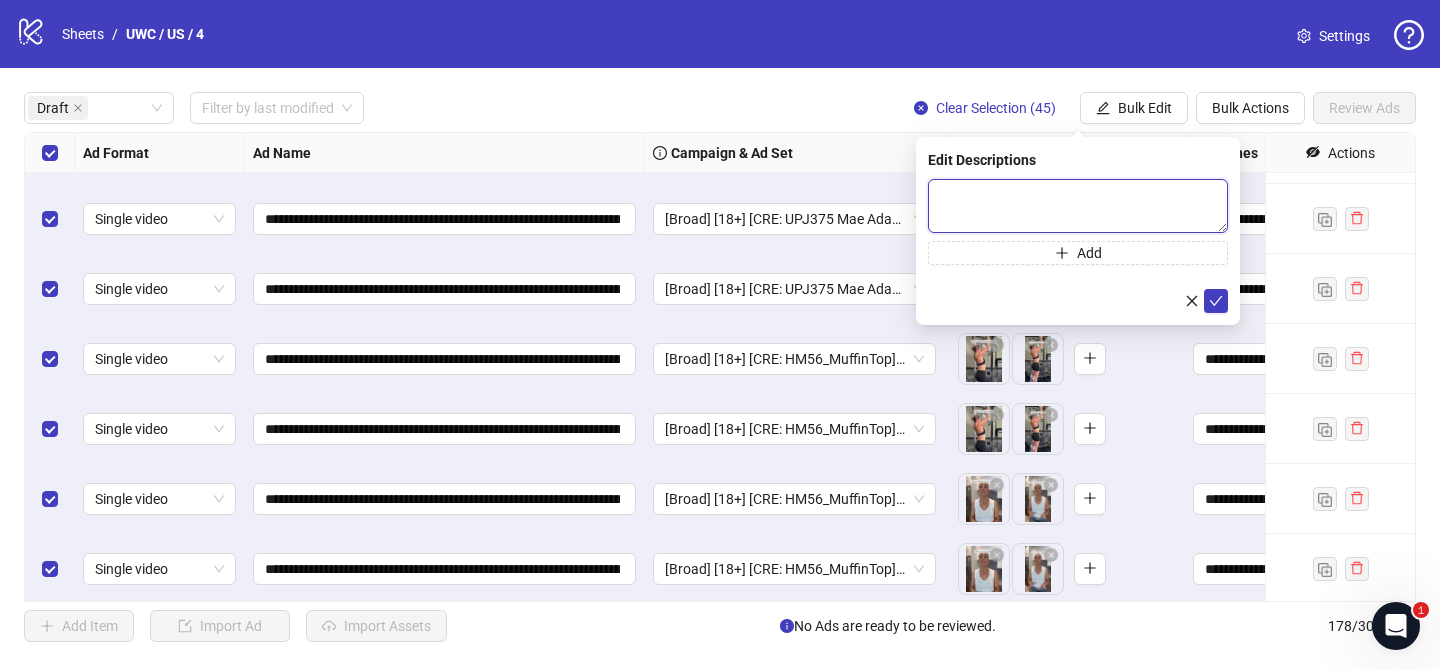 click at bounding box center [1078, 206] 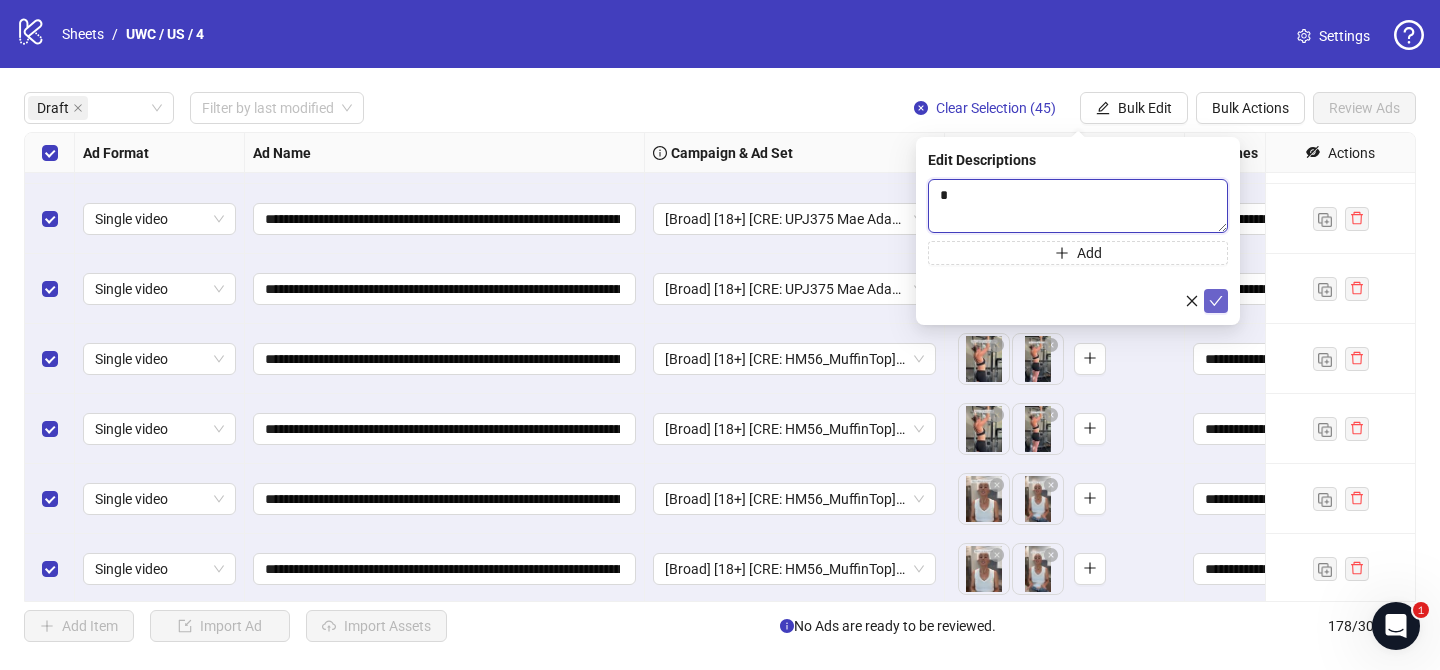 type 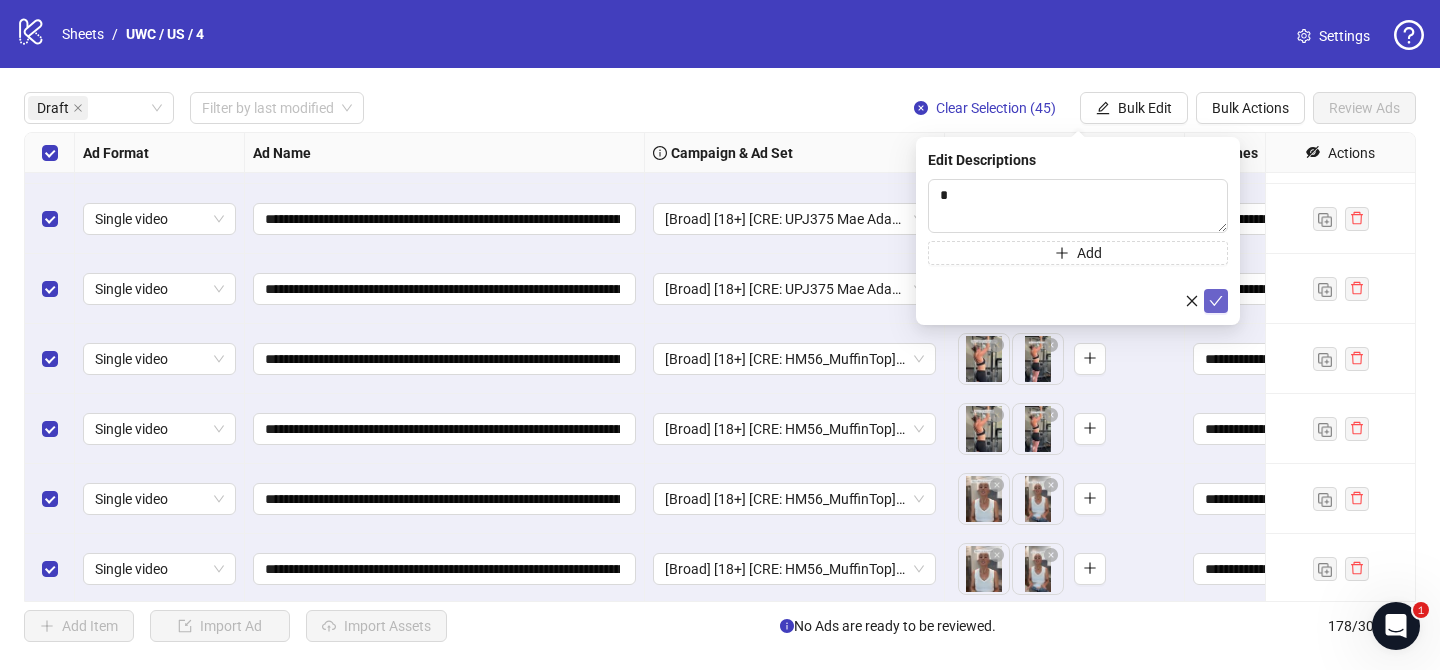 click 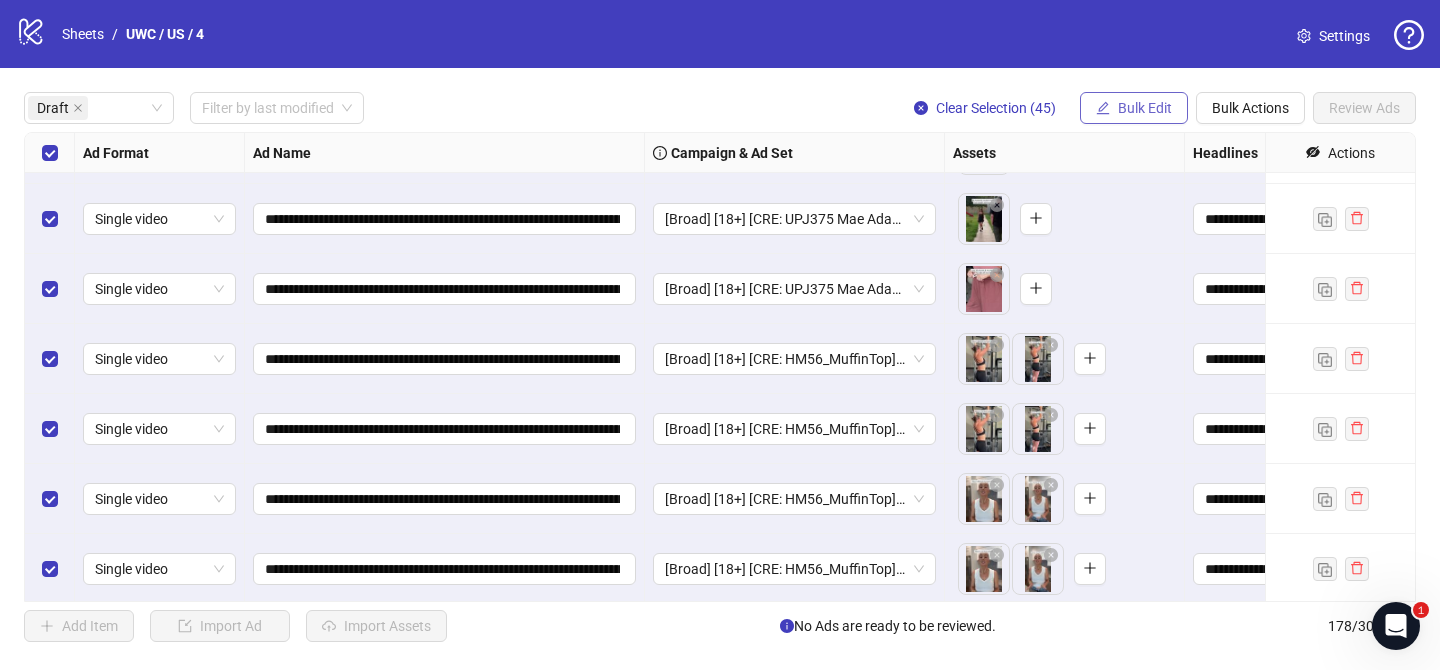 click on "Bulk Edit" at bounding box center [1145, 108] 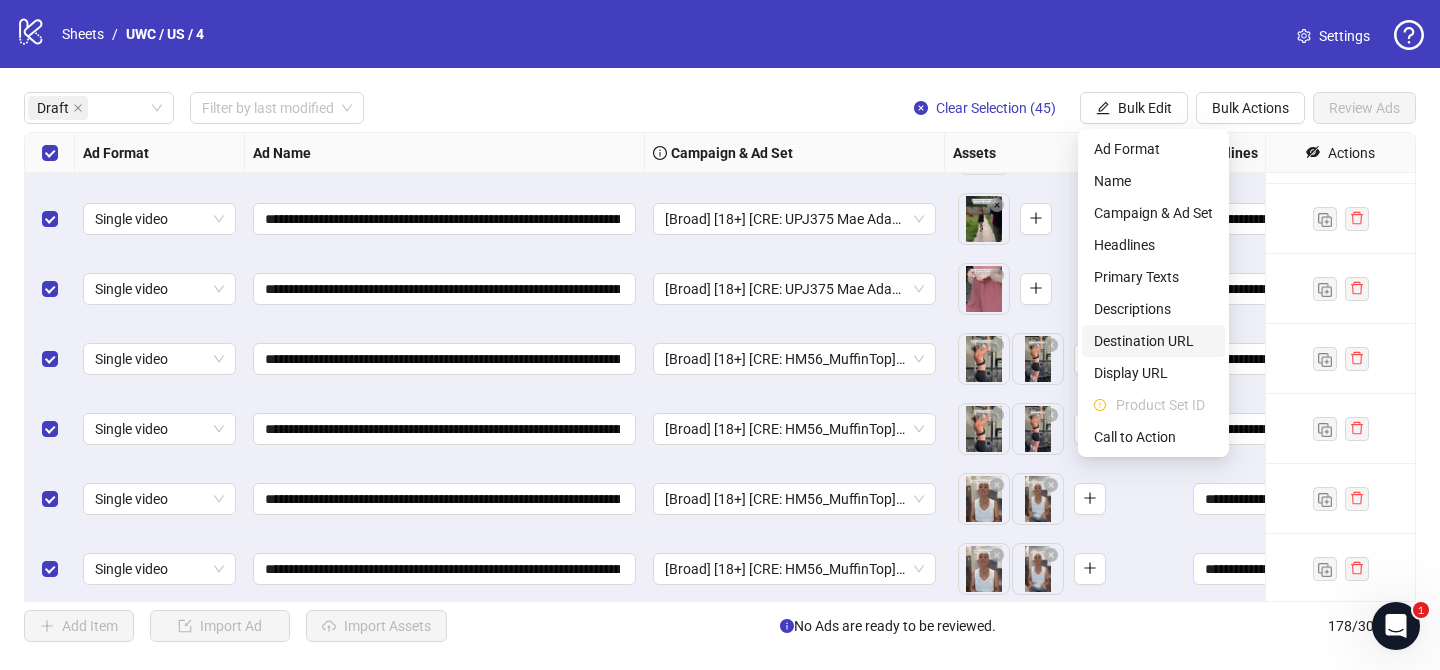click on "Destination URL" at bounding box center (1153, 341) 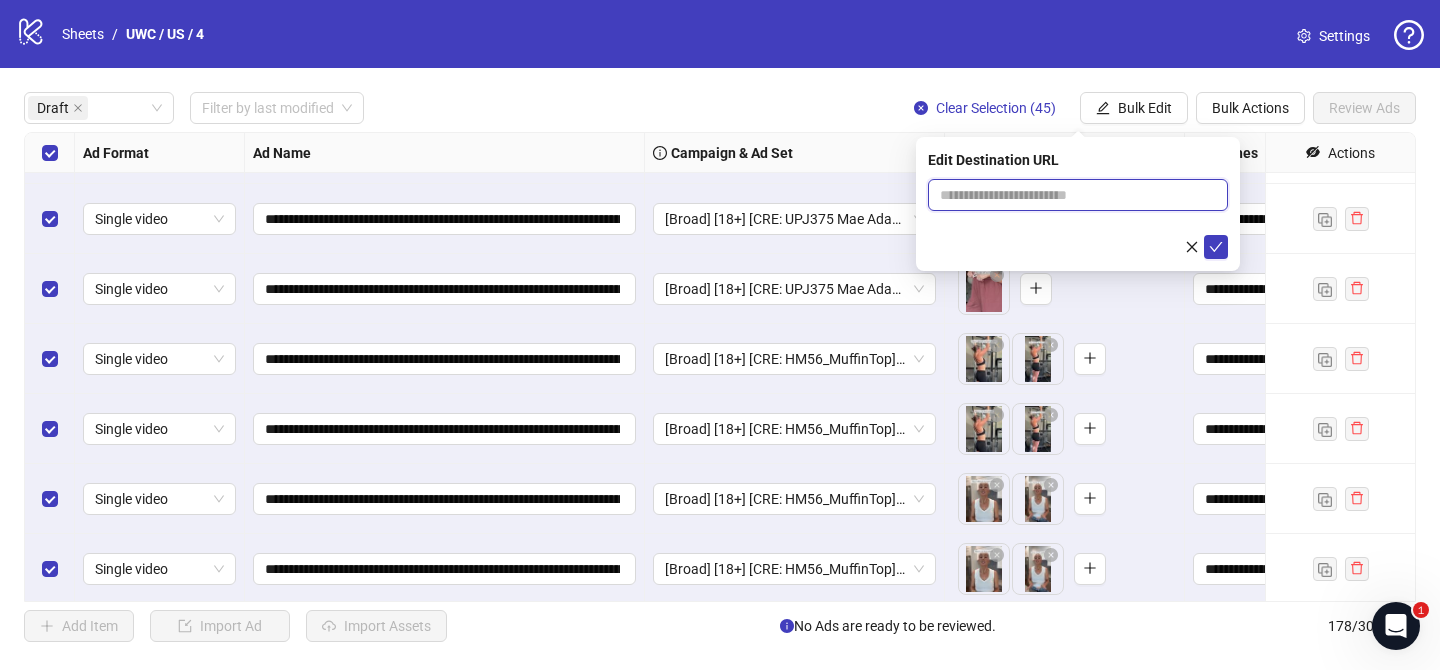 click at bounding box center (1070, 195) 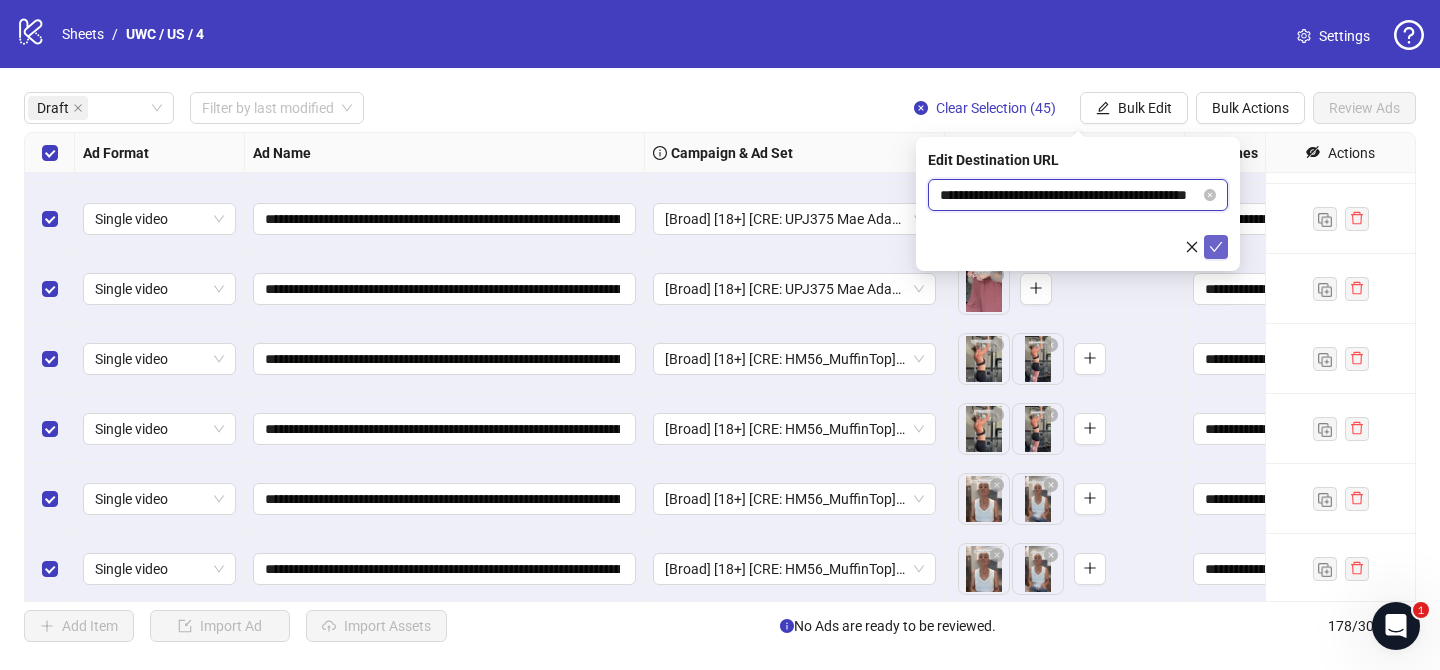 scroll, scrollTop: 0, scrollLeft: 77, axis: horizontal 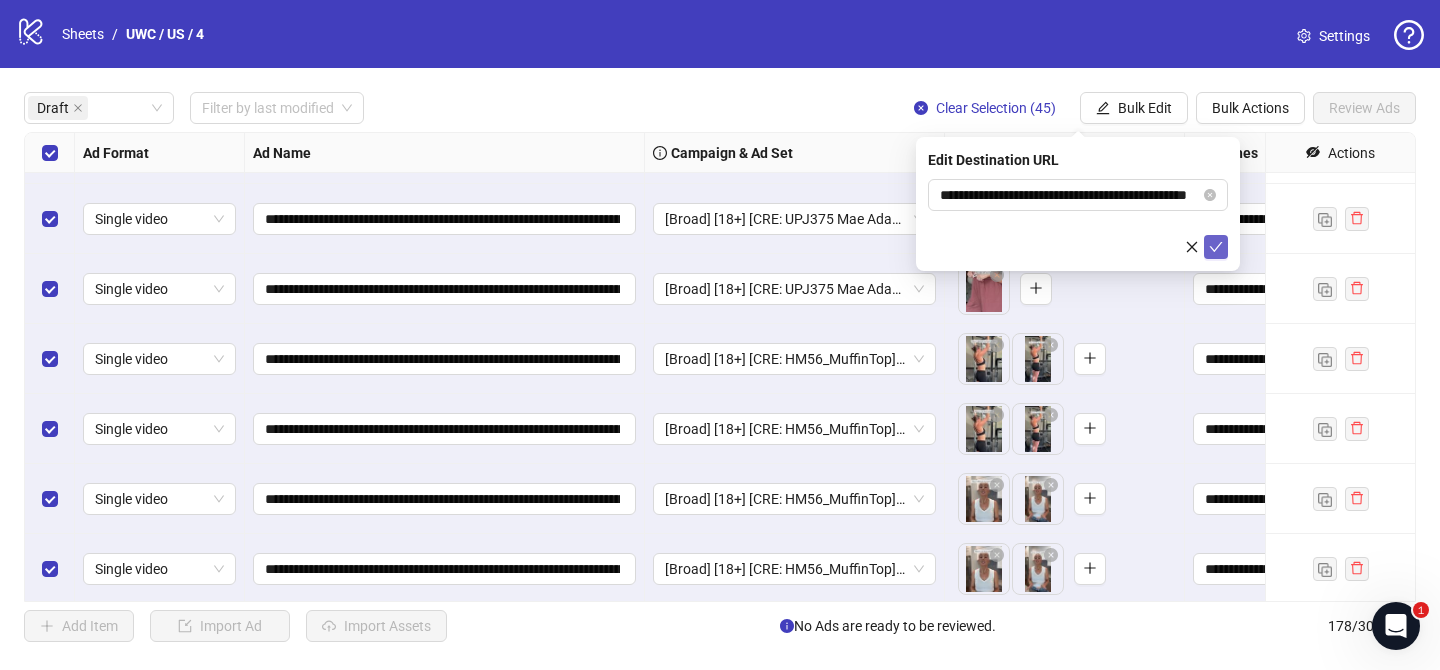 click 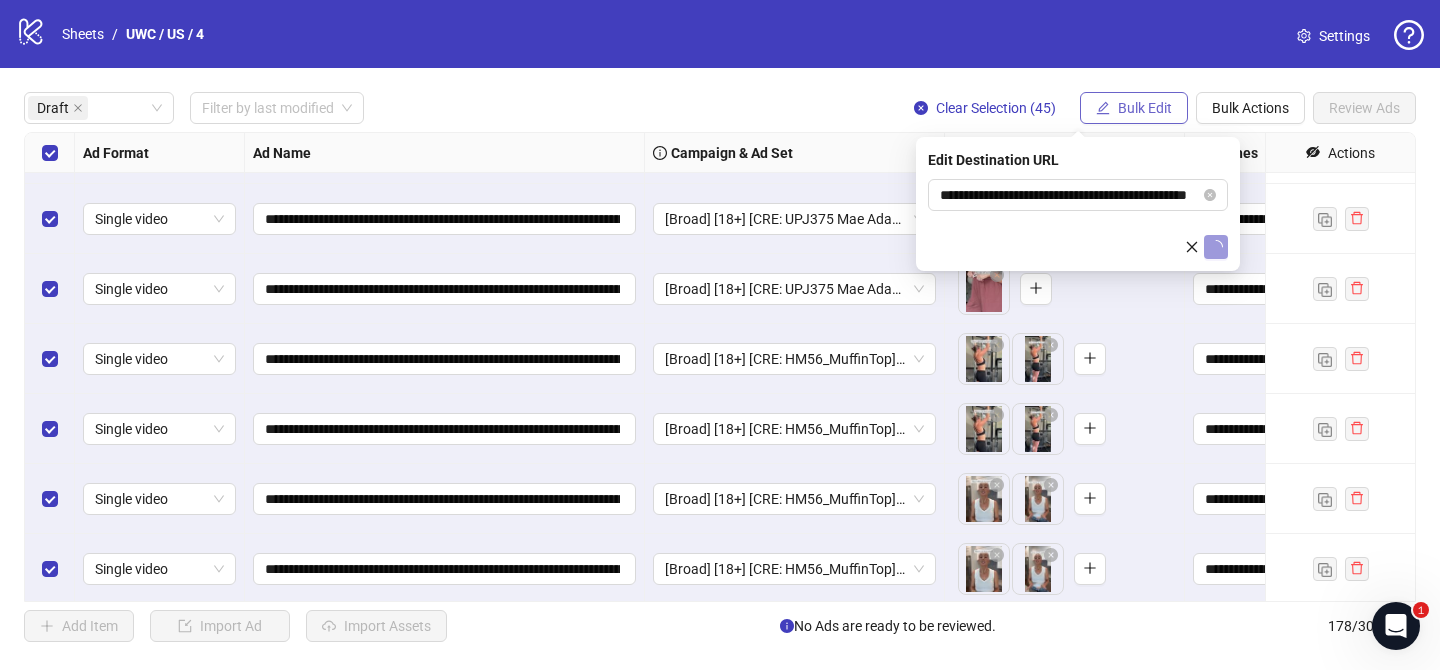 click on "Bulk Edit" at bounding box center [1145, 108] 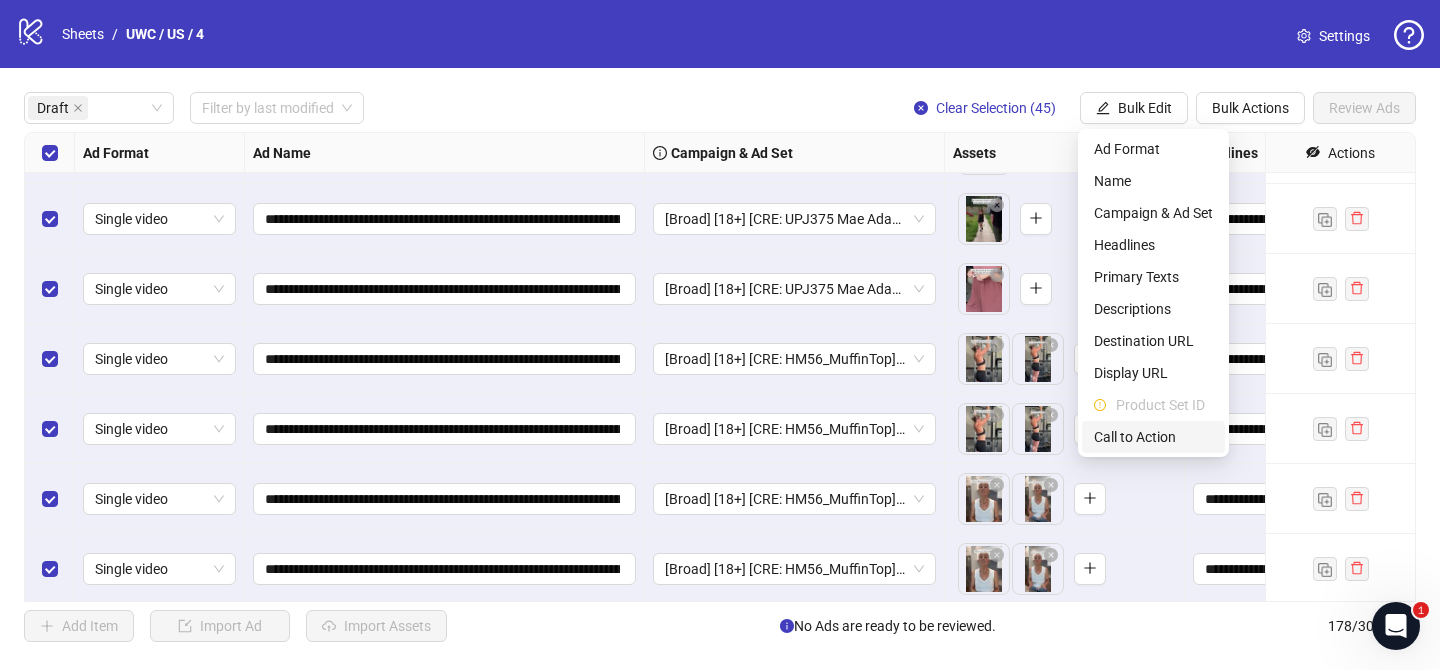 click on "Call to Action" at bounding box center [1153, 437] 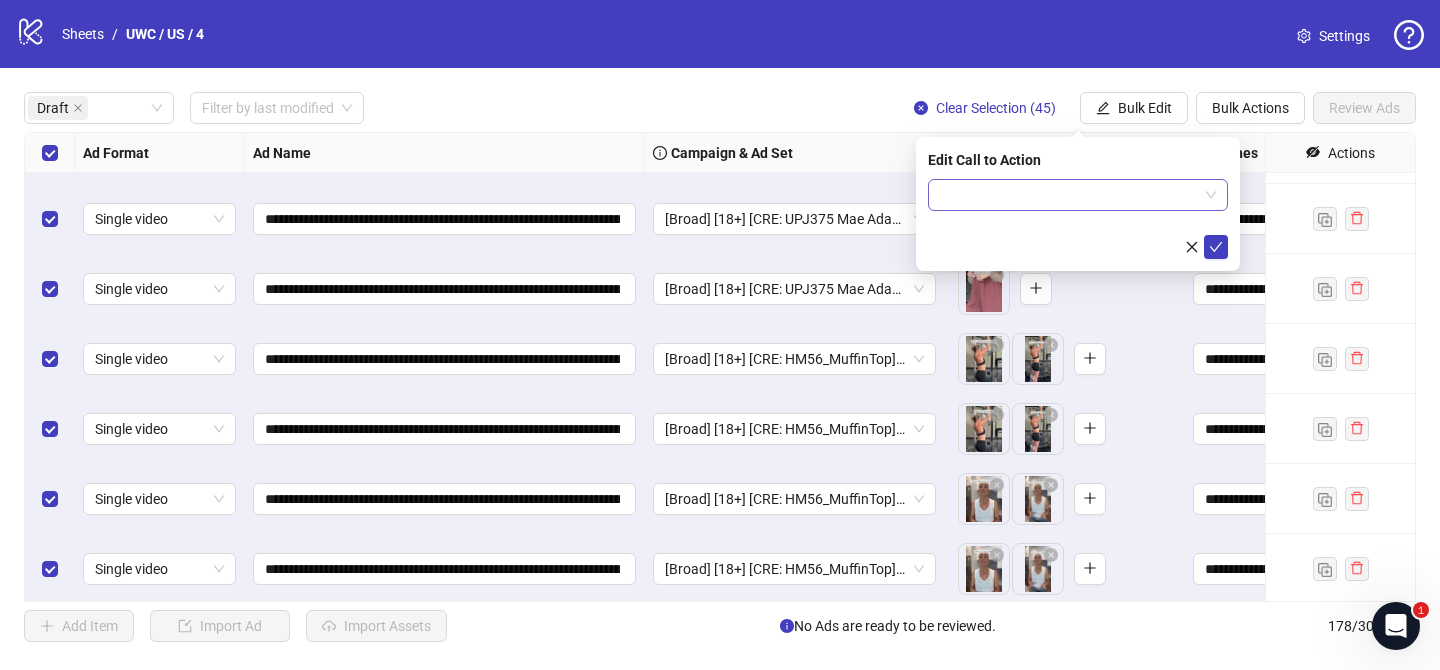 click at bounding box center (1069, 195) 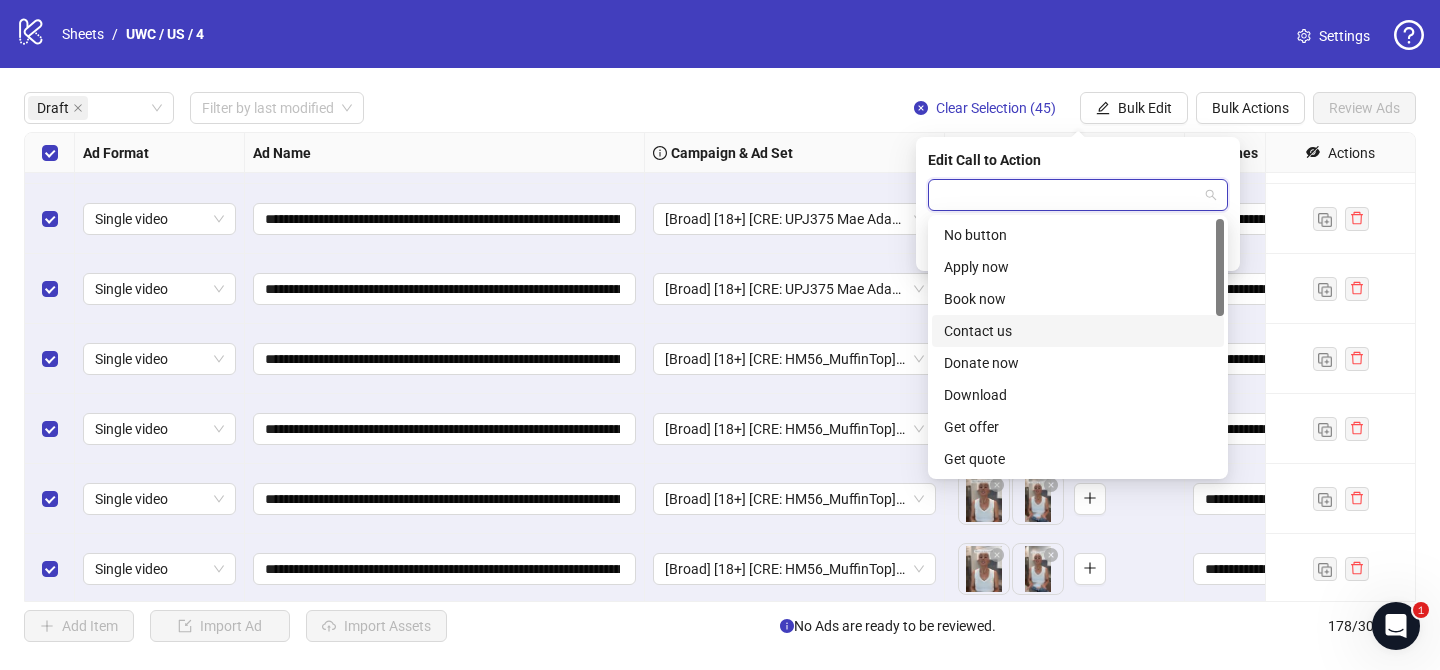 scroll, scrollTop: 416, scrollLeft: 0, axis: vertical 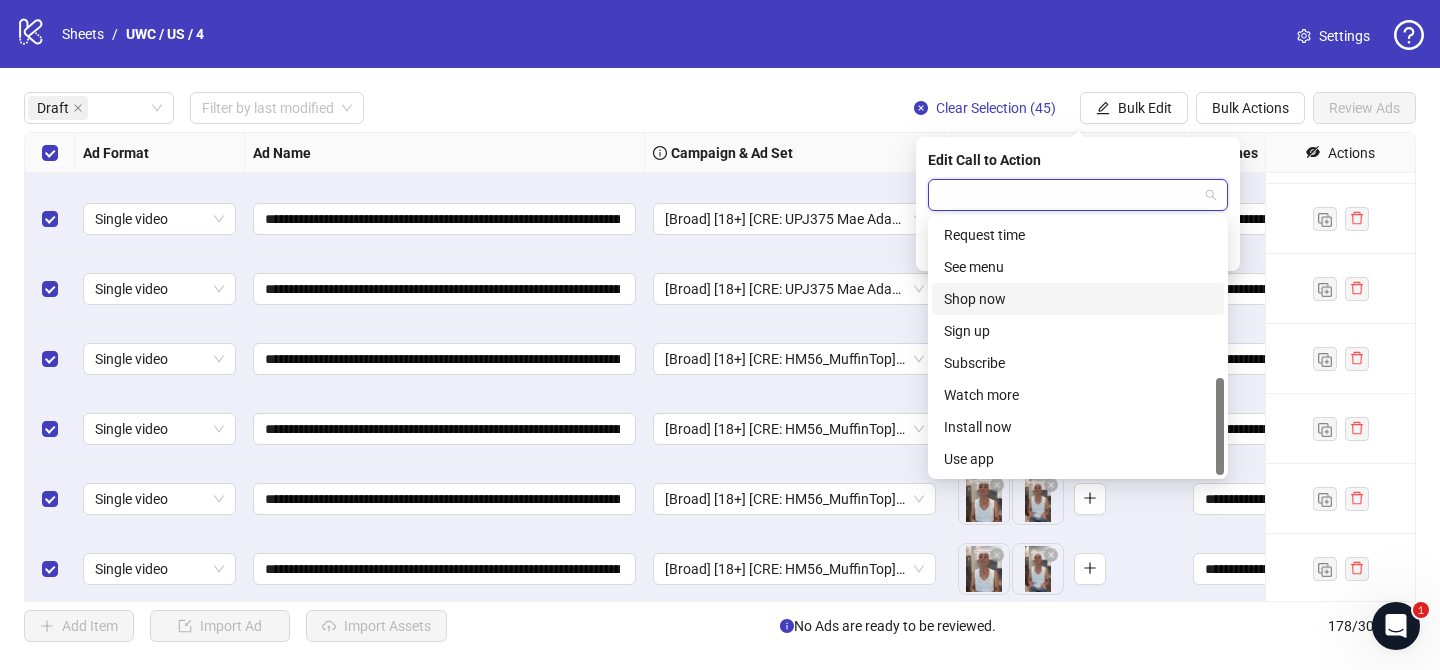 click on "Shop now" at bounding box center (1078, 299) 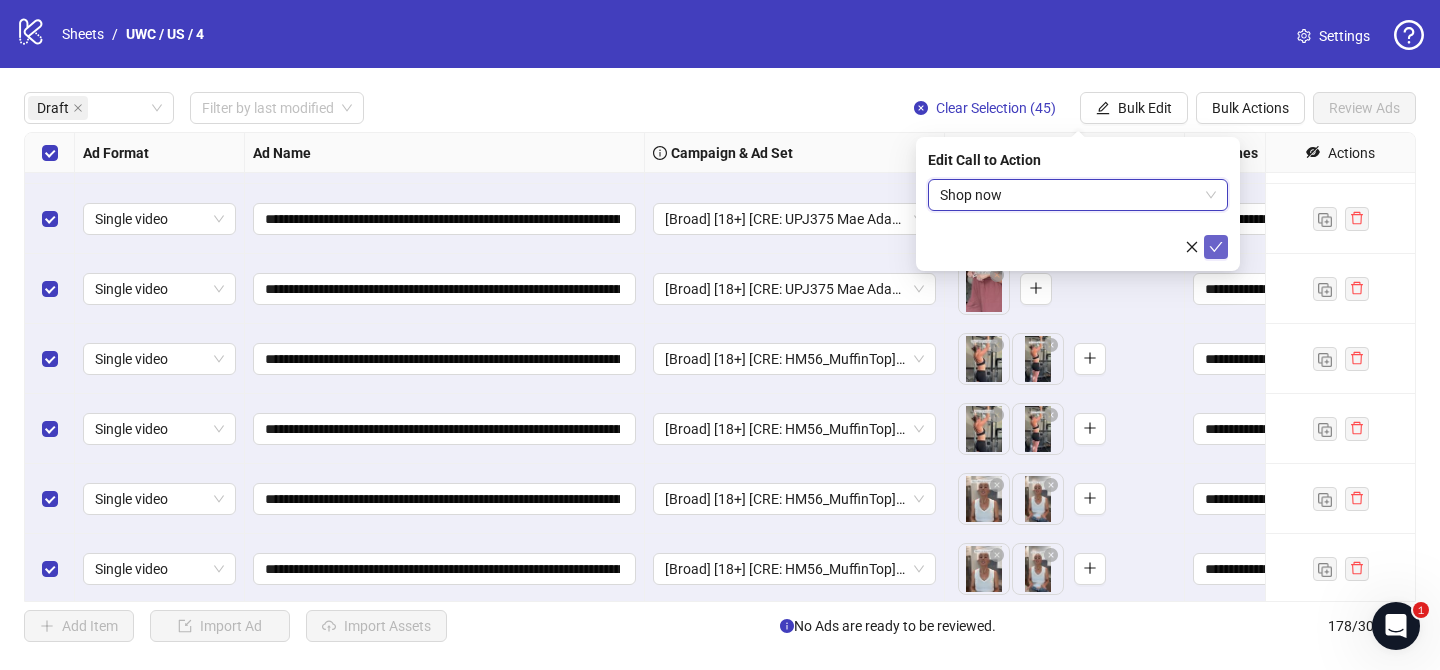 click 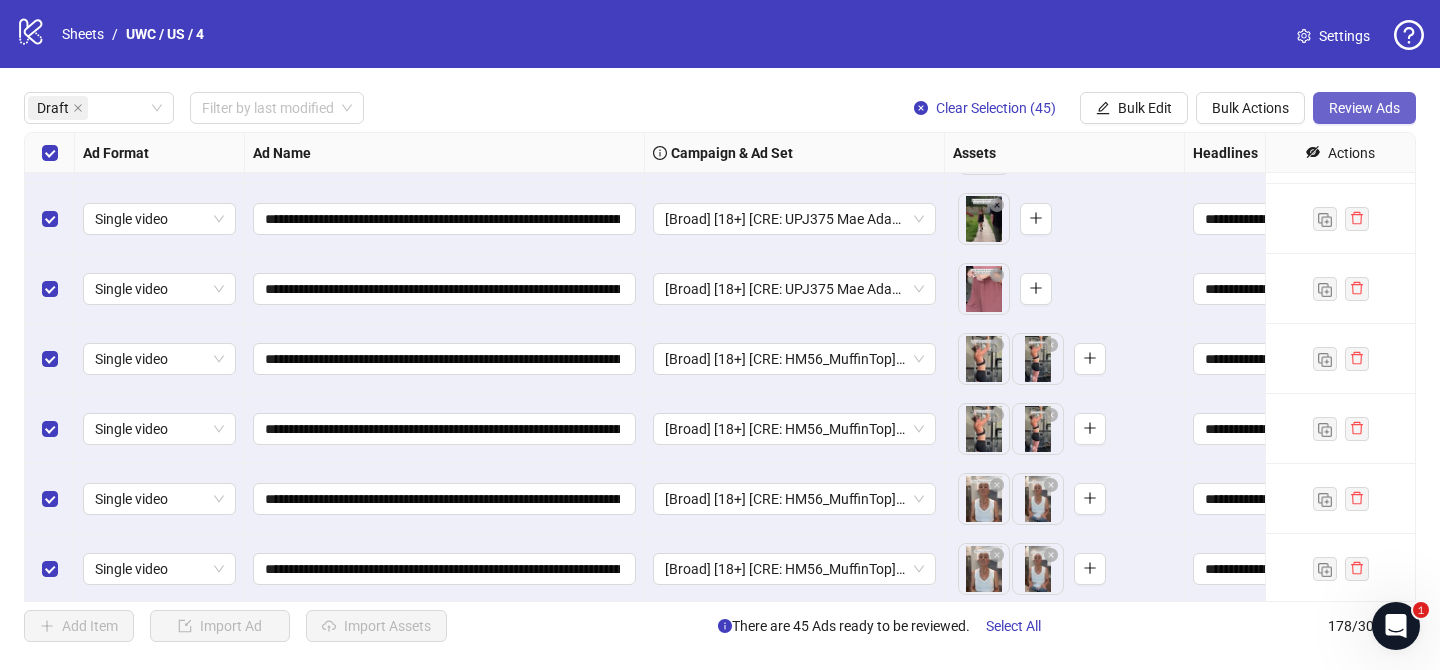 click on "Review Ads" at bounding box center (1364, 108) 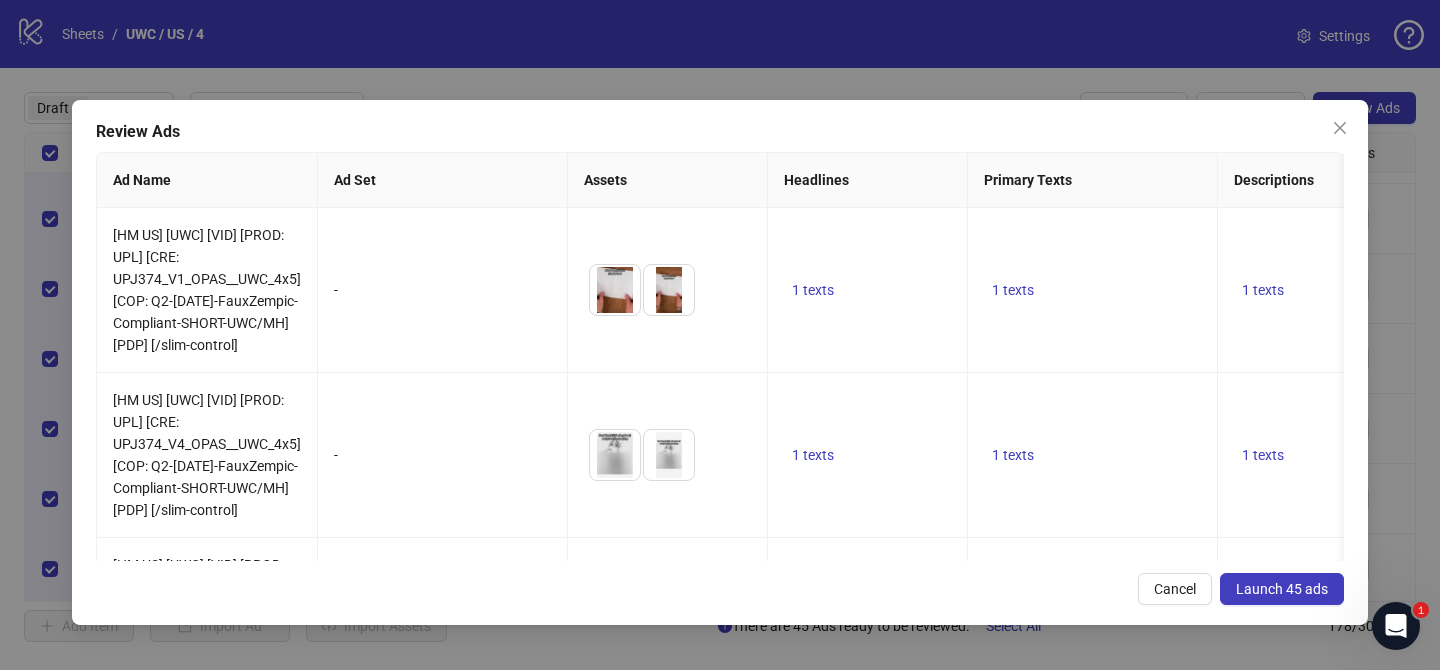 click on "Launch 45 ads" at bounding box center [1282, 589] 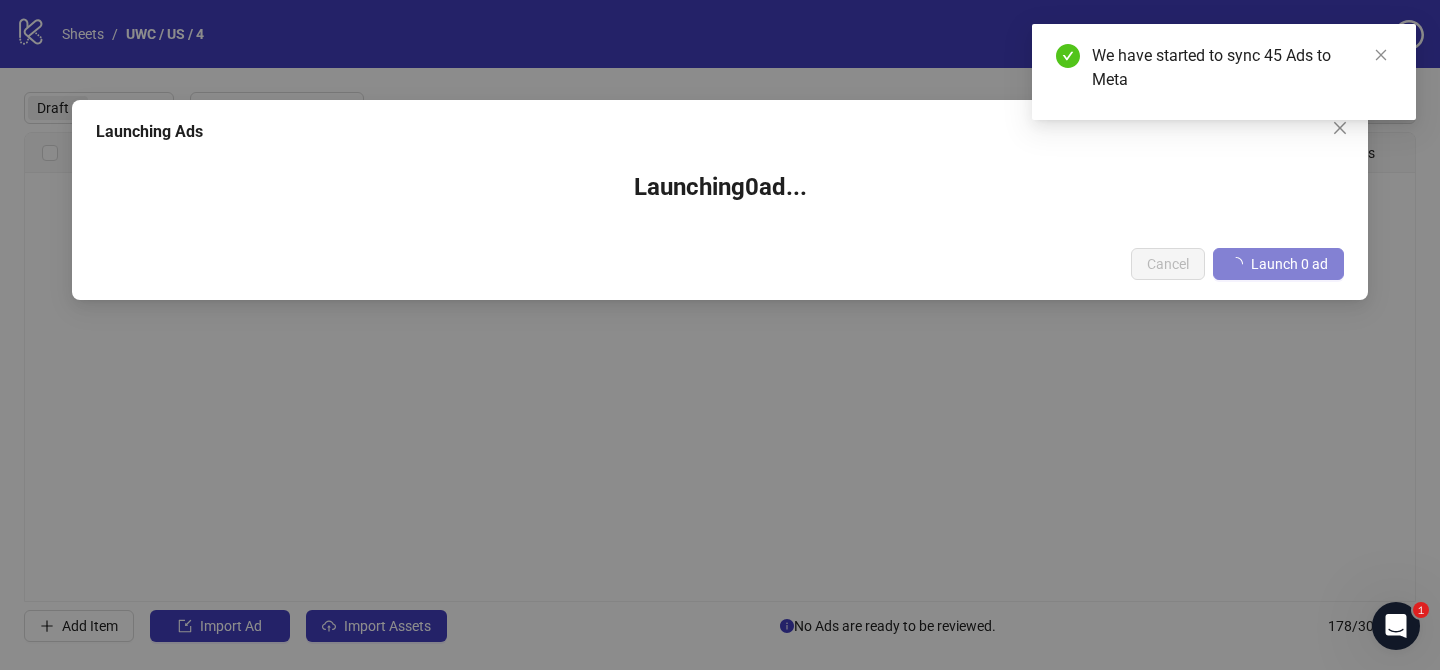 scroll, scrollTop: 0, scrollLeft: 0, axis: both 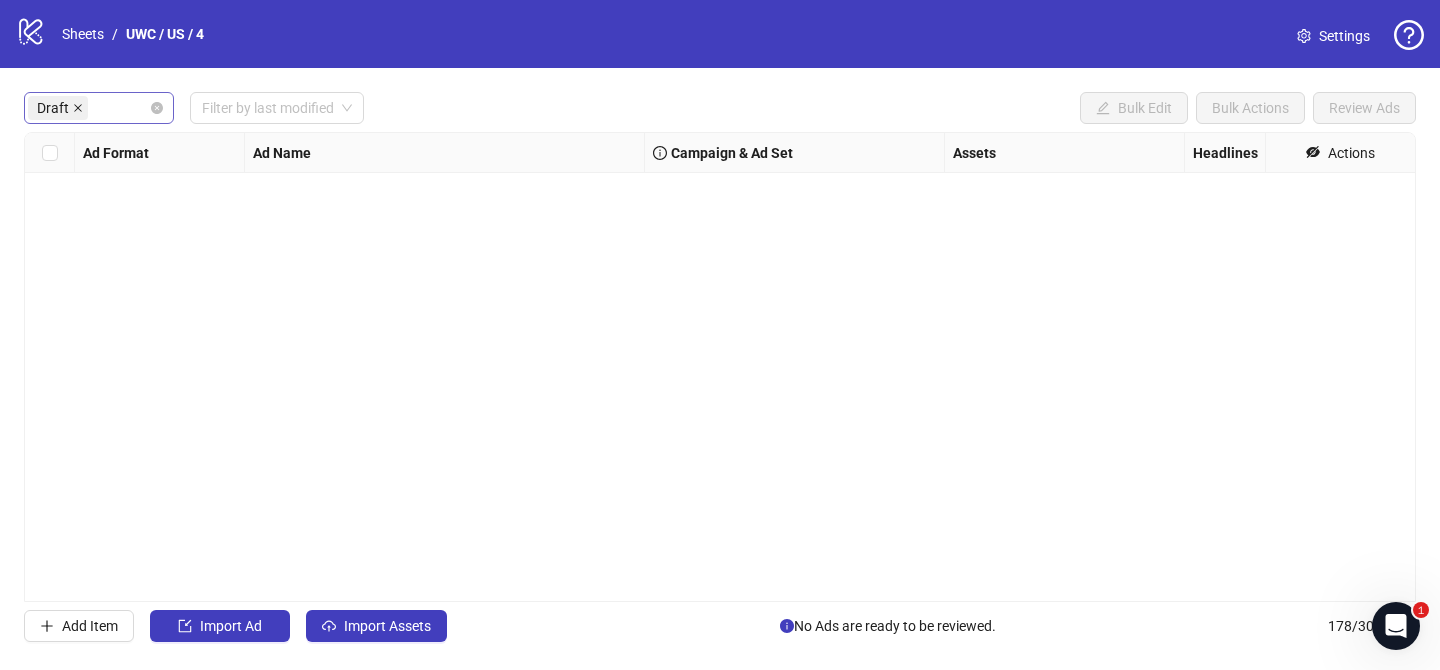 click 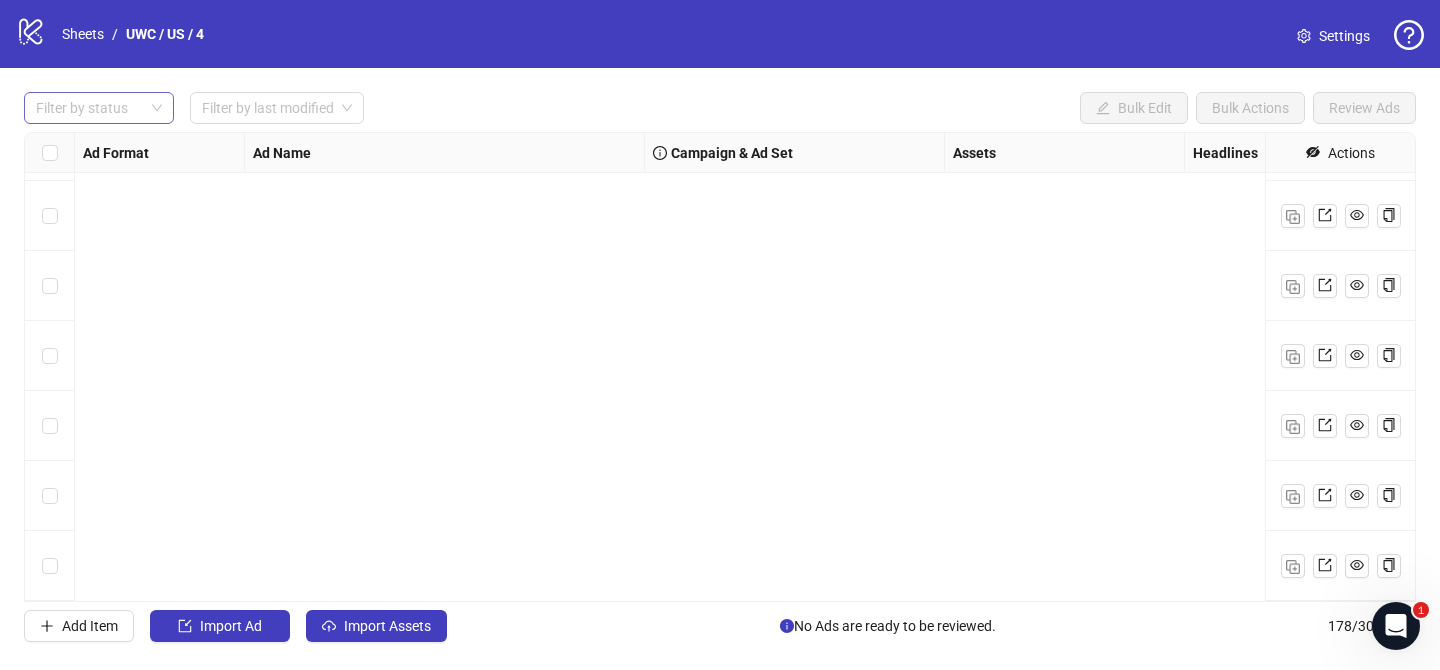 scroll, scrollTop: 10286, scrollLeft: 0, axis: vertical 